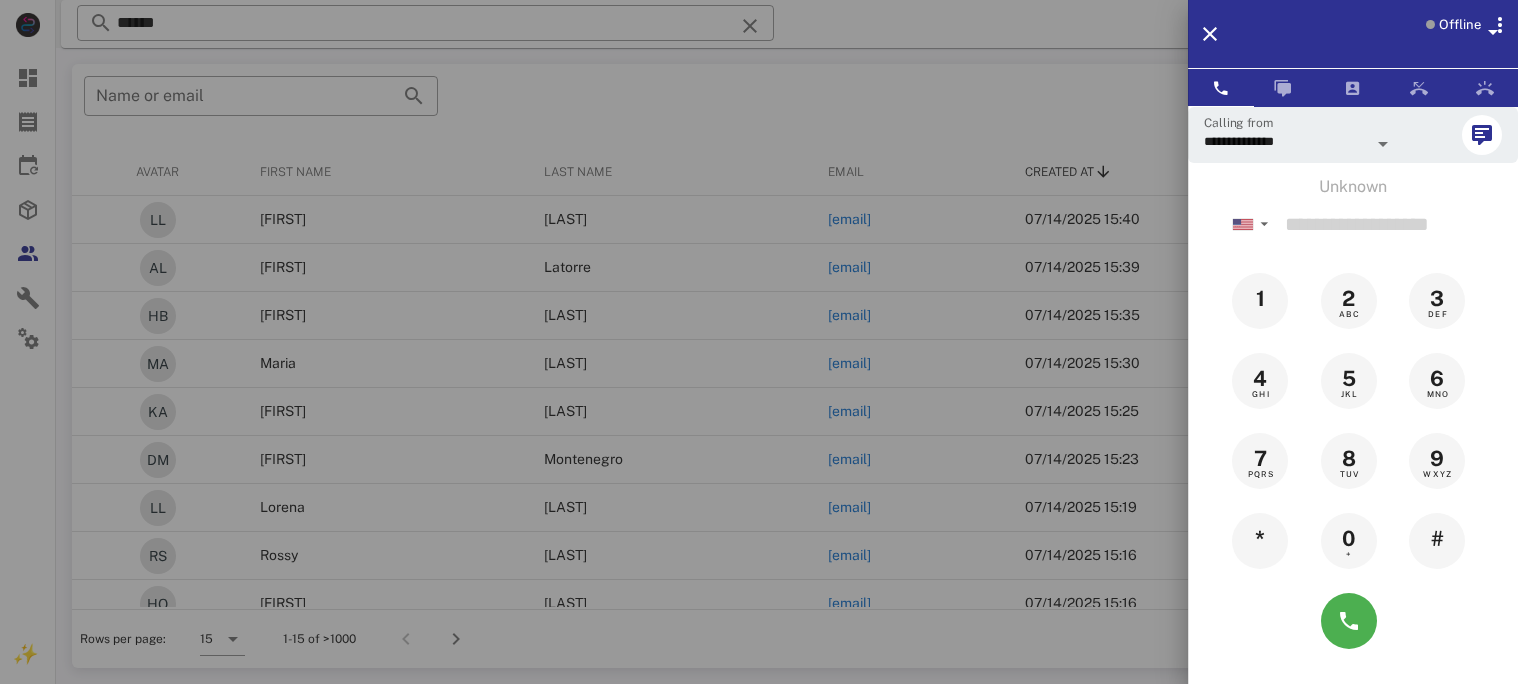 scroll, scrollTop: 0, scrollLeft: 0, axis: both 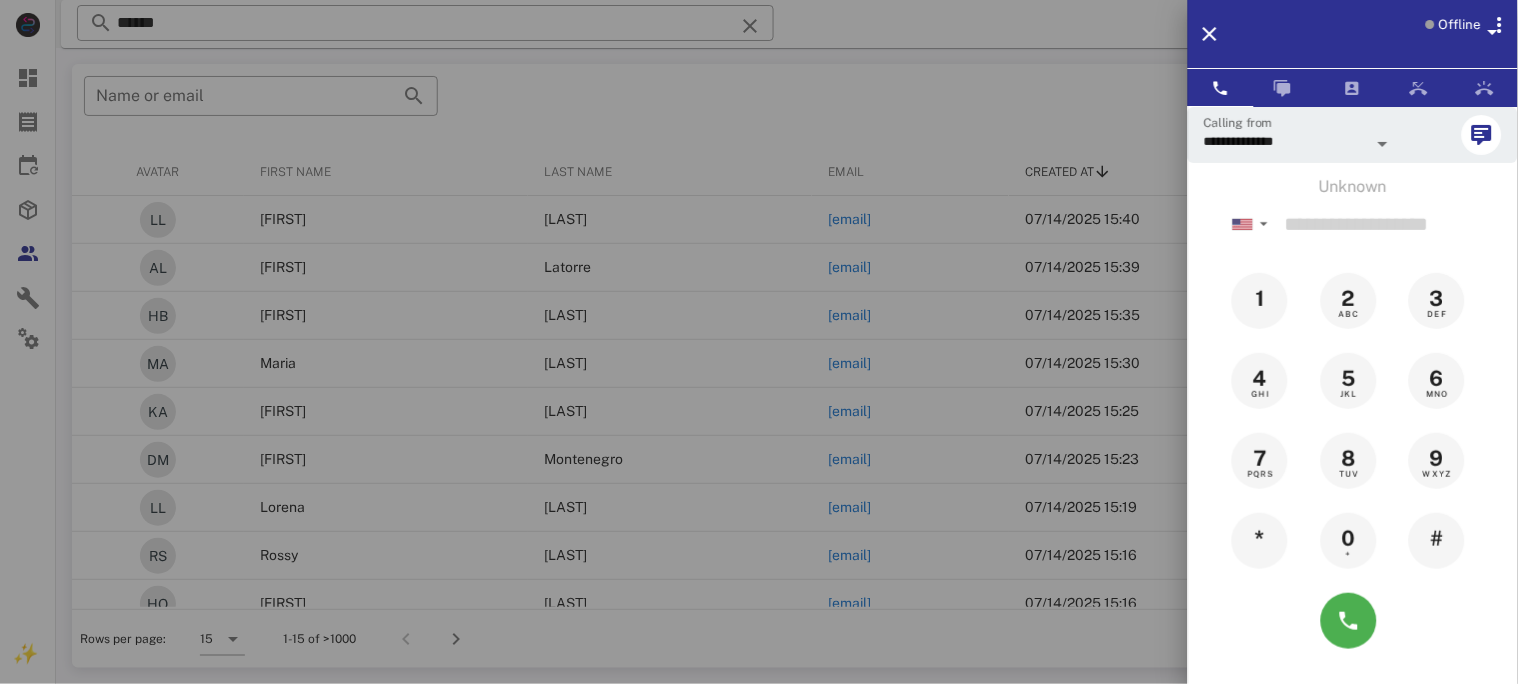 click at bounding box center [1430, 24] 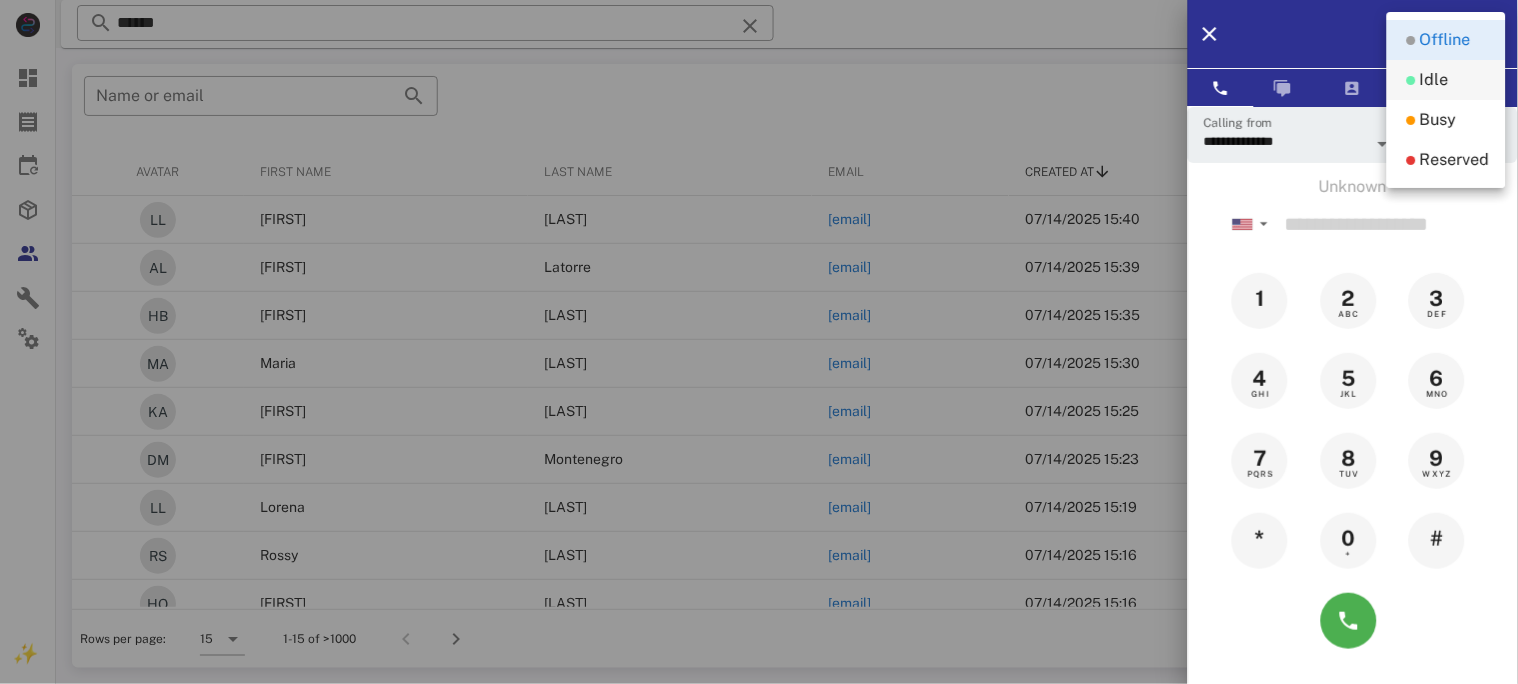 click on "Idle" at bounding box center [1434, 80] 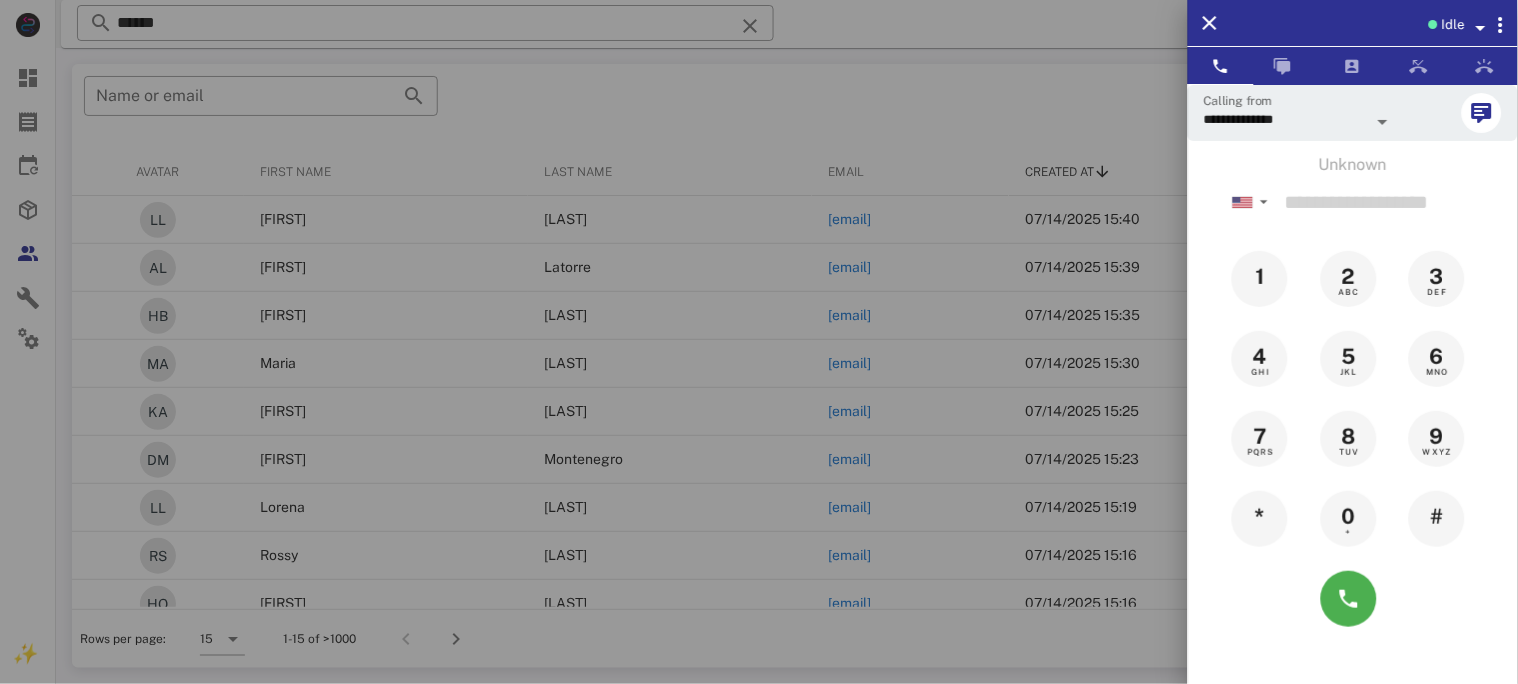 drag, startPoint x: 809, startPoint y: 61, endPoint x: 819, endPoint y: 70, distance: 13.453624 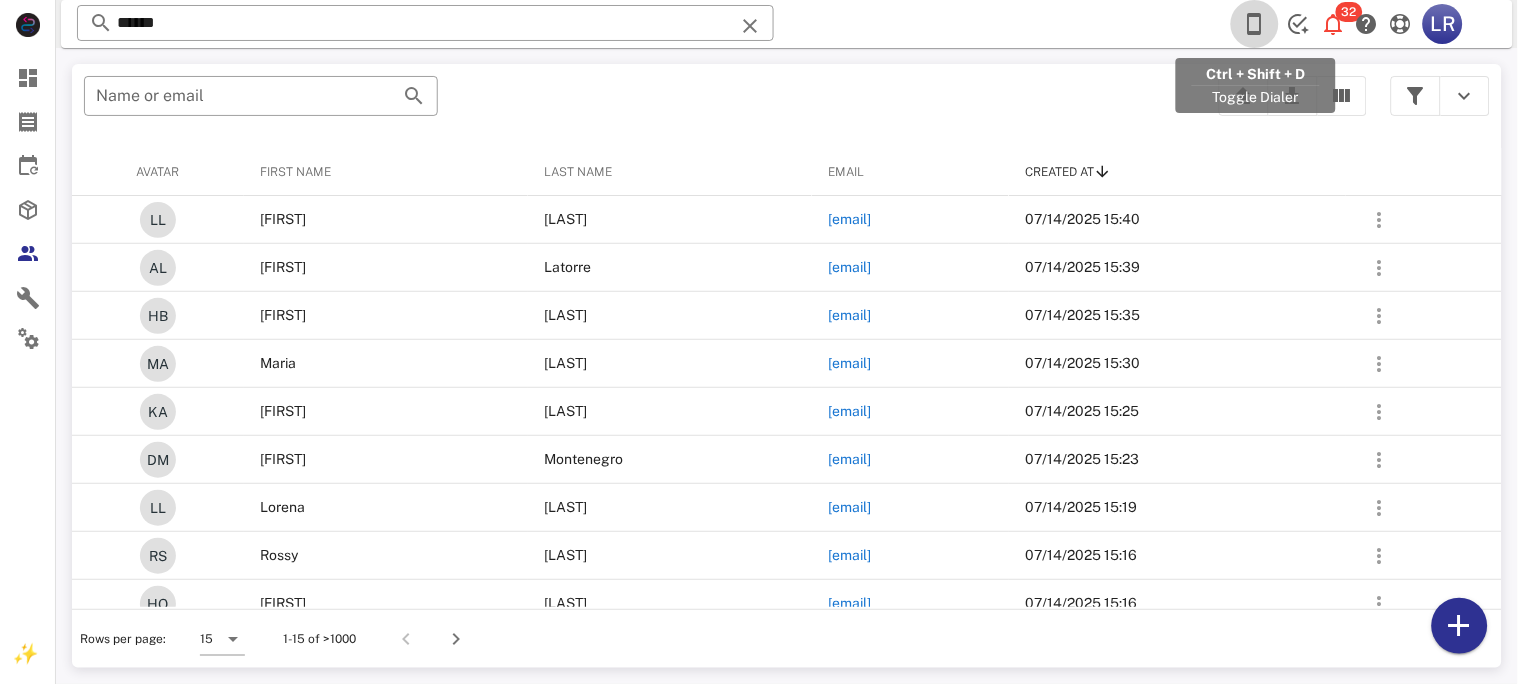 click at bounding box center (1255, 24) 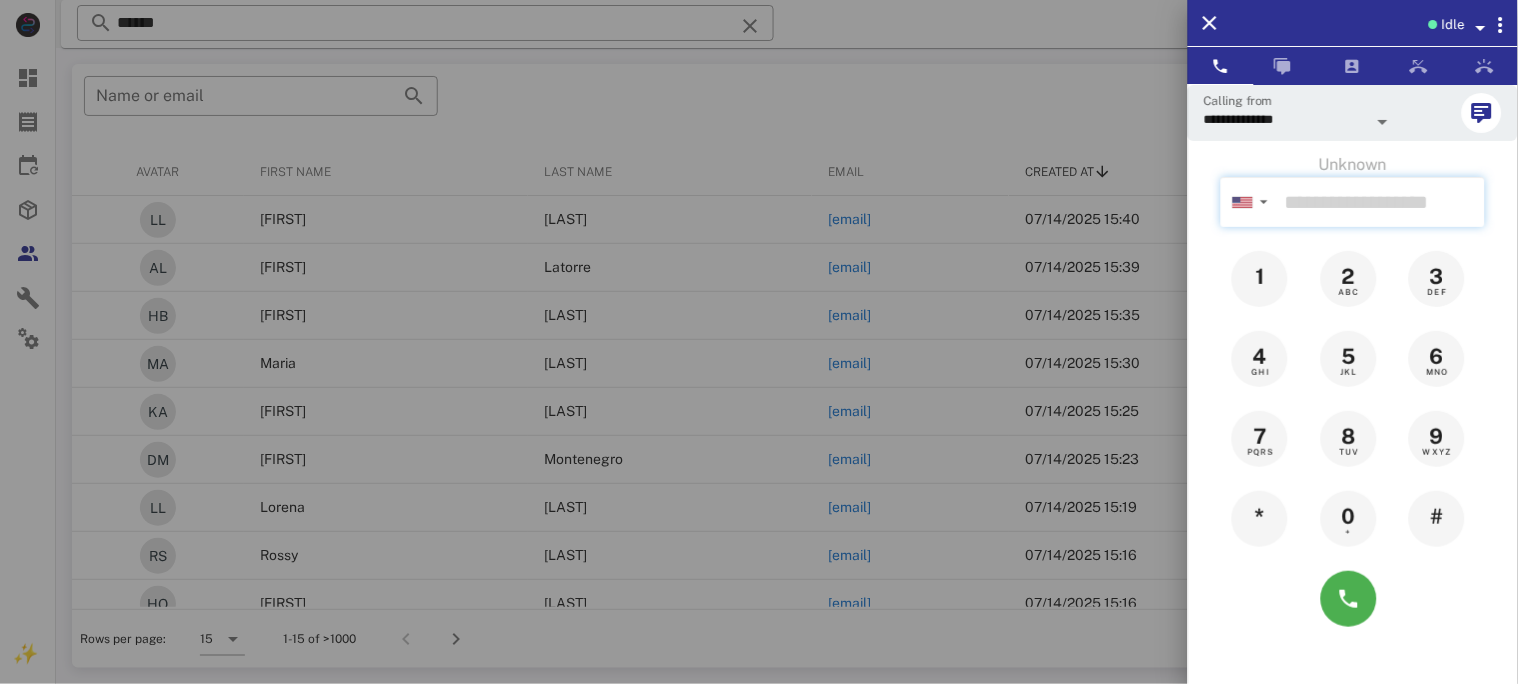 click at bounding box center (1381, 202) 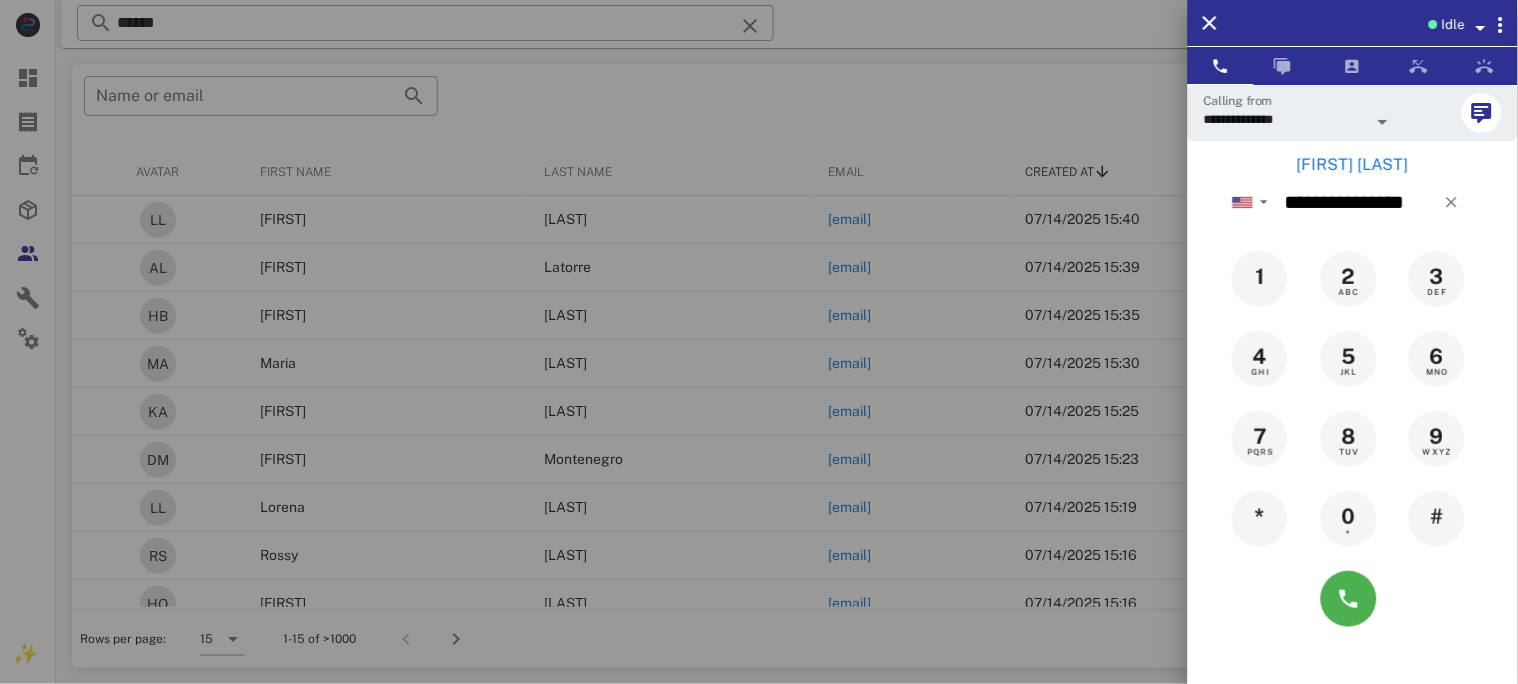 click on "[FIRST] [LAST]" at bounding box center [1353, 165] 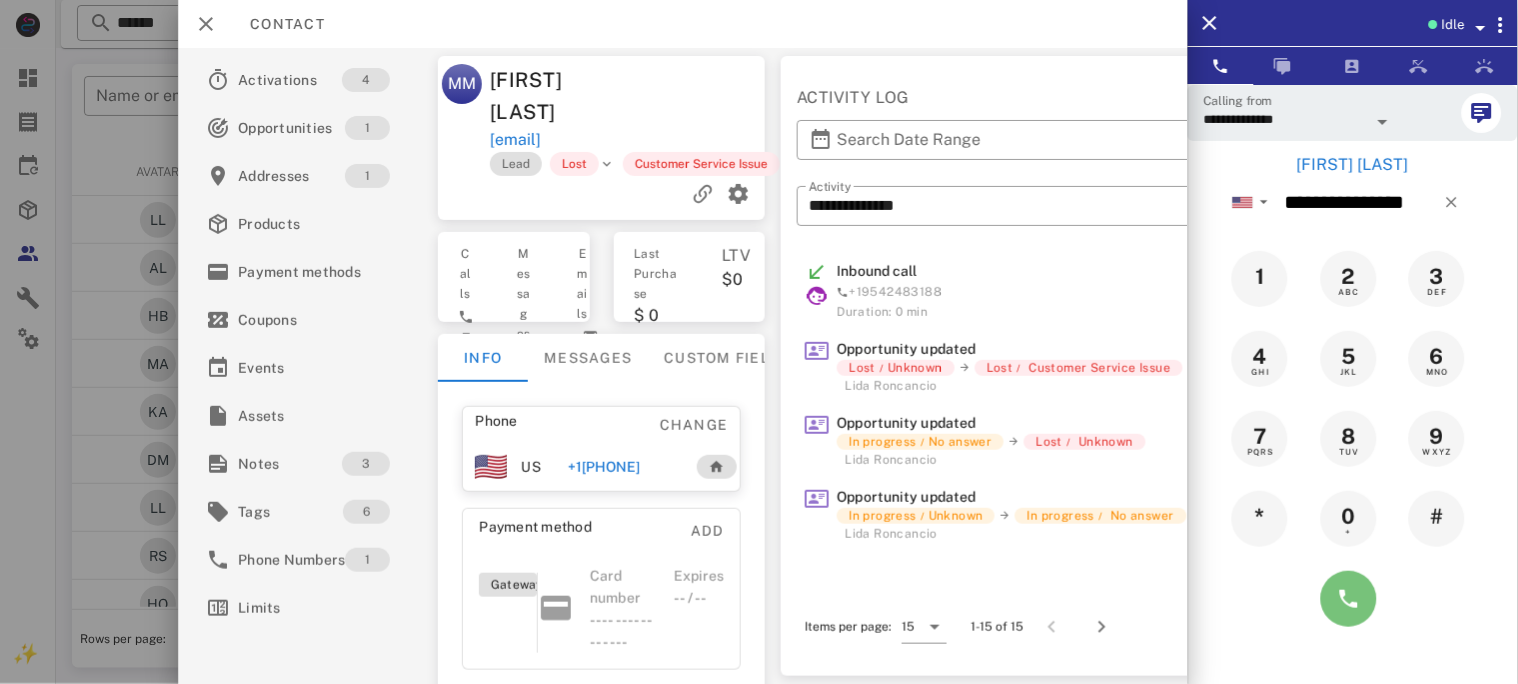 click at bounding box center (1349, 599) 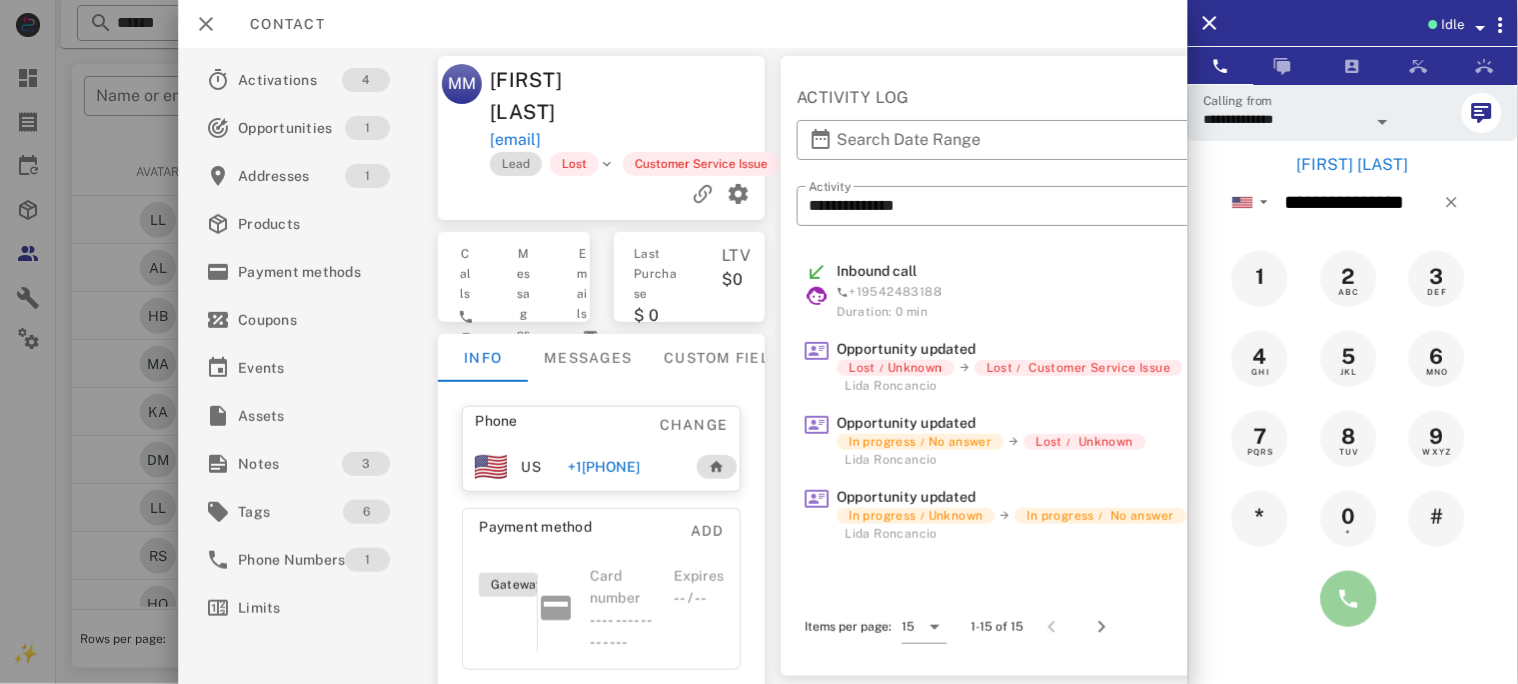 type on "**********" 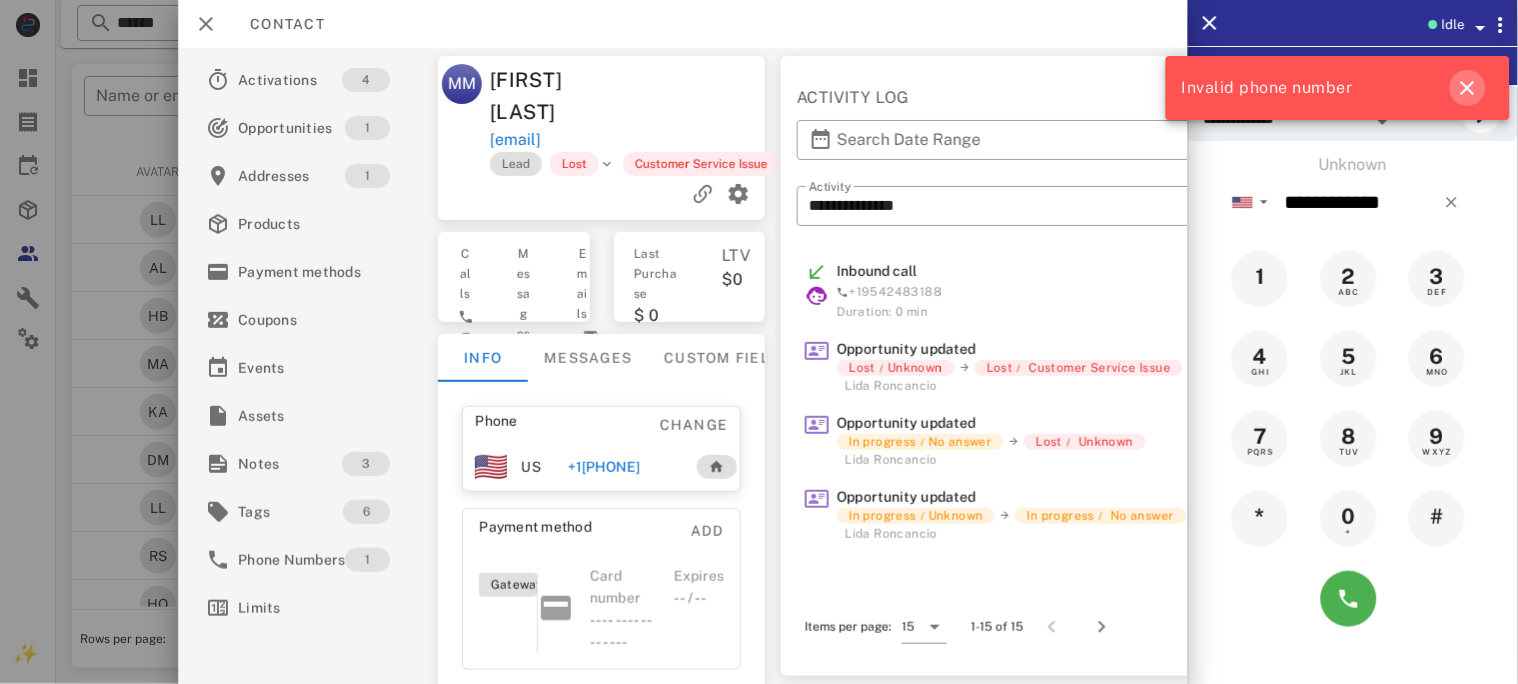 click at bounding box center (1468, 88) 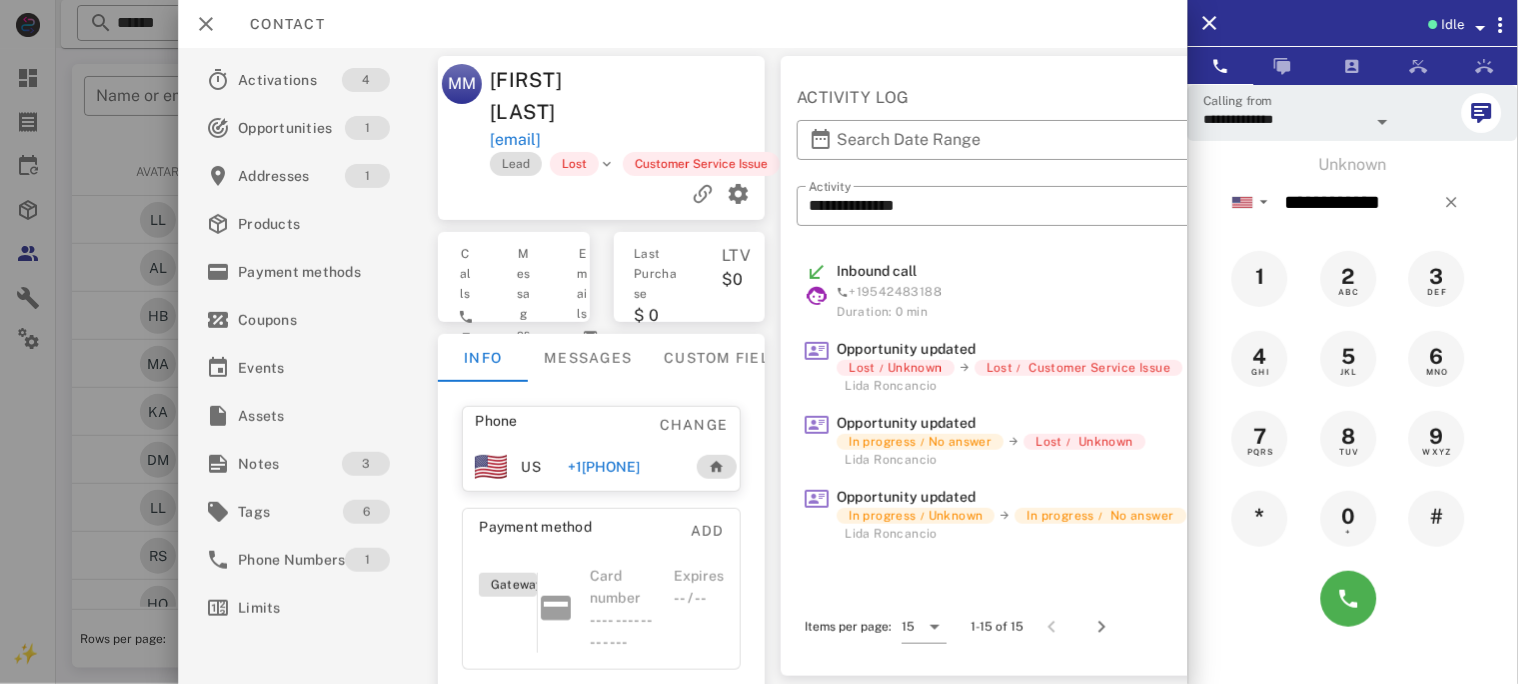 click on "+1[PHONE]" at bounding box center [604, 467] 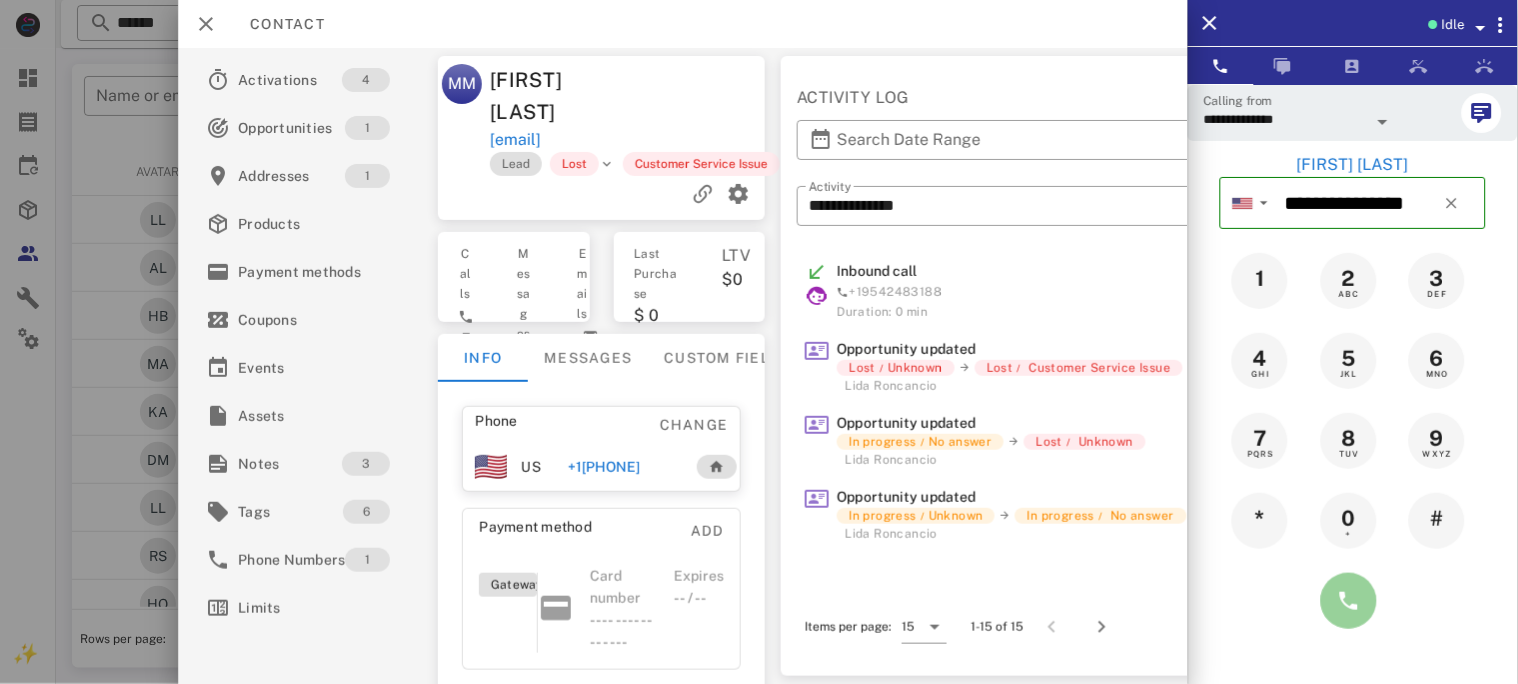 click at bounding box center [1349, 601] 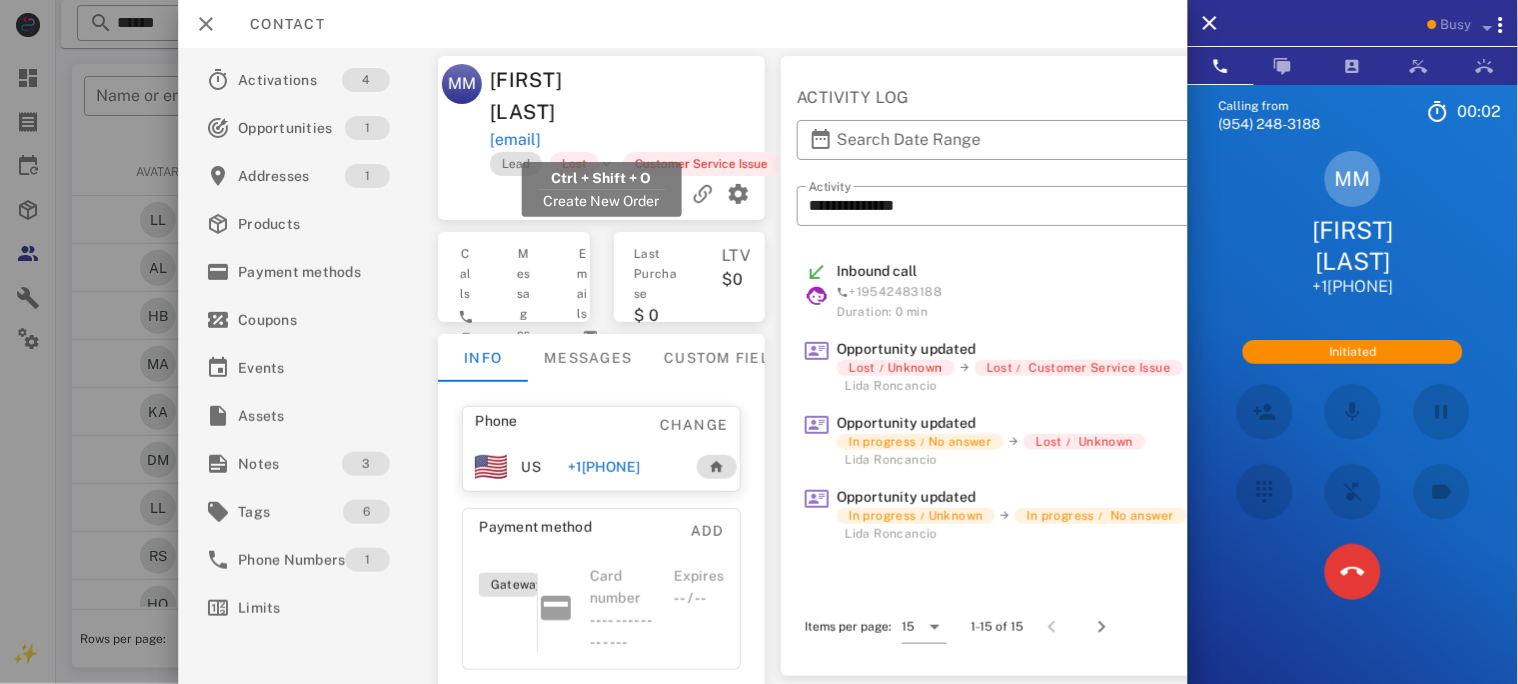 drag, startPoint x: 735, startPoint y: 137, endPoint x: 491, endPoint y: 137, distance: 244 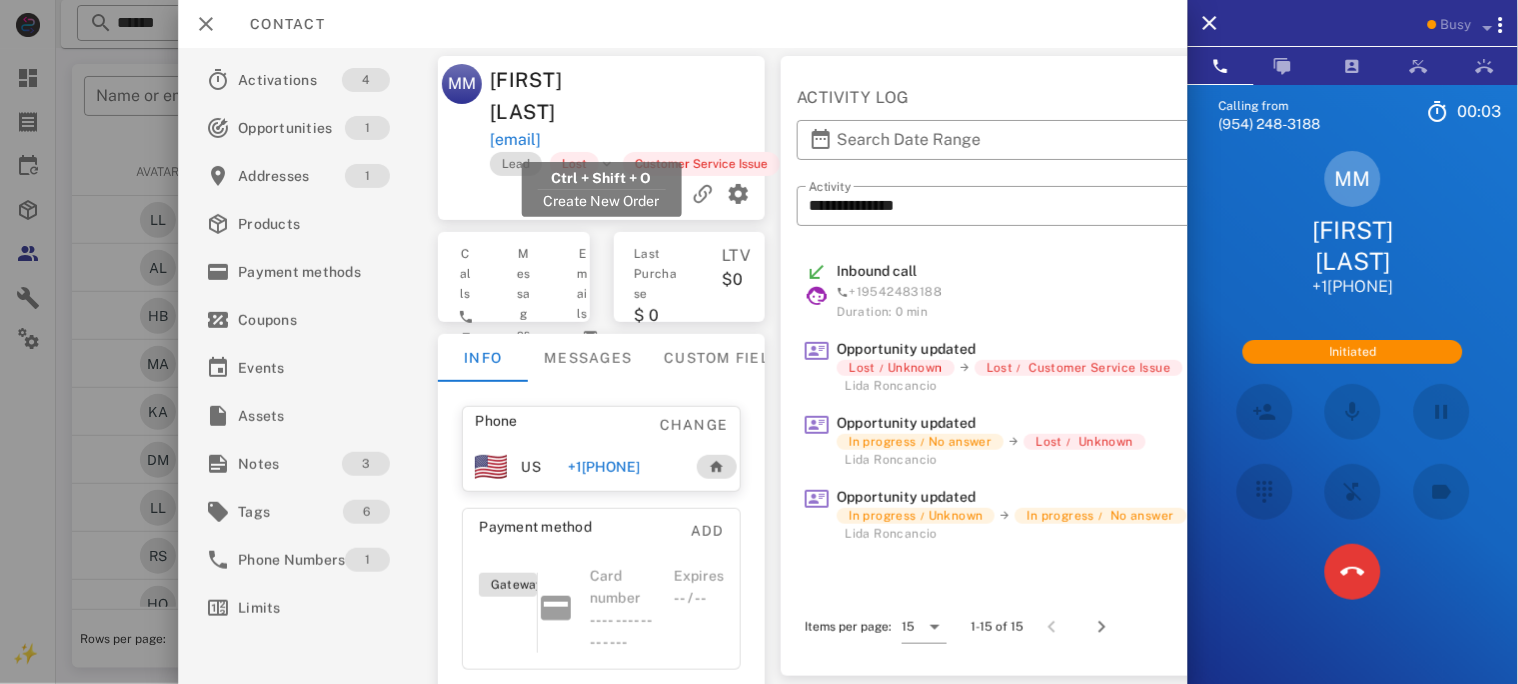 copy on "[EMAIL]" 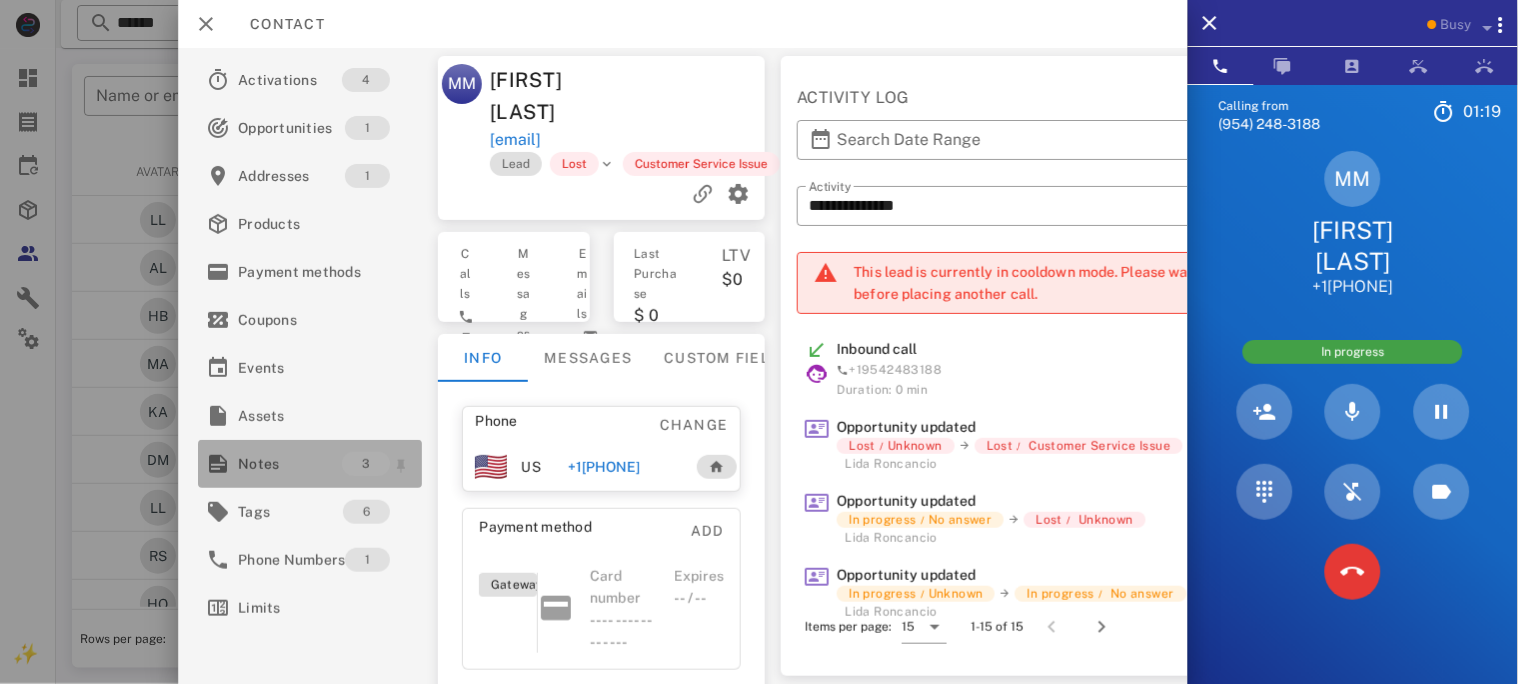click on "Notes" at bounding box center [290, 464] 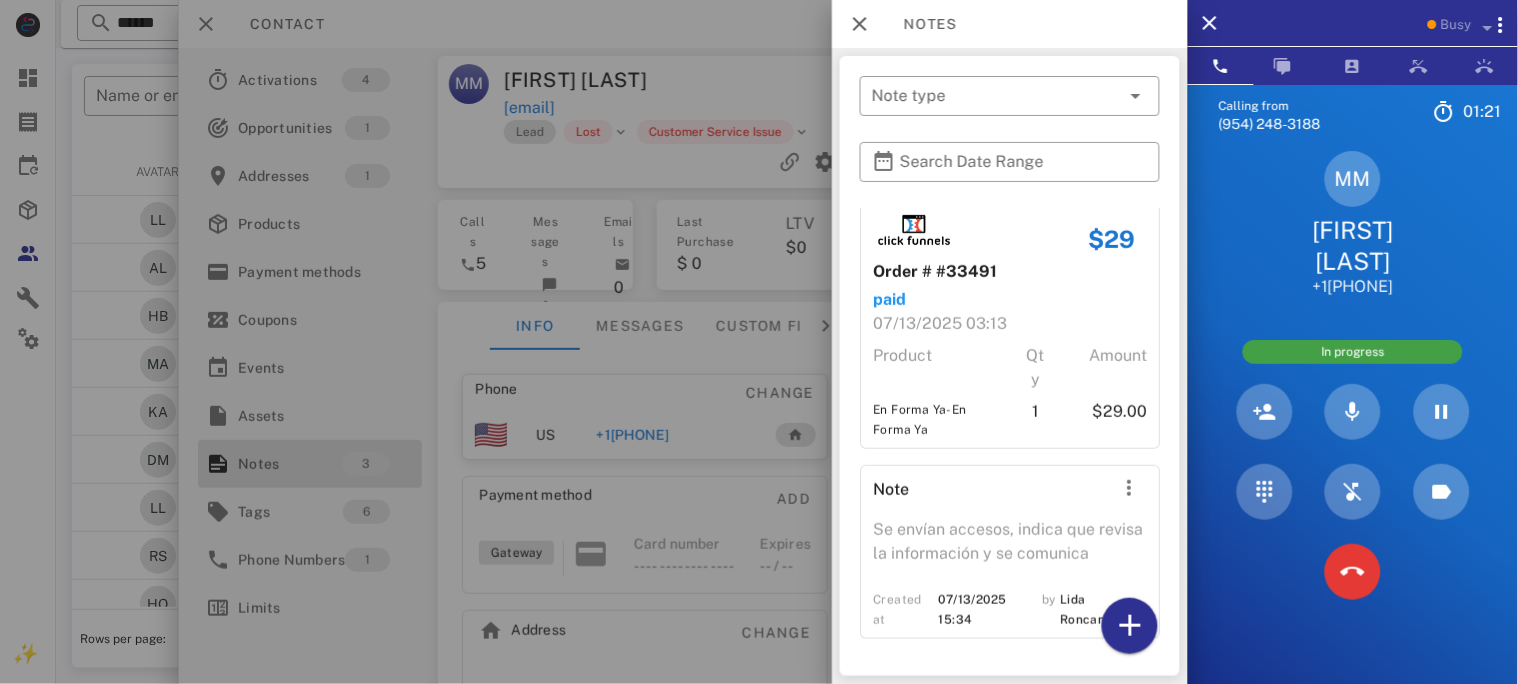 scroll, scrollTop: 290, scrollLeft: 0, axis: vertical 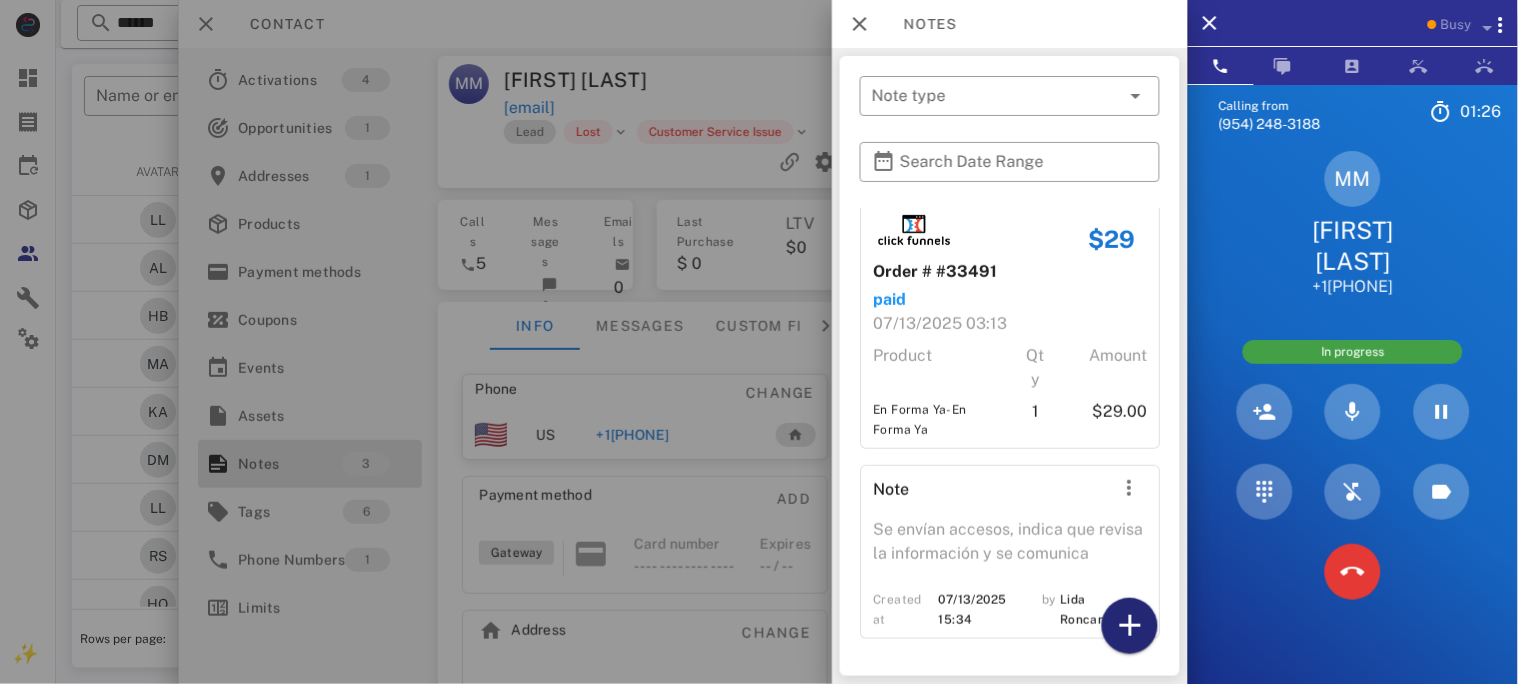 click at bounding box center (1130, 626) 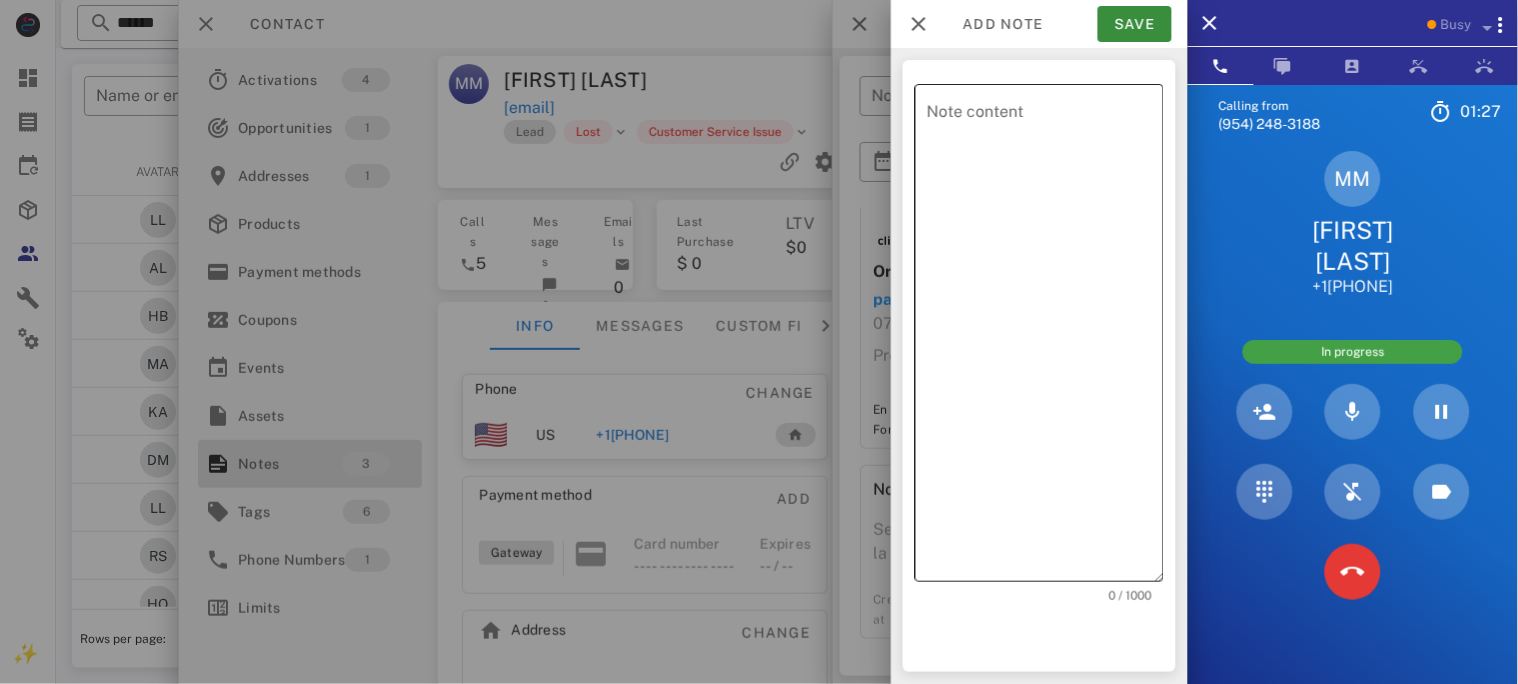 click on "Note content" at bounding box center [1045, 338] 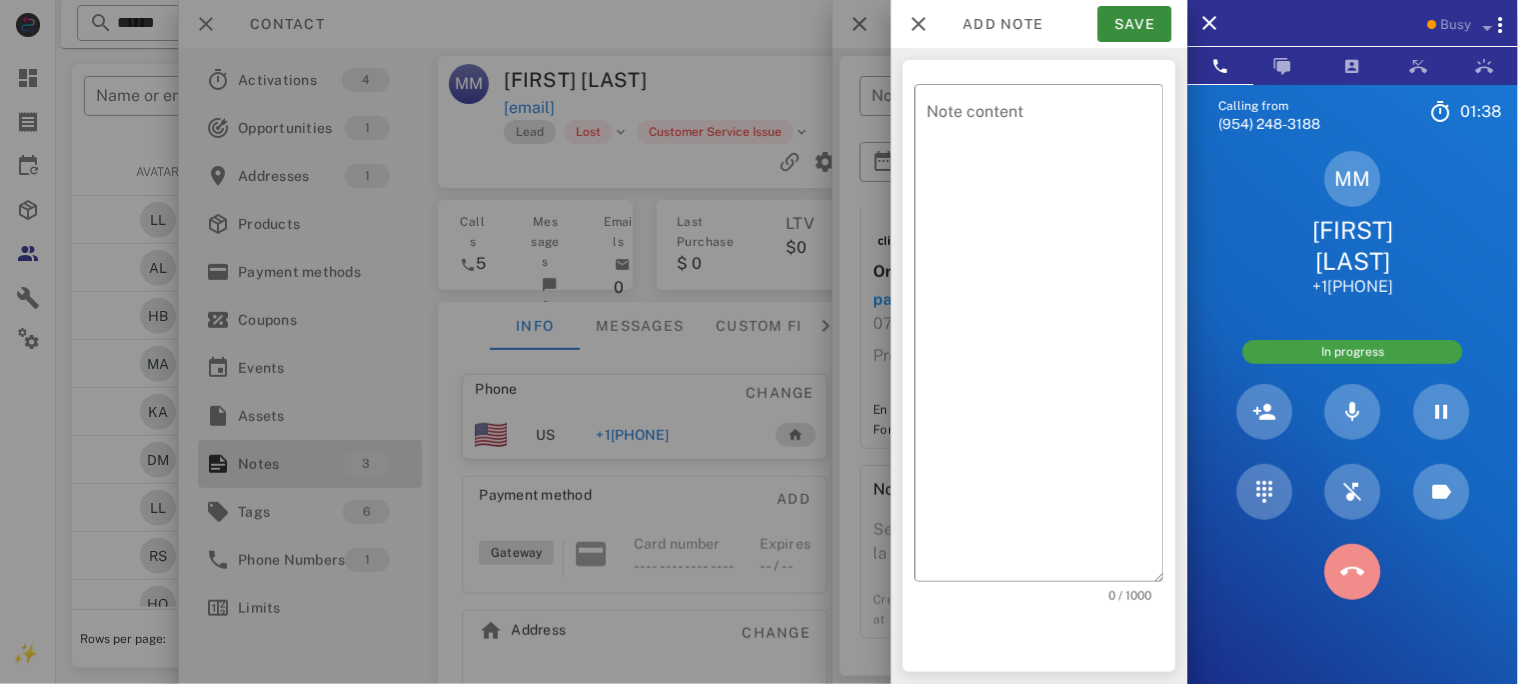 click at bounding box center (1353, 572) 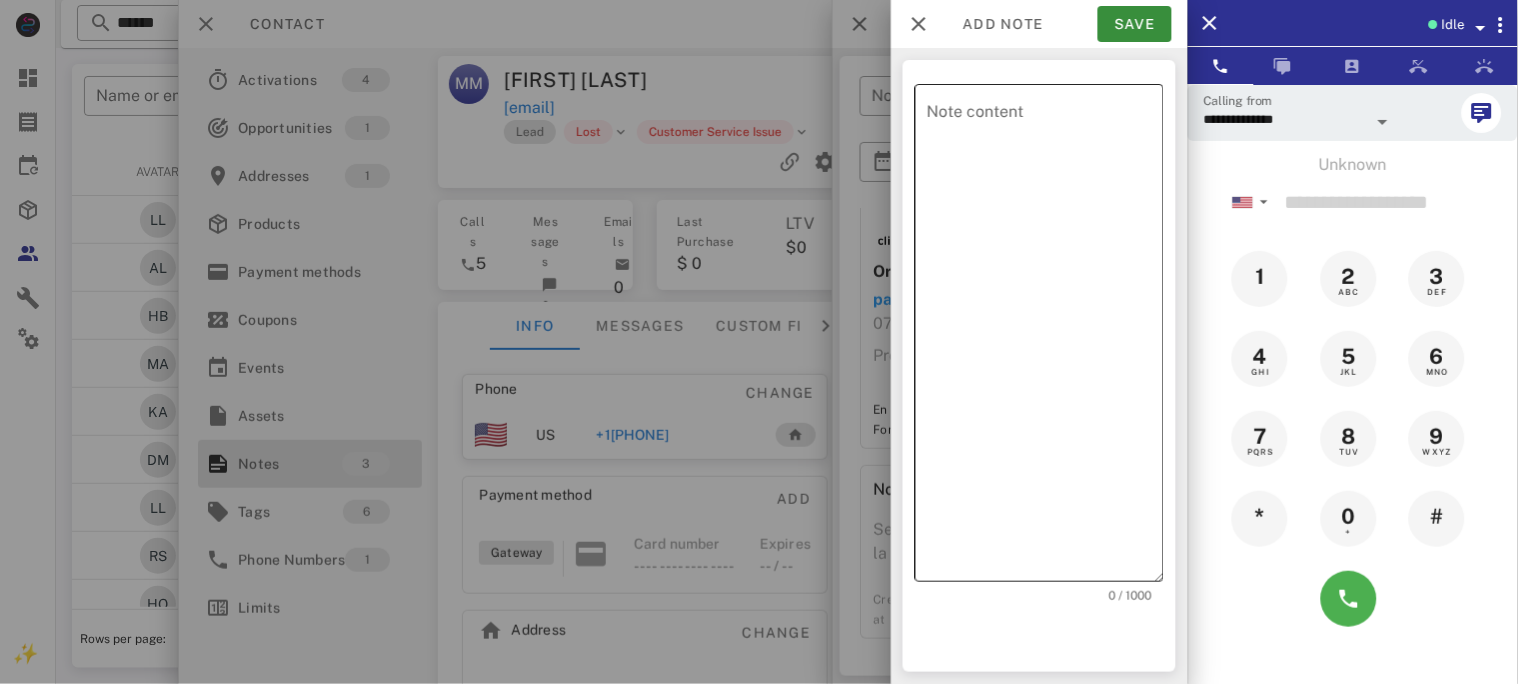 click on "Note content" at bounding box center [1045, 338] 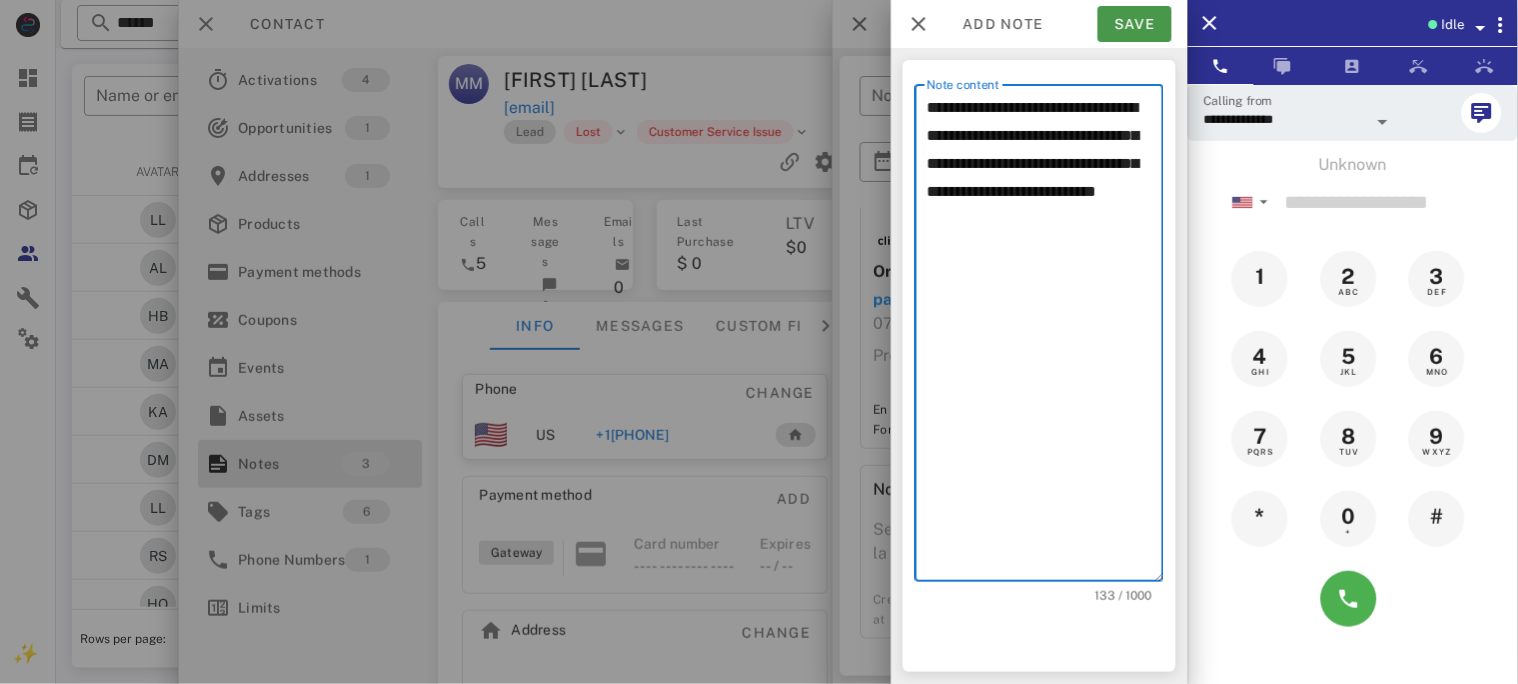 type on "**********" 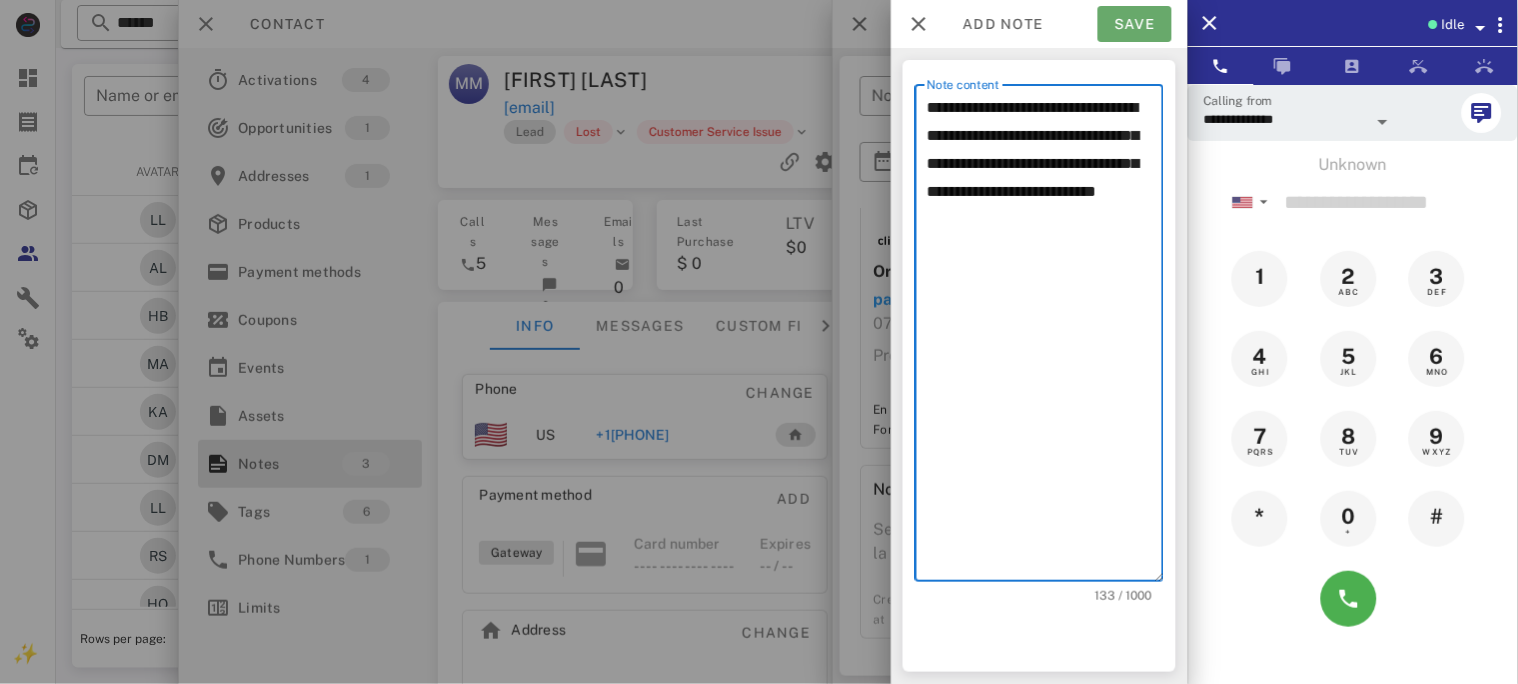click on "Save" at bounding box center (1135, 24) 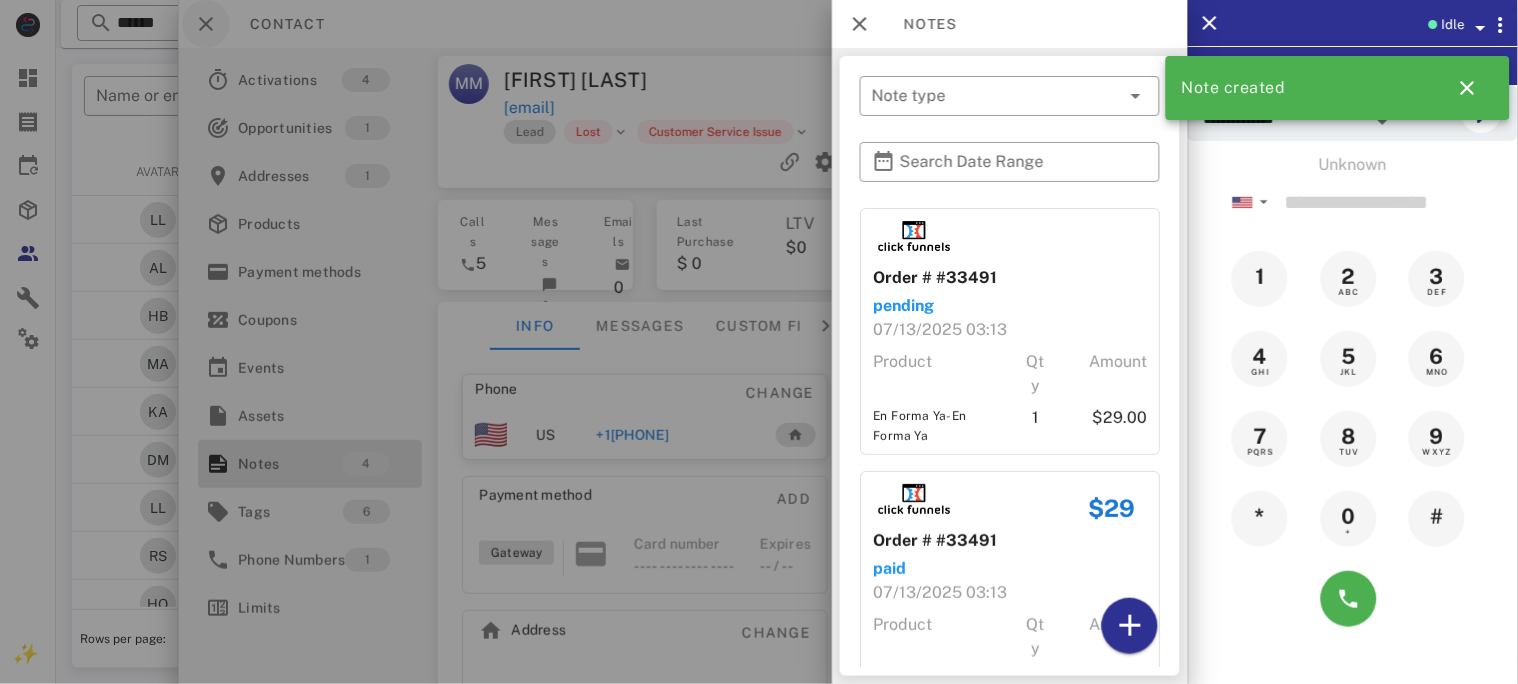 click at bounding box center (759, 342) 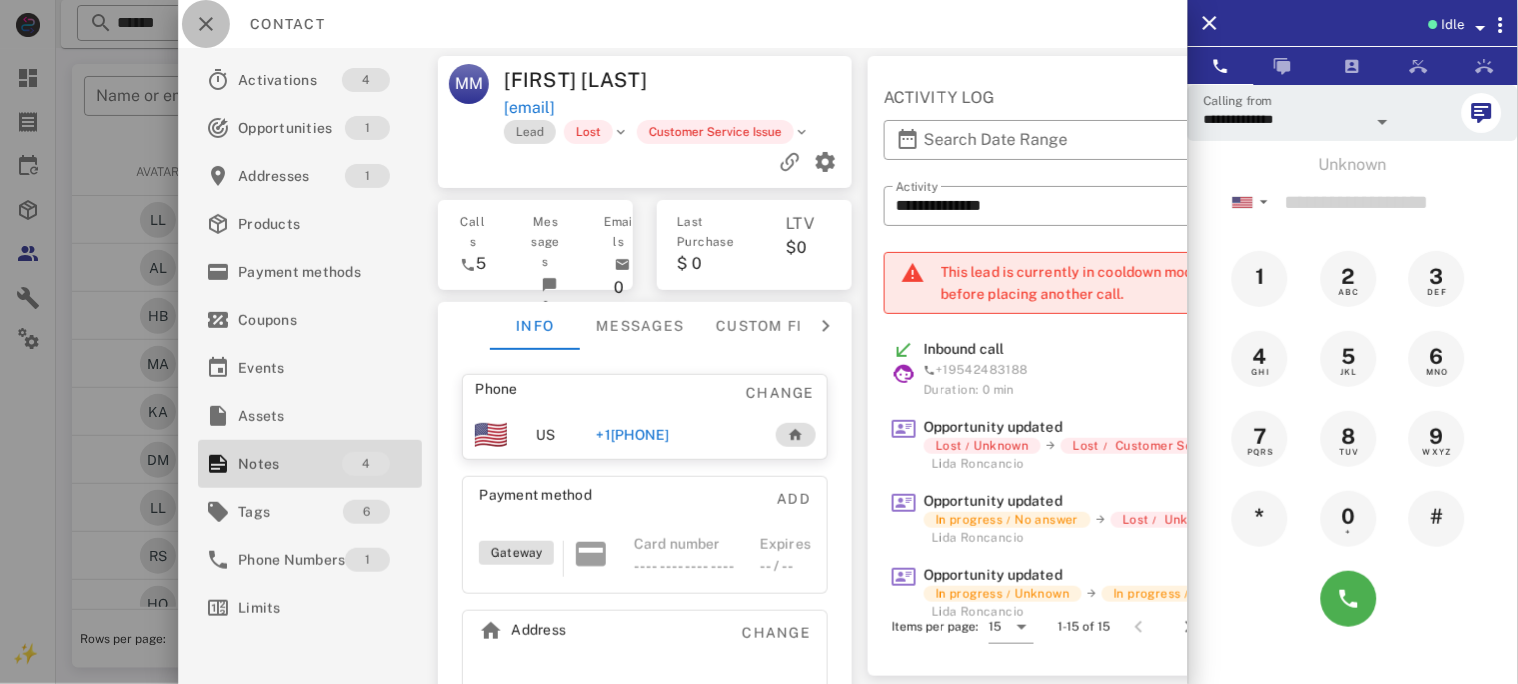 click at bounding box center (206, 24) 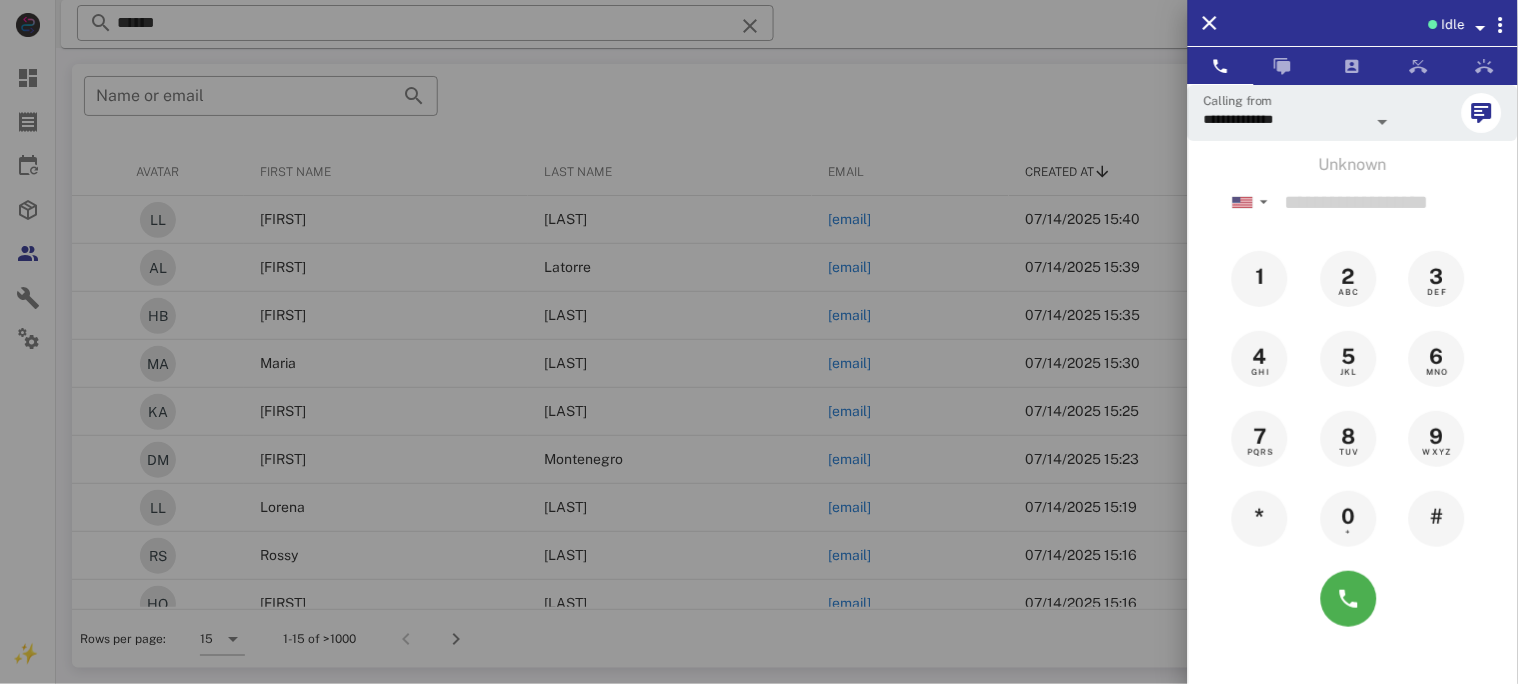 click at bounding box center [759, 342] 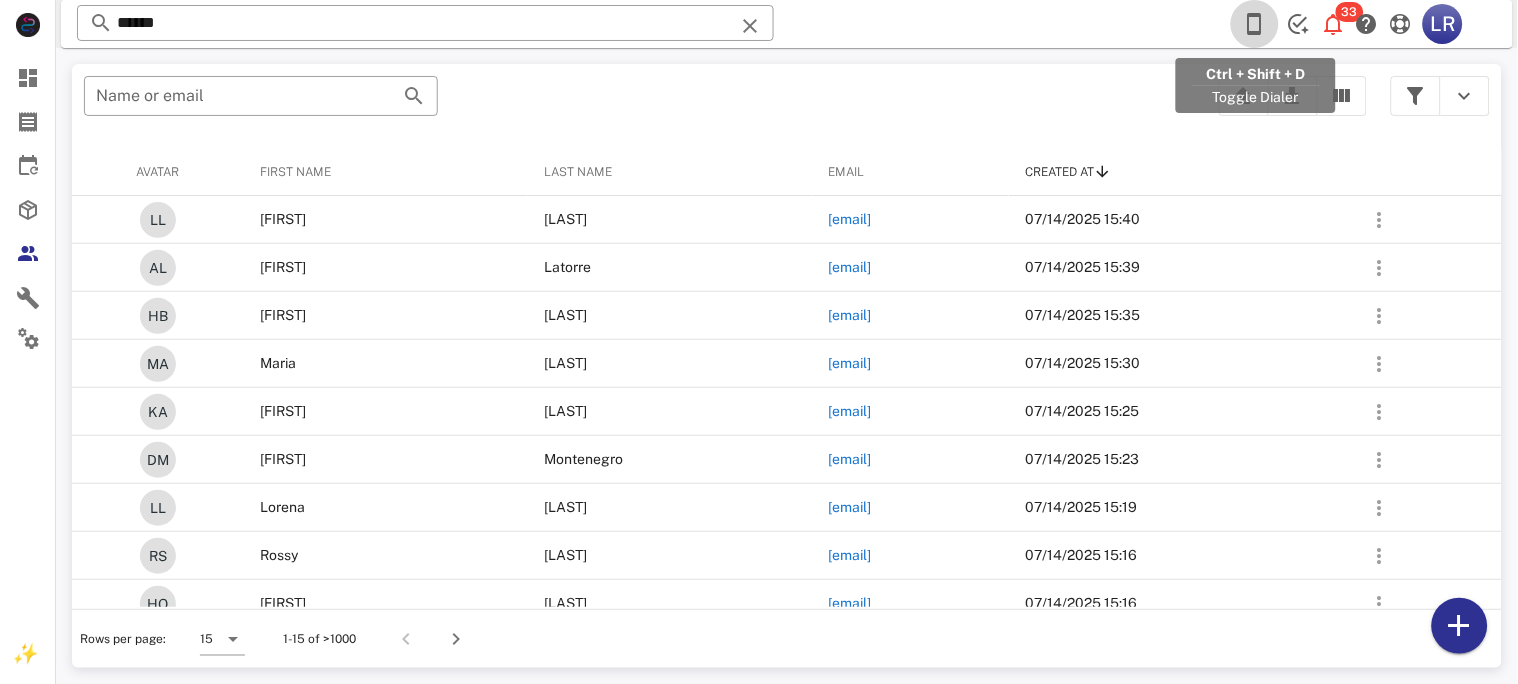 click at bounding box center (1255, 24) 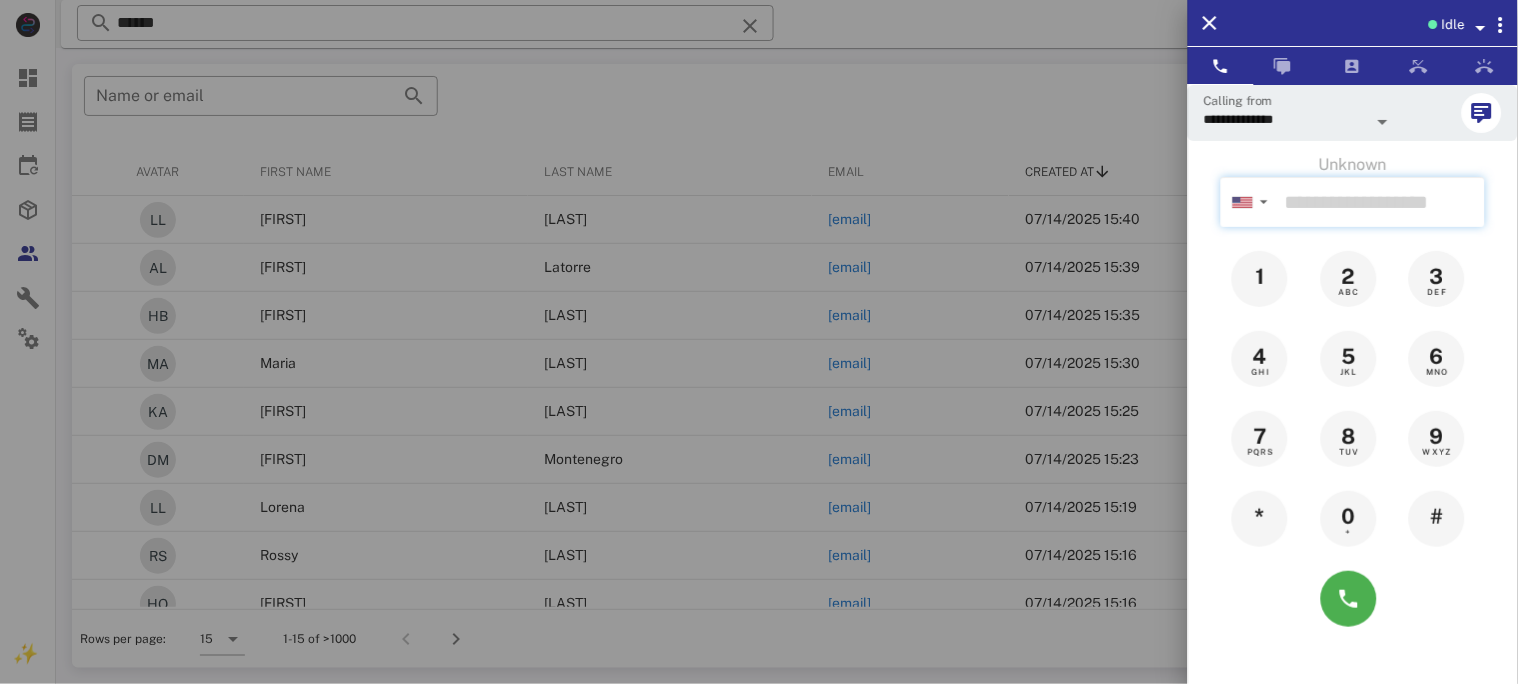 click at bounding box center (1381, 202) 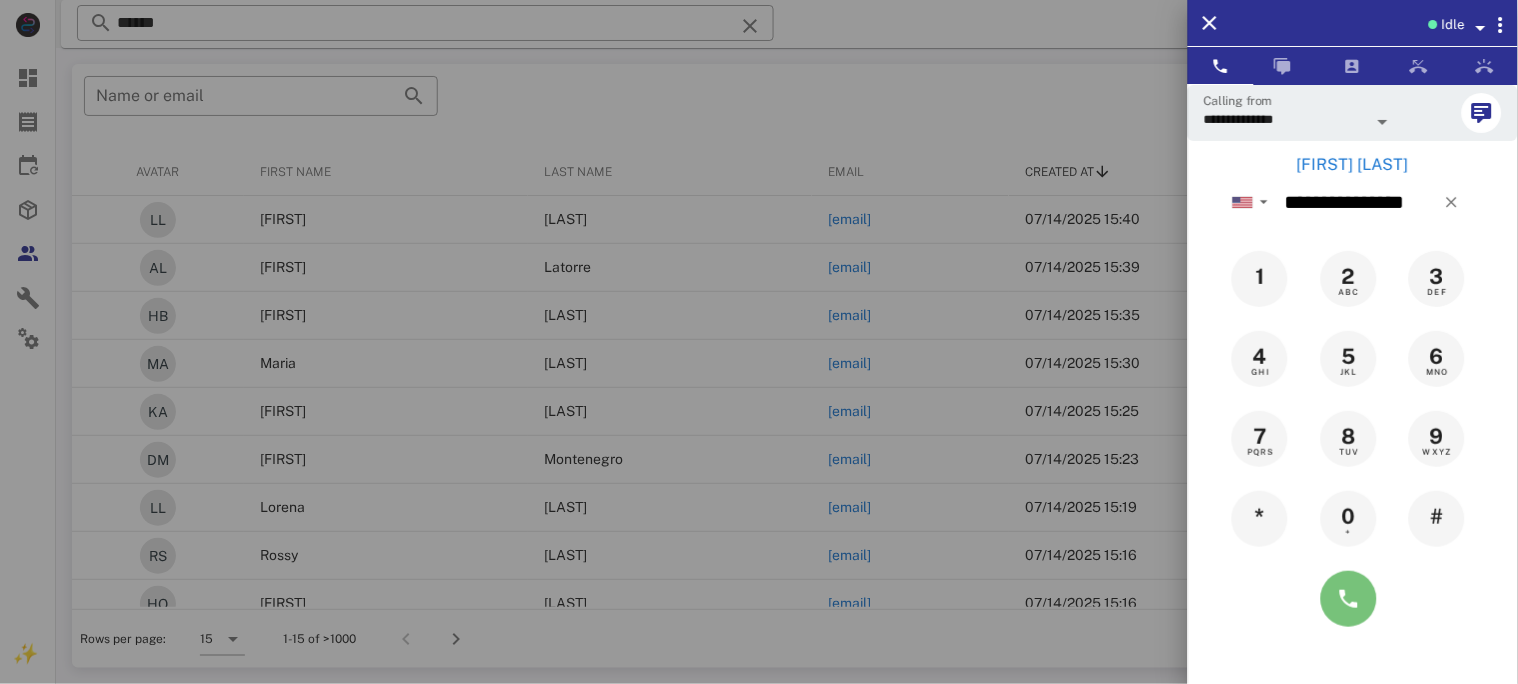 click at bounding box center (1349, 599) 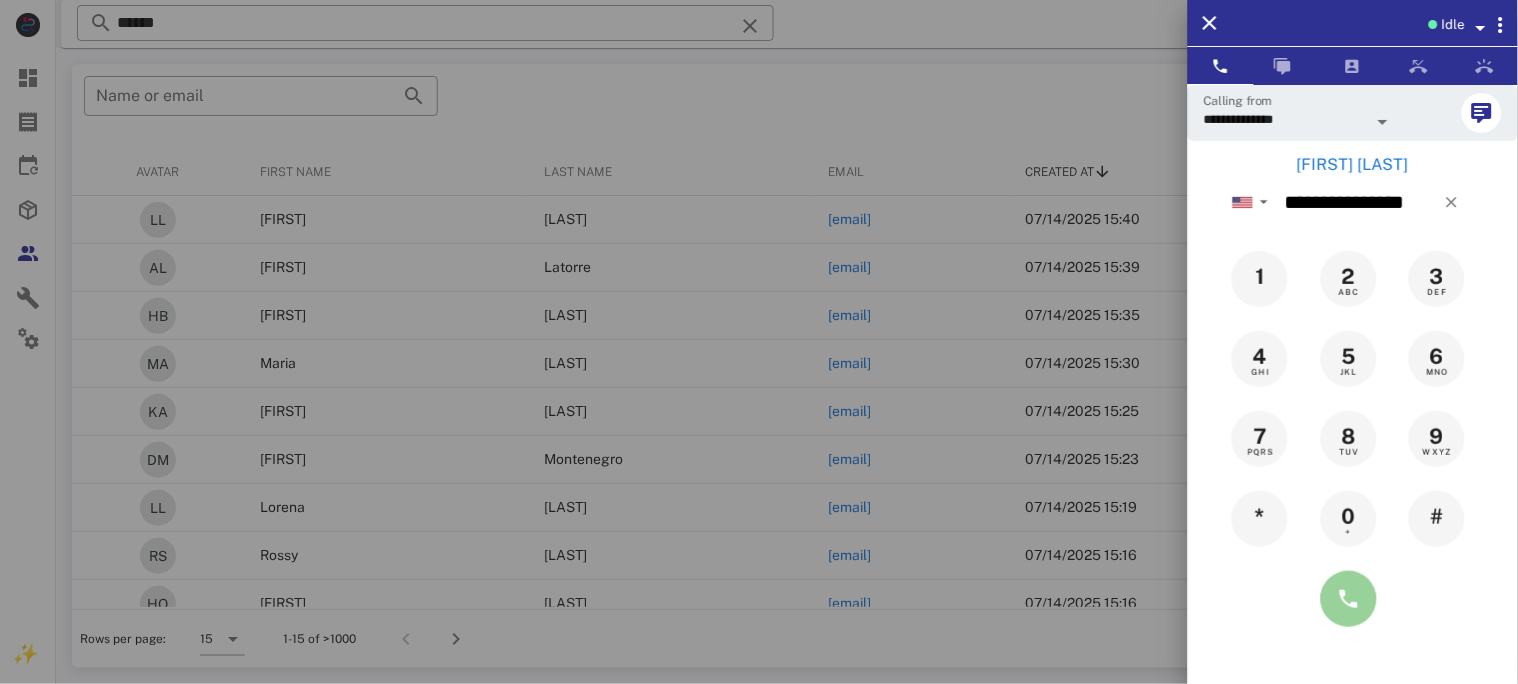 type on "**********" 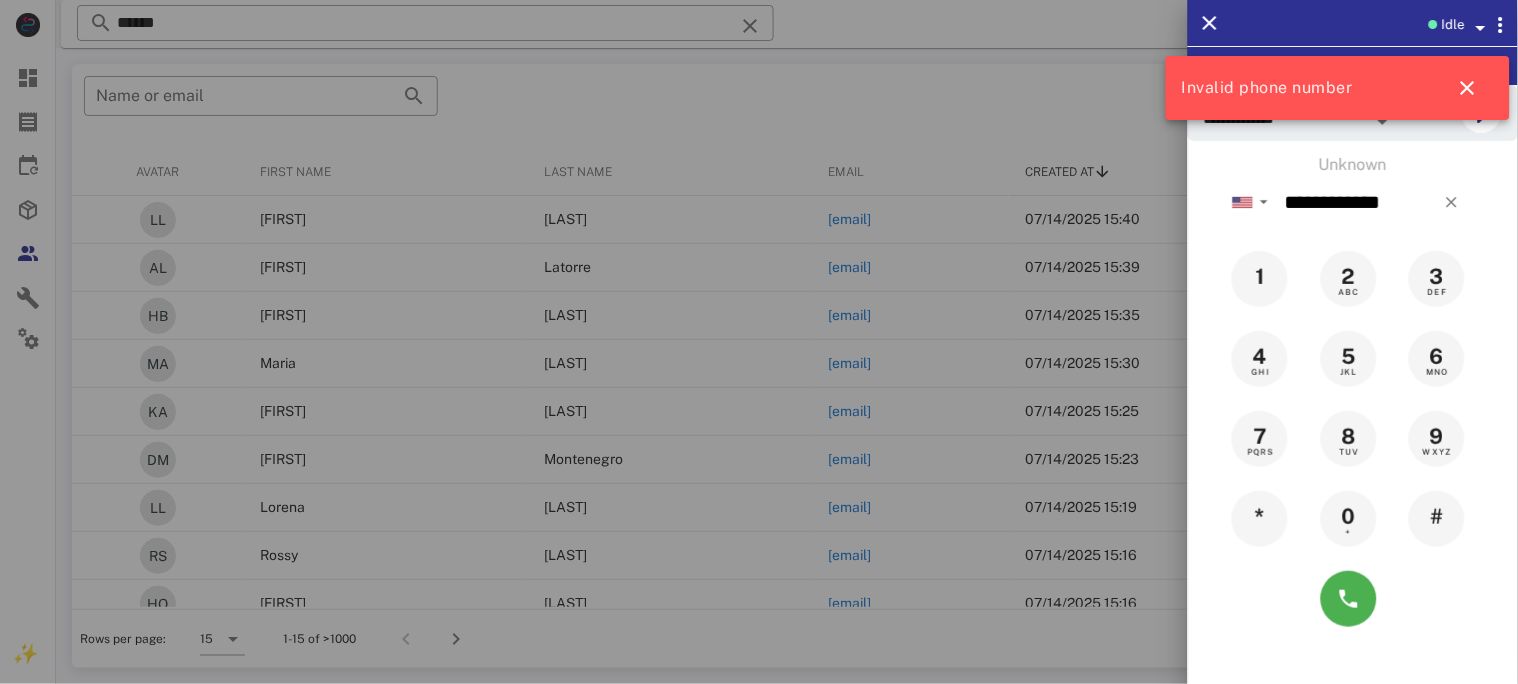 click on "Unknown" at bounding box center [1353, 165] 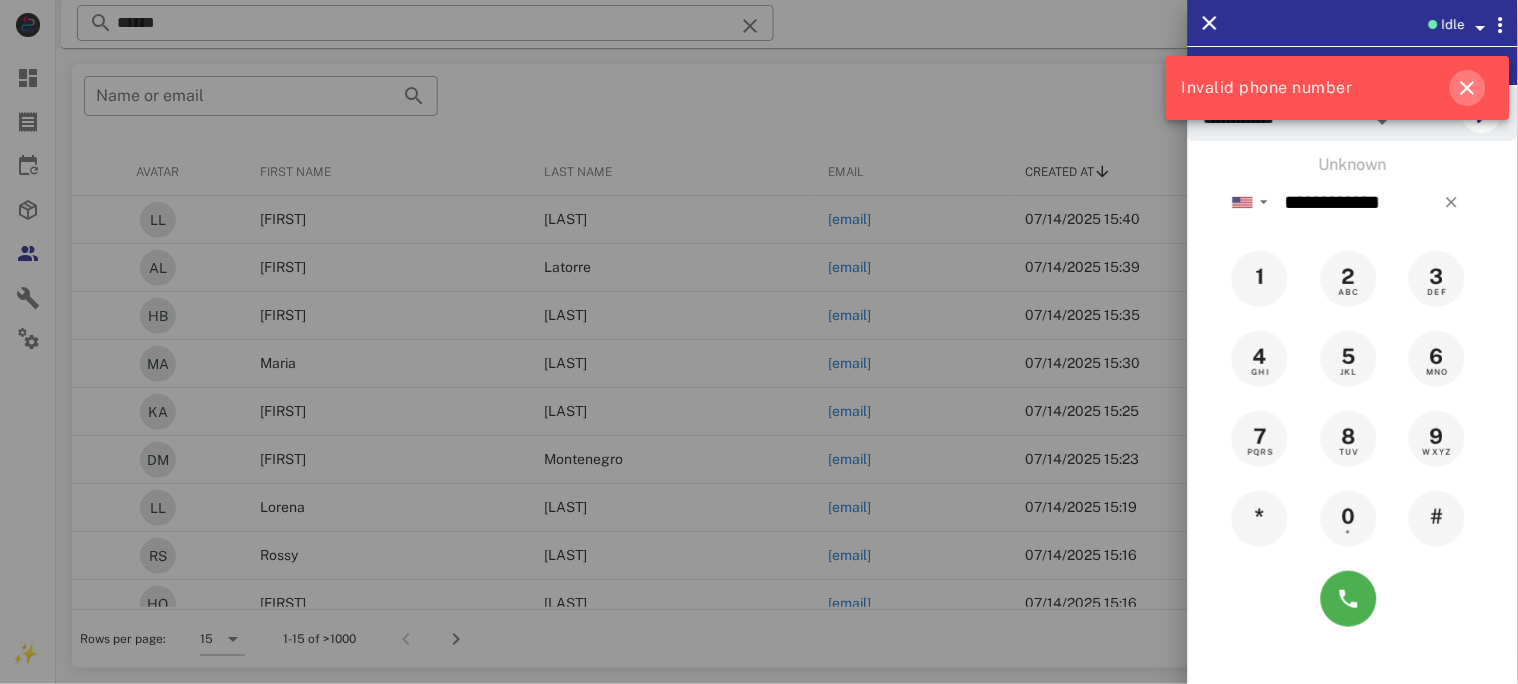 click at bounding box center (1468, 88) 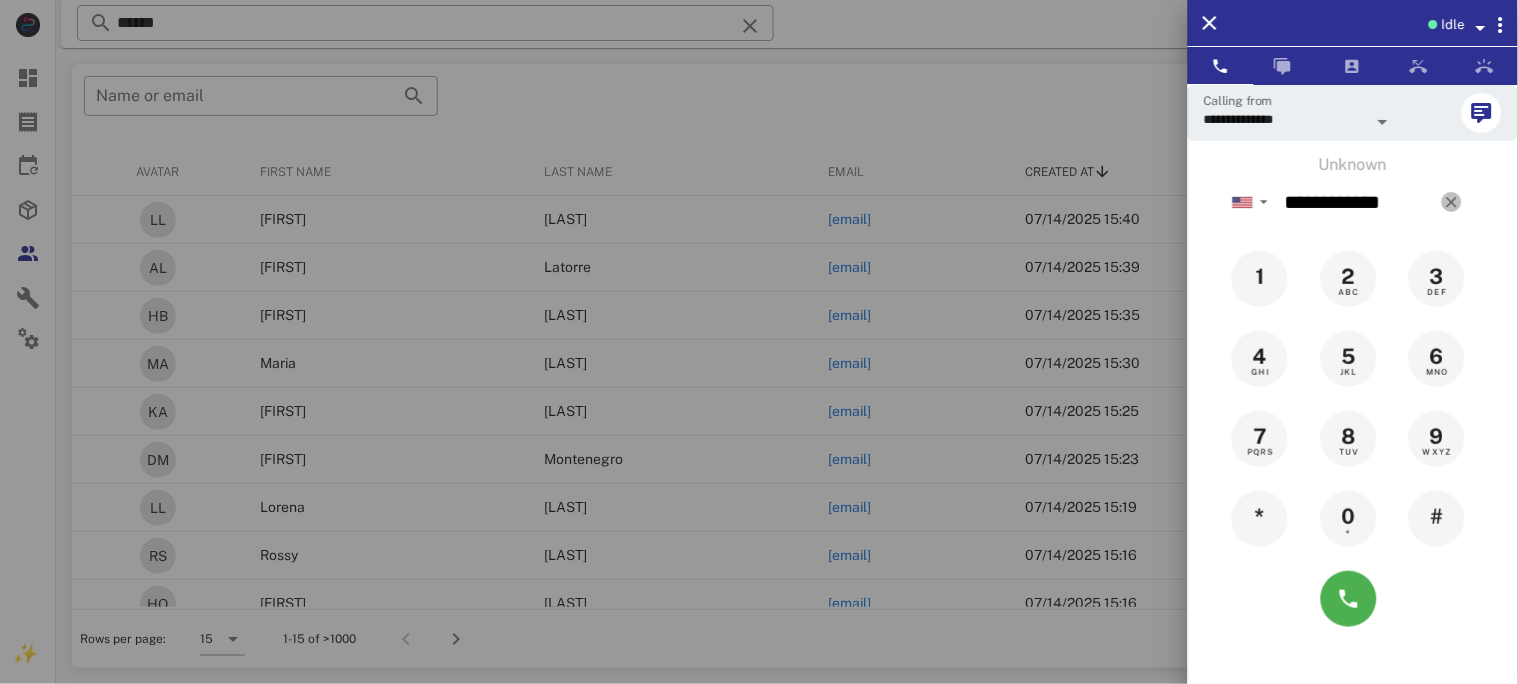 click at bounding box center (1452, 202) 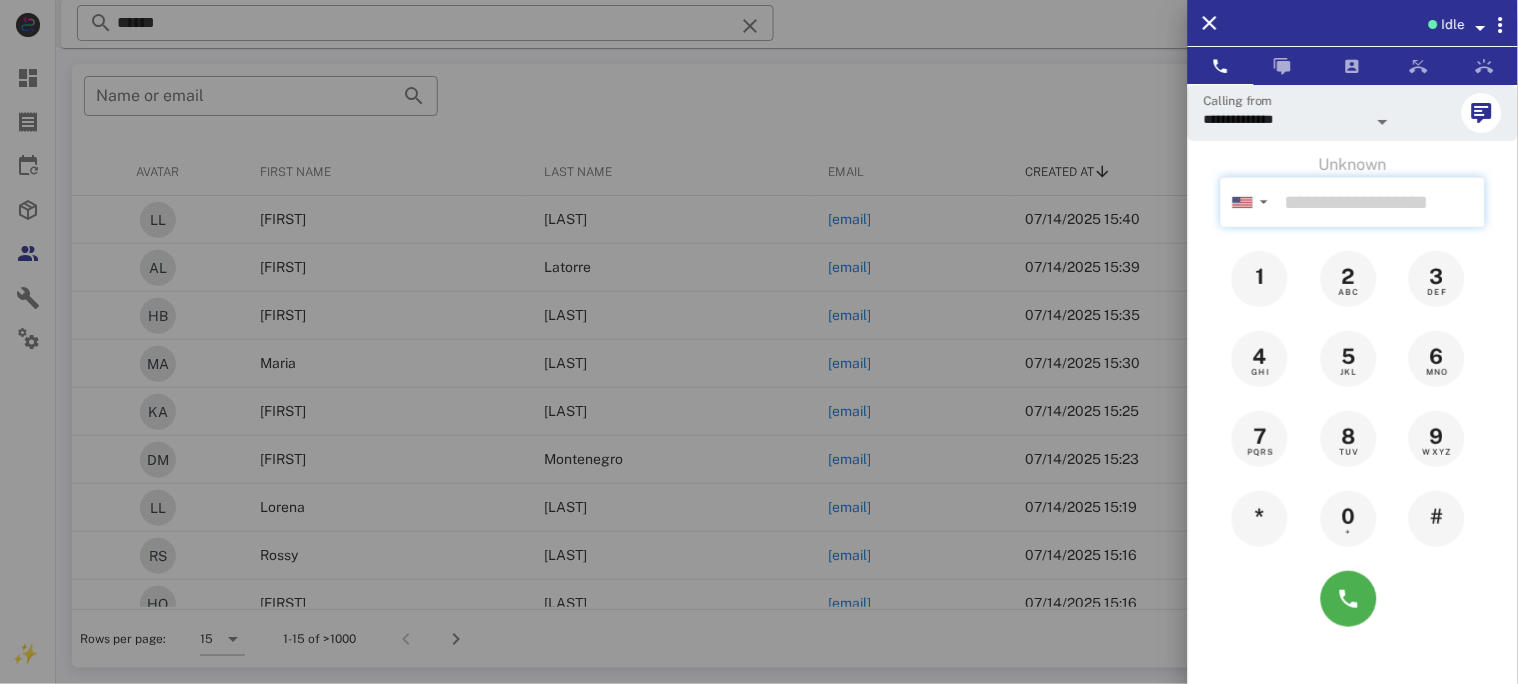 click at bounding box center [1381, 202] 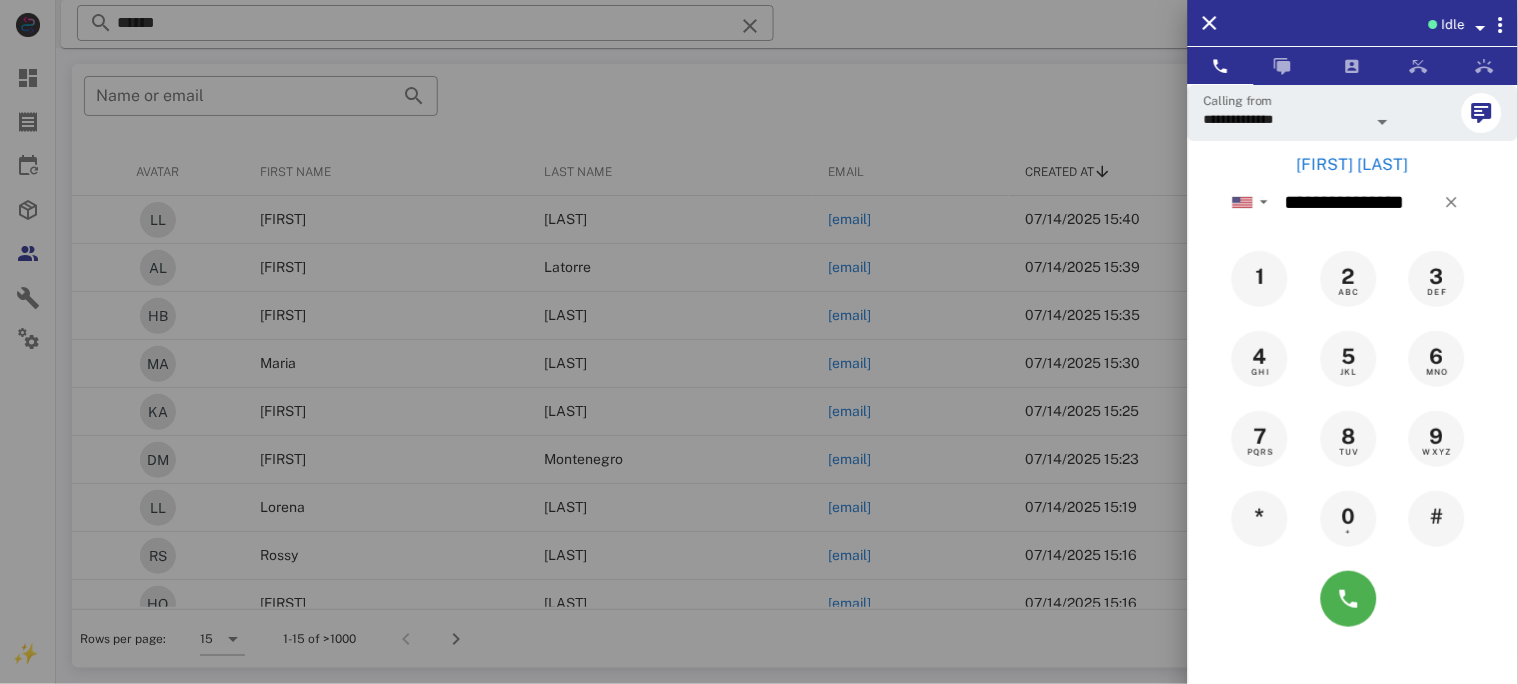click on "[FIRST] [LAST]" at bounding box center [1353, 165] 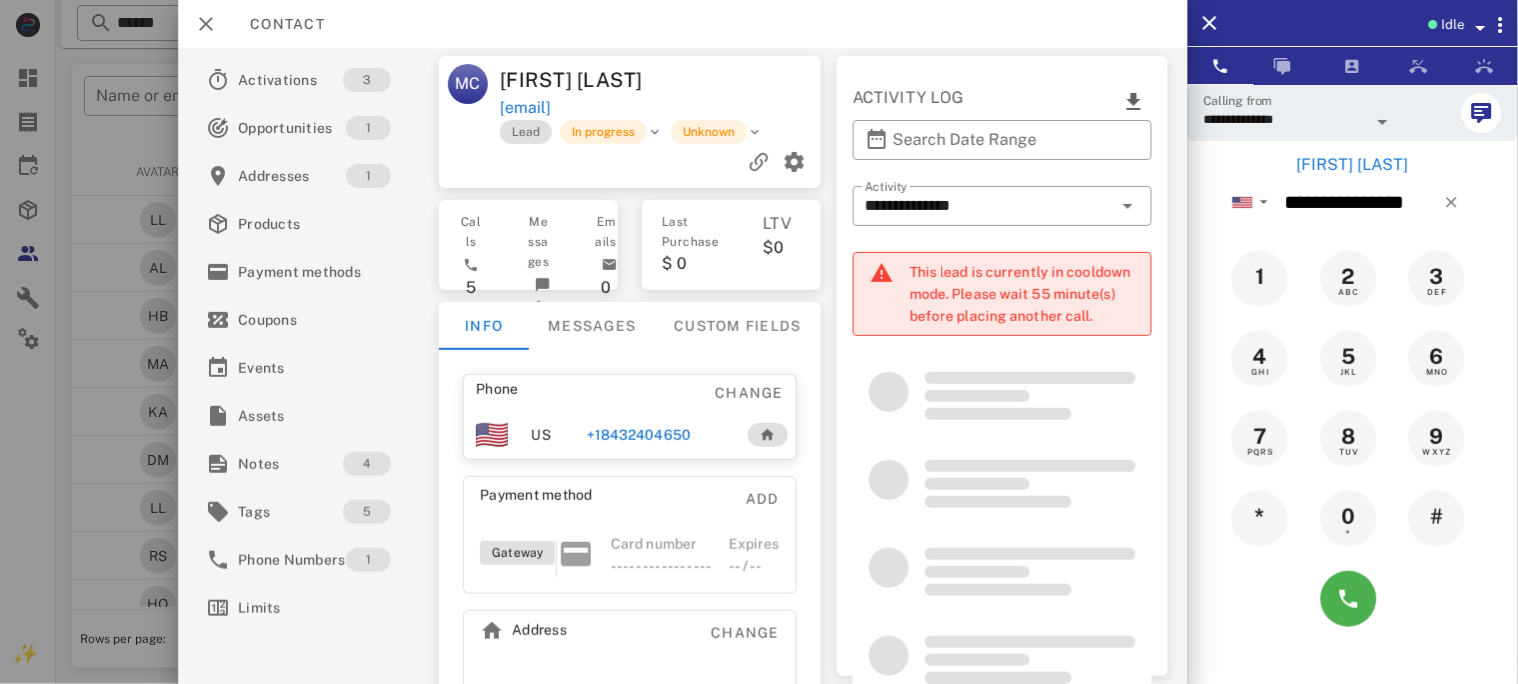 click on "Phone   Change   US   [PHONE]" at bounding box center [629, 417] 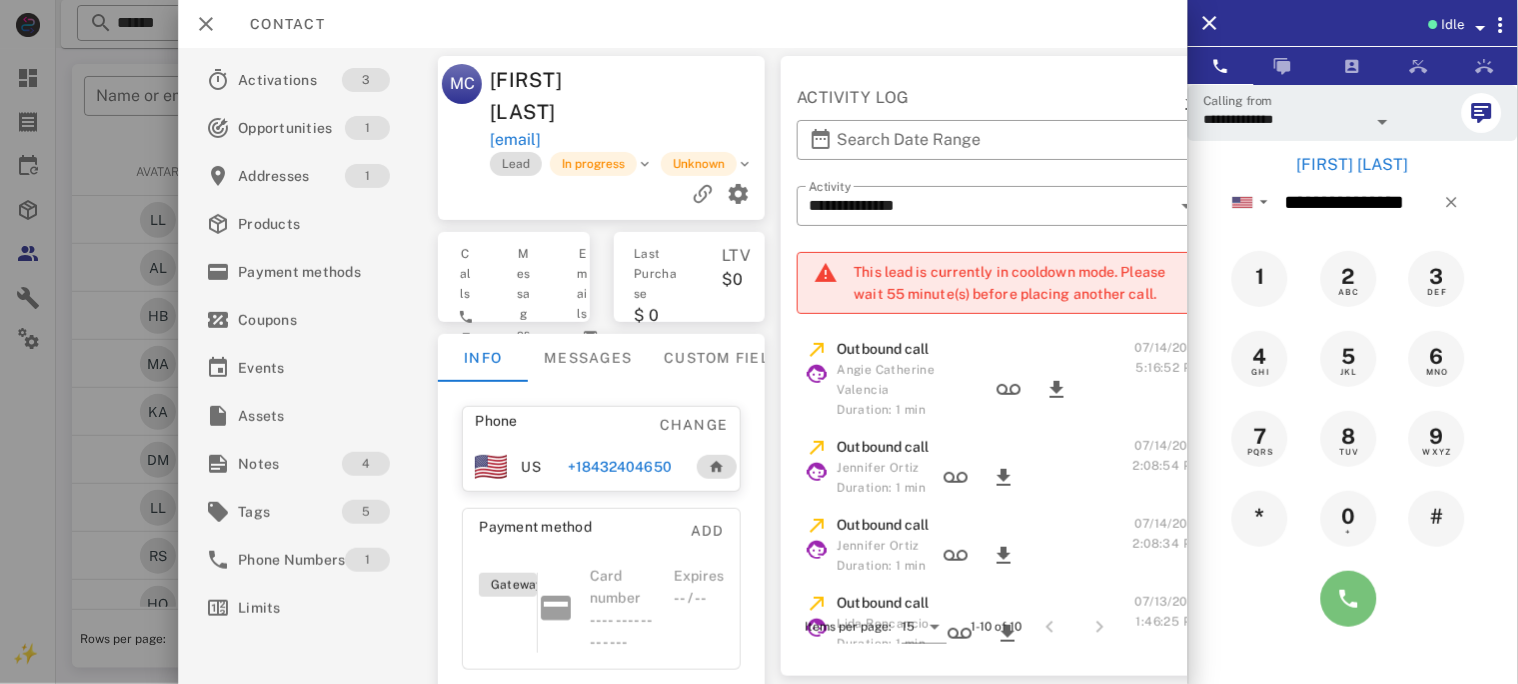 click at bounding box center [1349, 599] 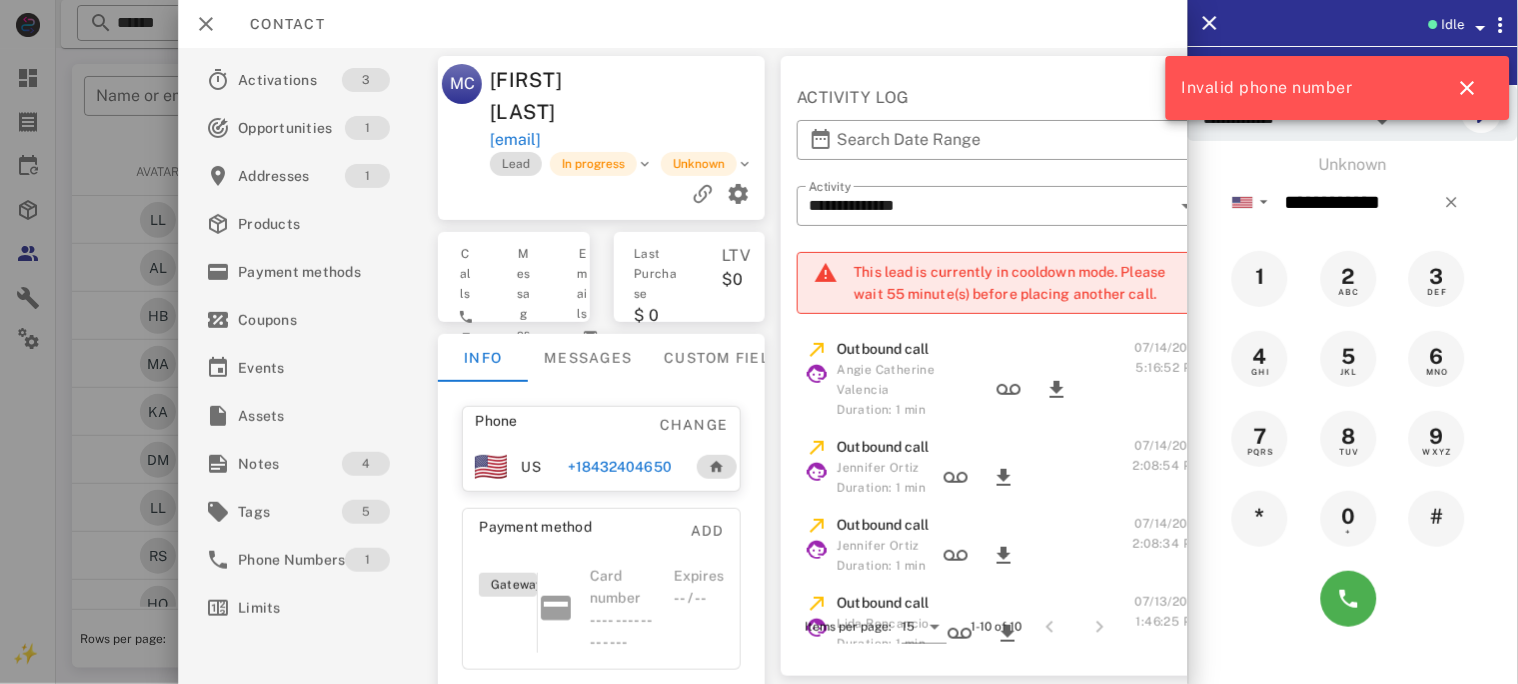 click on "+18432404650" at bounding box center [620, 467] 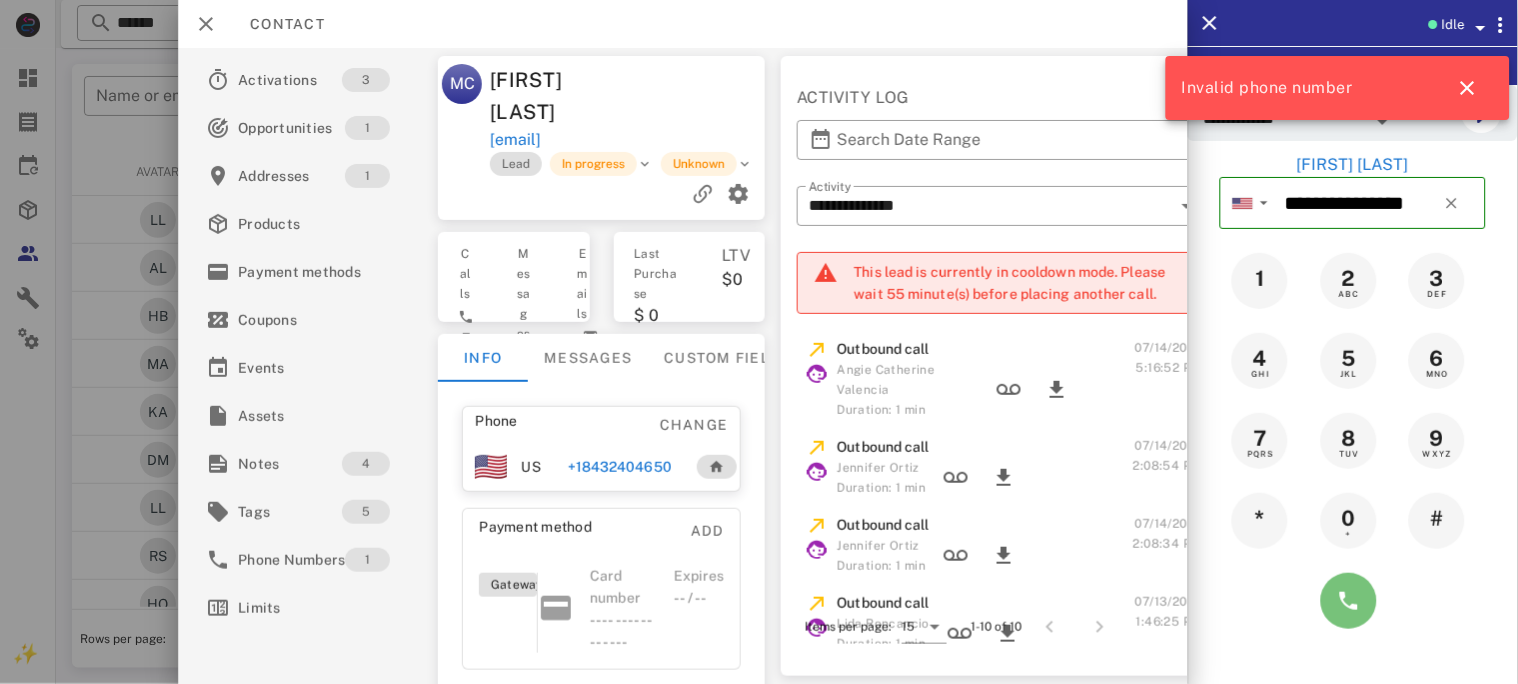 click at bounding box center (1349, 601) 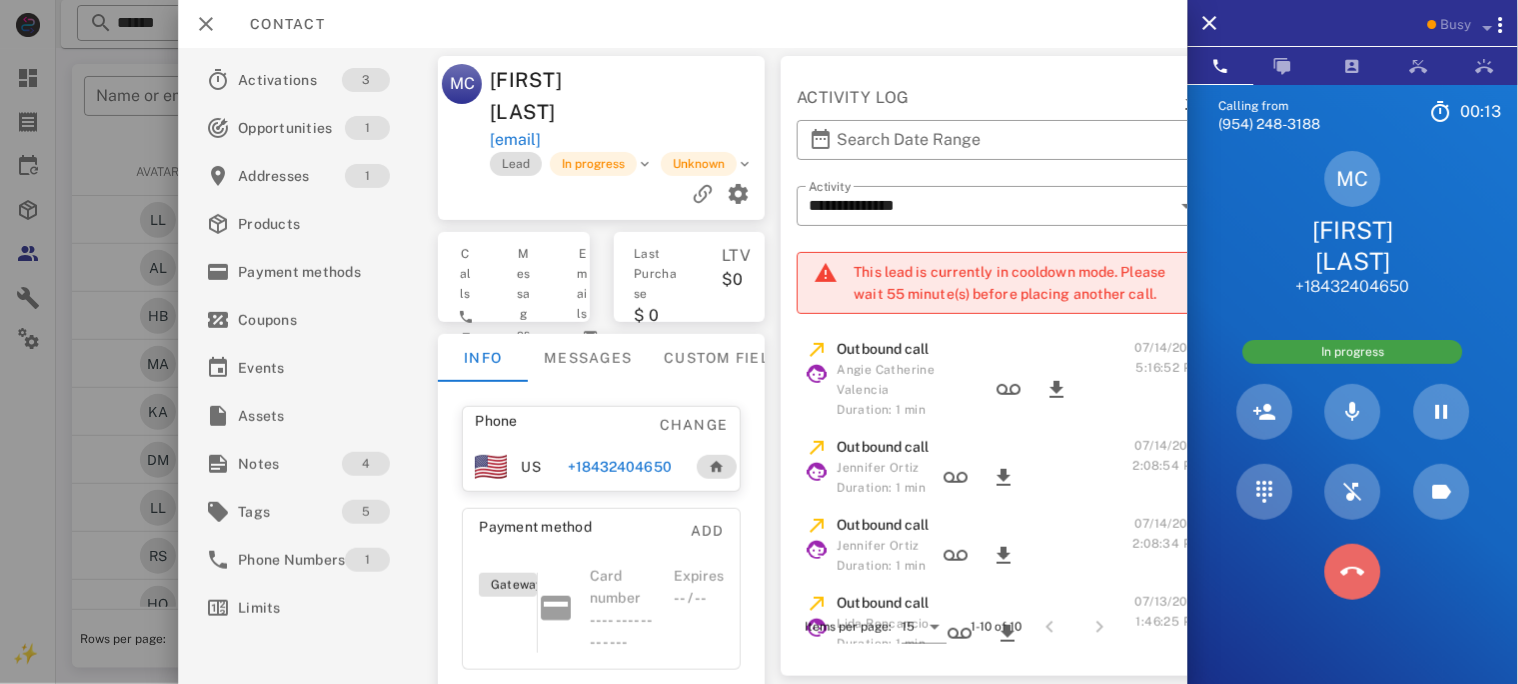 click at bounding box center (1353, 572) 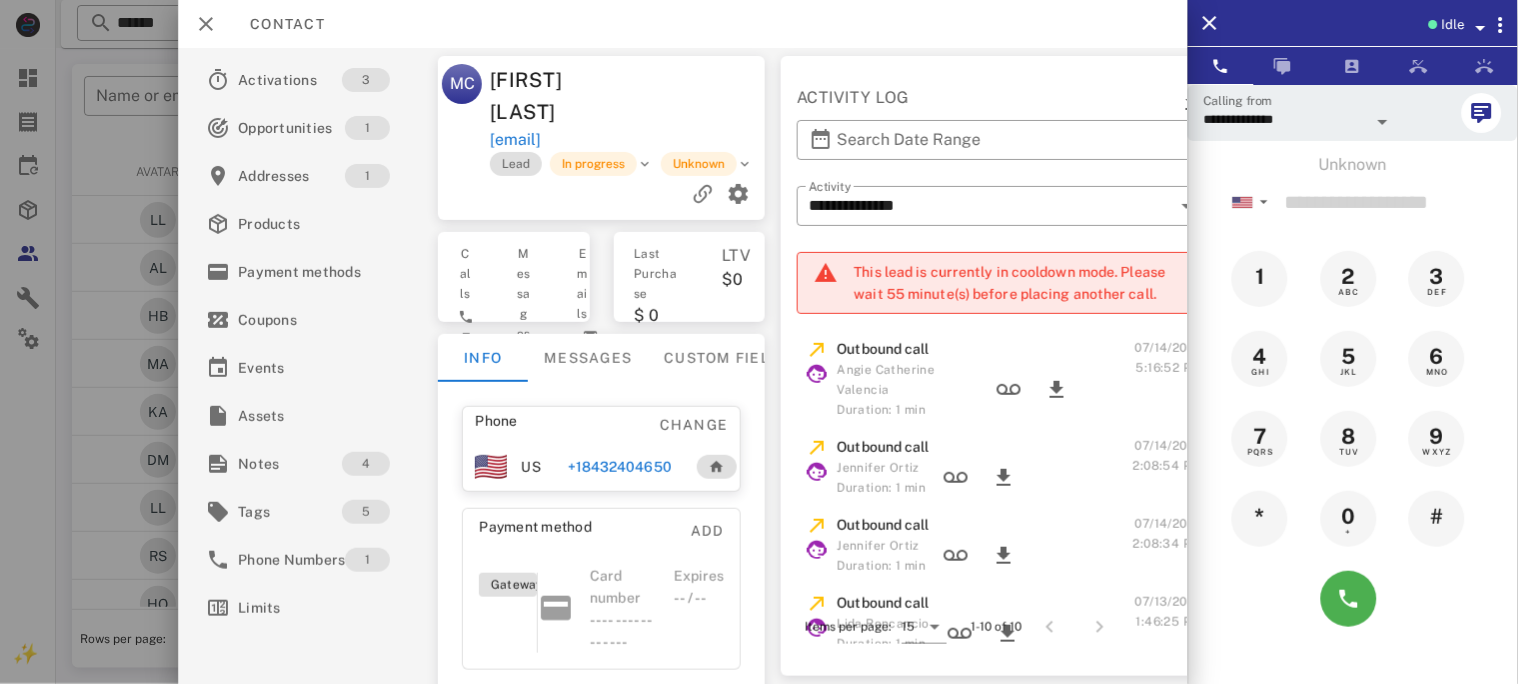 click on "+18432404650" at bounding box center (620, 467) 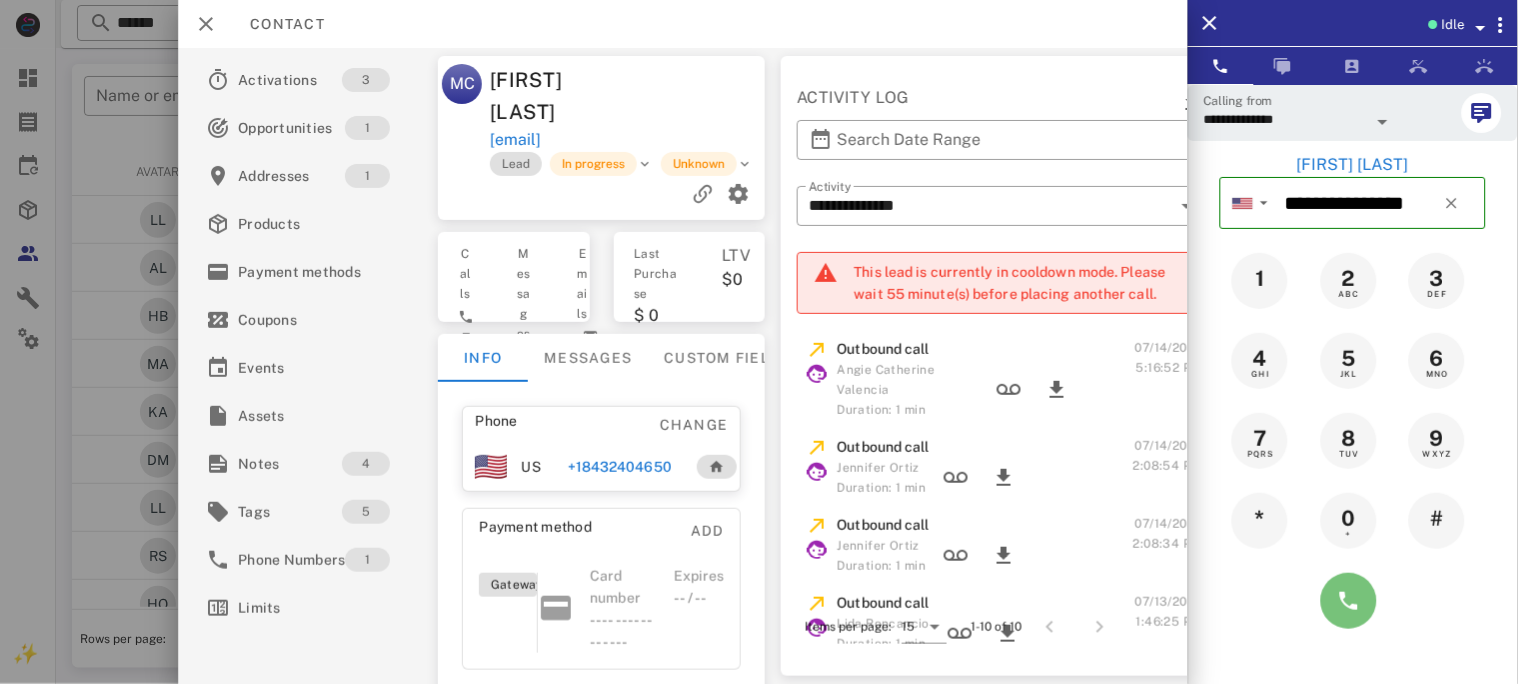 click at bounding box center (1349, 601) 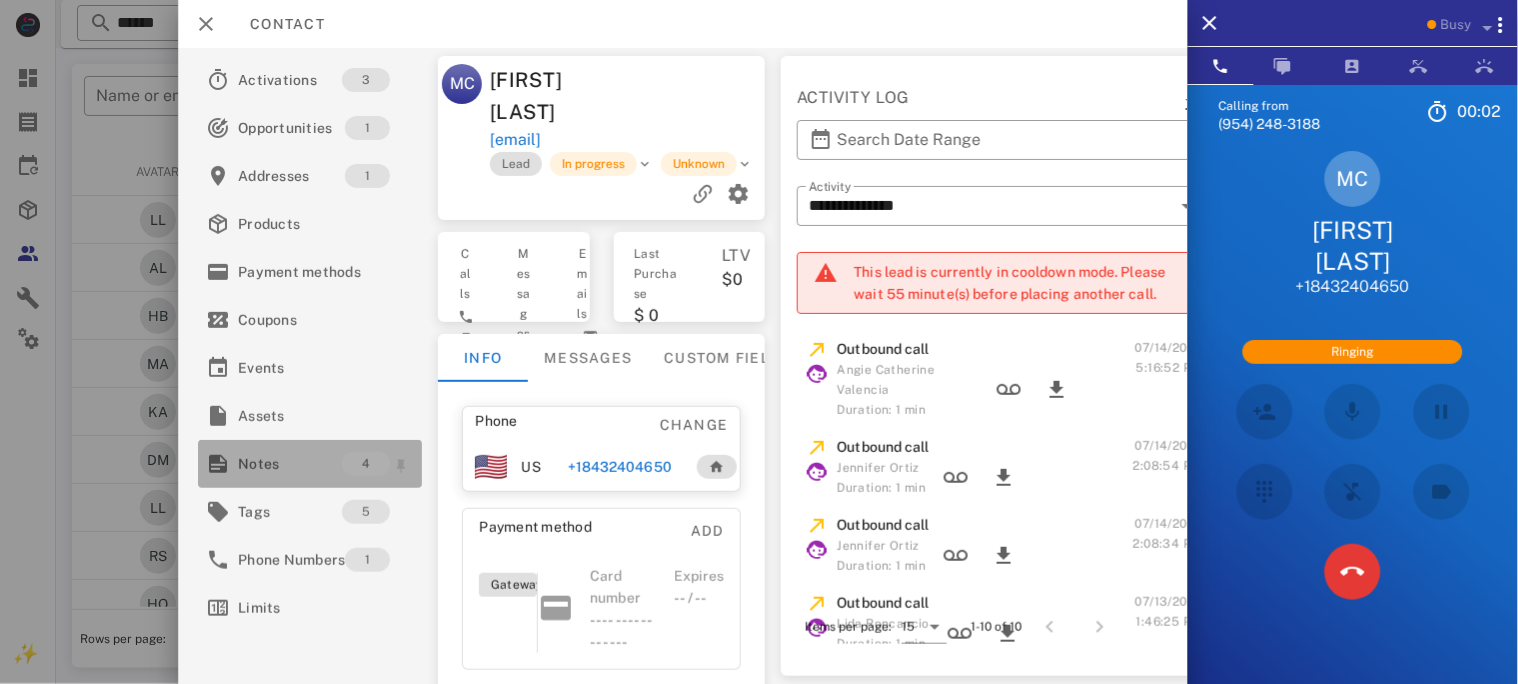 click on "Notes" at bounding box center [290, 464] 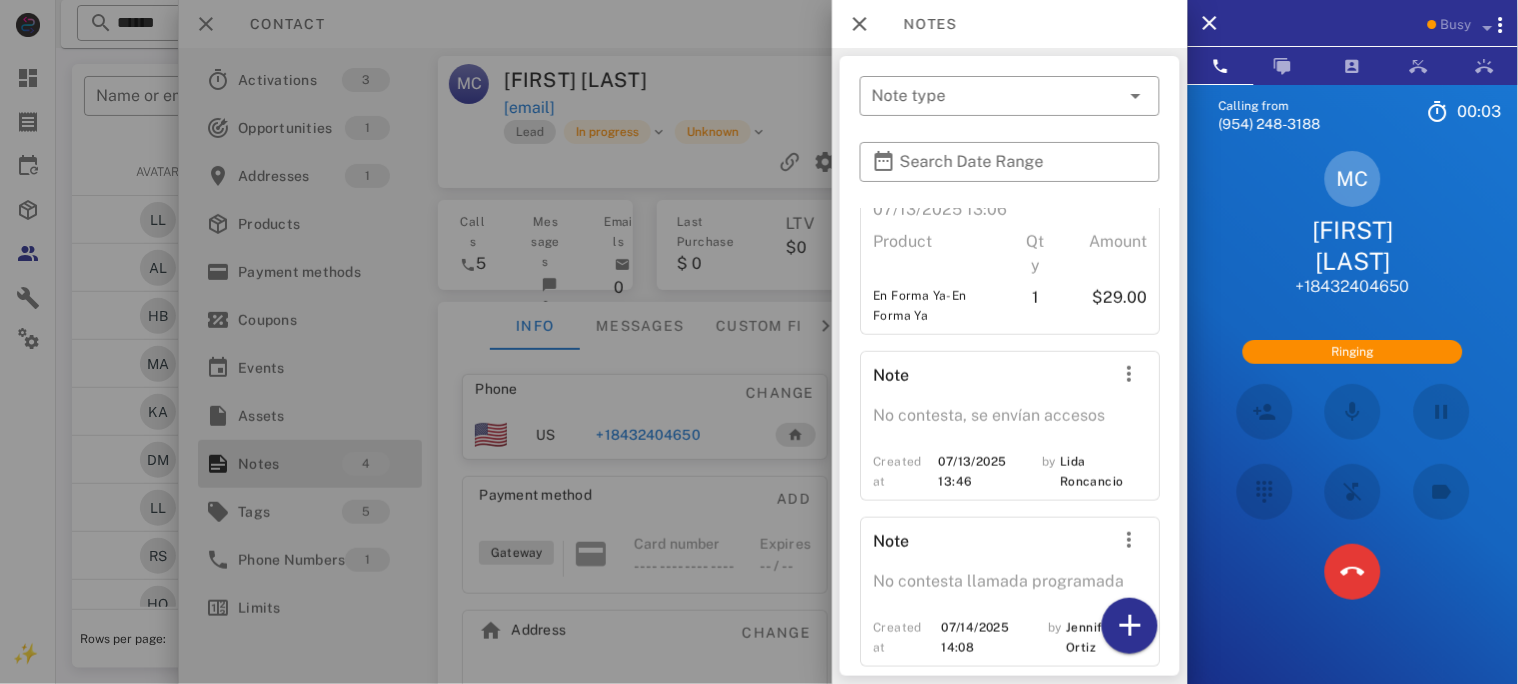 scroll, scrollTop: 407, scrollLeft: 0, axis: vertical 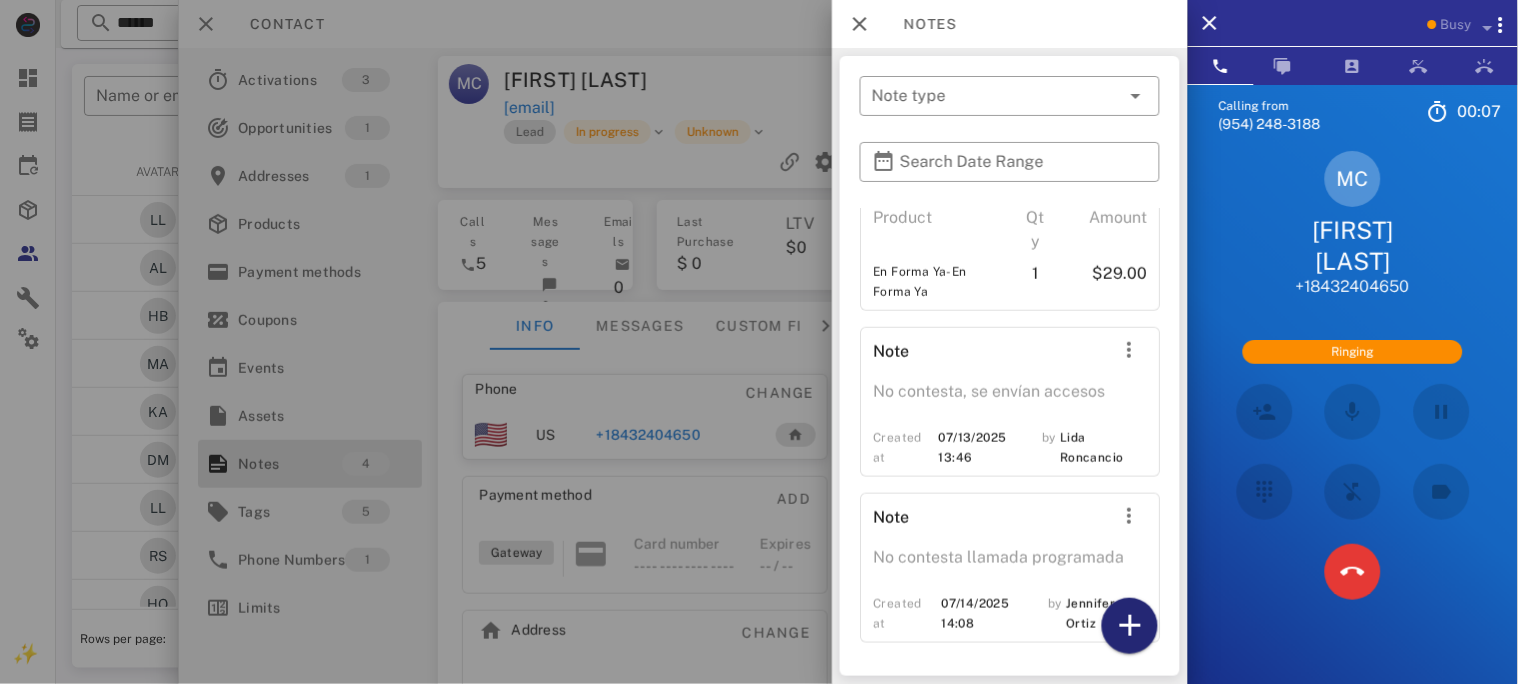 click at bounding box center (1130, 626) 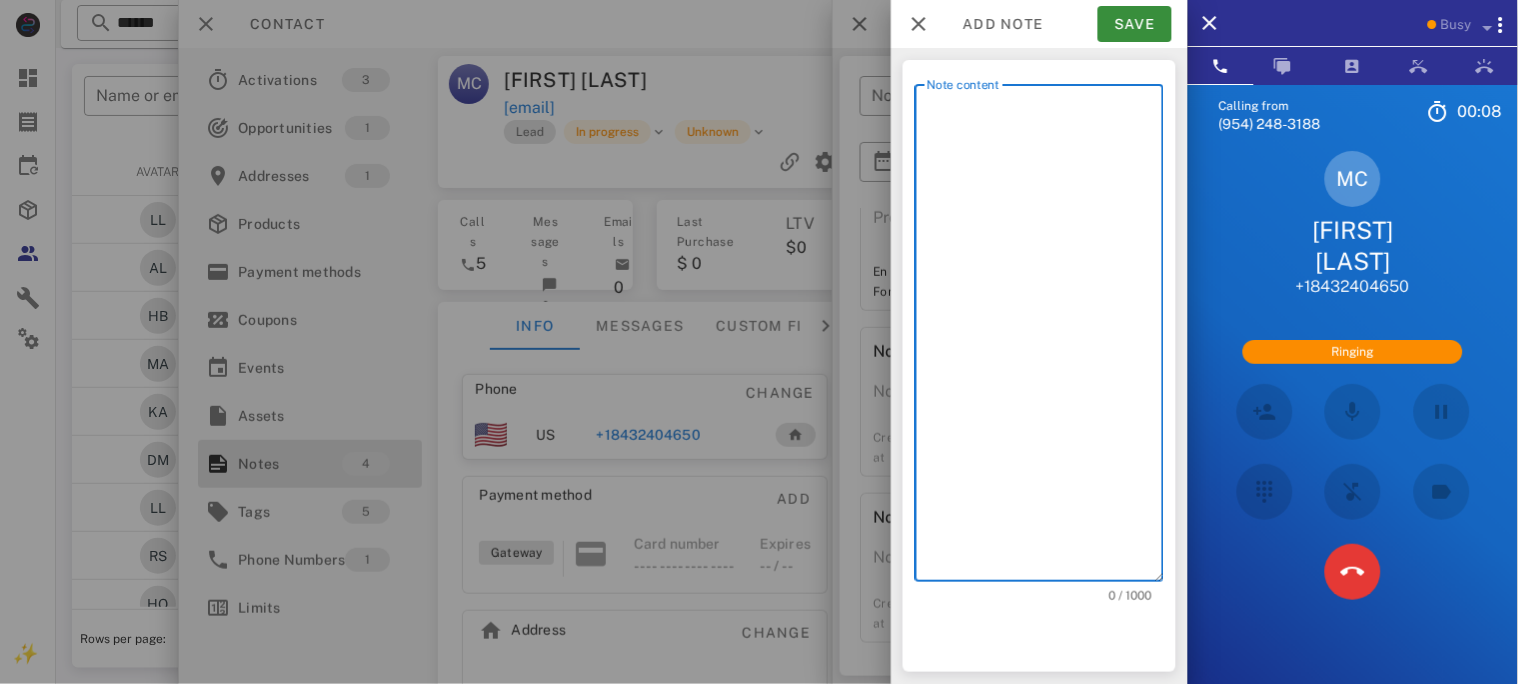 click on "Note content" at bounding box center [1045, 338] 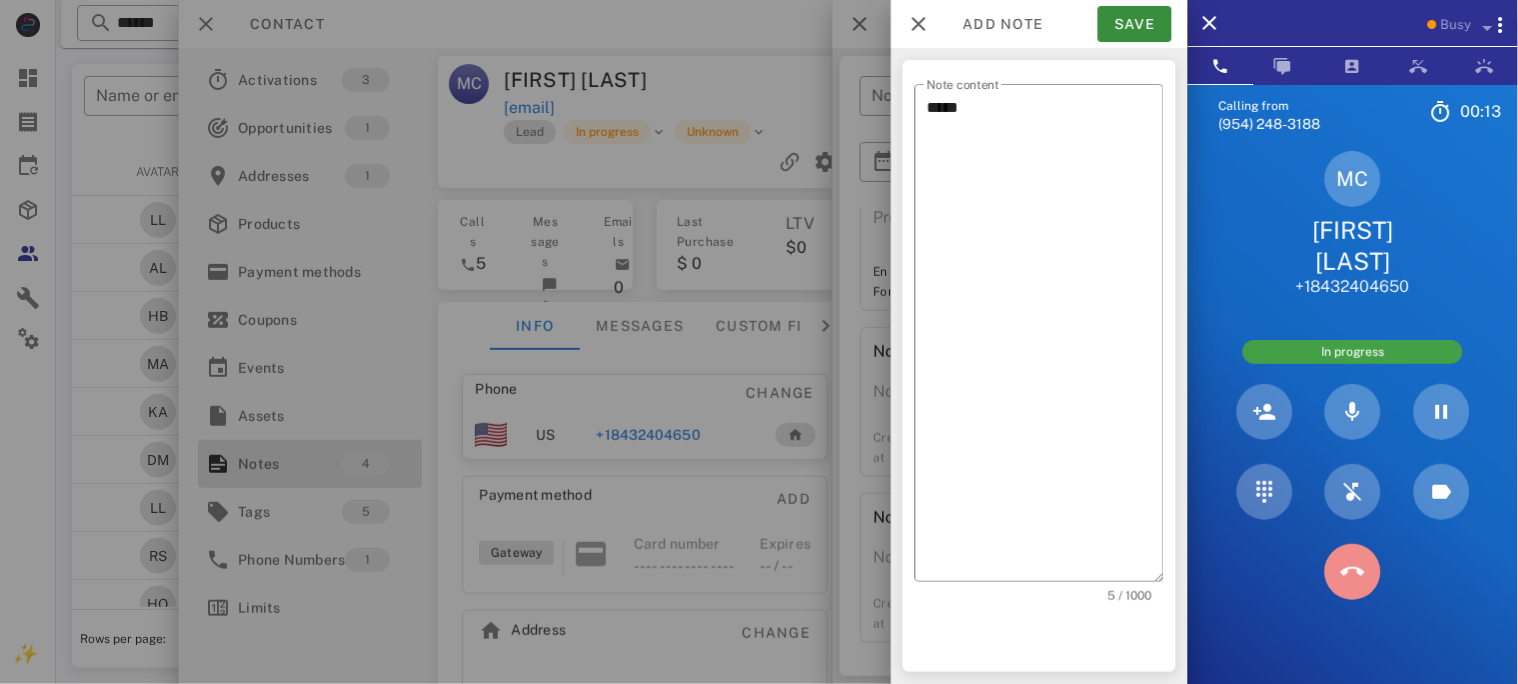 click at bounding box center [1353, 572] 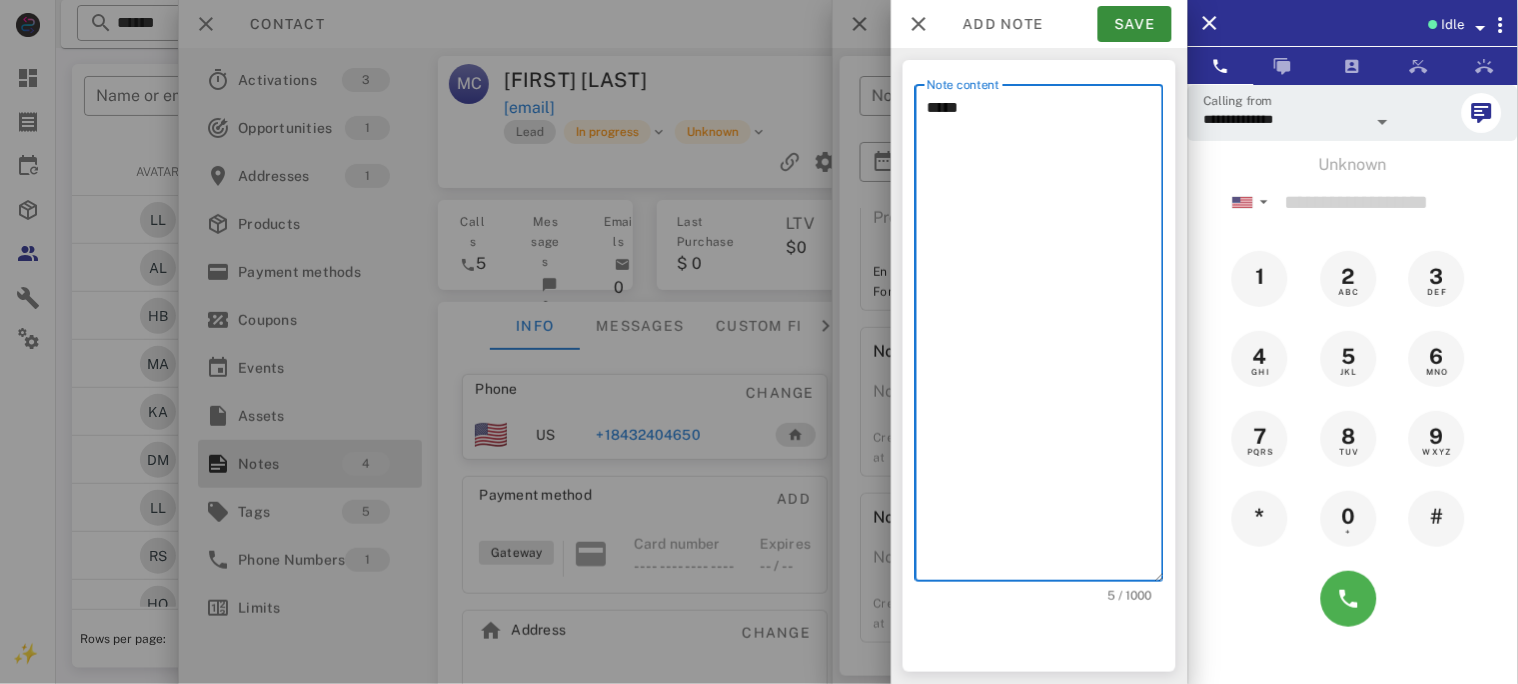 click on "*****" at bounding box center (1045, 338) 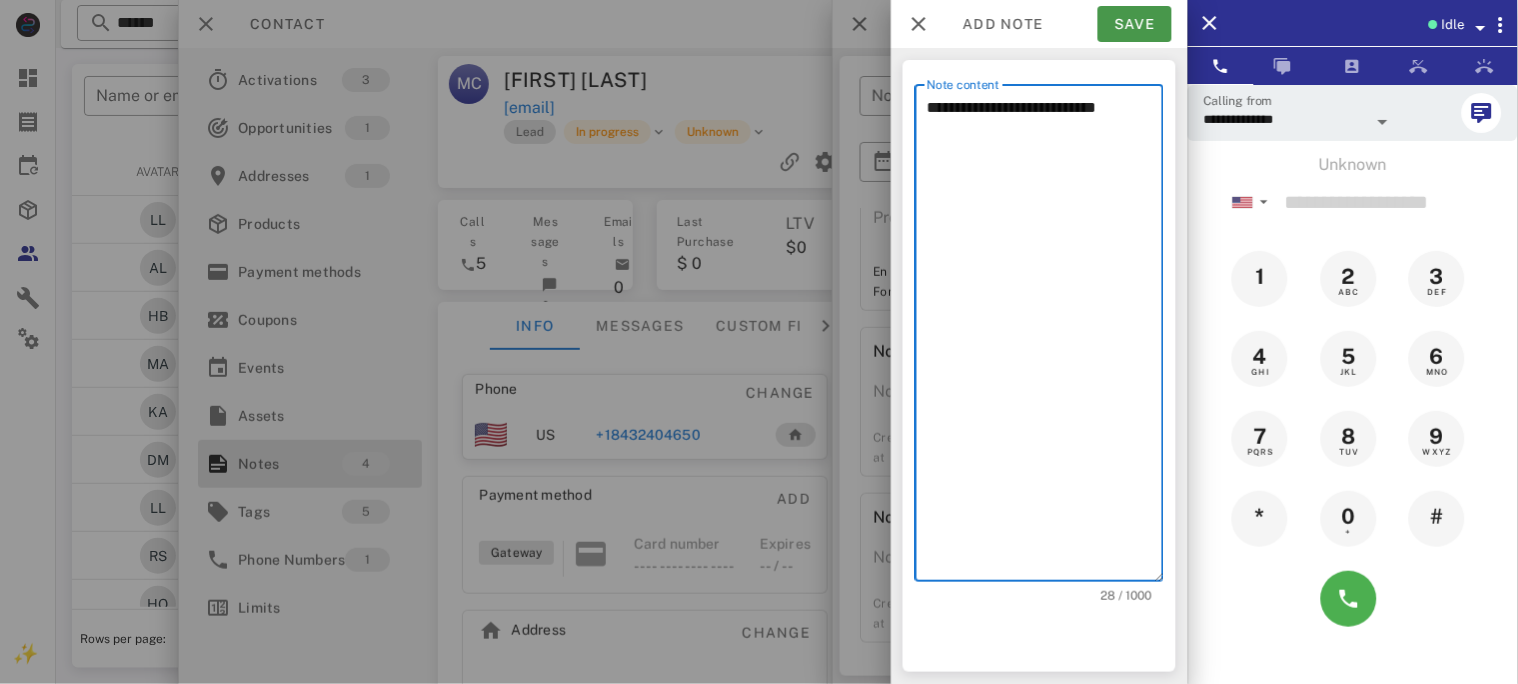 type on "**********" 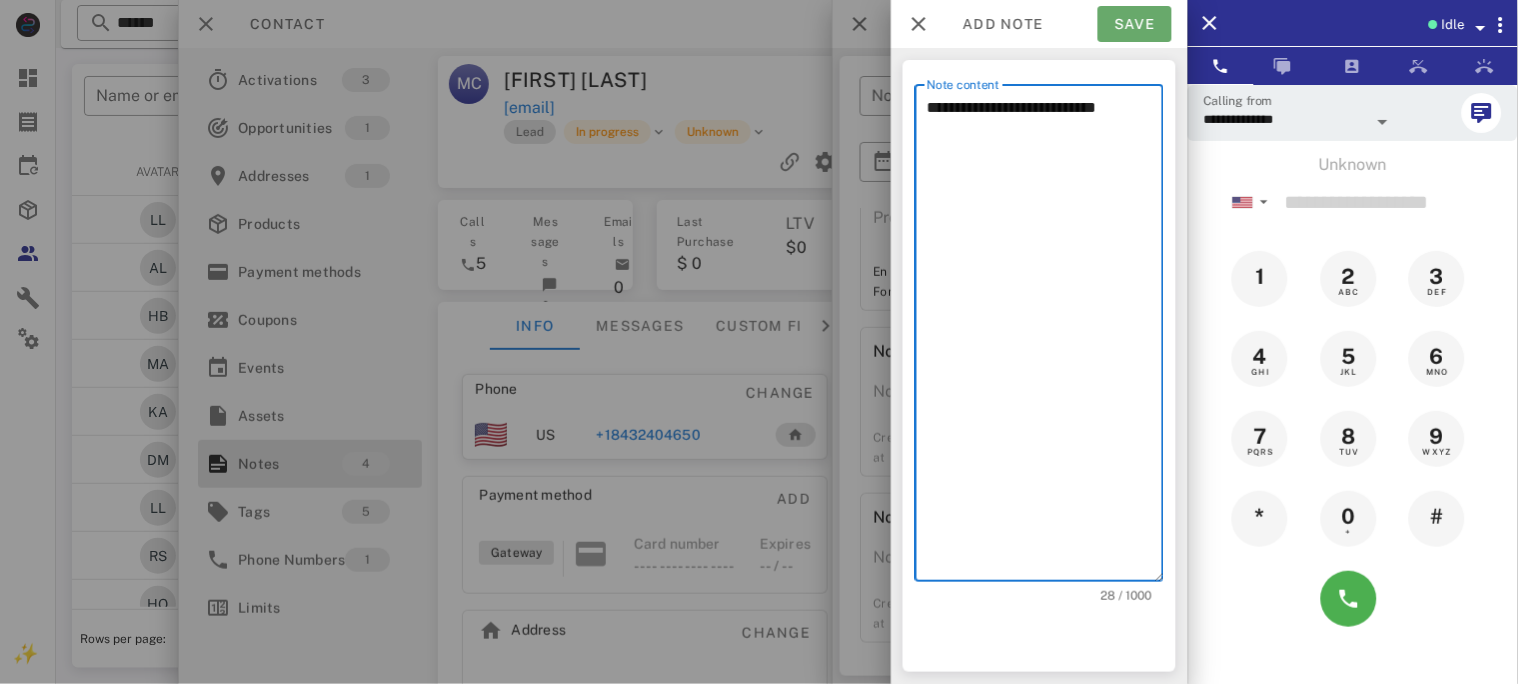 click on "Save" at bounding box center (1135, 24) 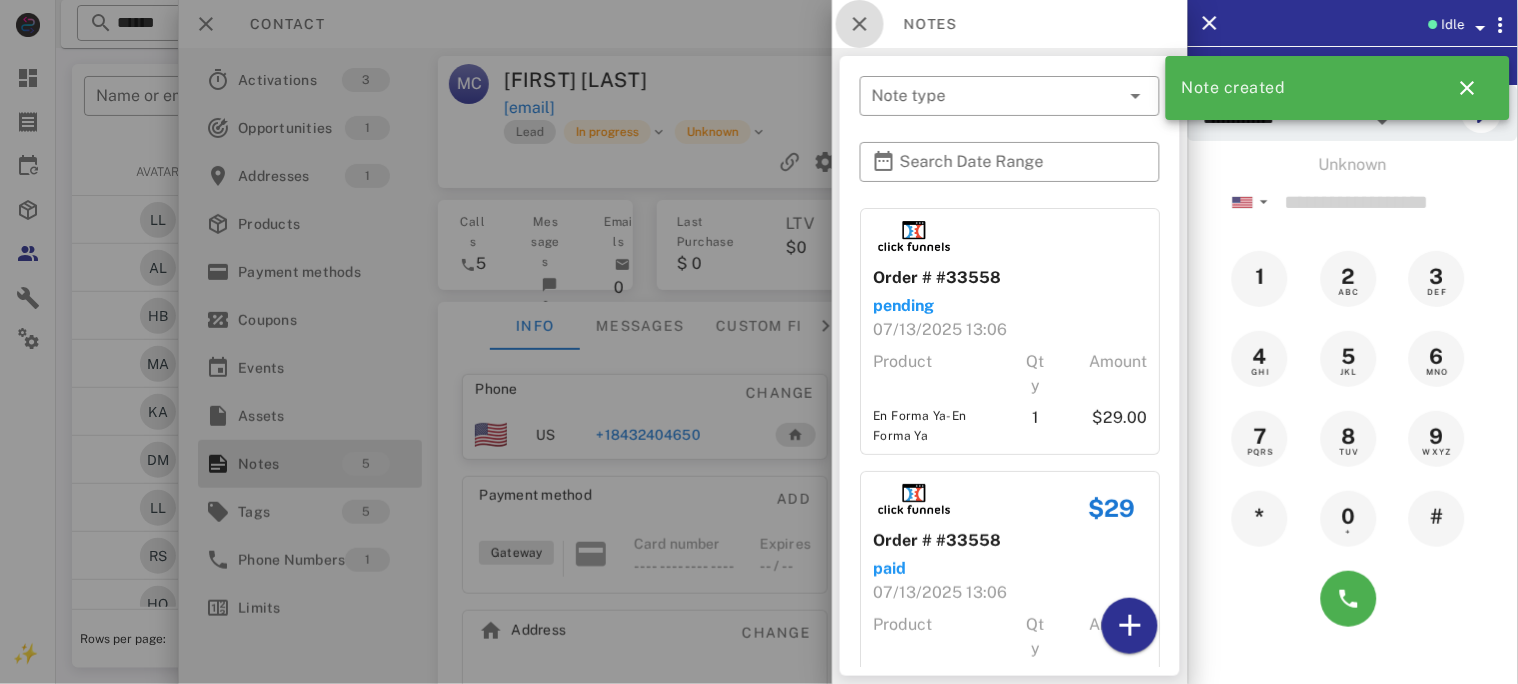 click at bounding box center [860, 24] 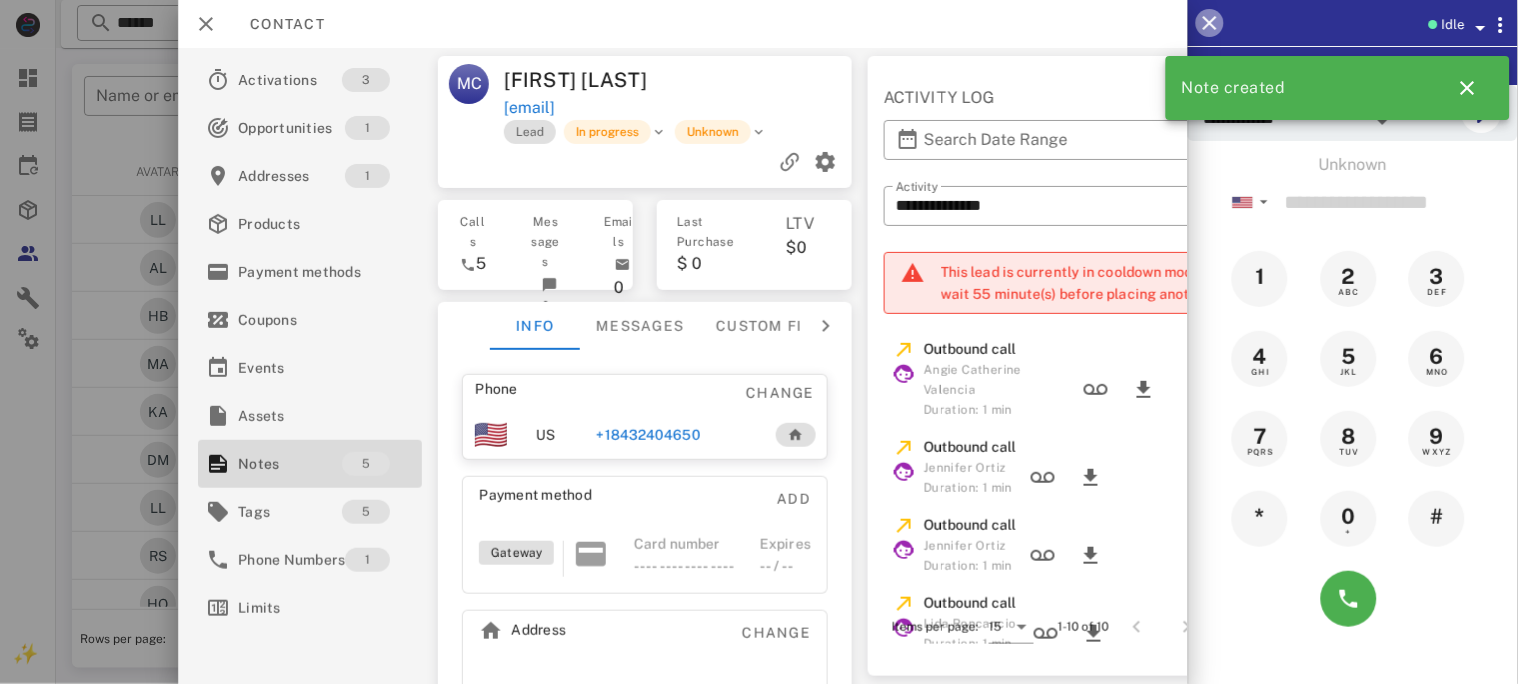 click at bounding box center [1210, 23] 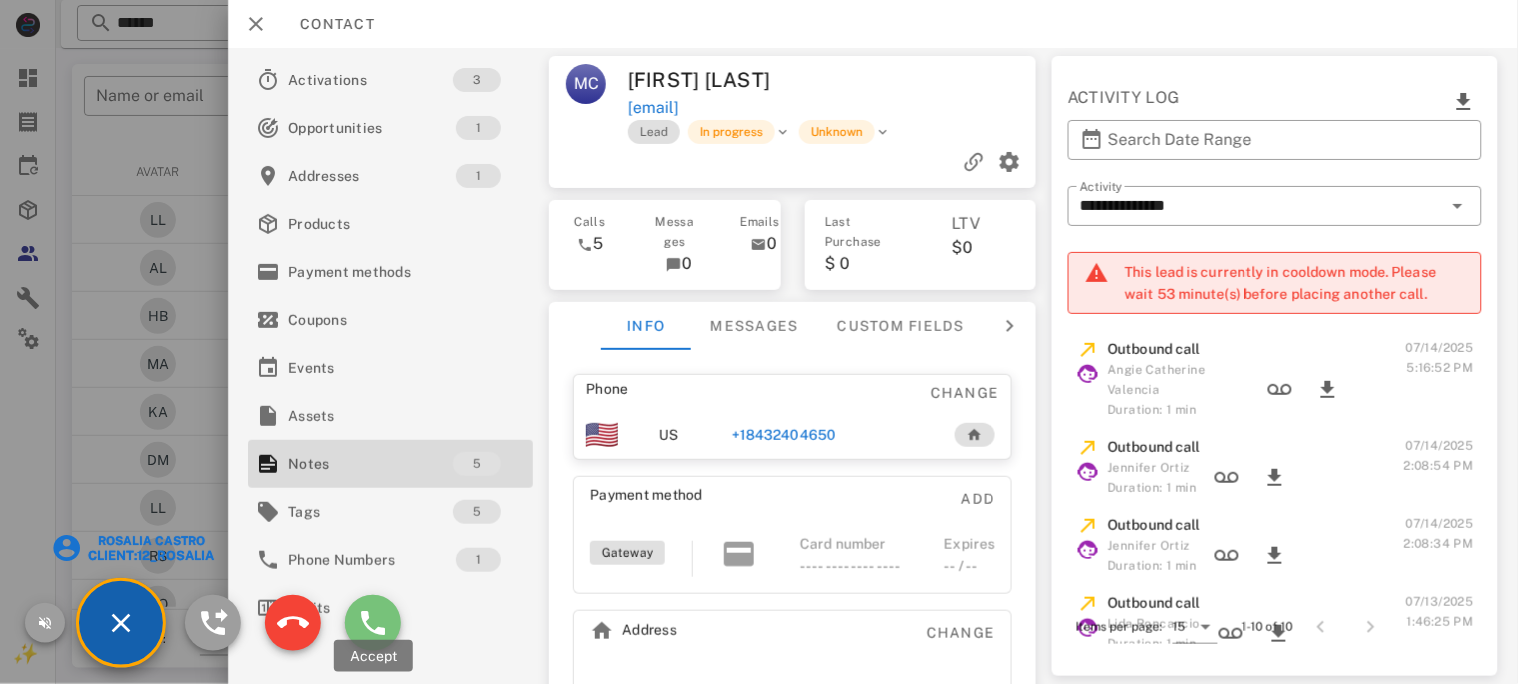 click at bounding box center [373, 623] 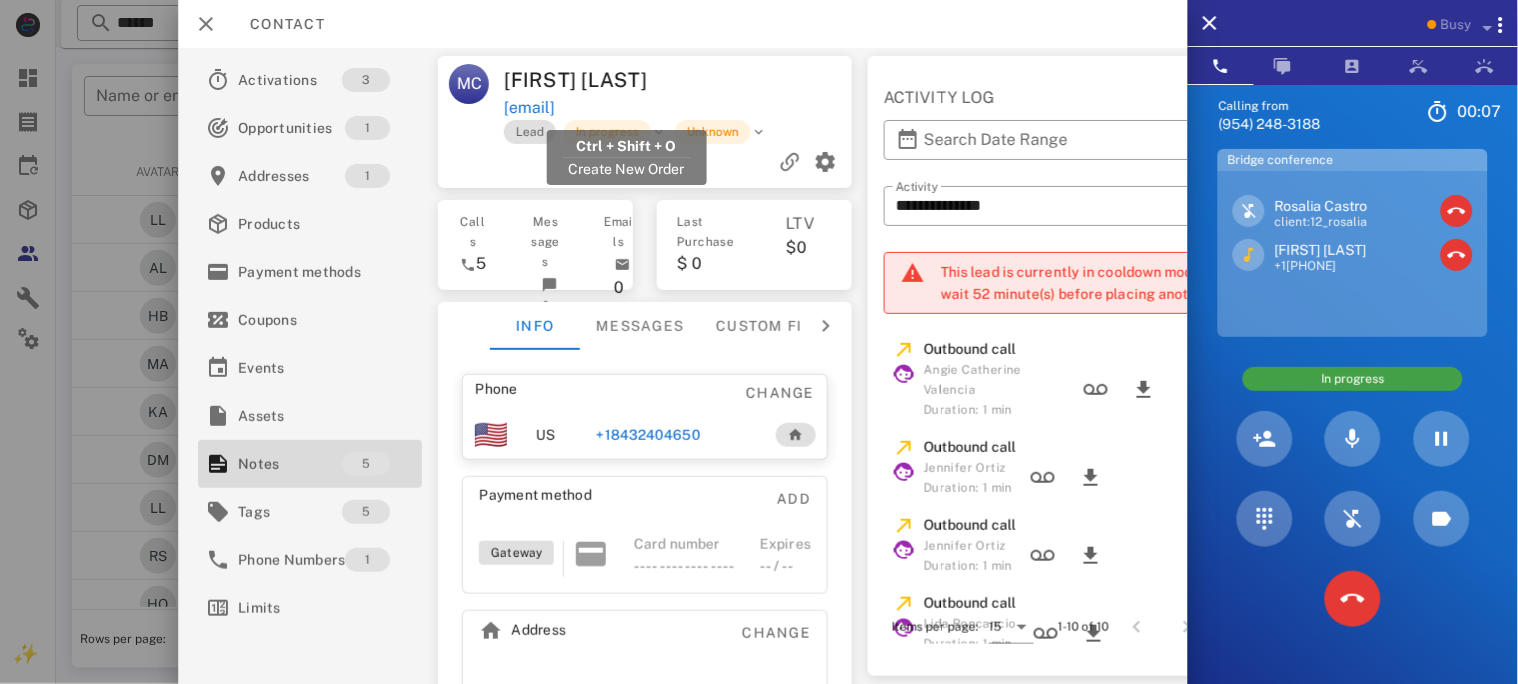 drag, startPoint x: 758, startPoint y: 106, endPoint x: 506, endPoint y: 104, distance: 252.00793 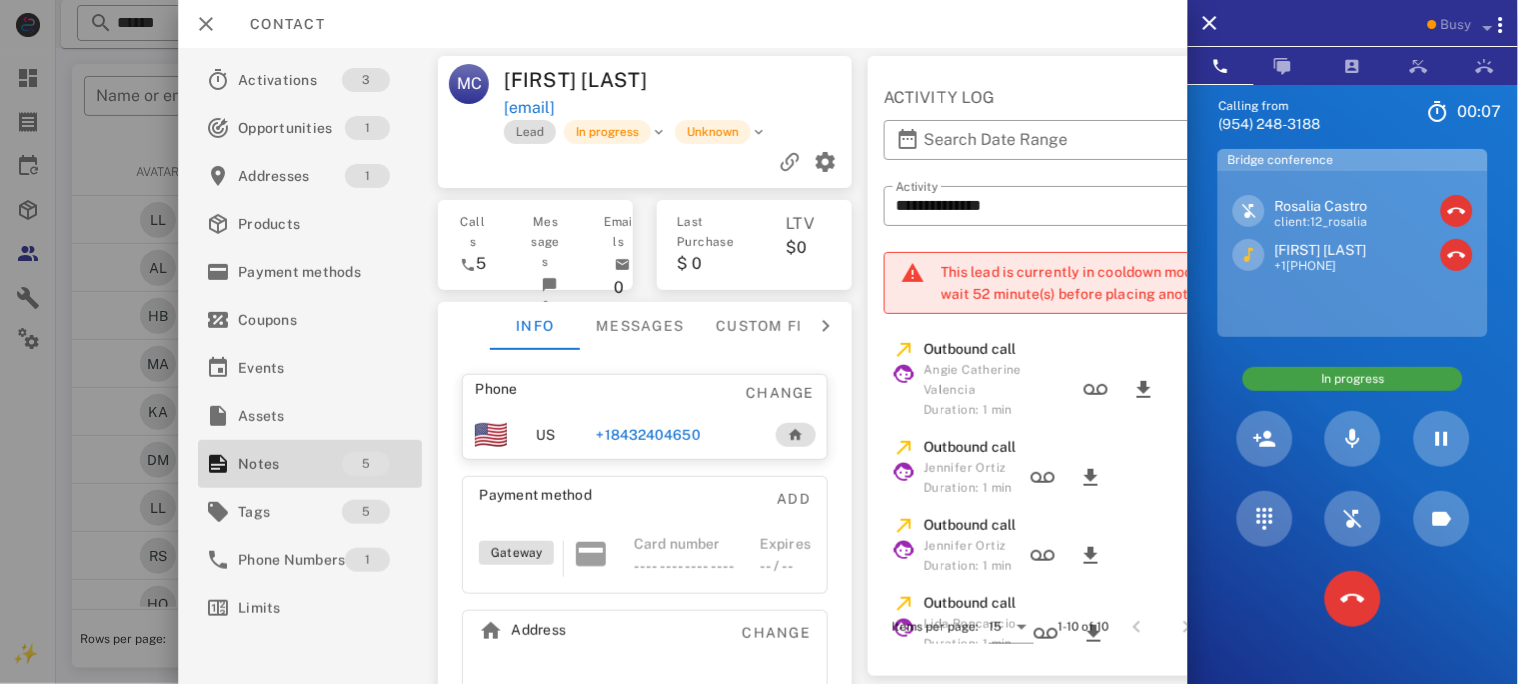copy on "[EMAIL]" 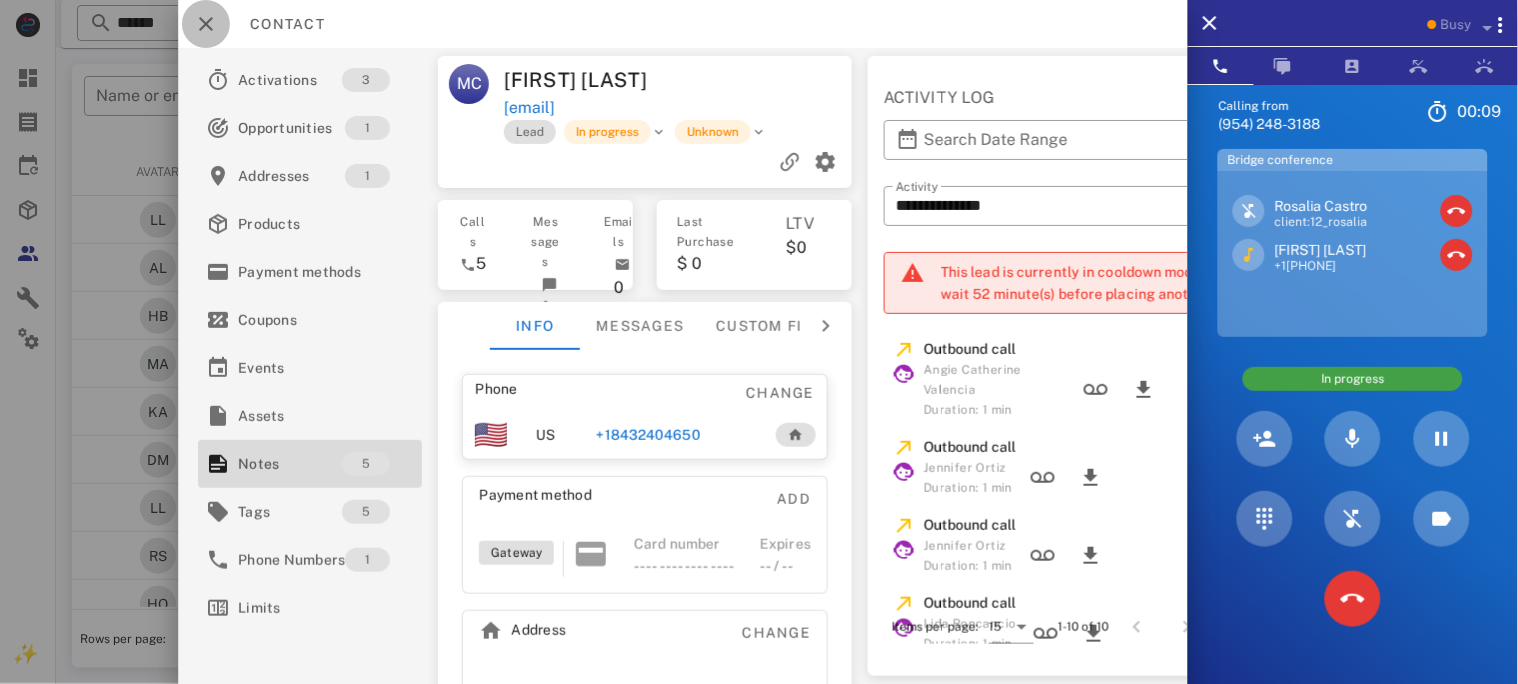 click at bounding box center [206, 24] 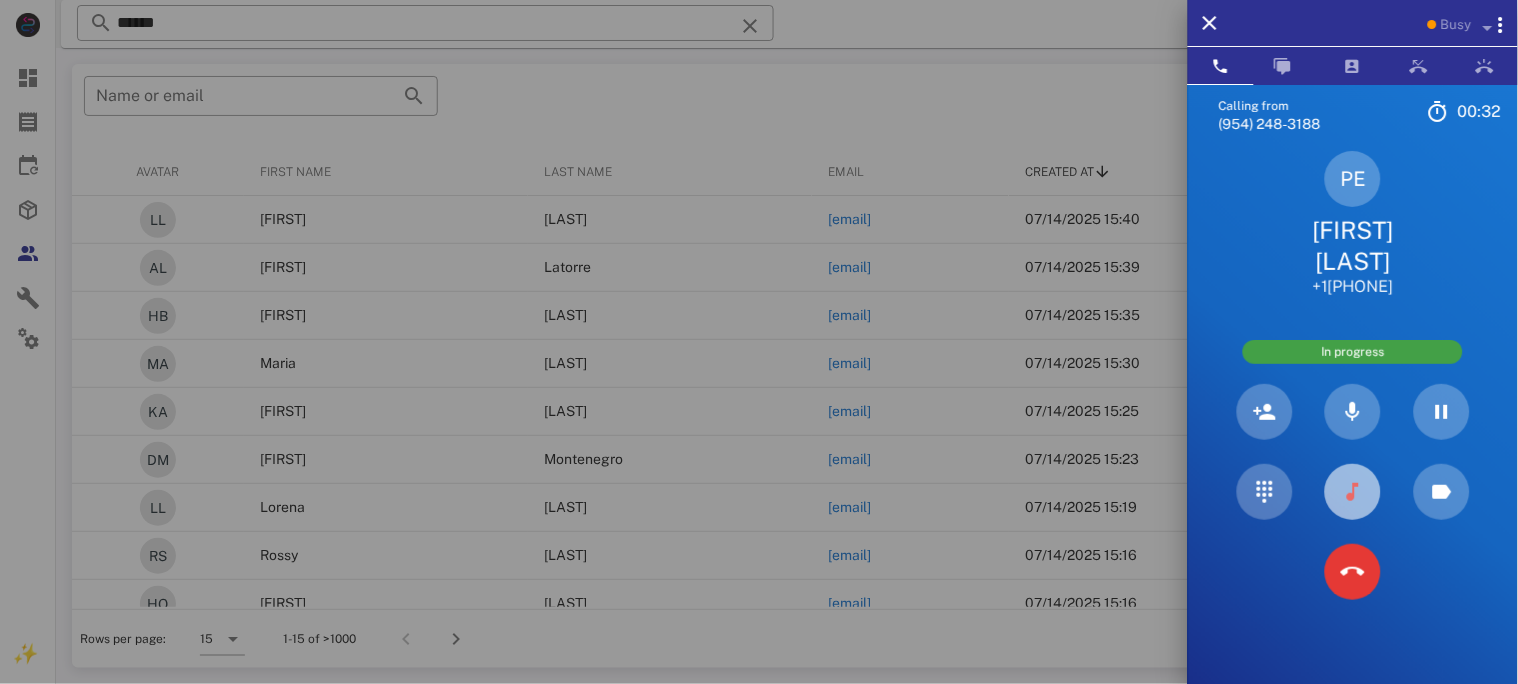click at bounding box center [1353, 492] 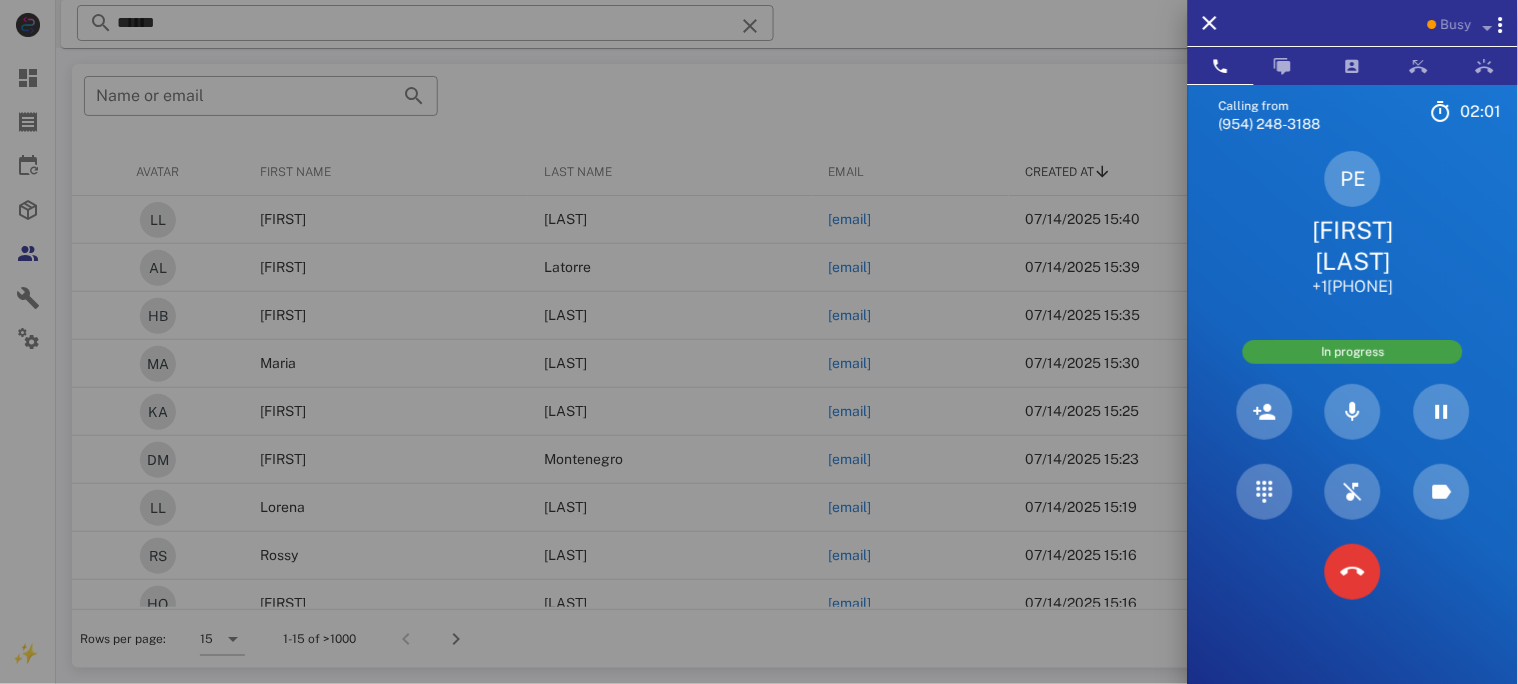 click on "[FIRST] [LAST]" at bounding box center (1353, 246) 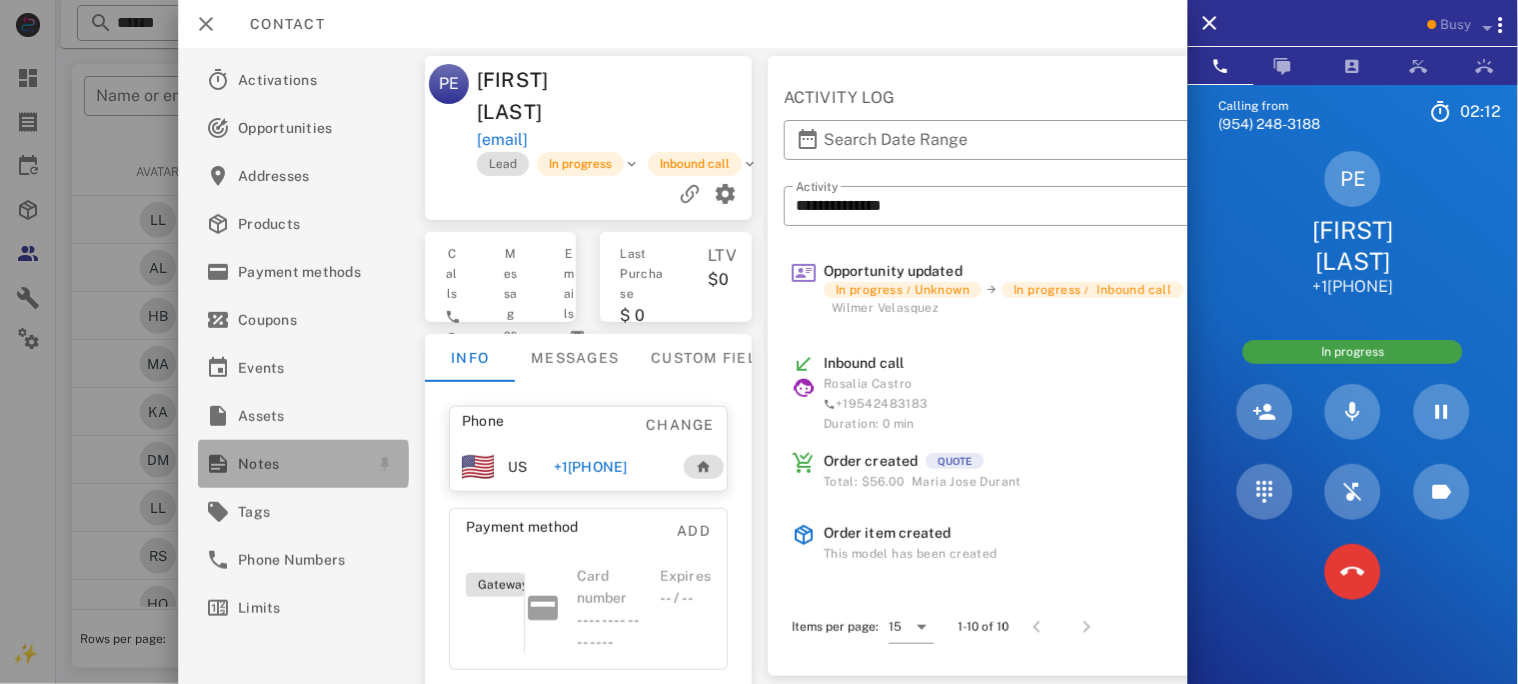 click on "Notes" at bounding box center [299, 464] 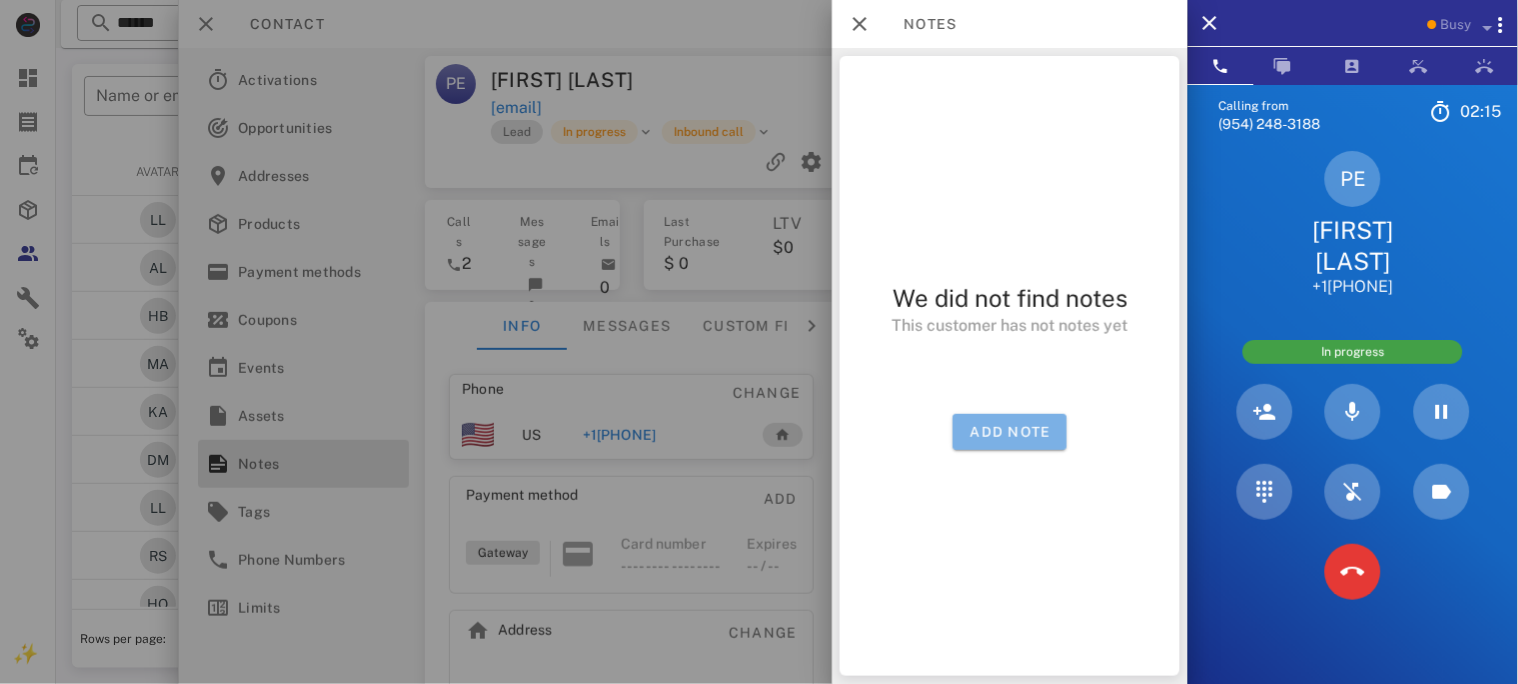 click on "Add note" at bounding box center (1010, 432) 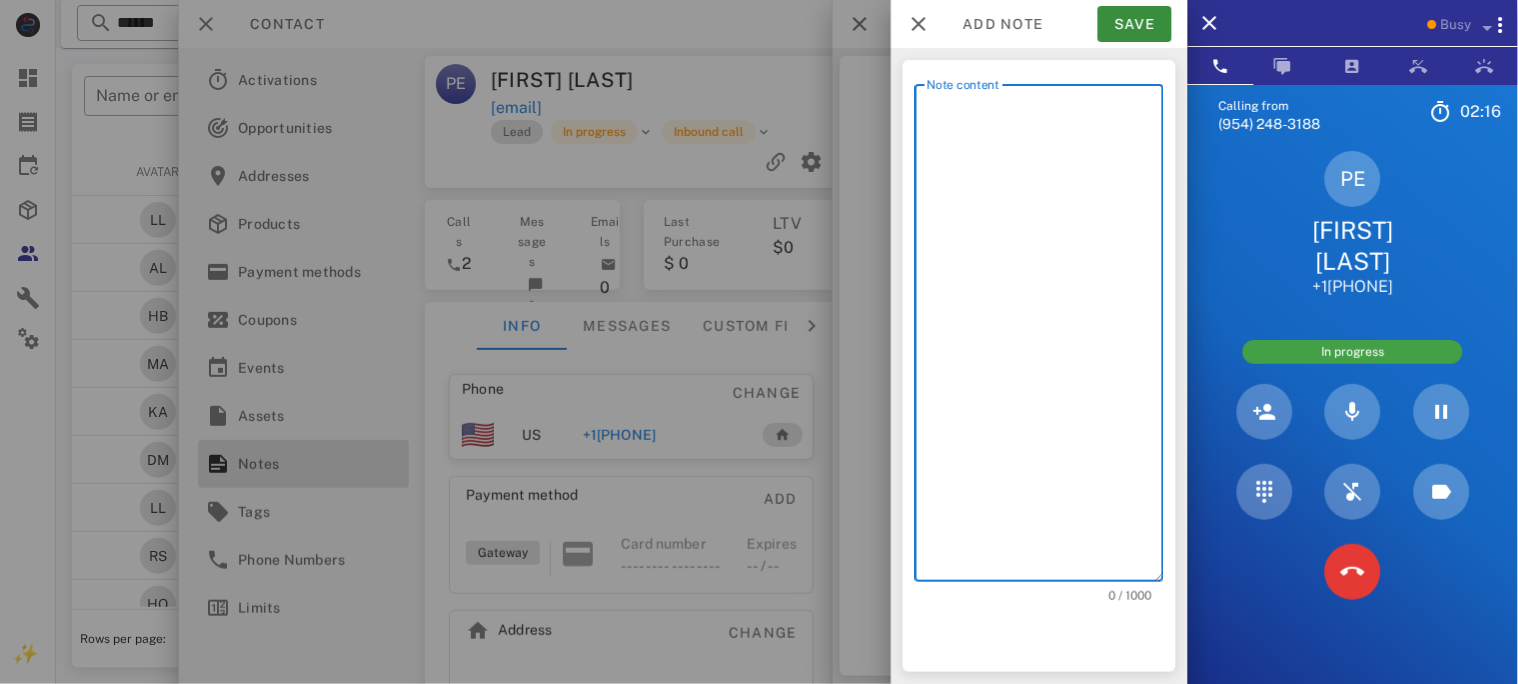 click on "Note content" at bounding box center [1045, 338] 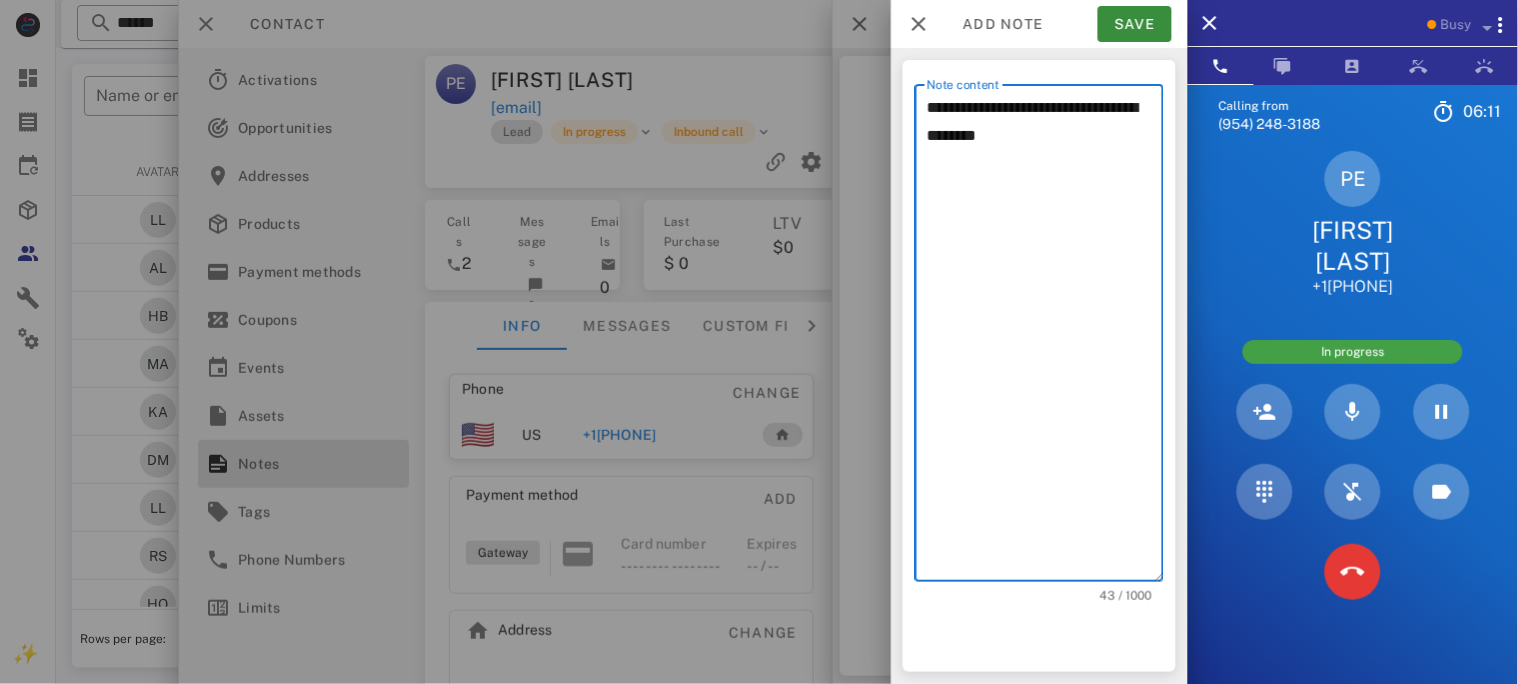 click on "PE   [FIRST] [LAST]  [PHONE]" at bounding box center [1353, 224] 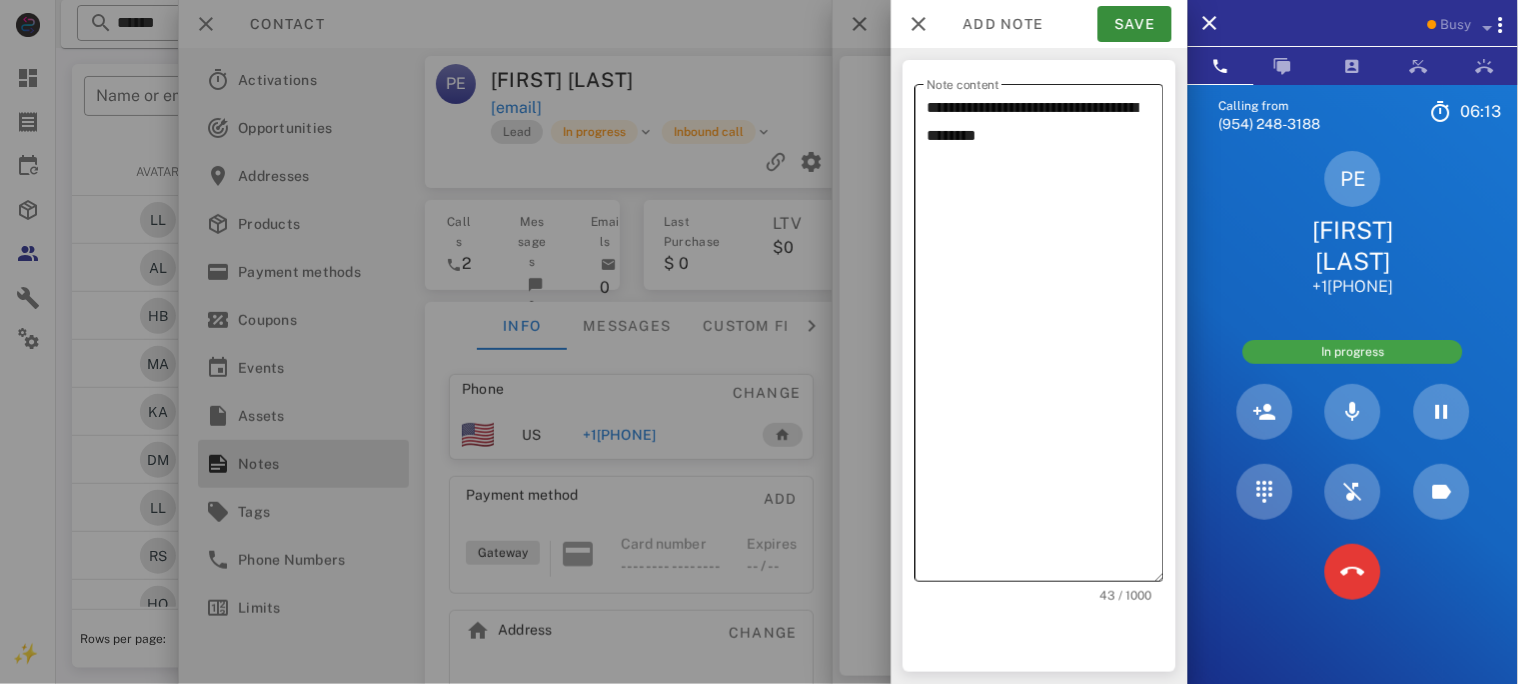 click on "**********" at bounding box center [1045, 338] 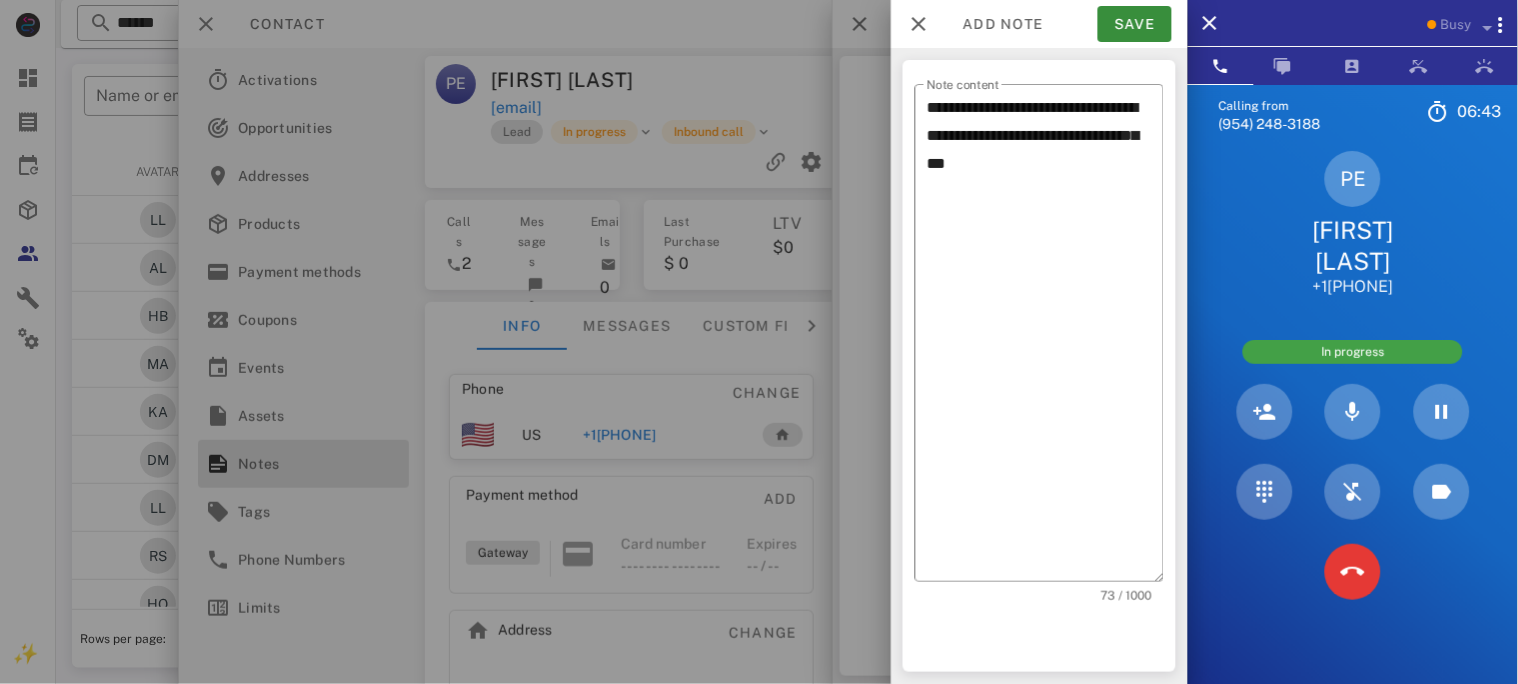 click on "PE   [FIRST] [LAST]  [PHONE]" at bounding box center (1353, 224) 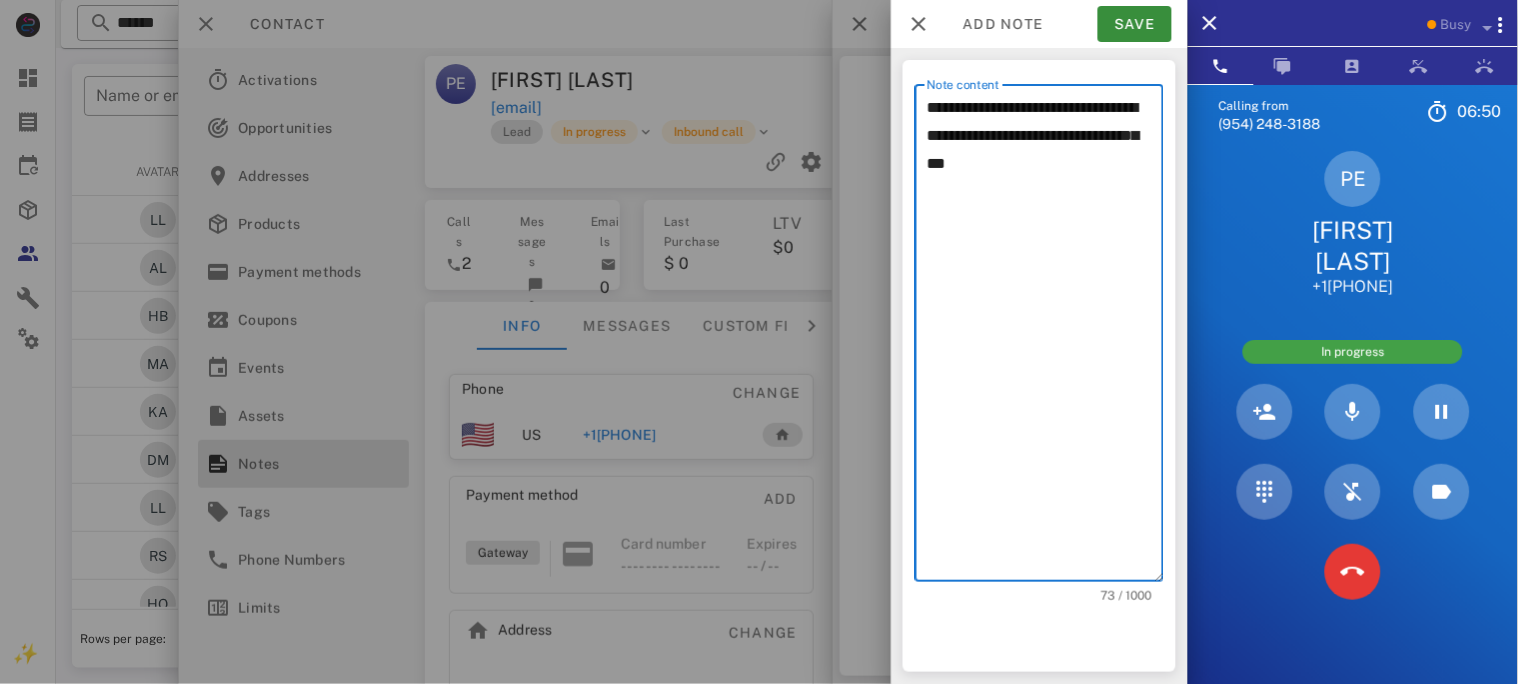 click on "**********" at bounding box center (1045, 338) 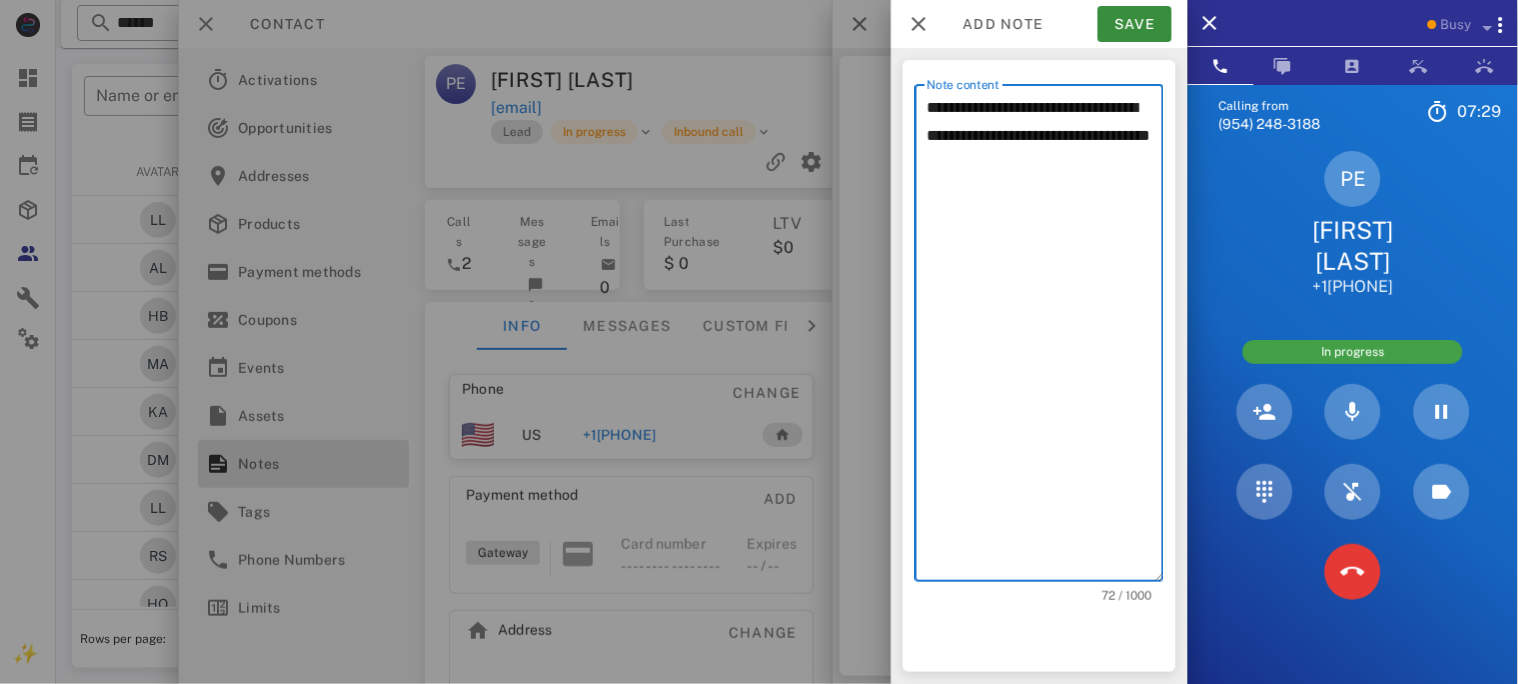 click on "**********" at bounding box center [1045, 338] 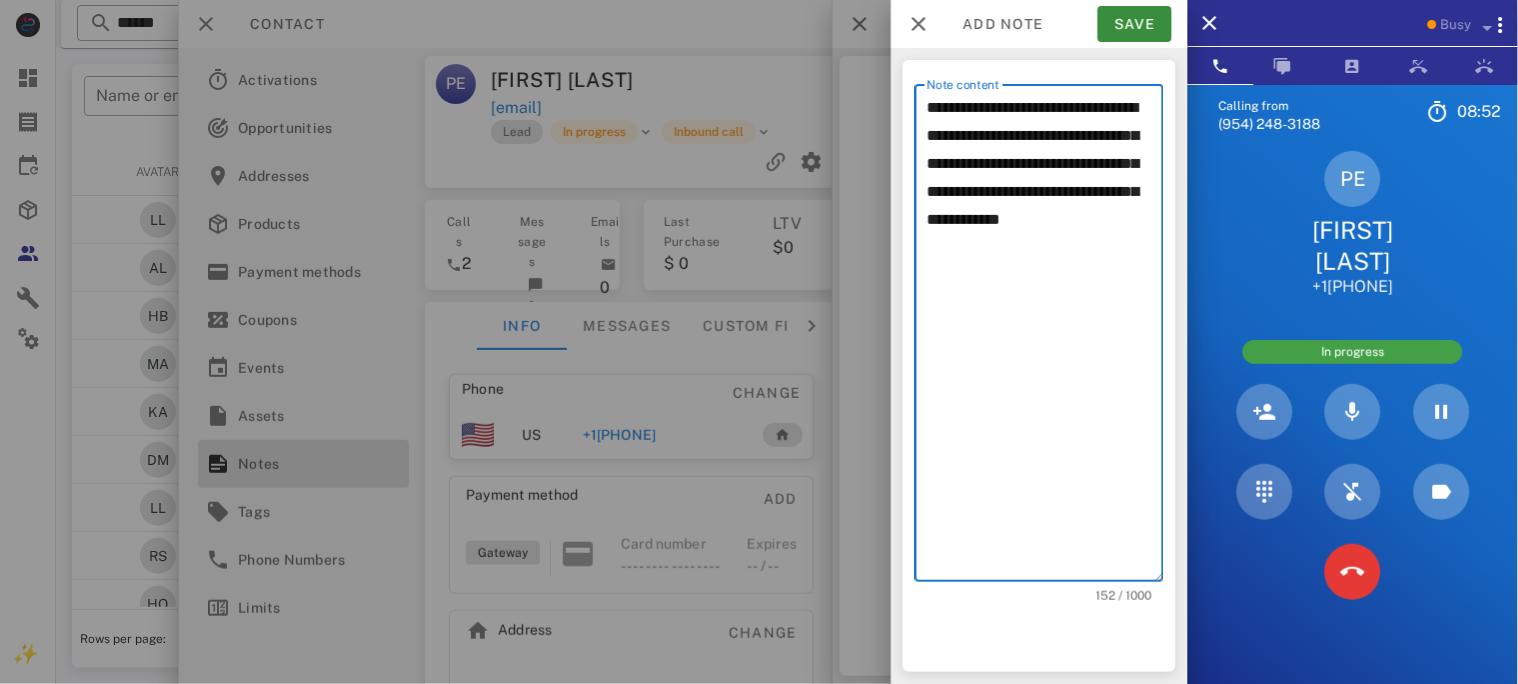 type on "**********" 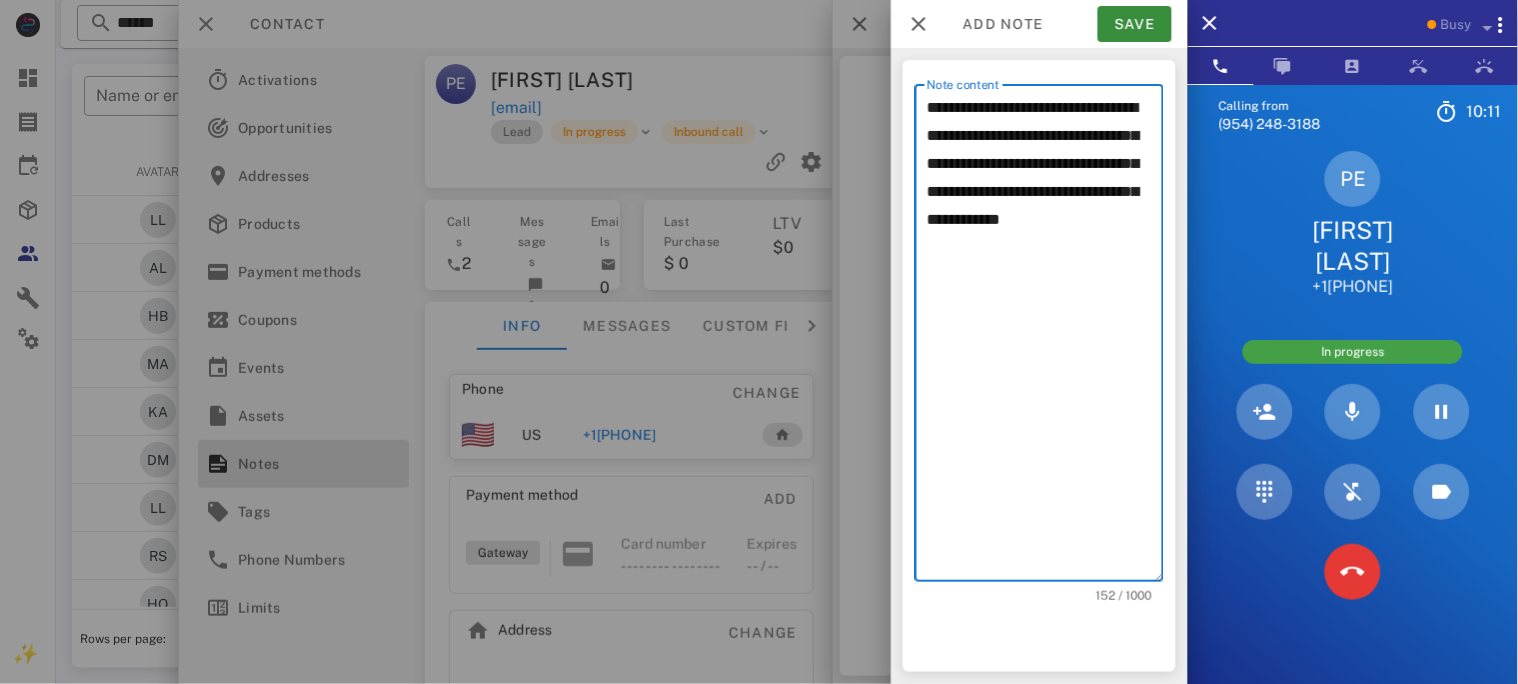 click at bounding box center [759, 342] 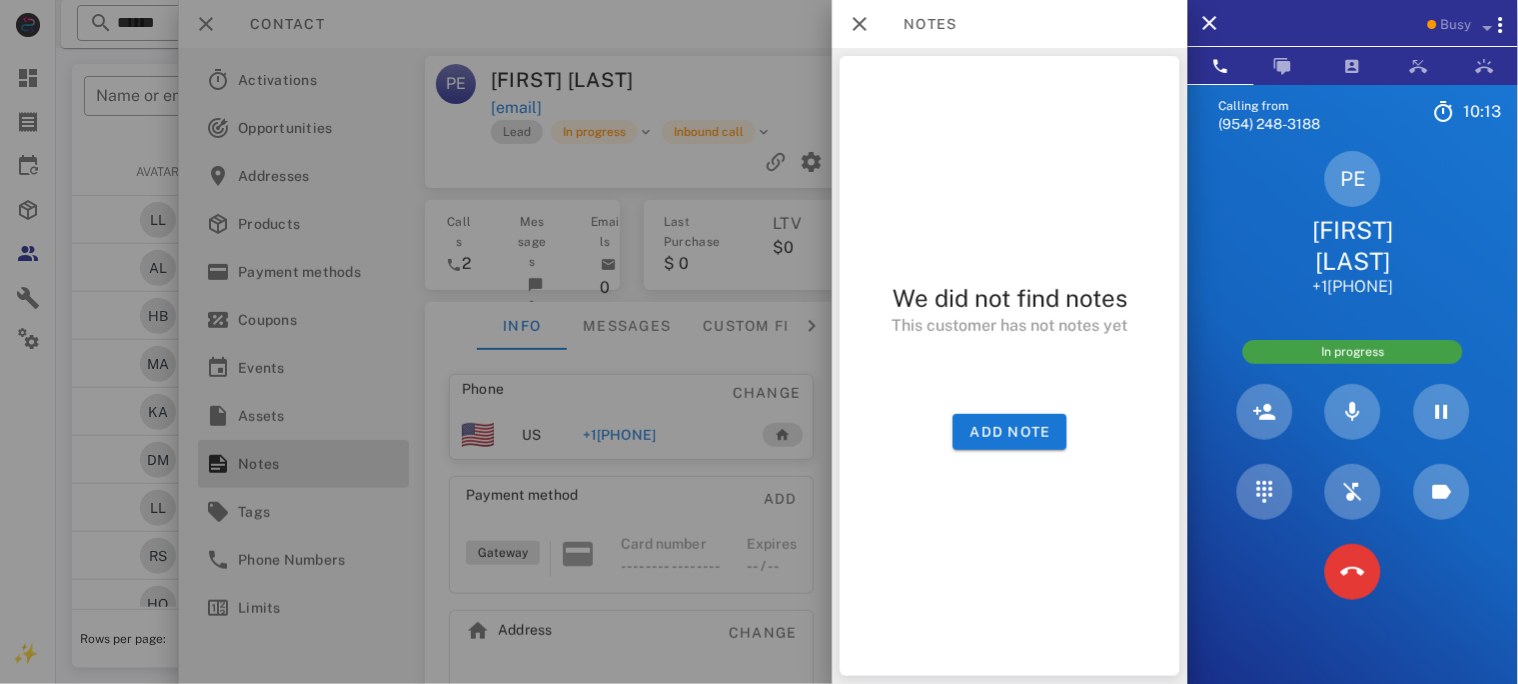 click at bounding box center [759, 342] 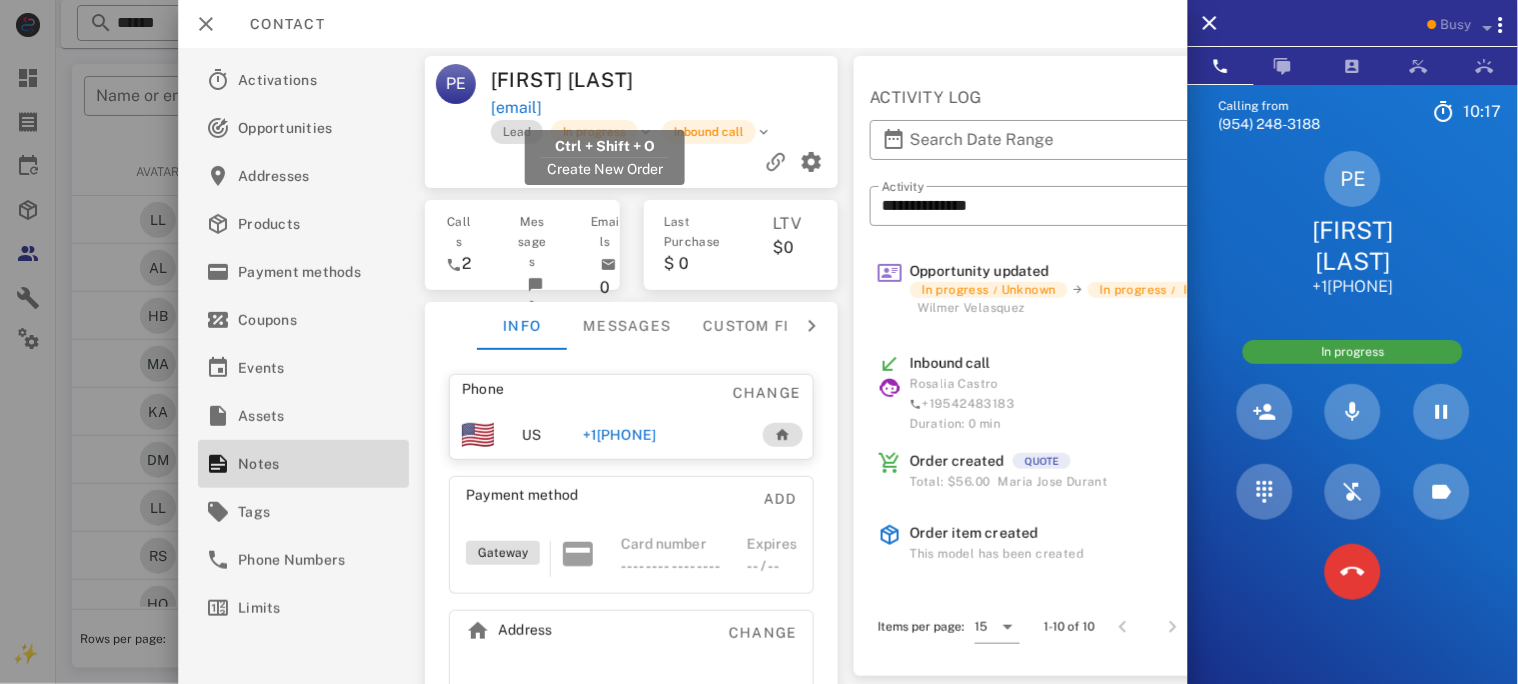 drag, startPoint x: 738, startPoint y: 107, endPoint x: 493, endPoint y: 114, distance: 245.09998 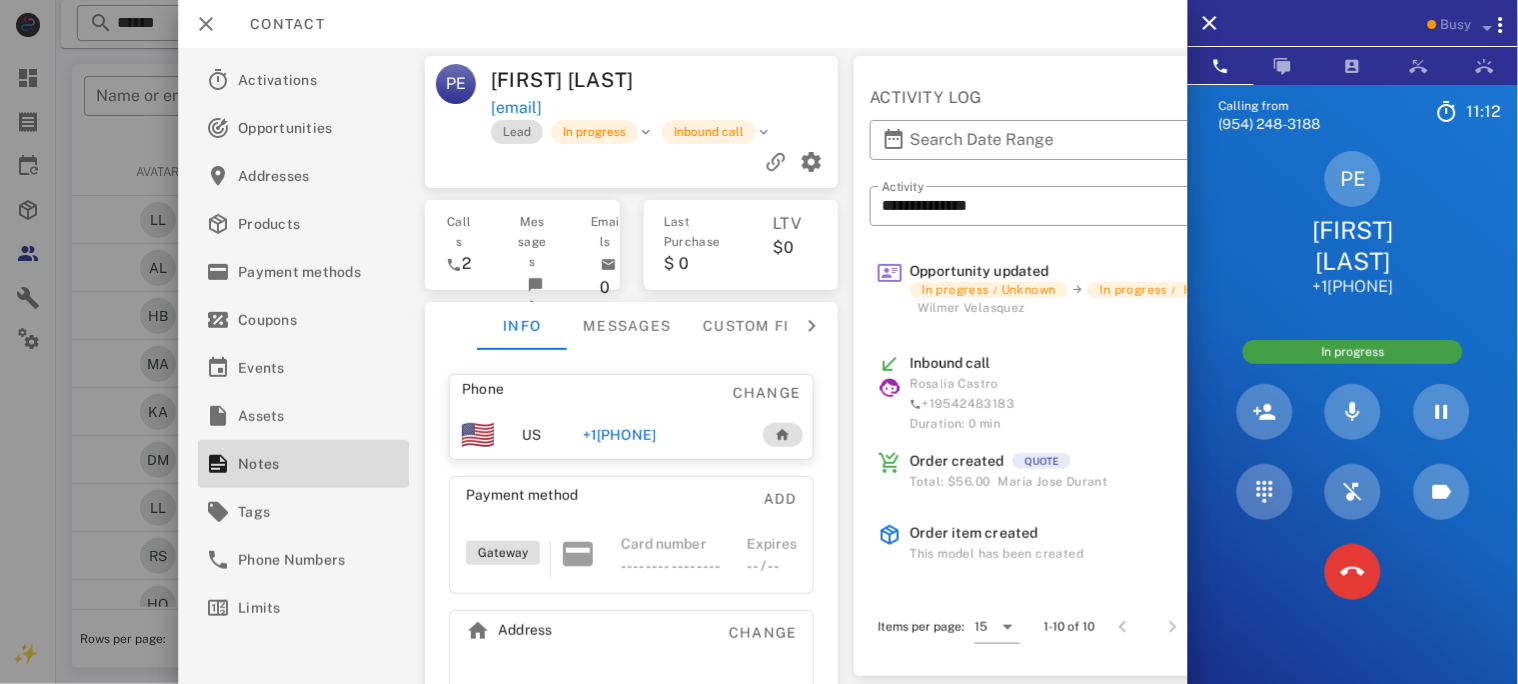 click on "[EMAIL]" at bounding box center [666, 108] 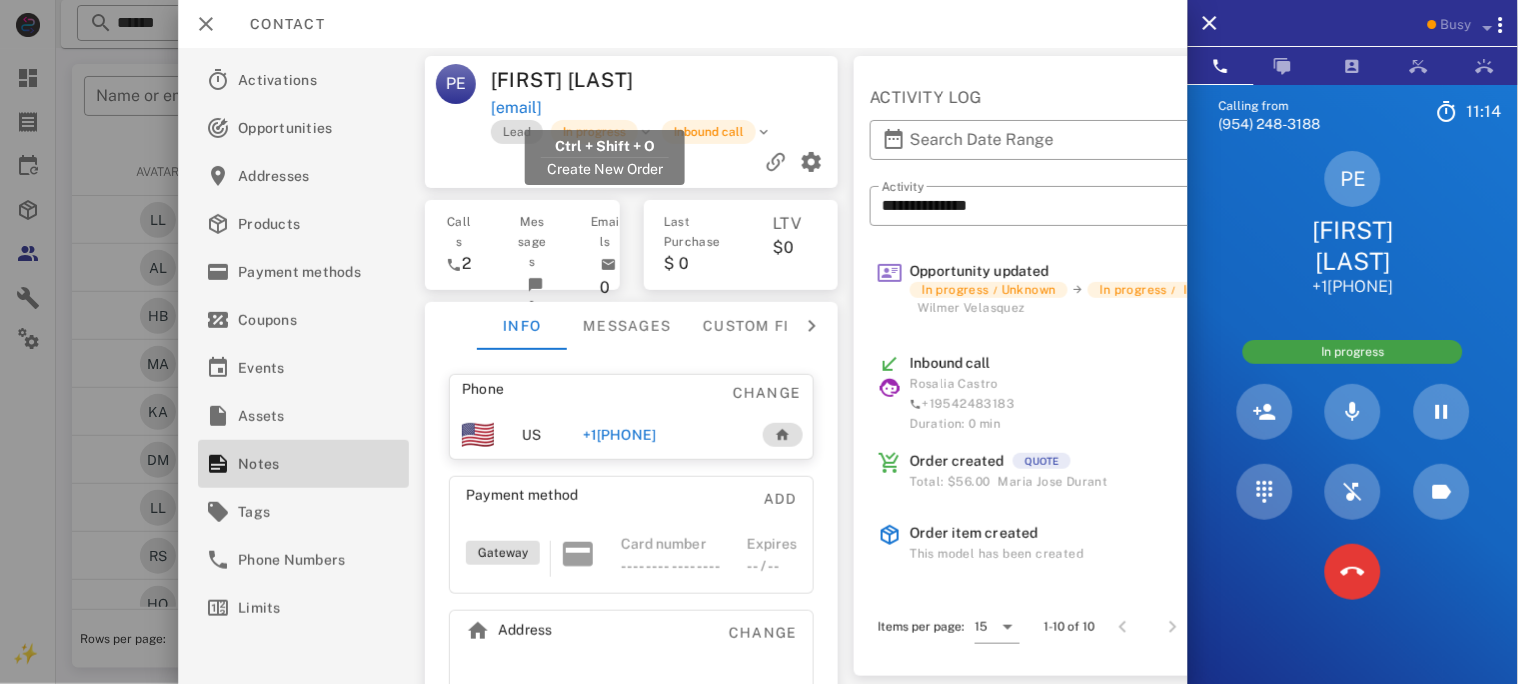 drag, startPoint x: 751, startPoint y: 112, endPoint x: 494, endPoint y: 109, distance: 257.01752 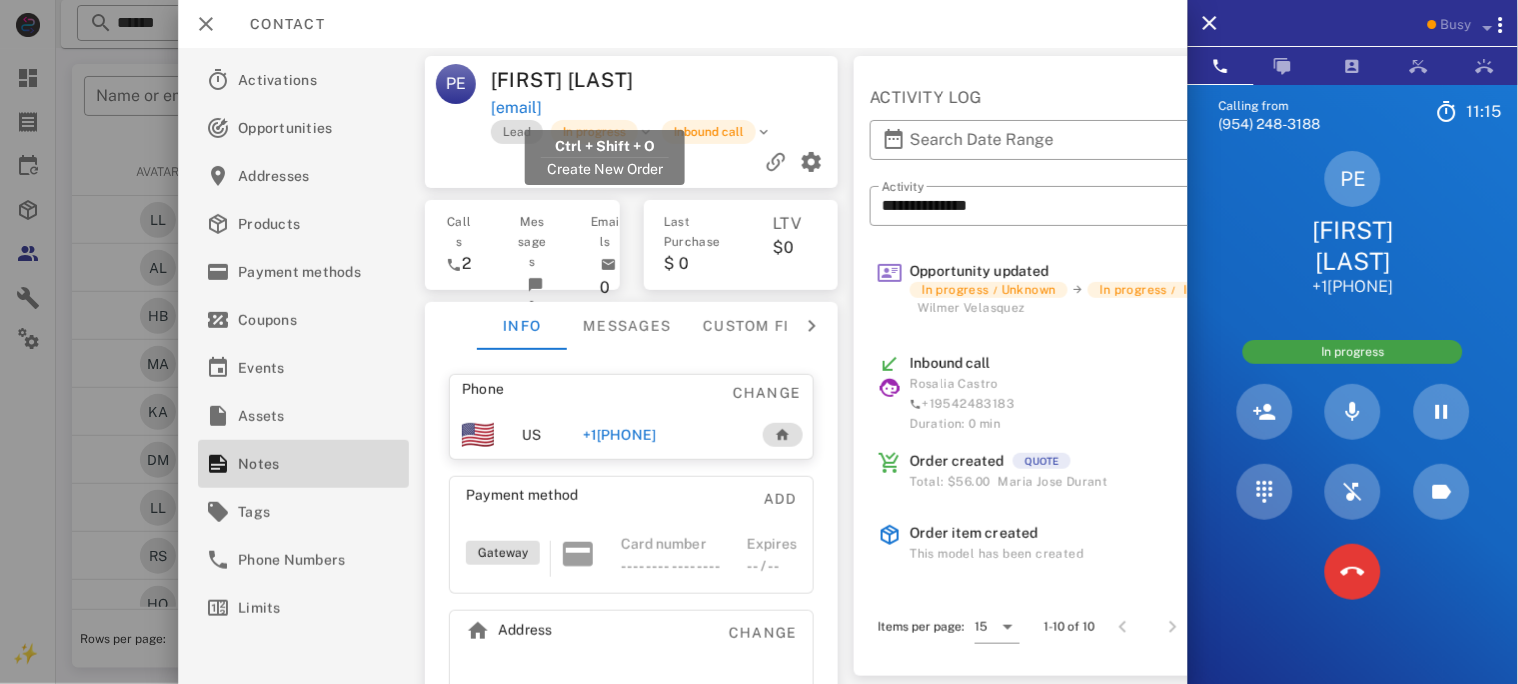 copy on "[EMAIL]" 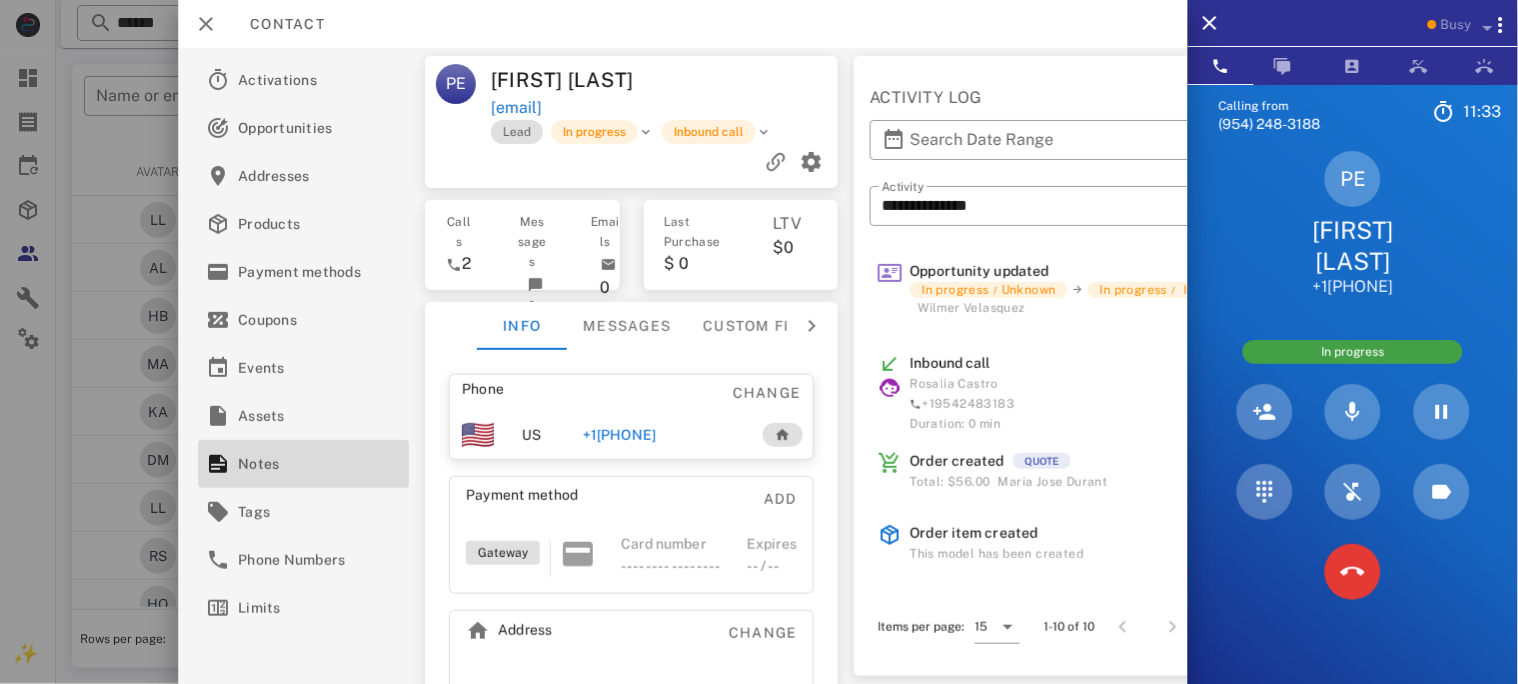 click at bounding box center [755, 80] 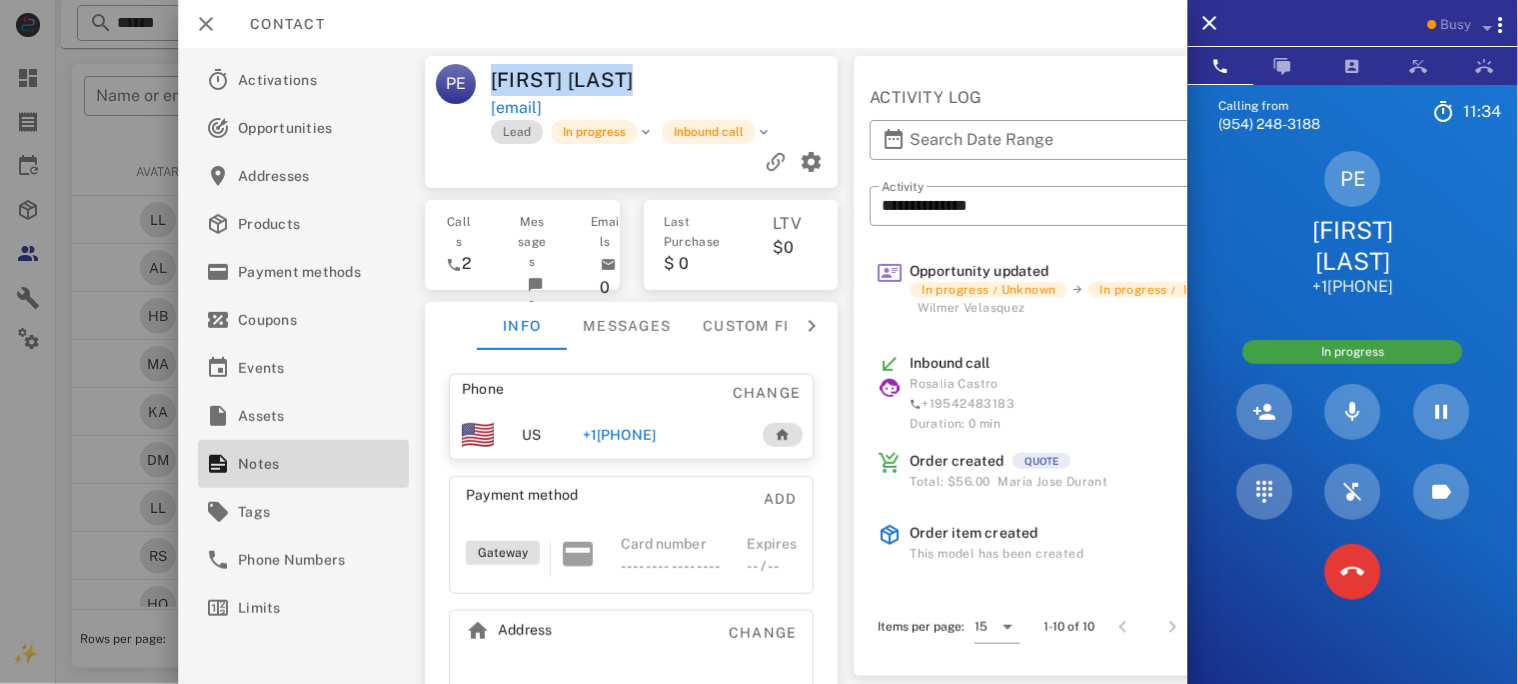 drag, startPoint x: 676, startPoint y: 82, endPoint x: 492, endPoint y: 82, distance: 184 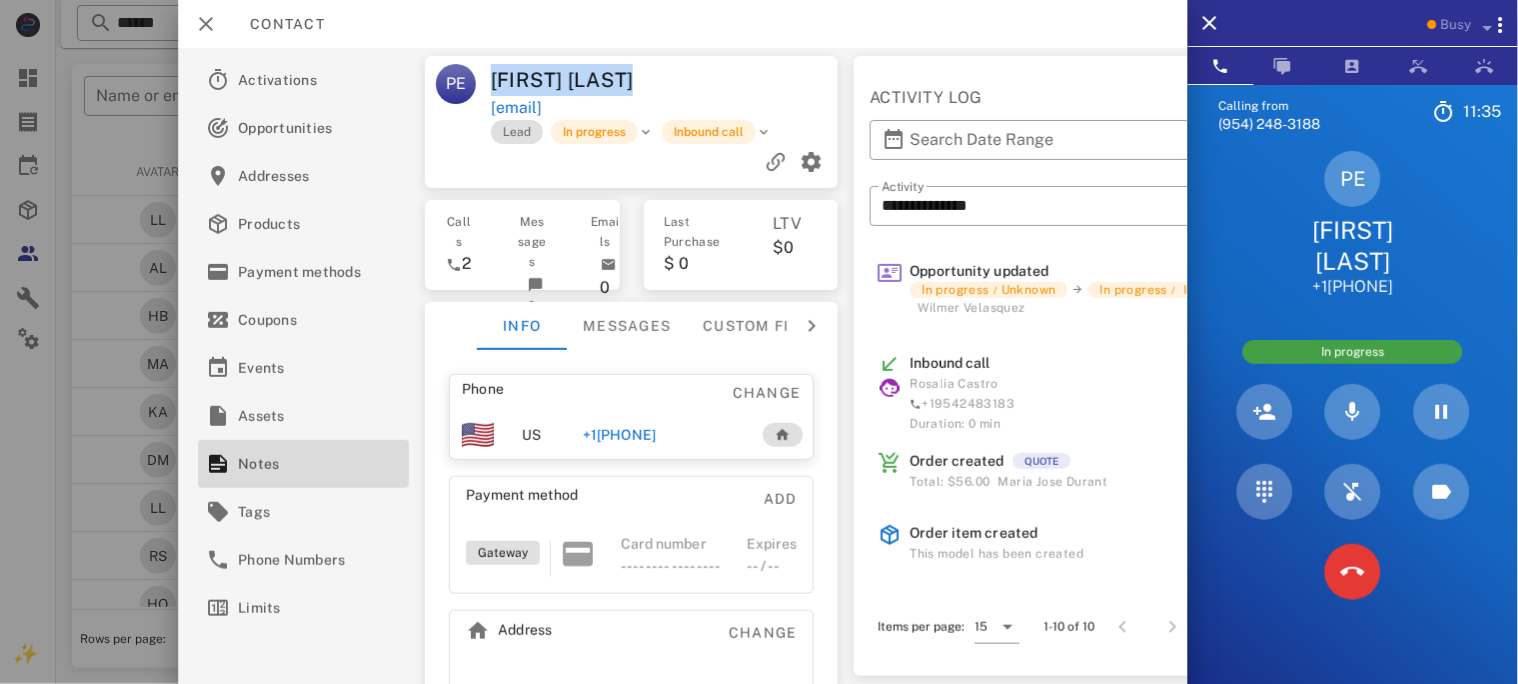 copy on "[FIRST] [LAST]" 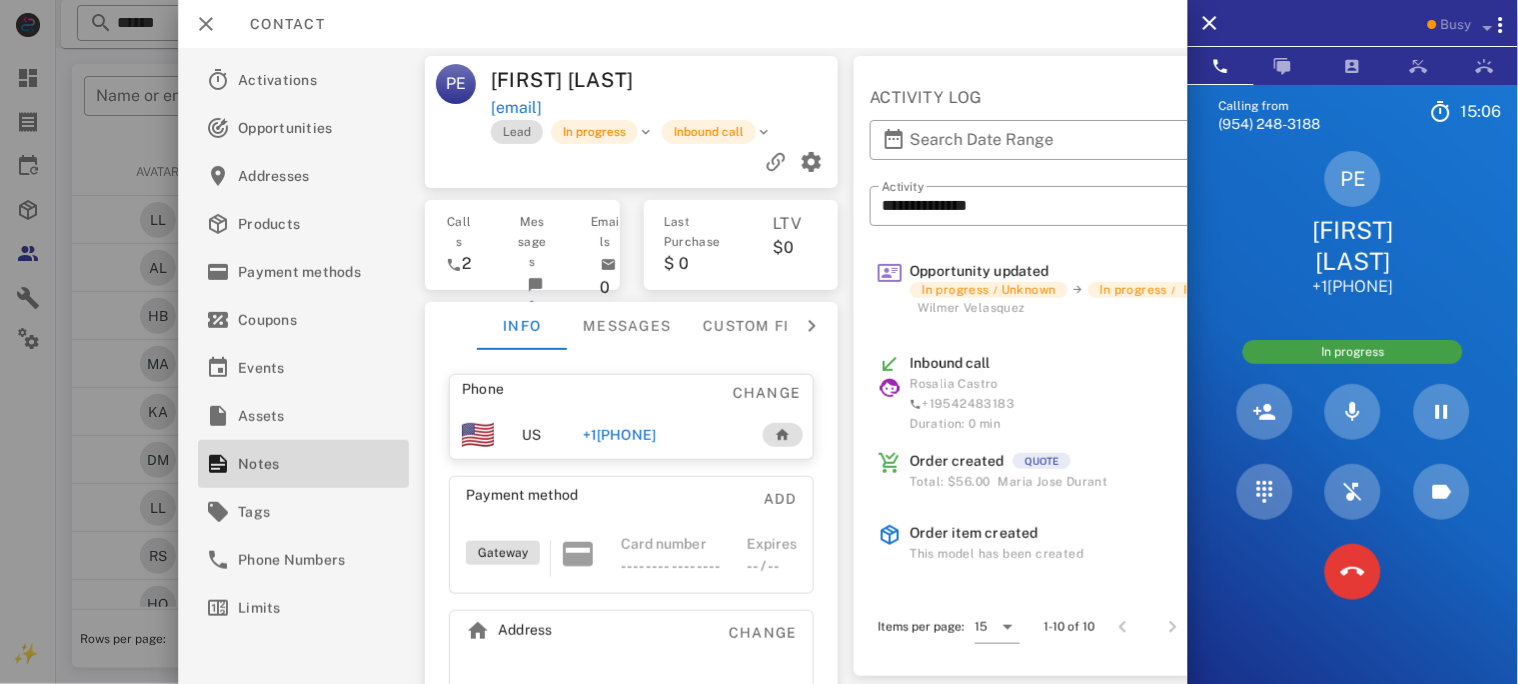 click on "[EMAIL]" at bounding box center (666, 108) 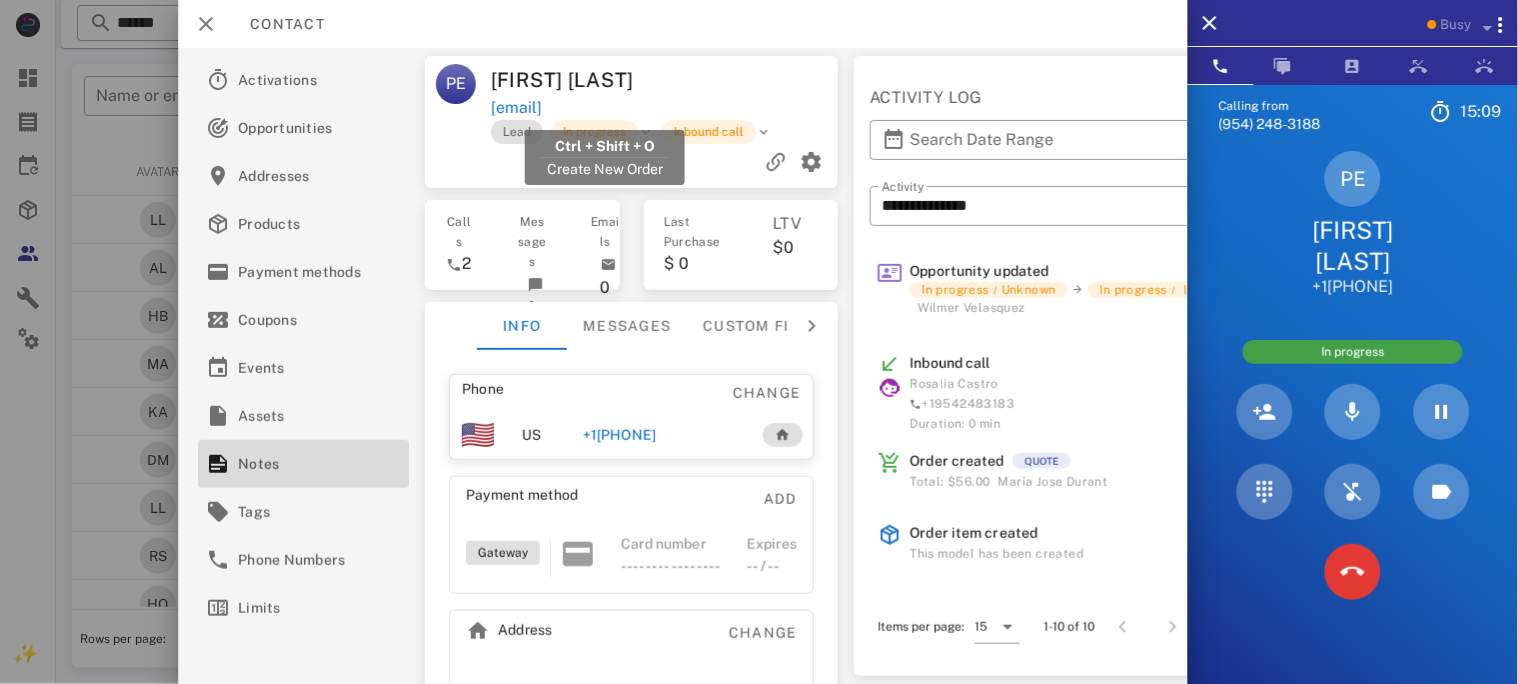 drag, startPoint x: 744, startPoint y: 104, endPoint x: 490, endPoint y: 109, distance: 254.04921 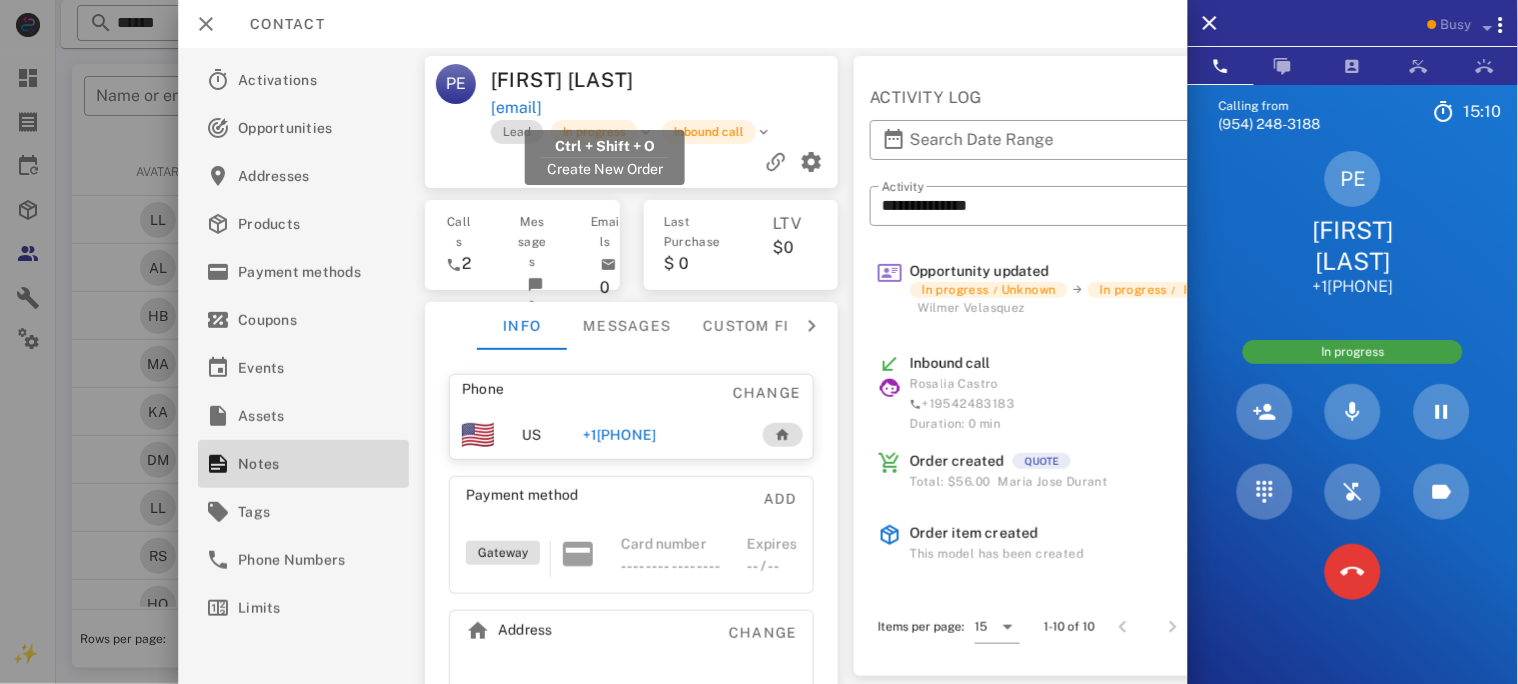 copy on "[EMAIL]" 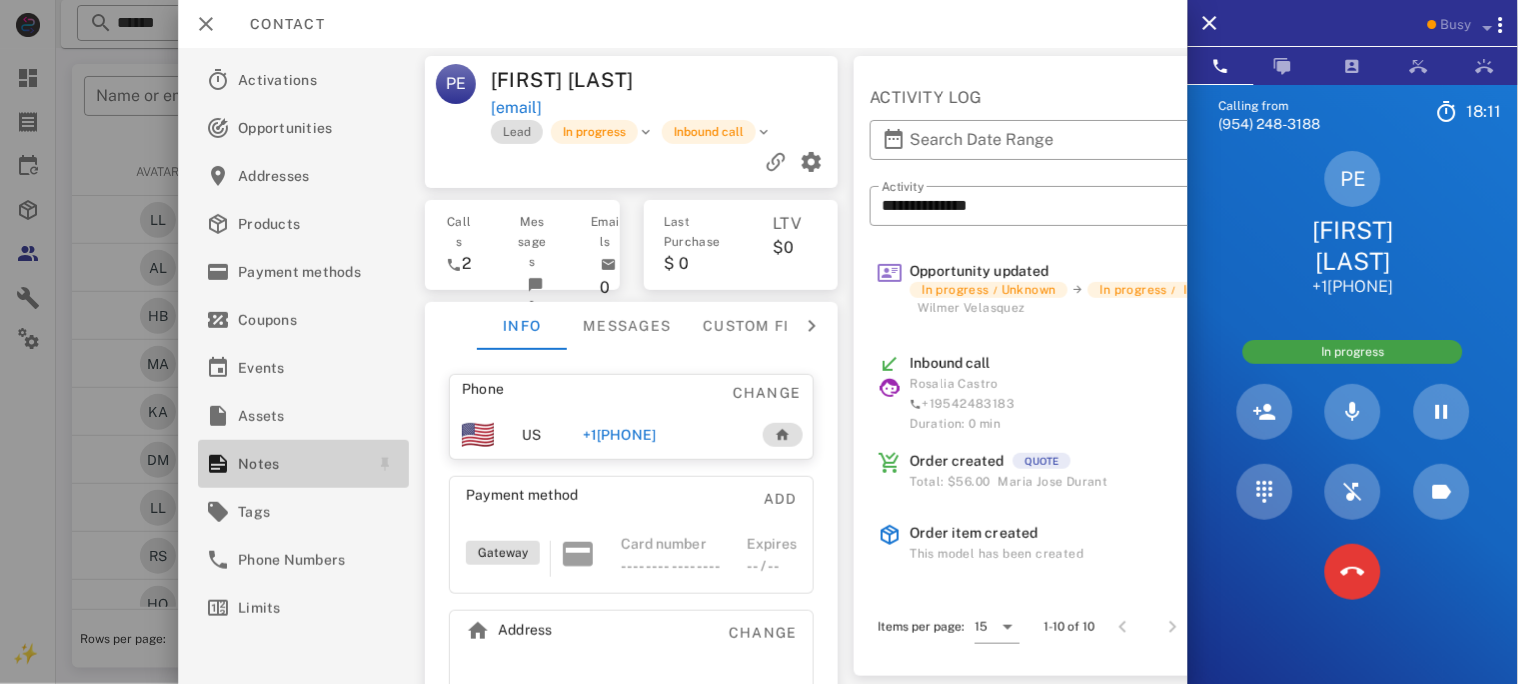 click on "Notes" at bounding box center [299, 464] 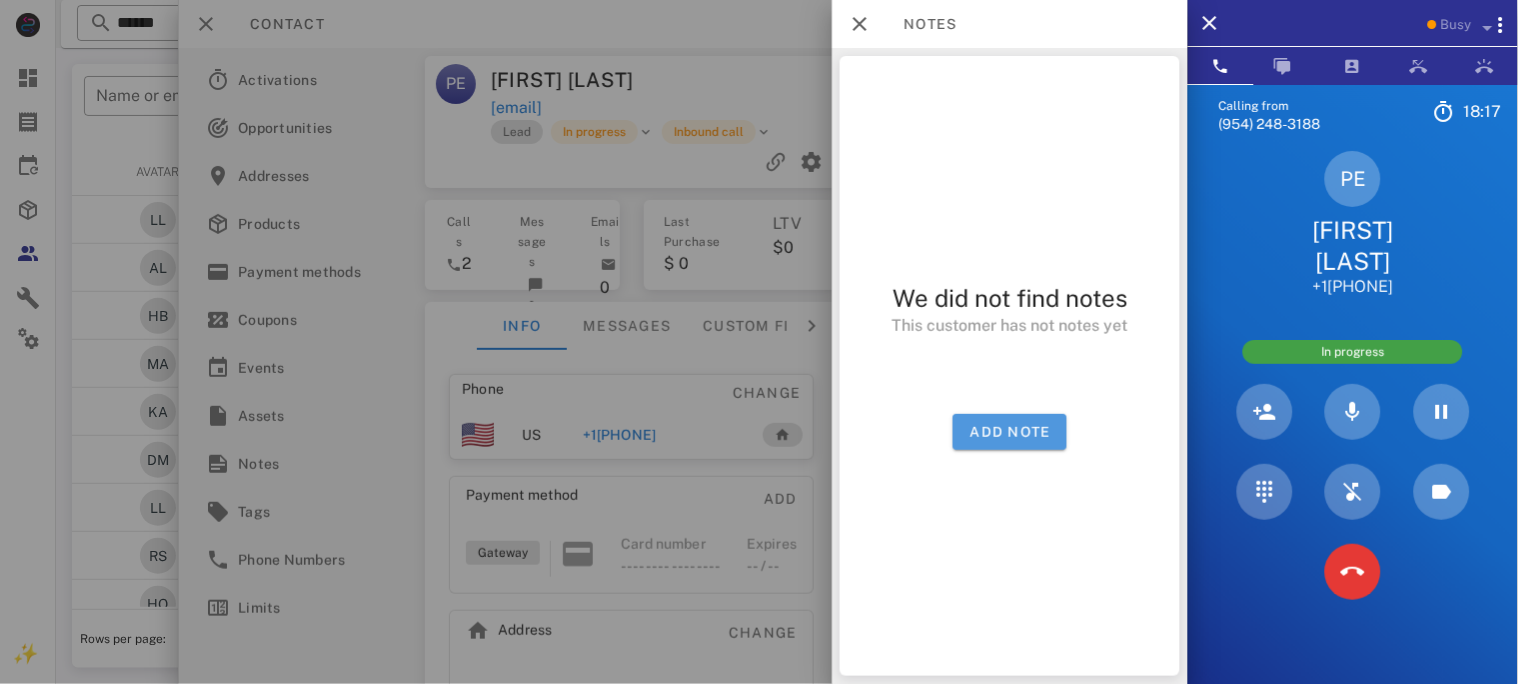 click on "Add note" at bounding box center [1010, 432] 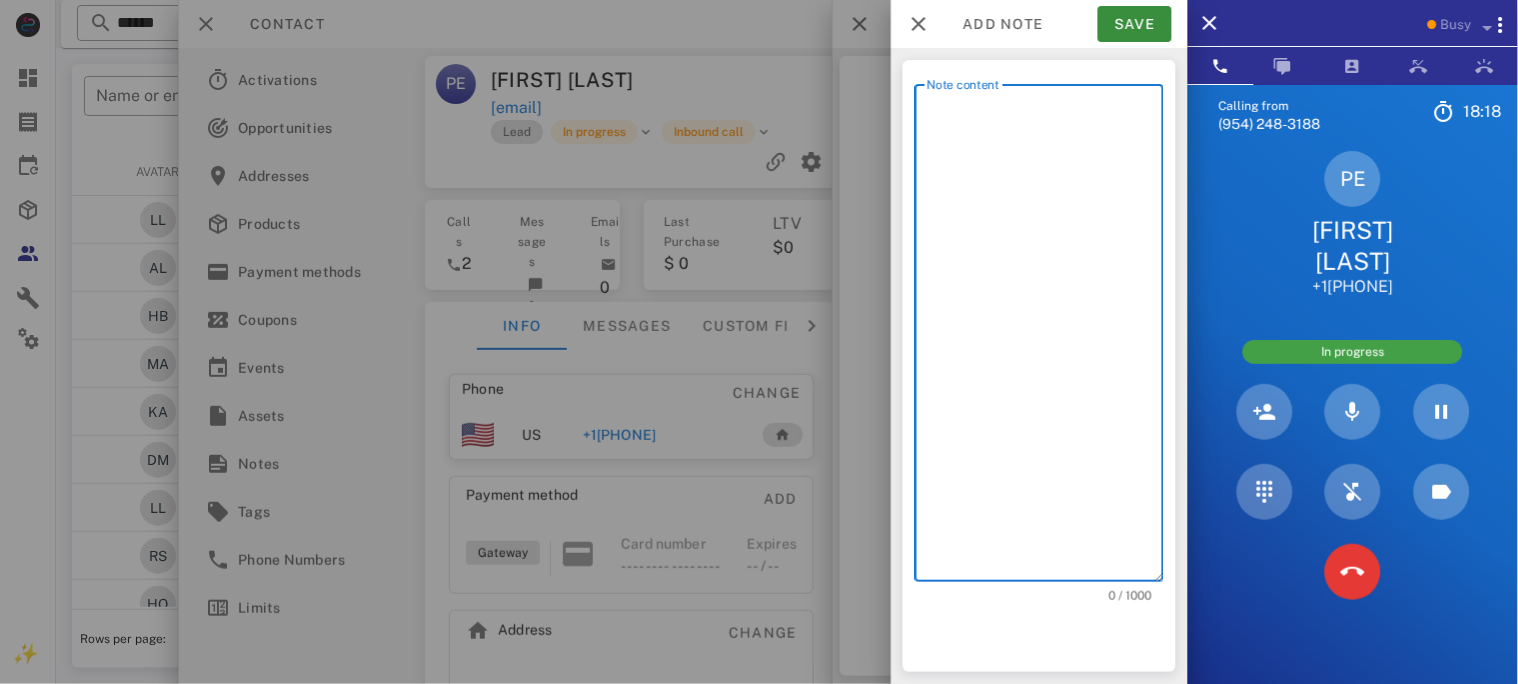 click on "Note content" at bounding box center [1045, 338] 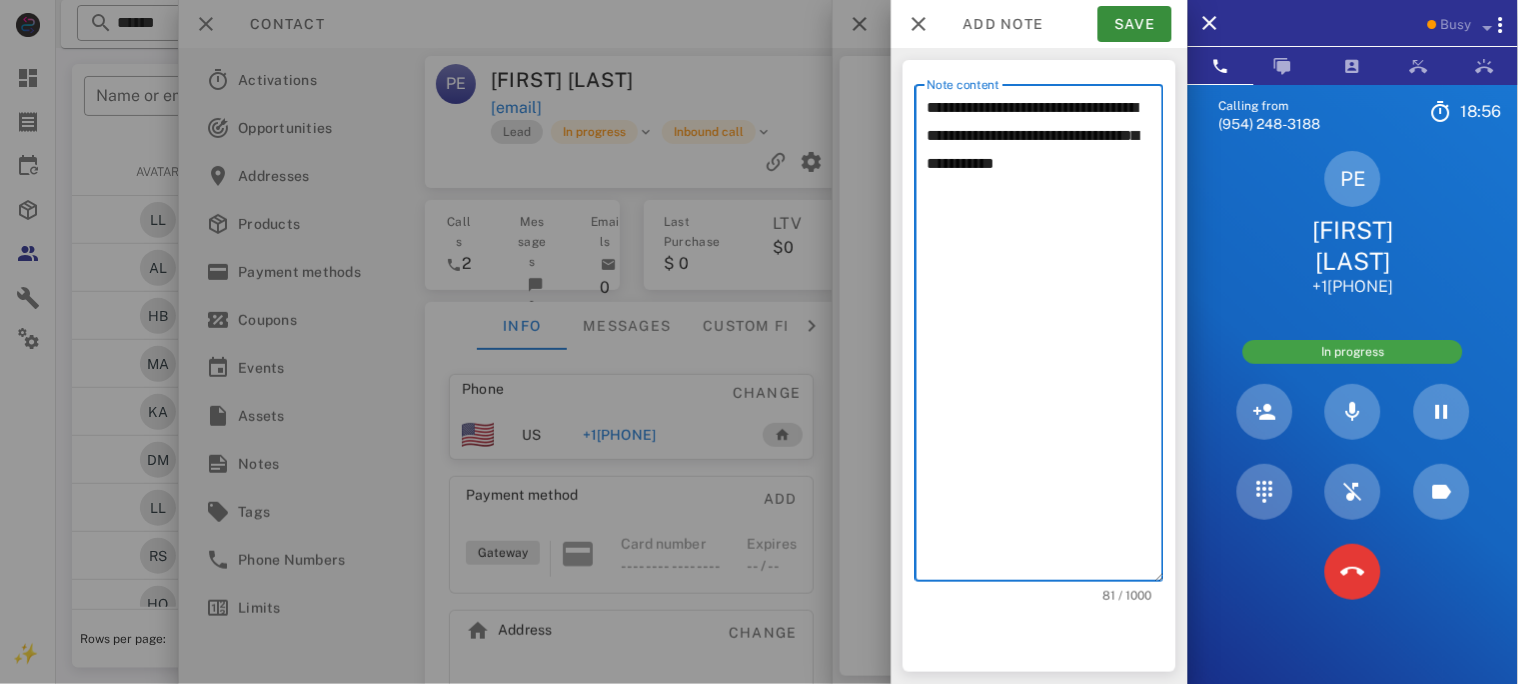 click on "PE   [FIRST] [LAST]  [PHONE]  In progress" at bounding box center (1353, 381) 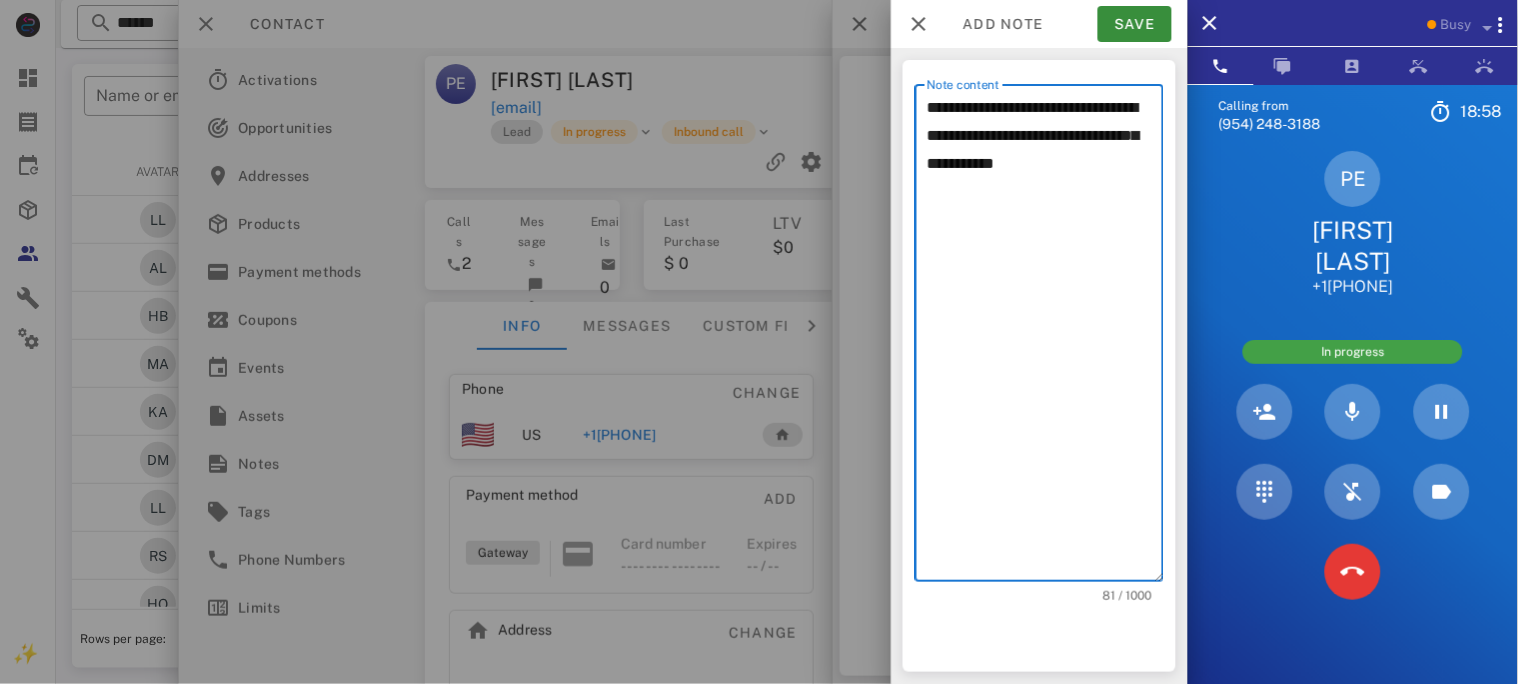 click on "**********" at bounding box center [1045, 338] 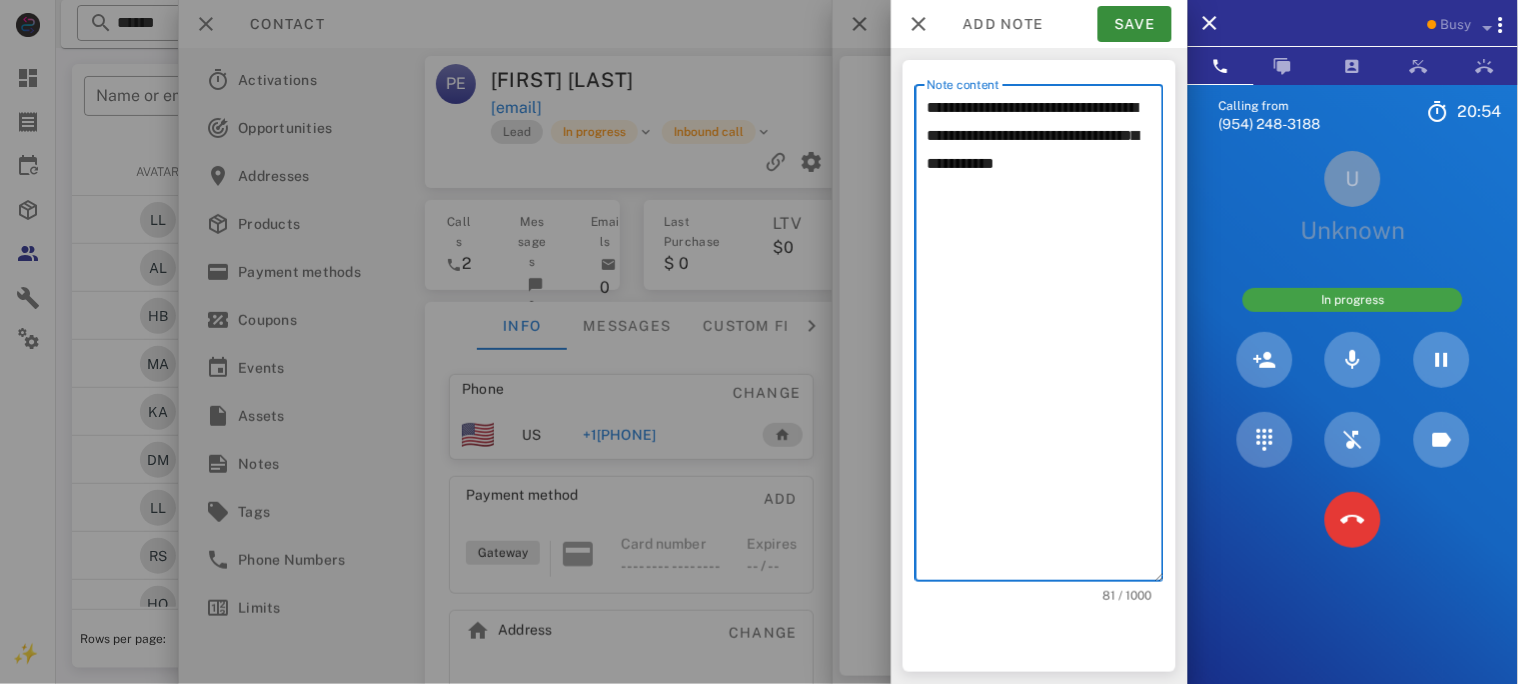 click on "**********" at bounding box center [1045, 338] 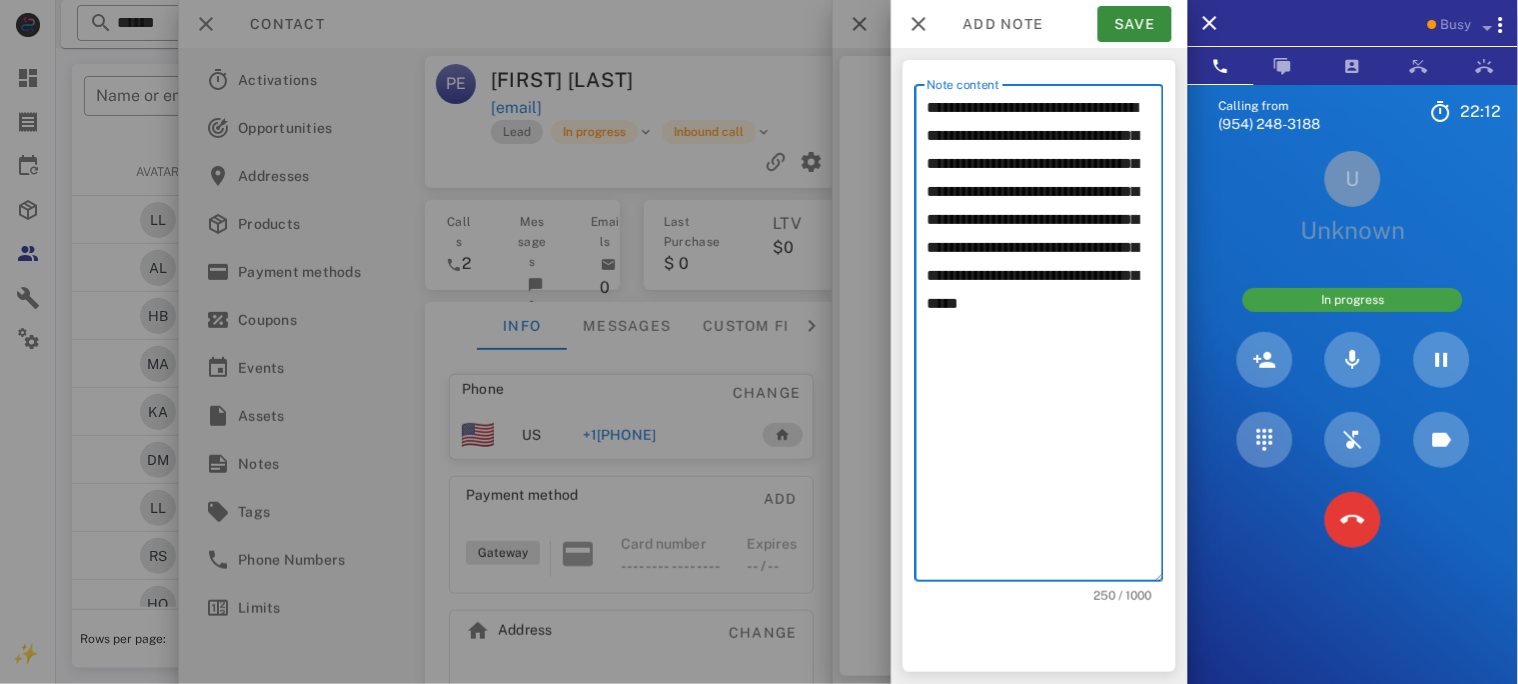 click on "**********" at bounding box center [1045, 338] 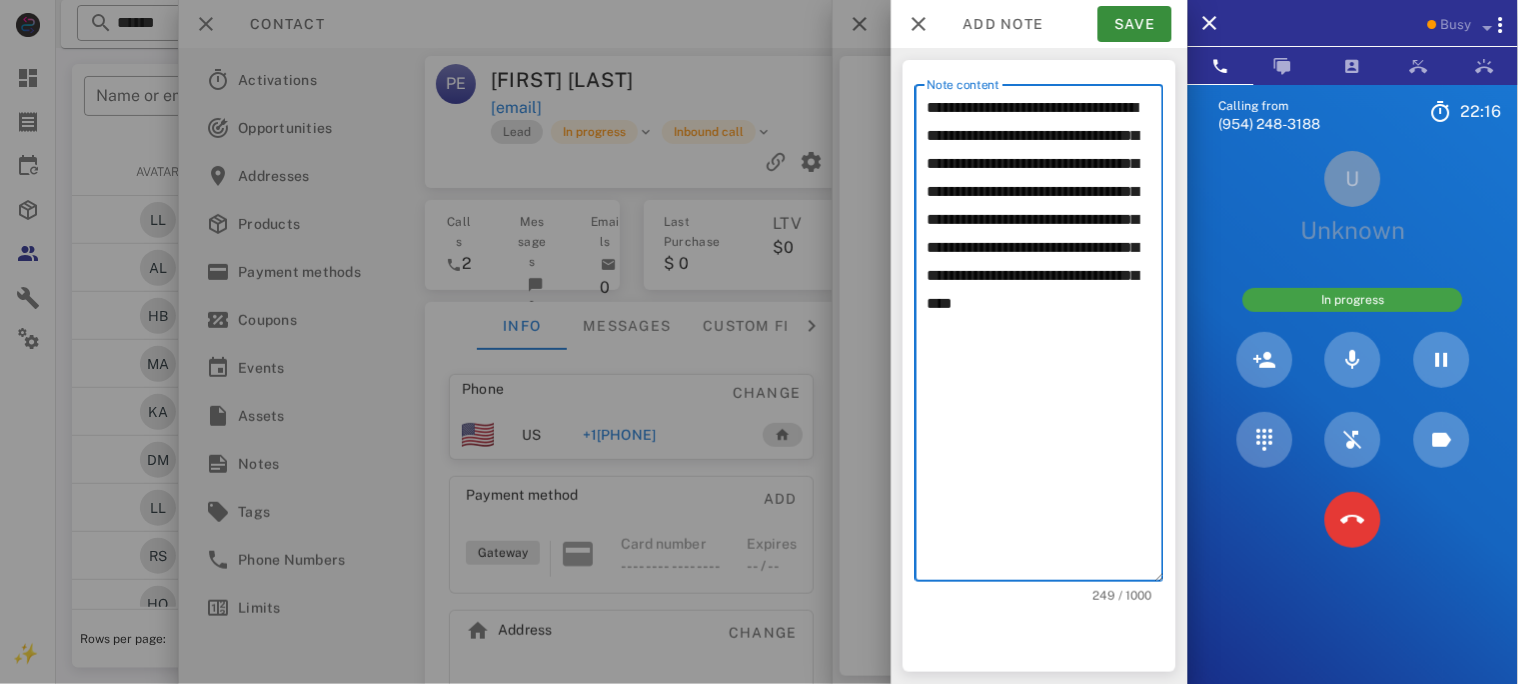 click on "**********" at bounding box center (1045, 338) 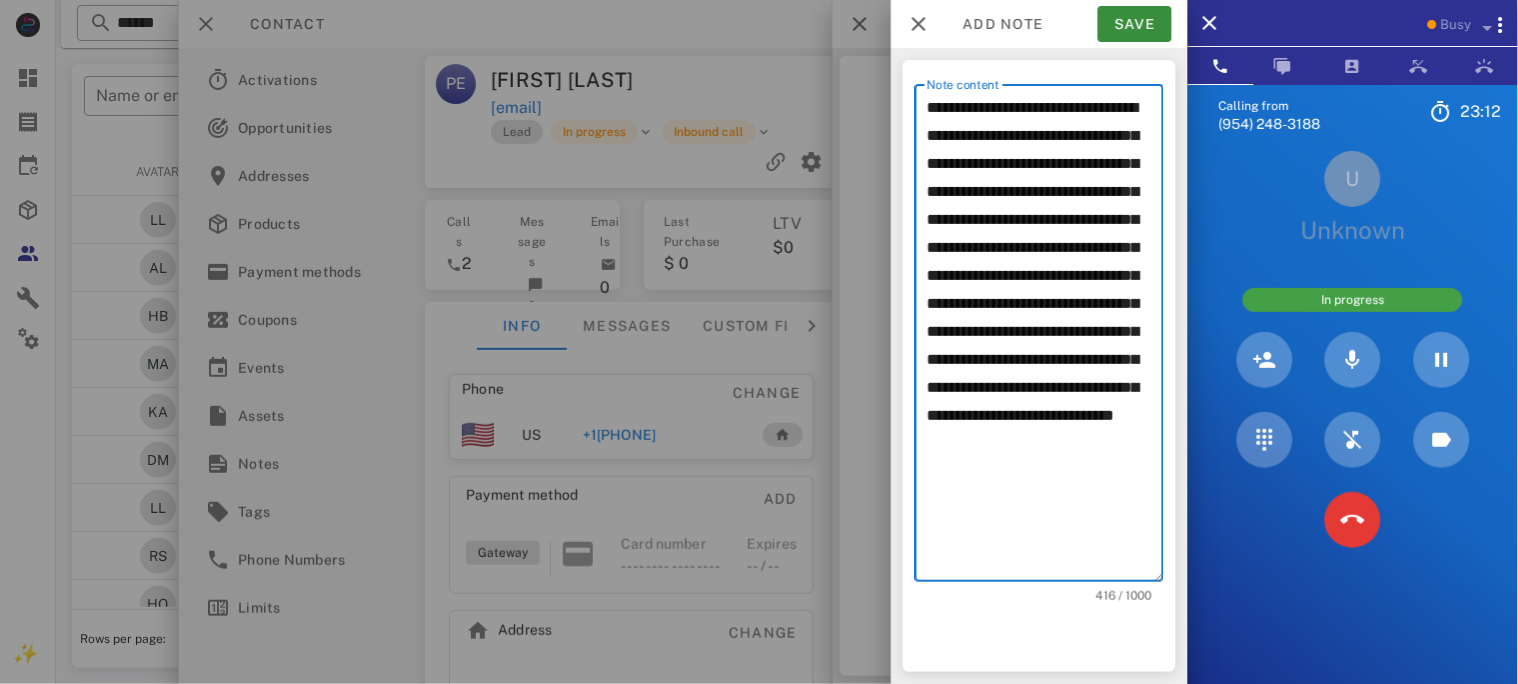 click on "**********" at bounding box center (1045, 338) 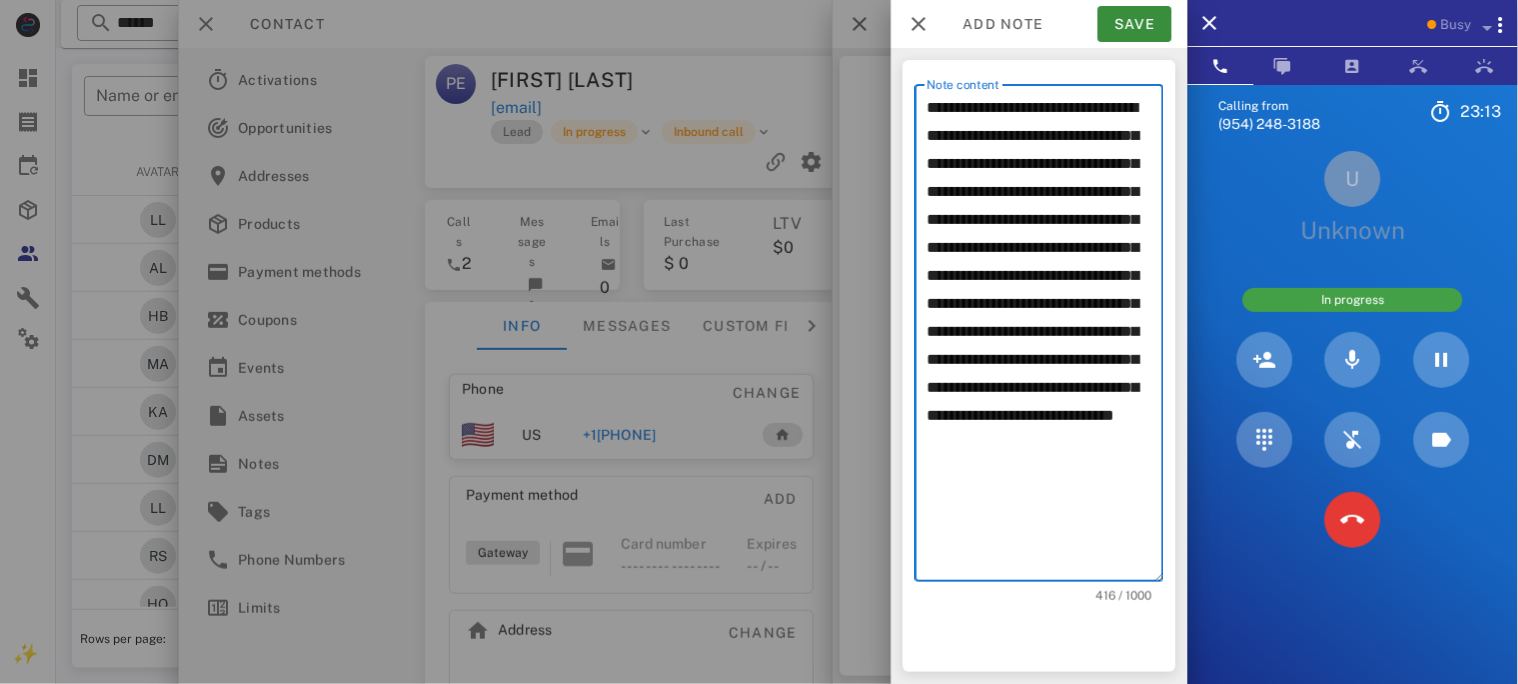 click on "**********" at bounding box center (1045, 338) 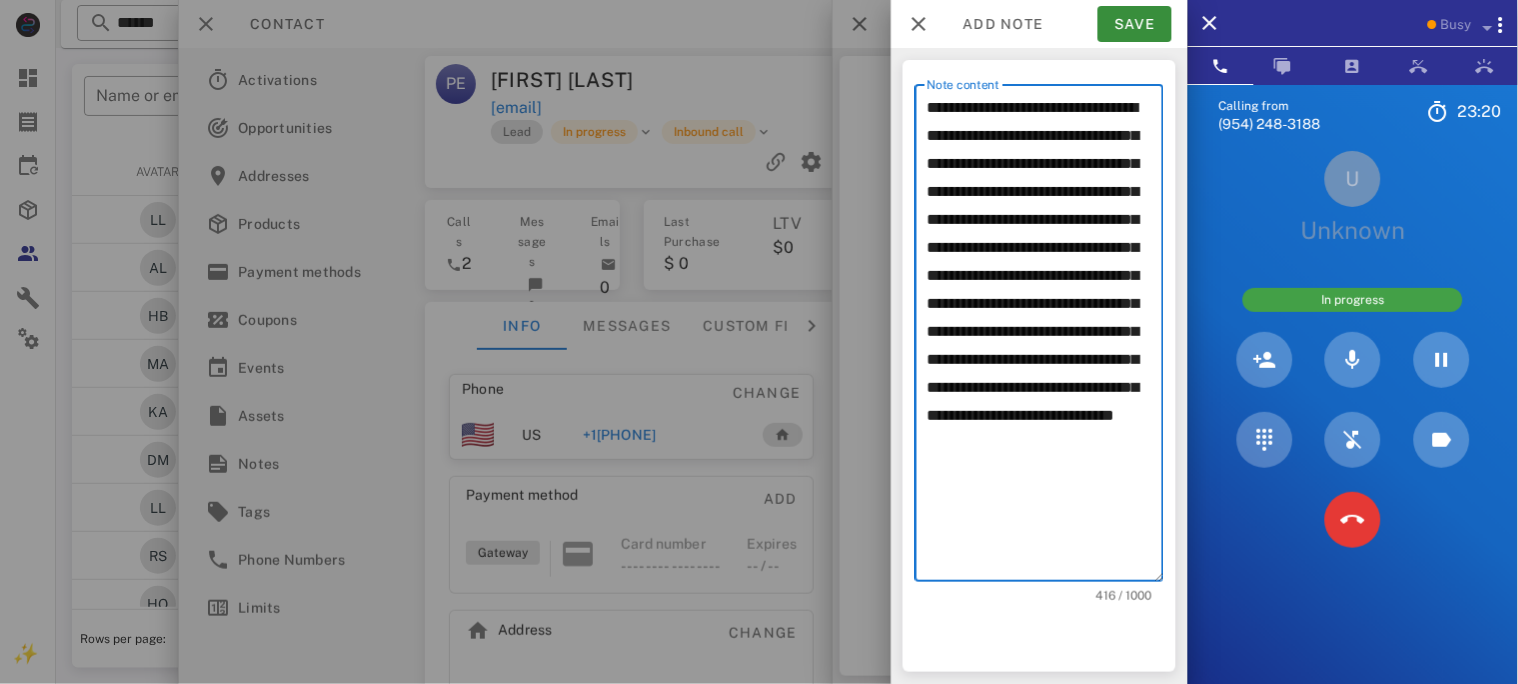 click on "**********" at bounding box center (1045, 338) 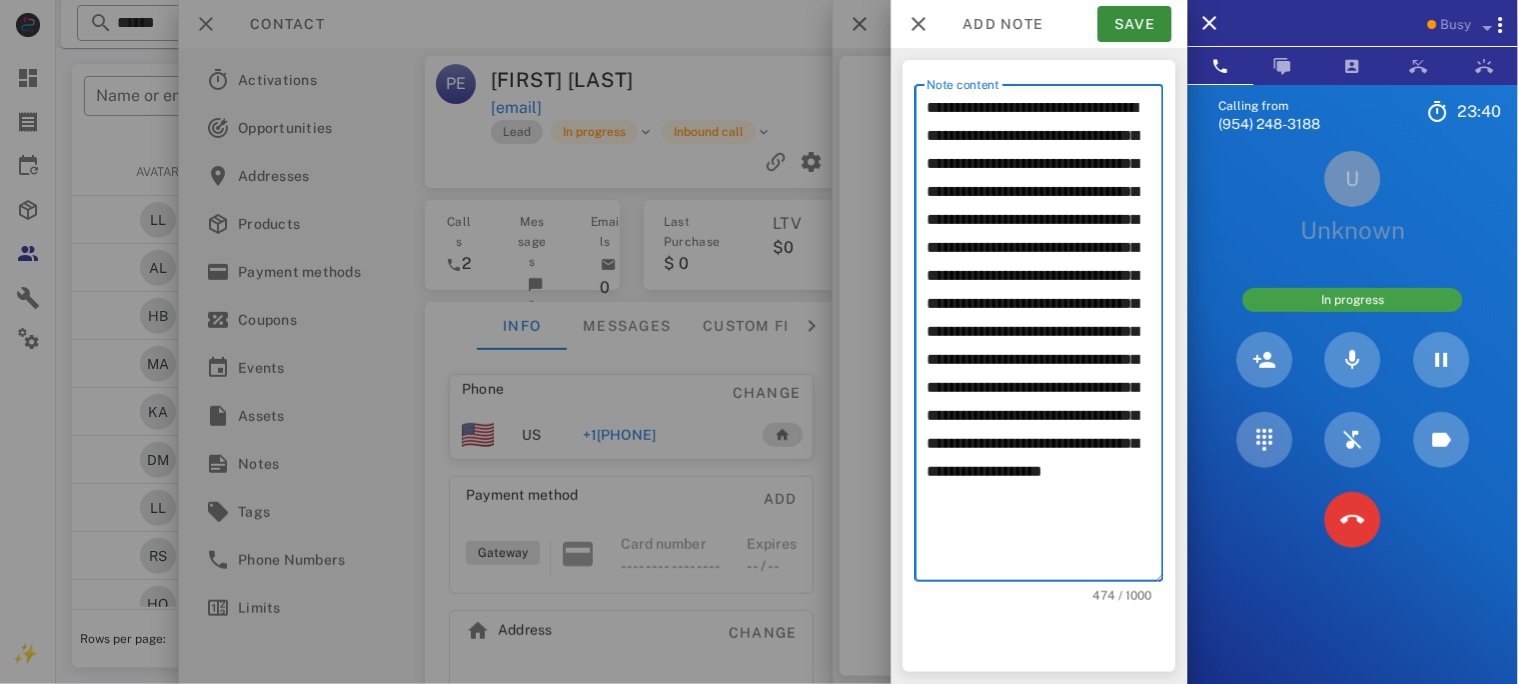 scroll, scrollTop: 40, scrollLeft: 0, axis: vertical 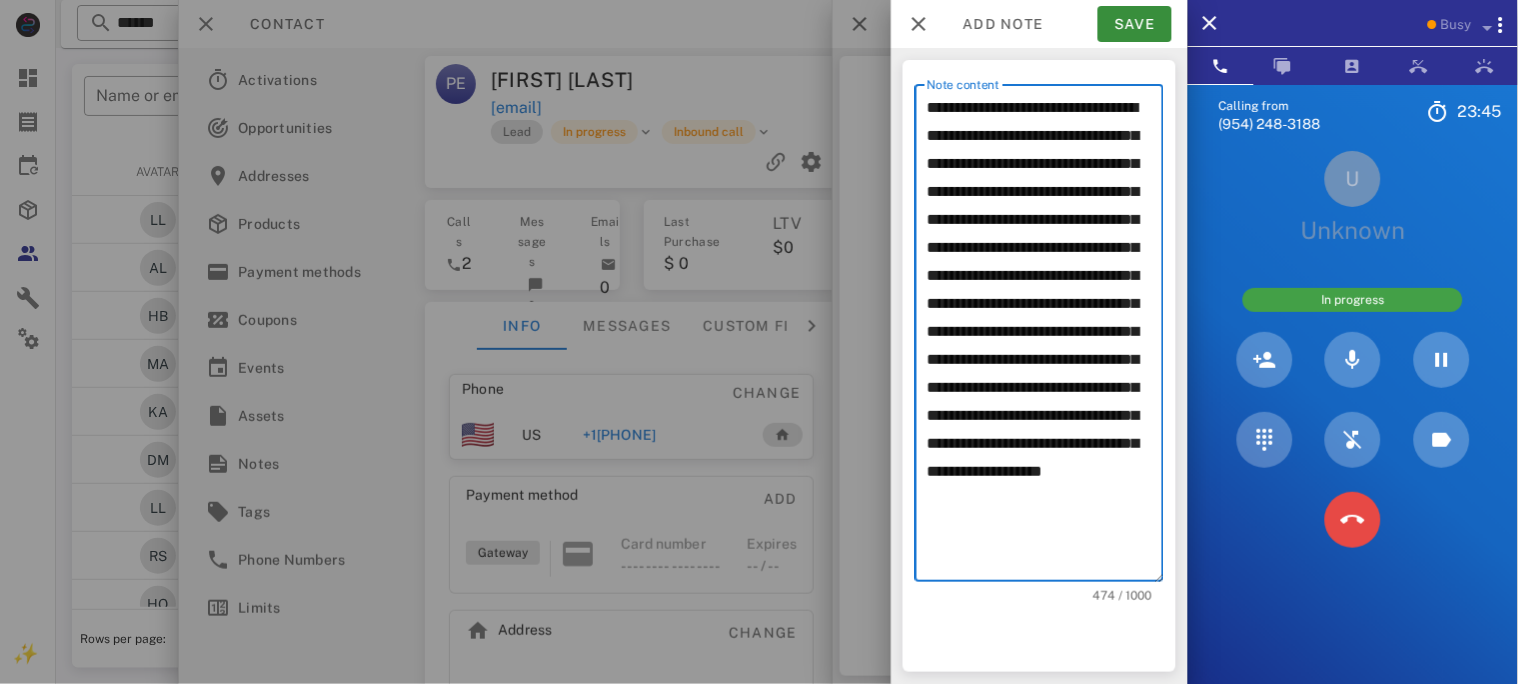 type on "**********" 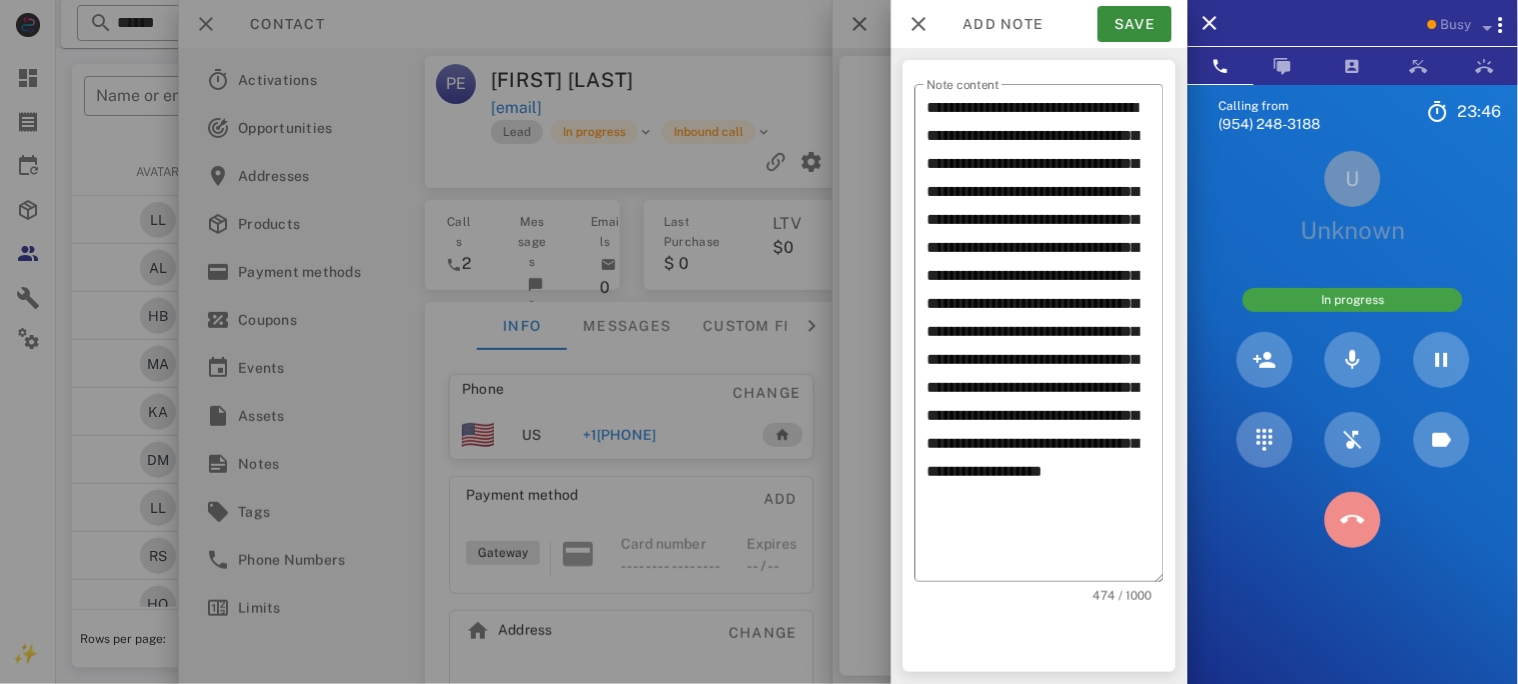 click at bounding box center (1353, 520) 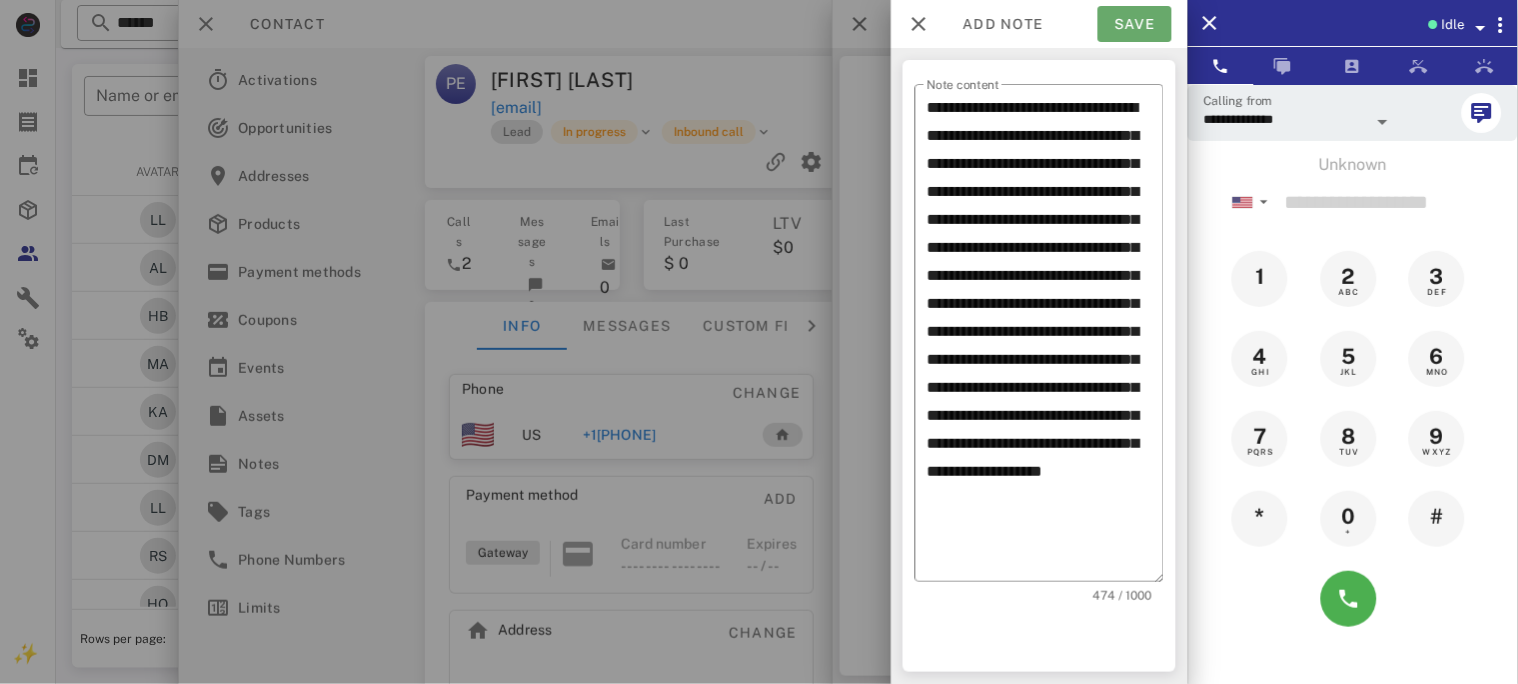 click on "Save" at bounding box center [1135, 24] 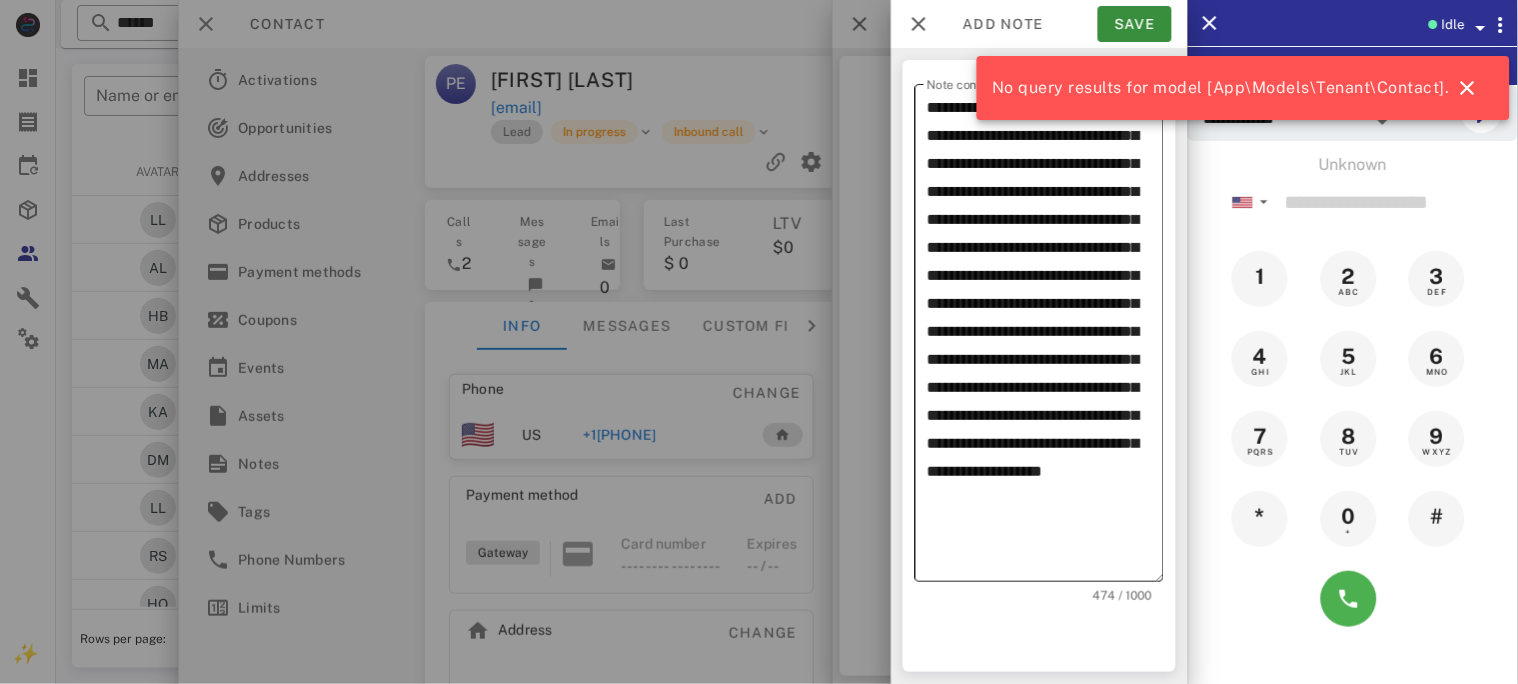 click on "**********" at bounding box center [1045, 338] 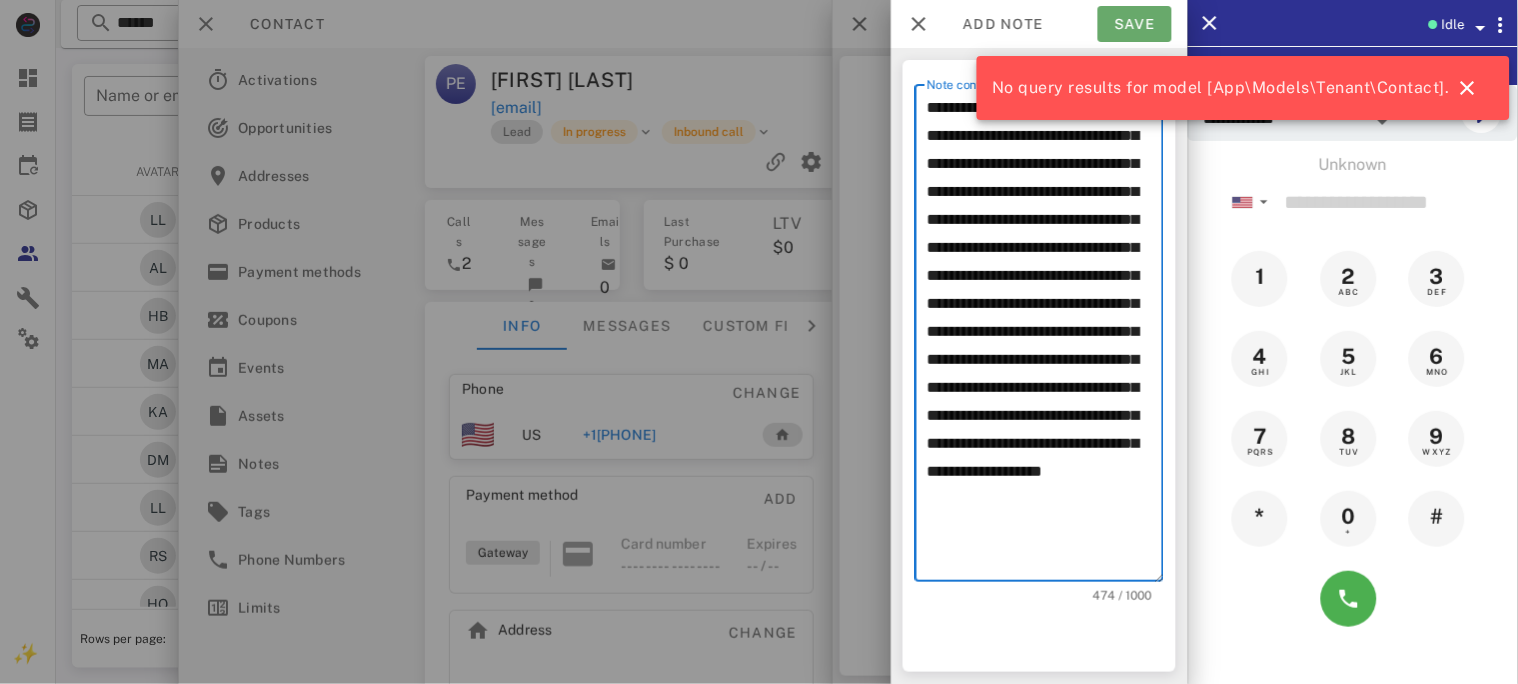 click on "Save" at bounding box center [1135, 24] 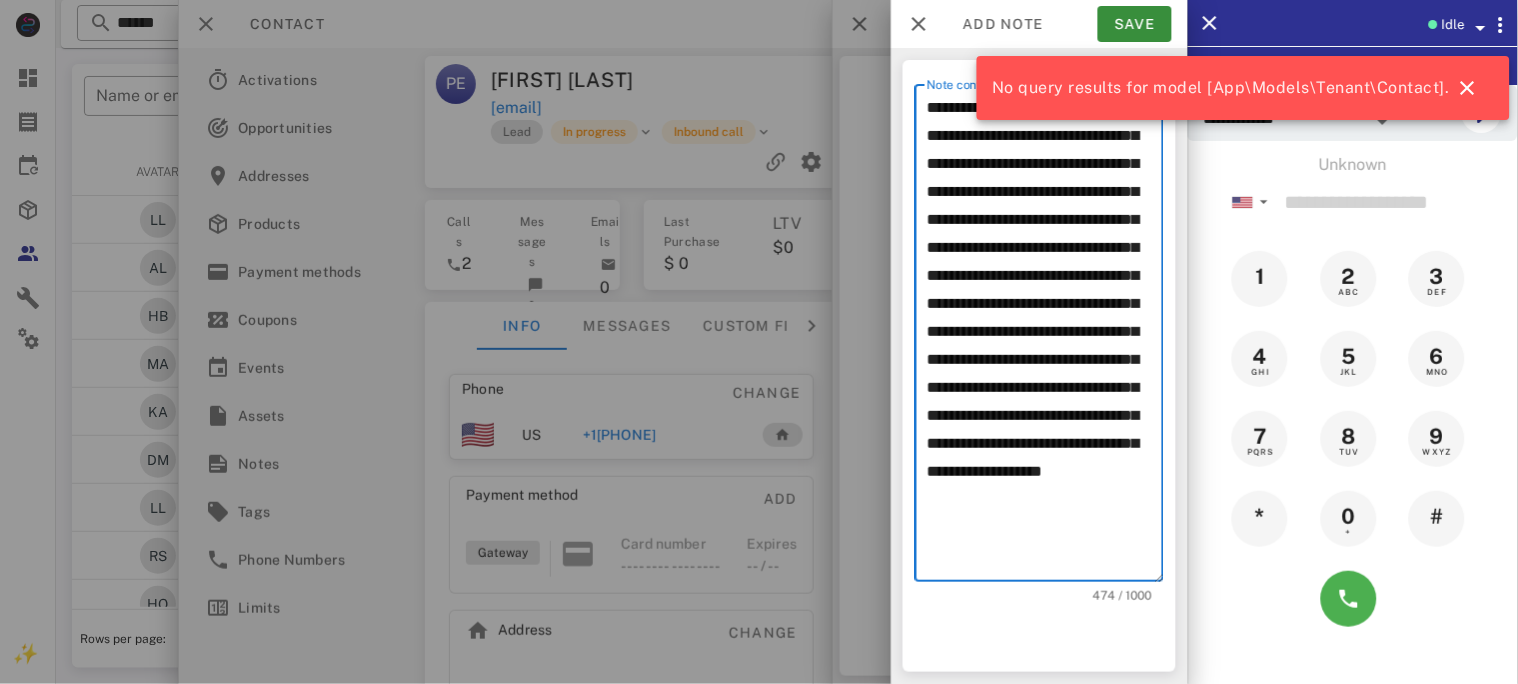 scroll, scrollTop: 0, scrollLeft: 0, axis: both 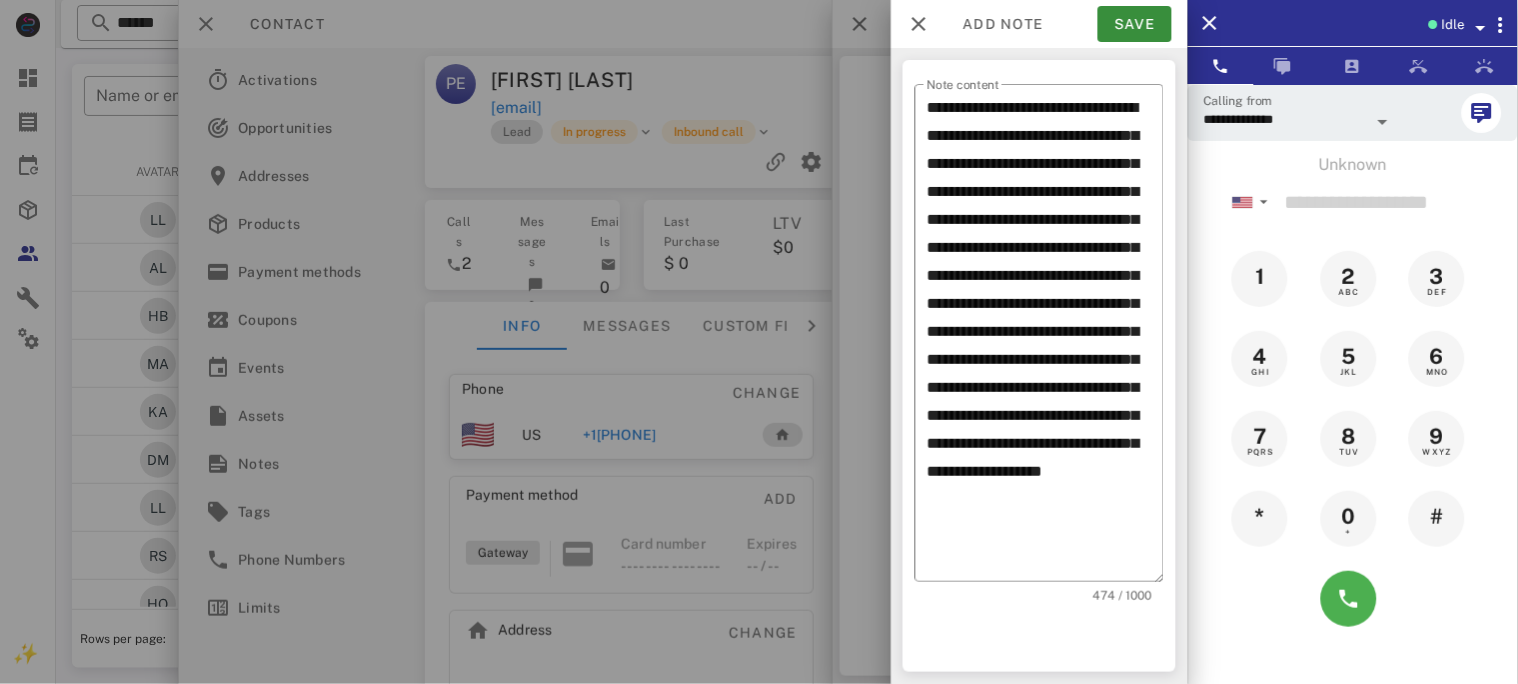 click at bounding box center [759, 342] 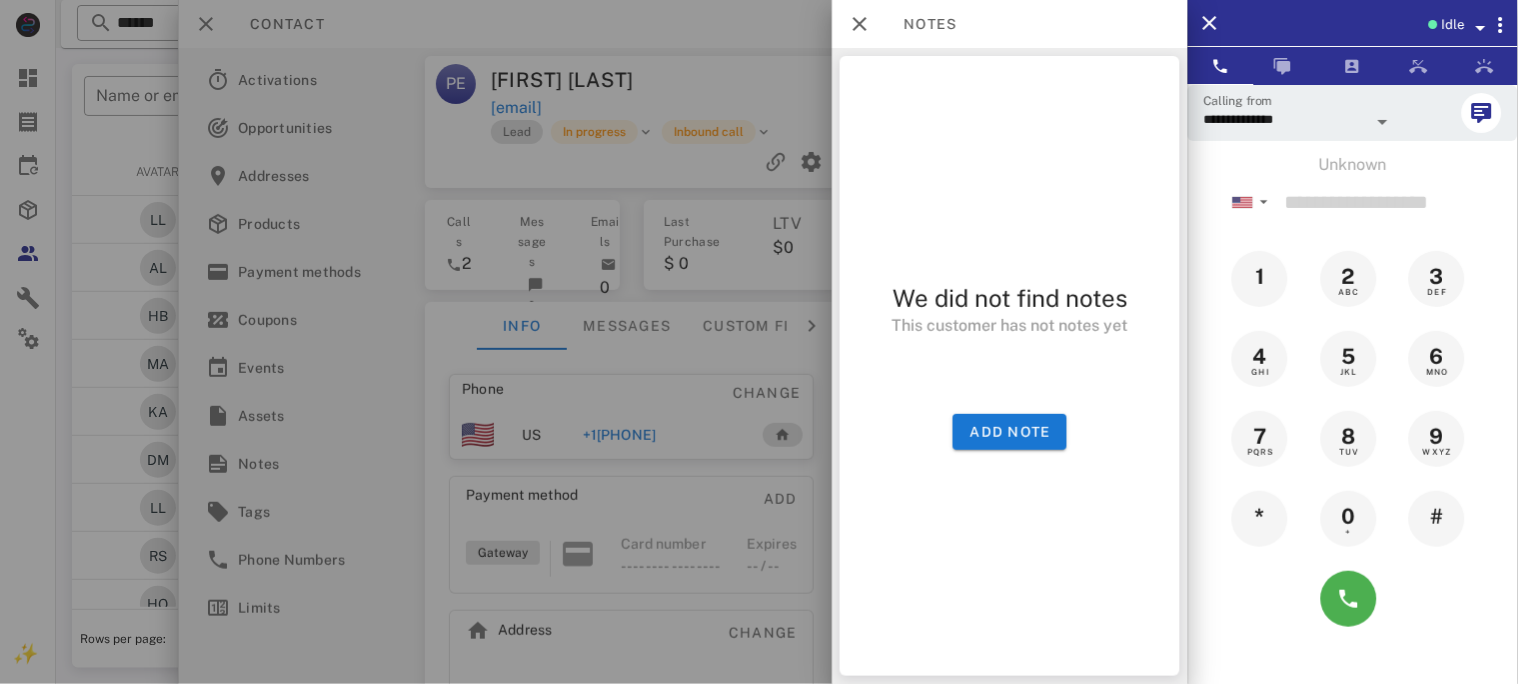 click at bounding box center [759, 342] 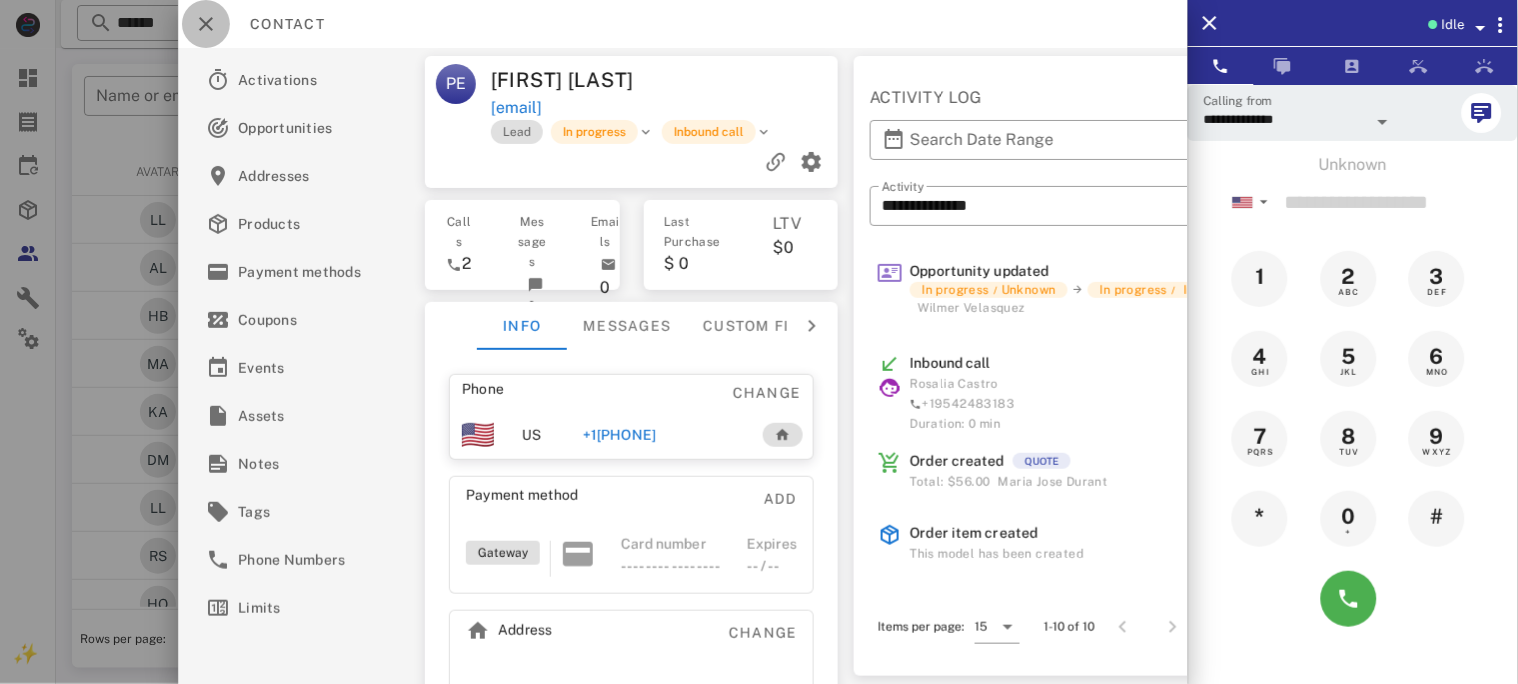 click at bounding box center [206, 24] 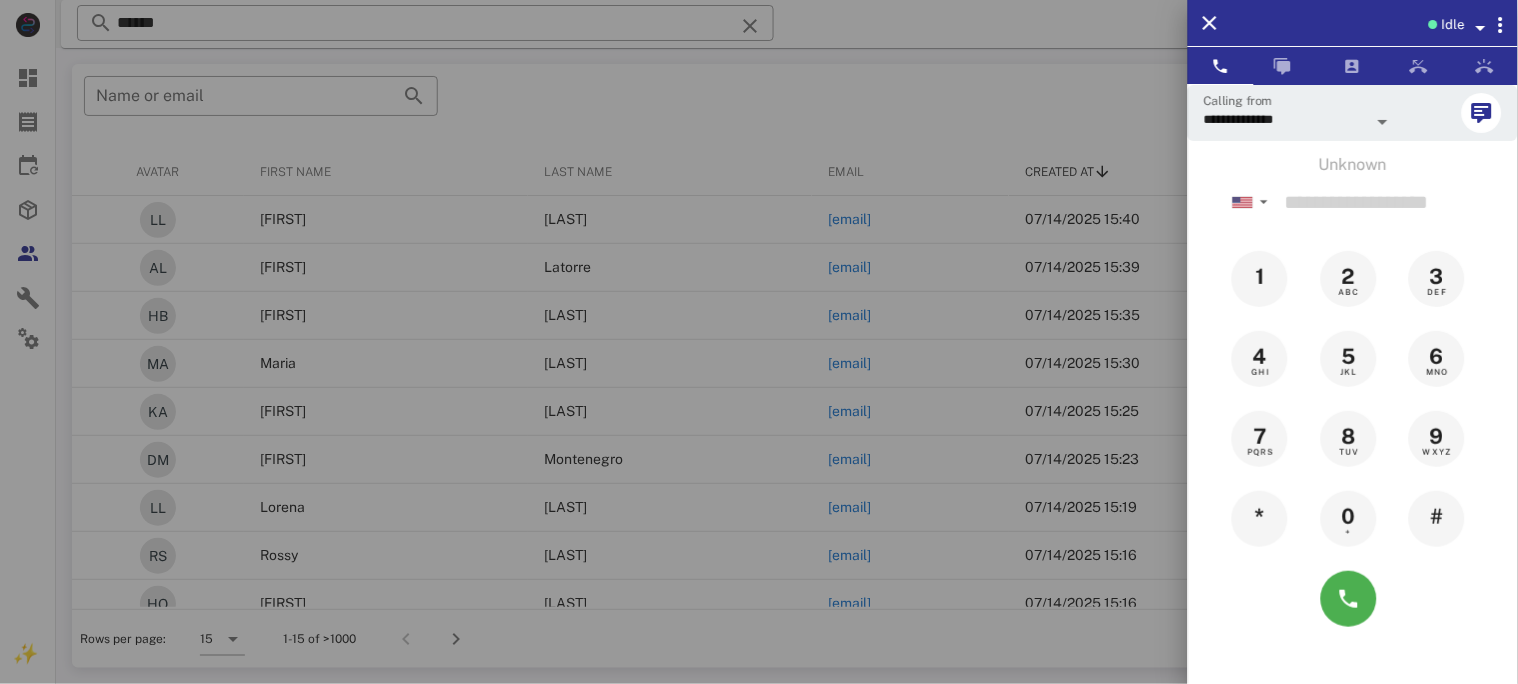 click at bounding box center [759, 342] 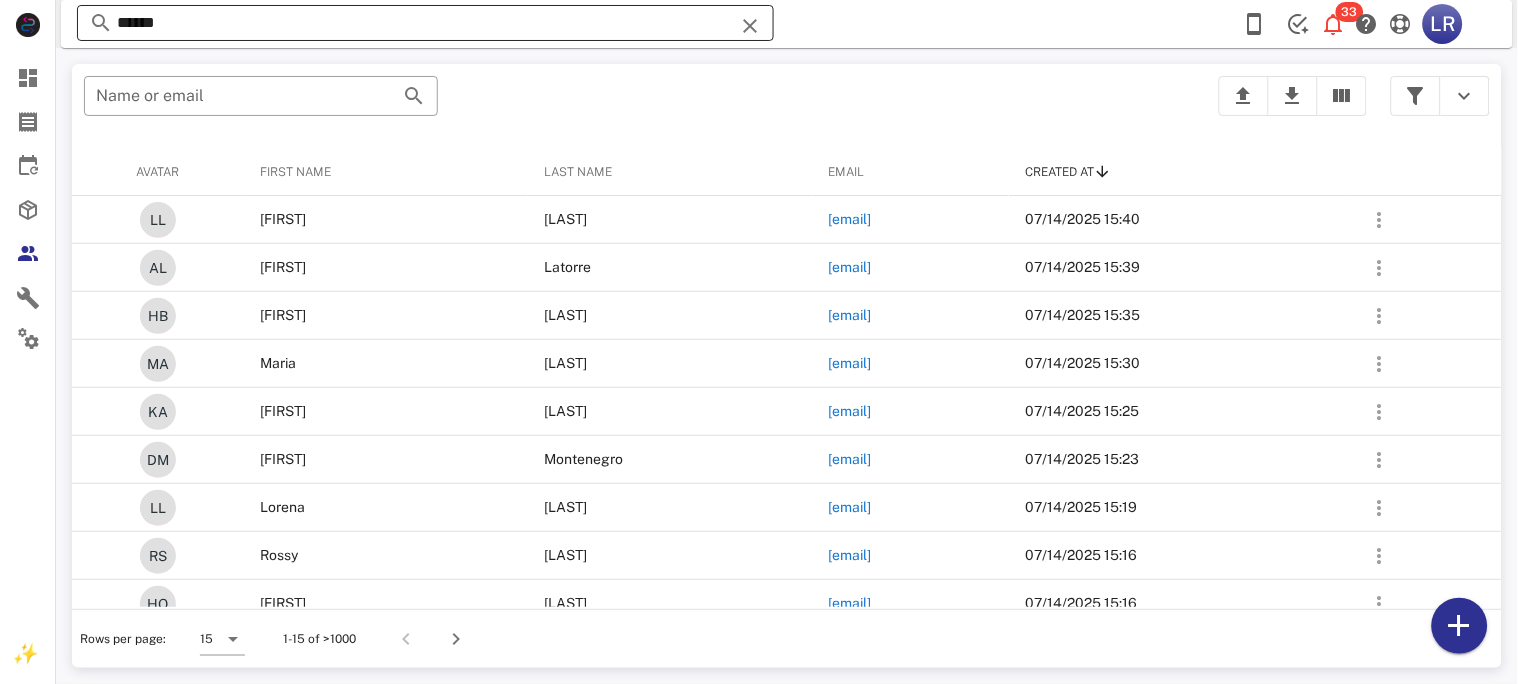 click at bounding box center (750, 26) 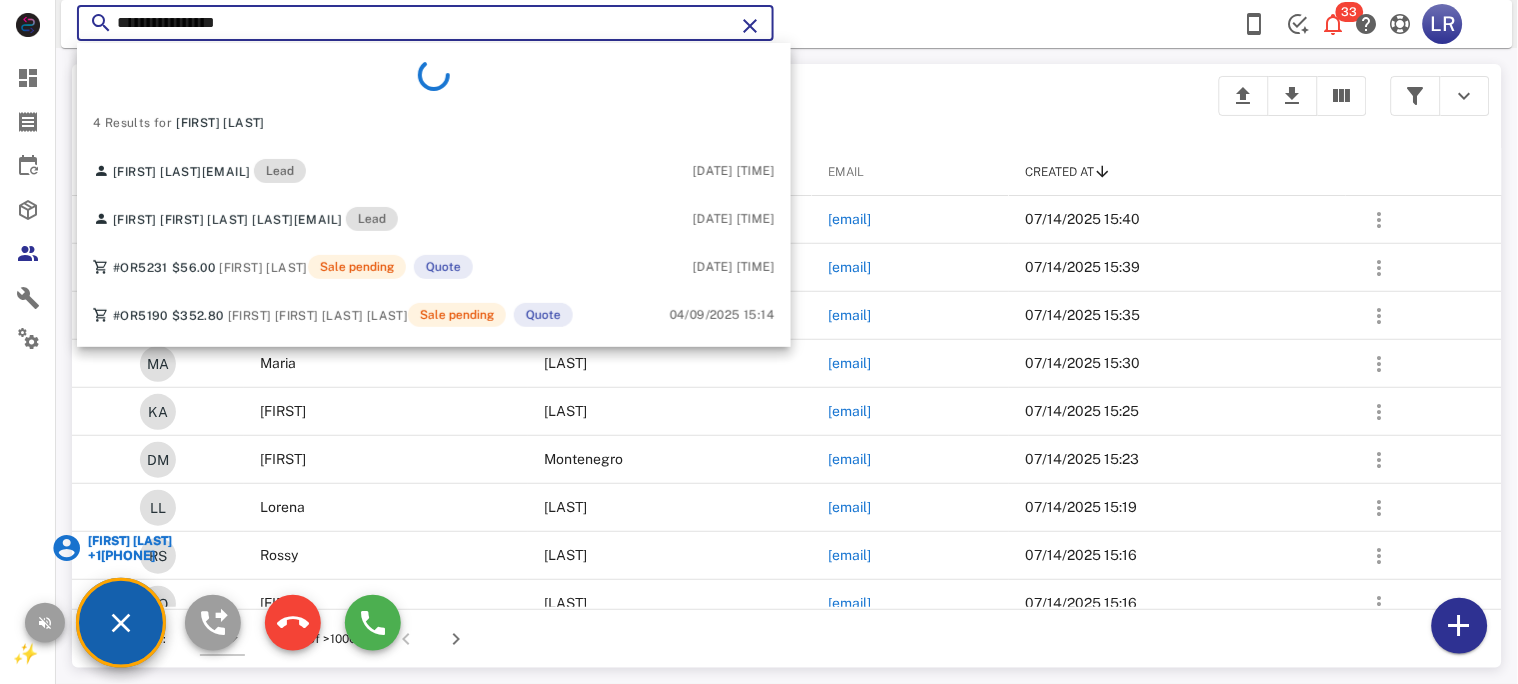 type on "**********" 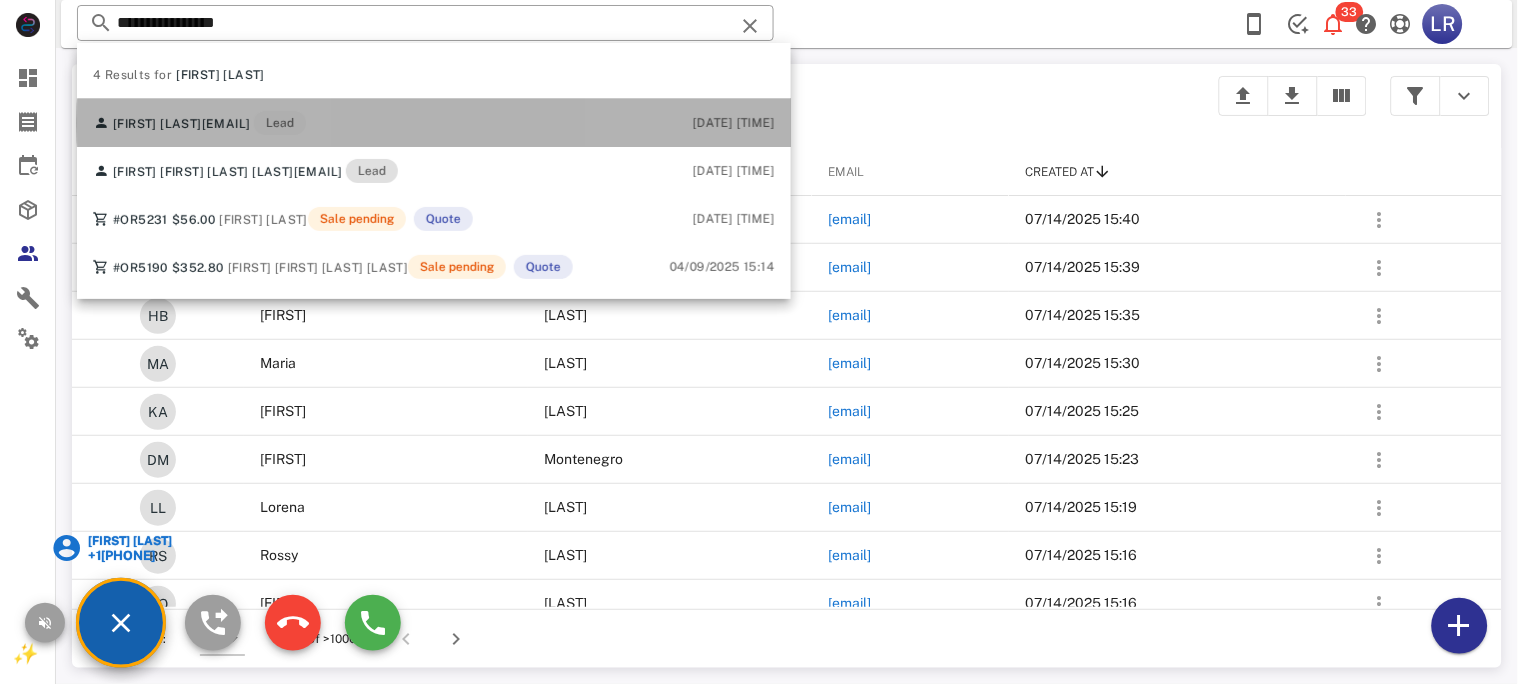 click on "[EMAIL]" at bounding box center [226, 124] 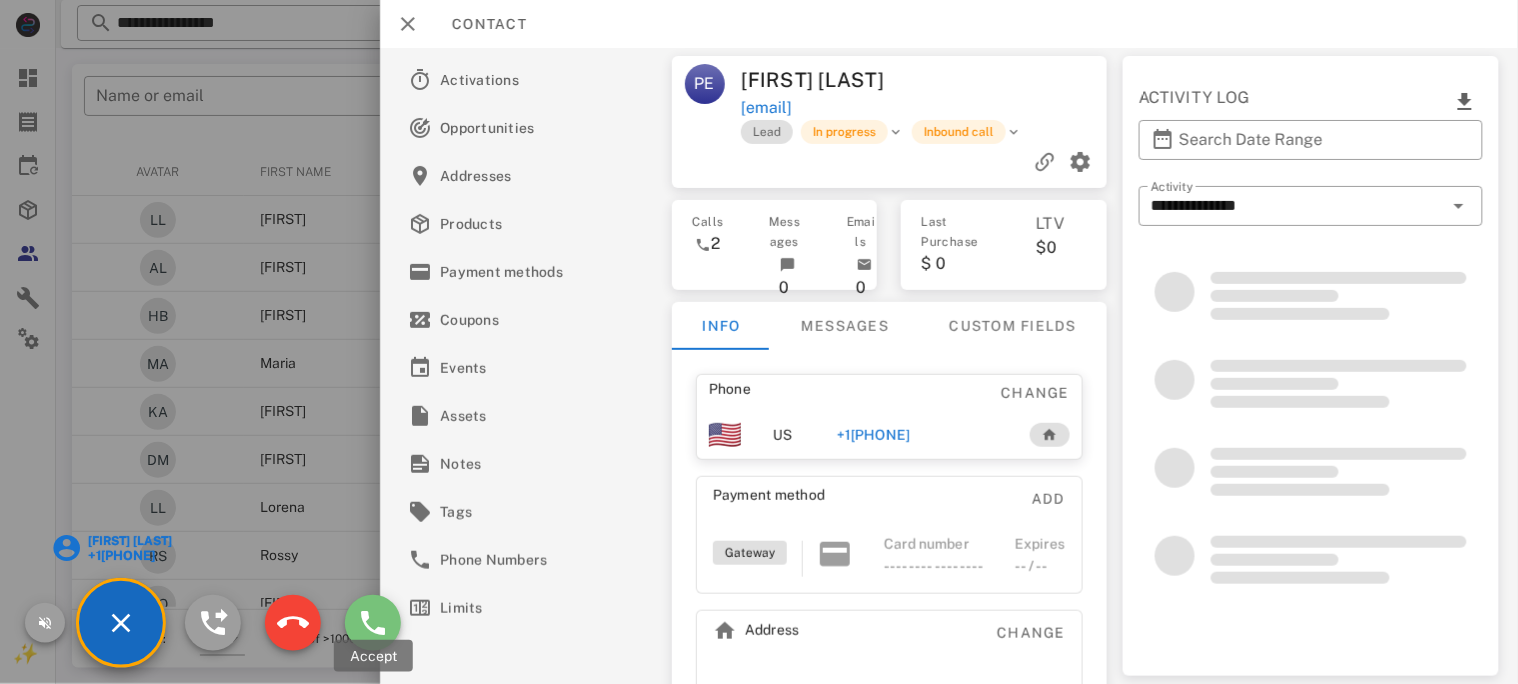 click at bounding box center (373, 623) 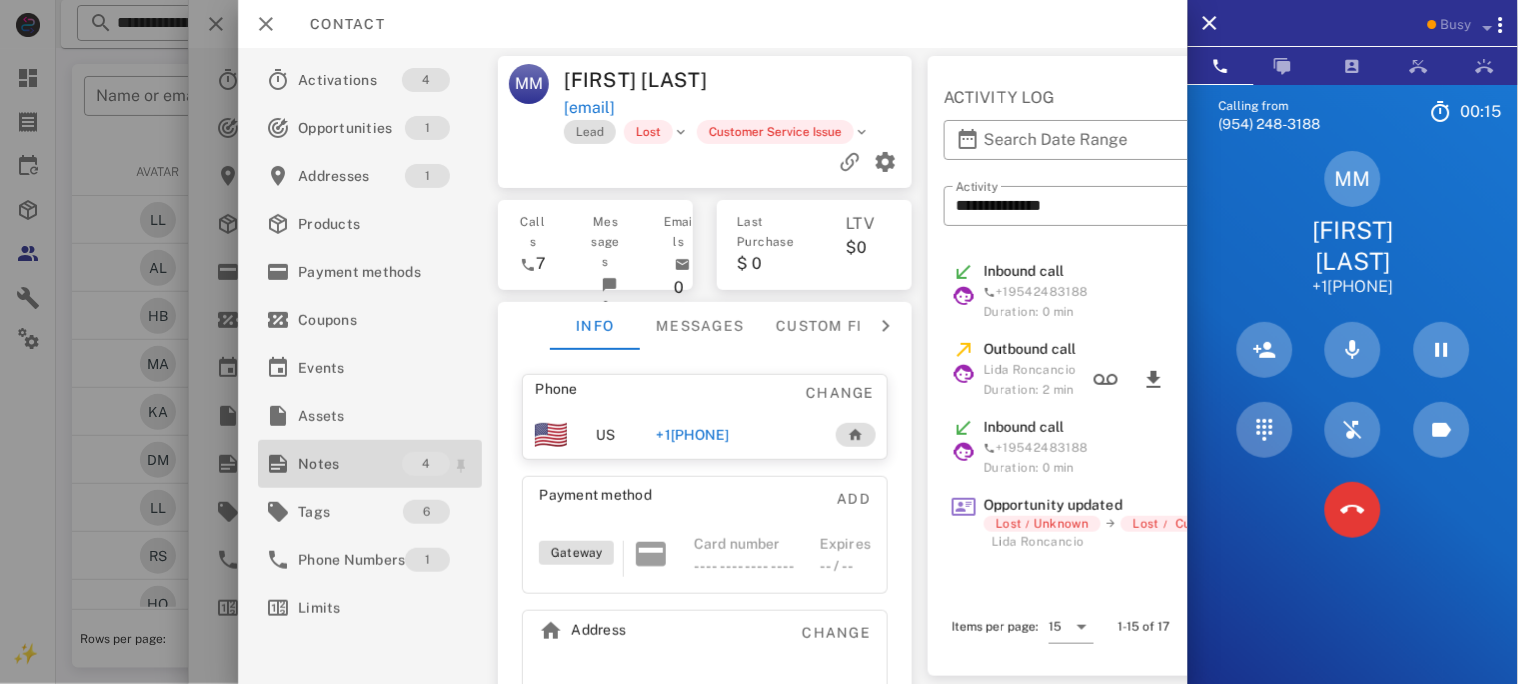 click on "Notes" at bounding box center [350, 464] 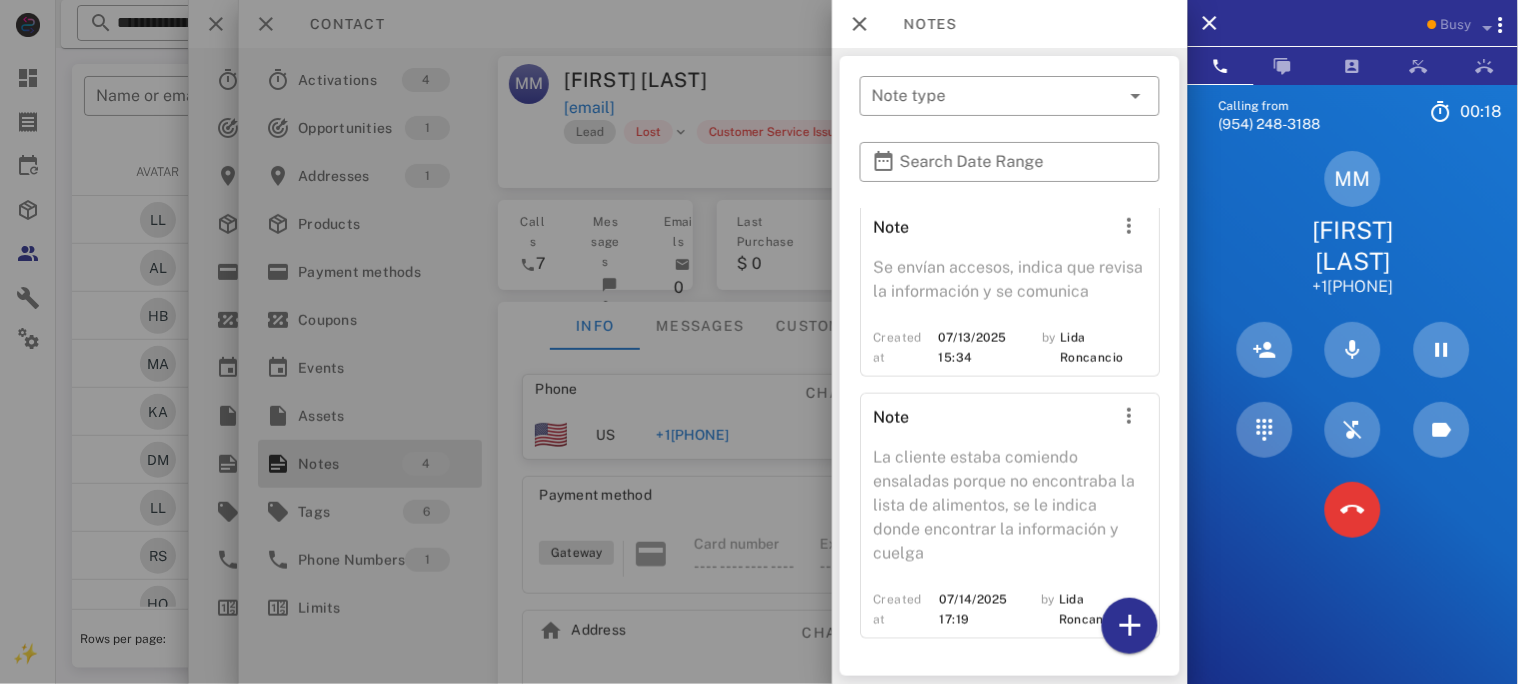 scroll, scrollTop: 552, scrollLeft: 0, axis: vertical 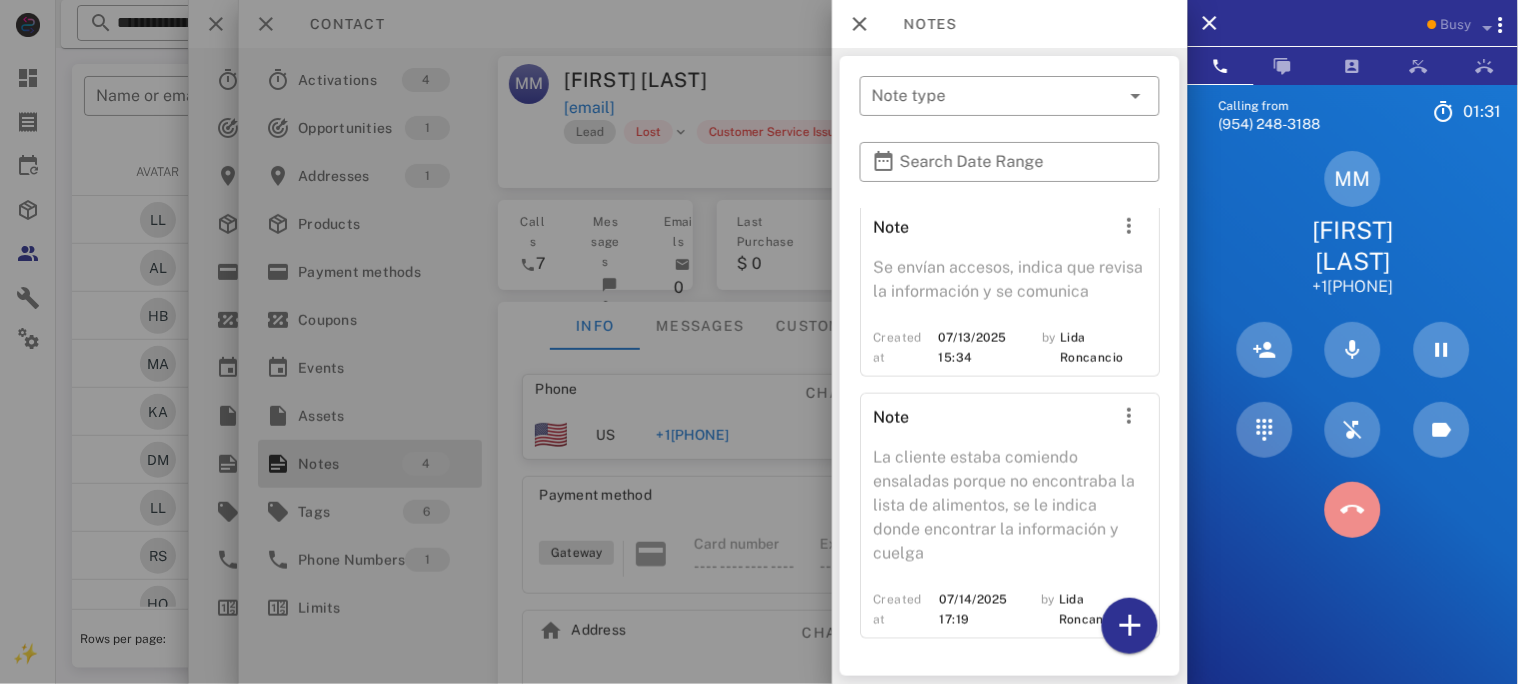 click at bounding box center [1353, 510] 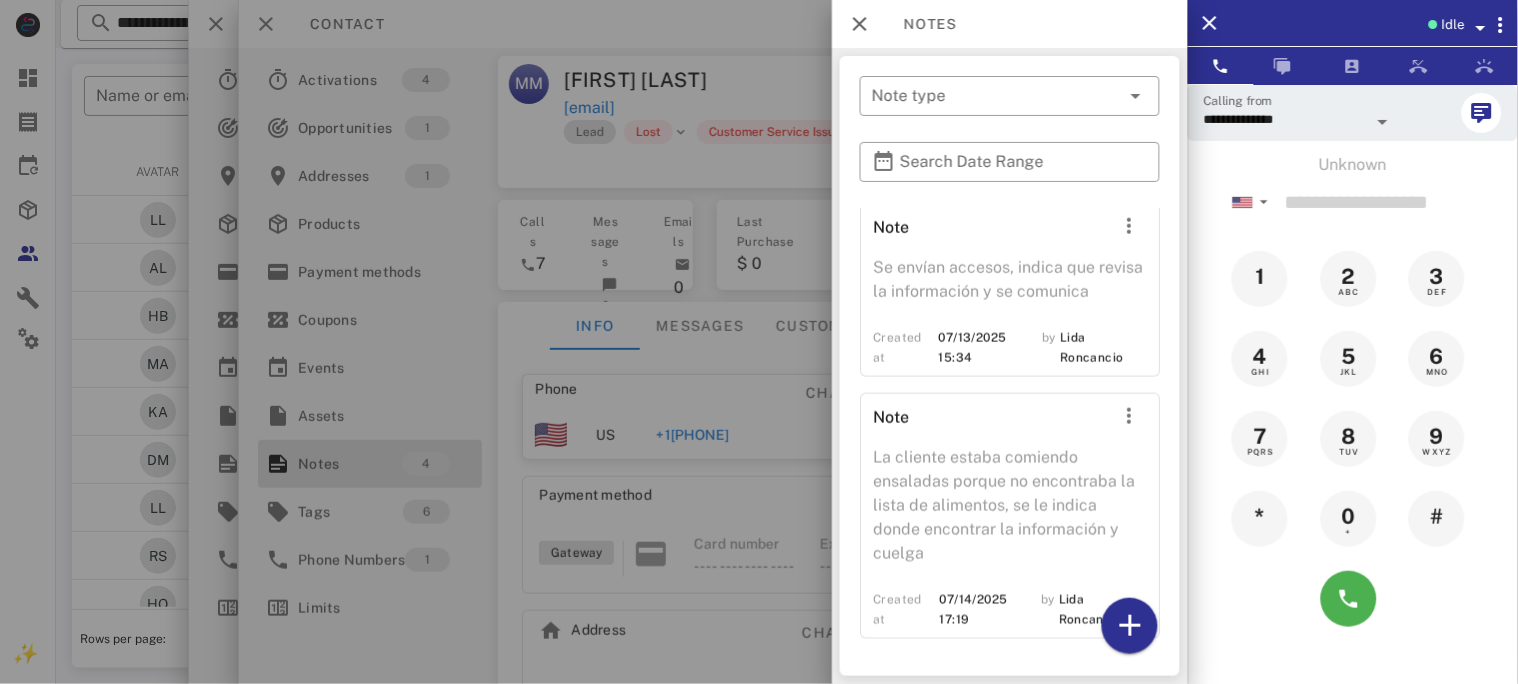 drag, startPoint x: 806, startPoint y: 108, endPoint x: 792, endPoint y: 75, distance: 35.846897 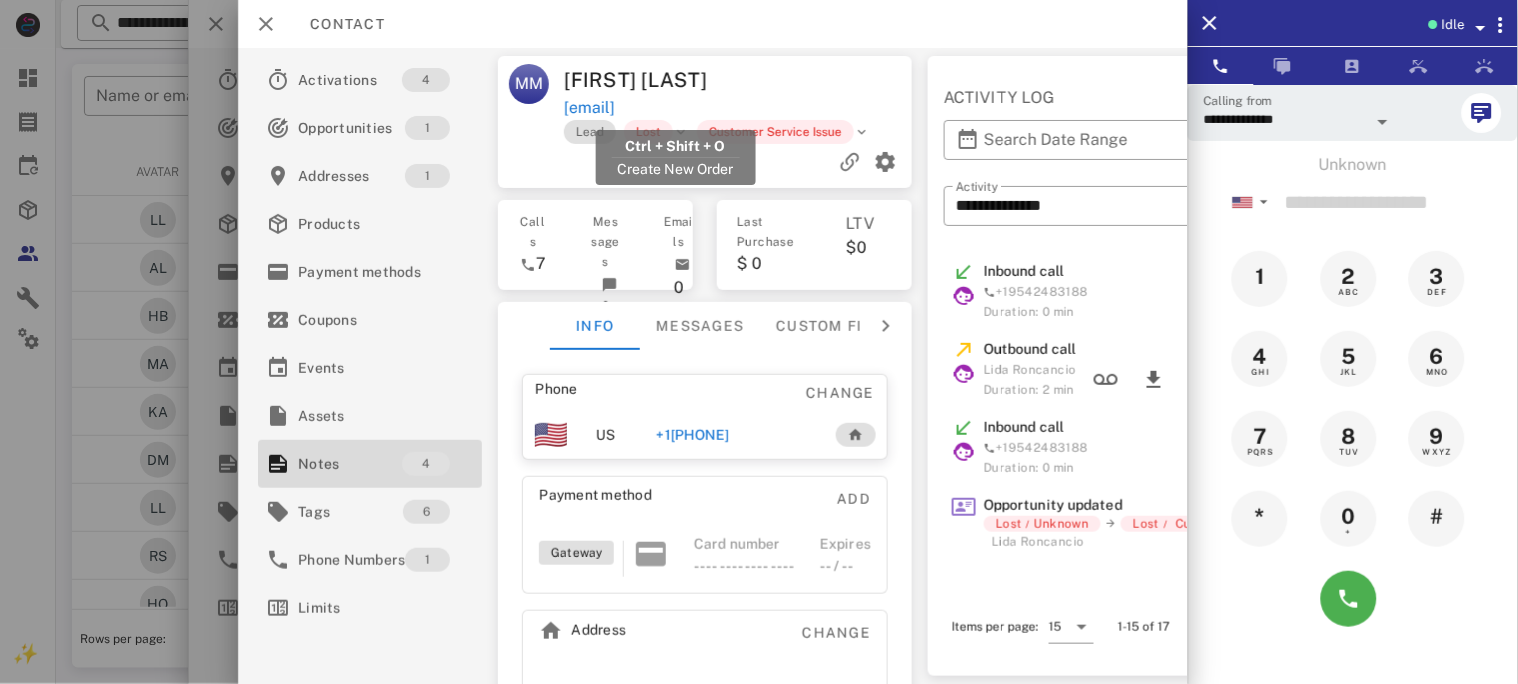 drag, startPoint x: 802, startPoint y: 106, endPoint x: 569, endPoint y: 108, distance: 233.00859 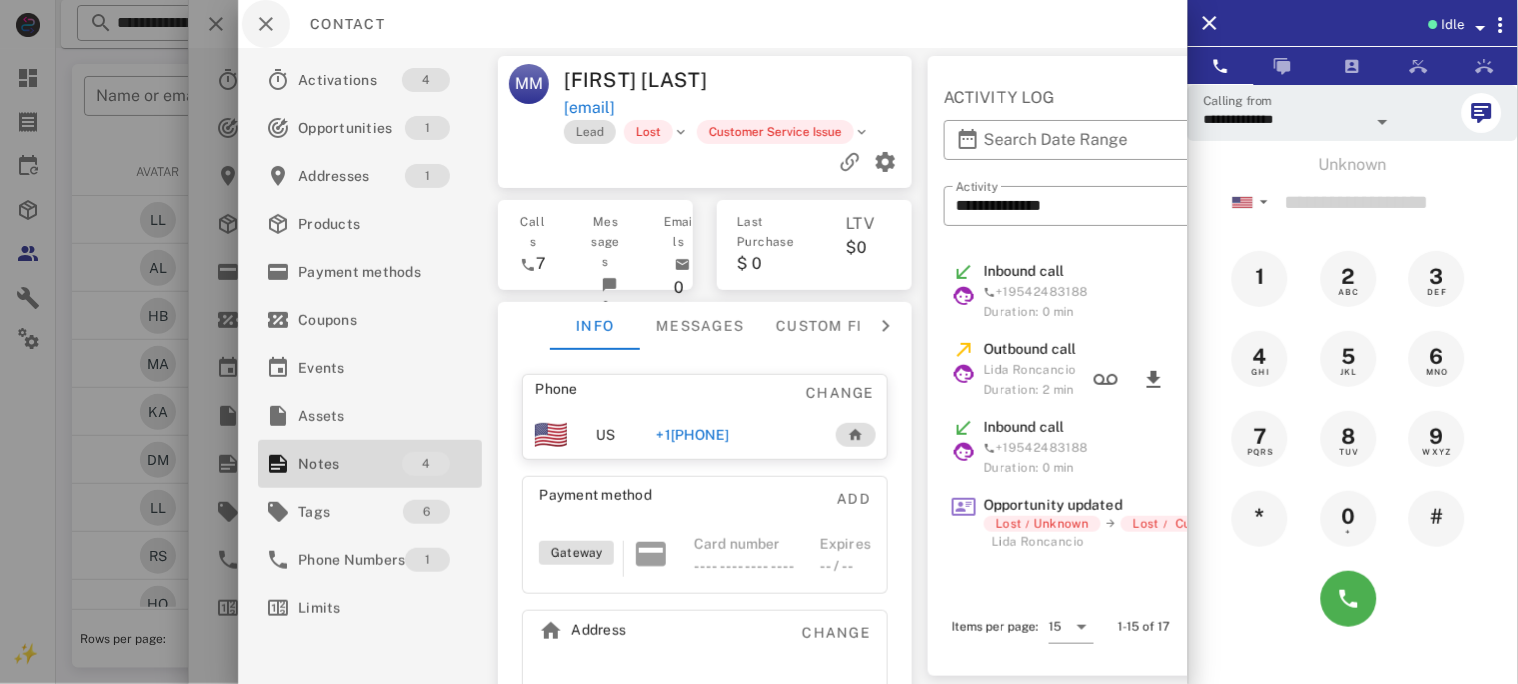 copy on "[EMAIL]" 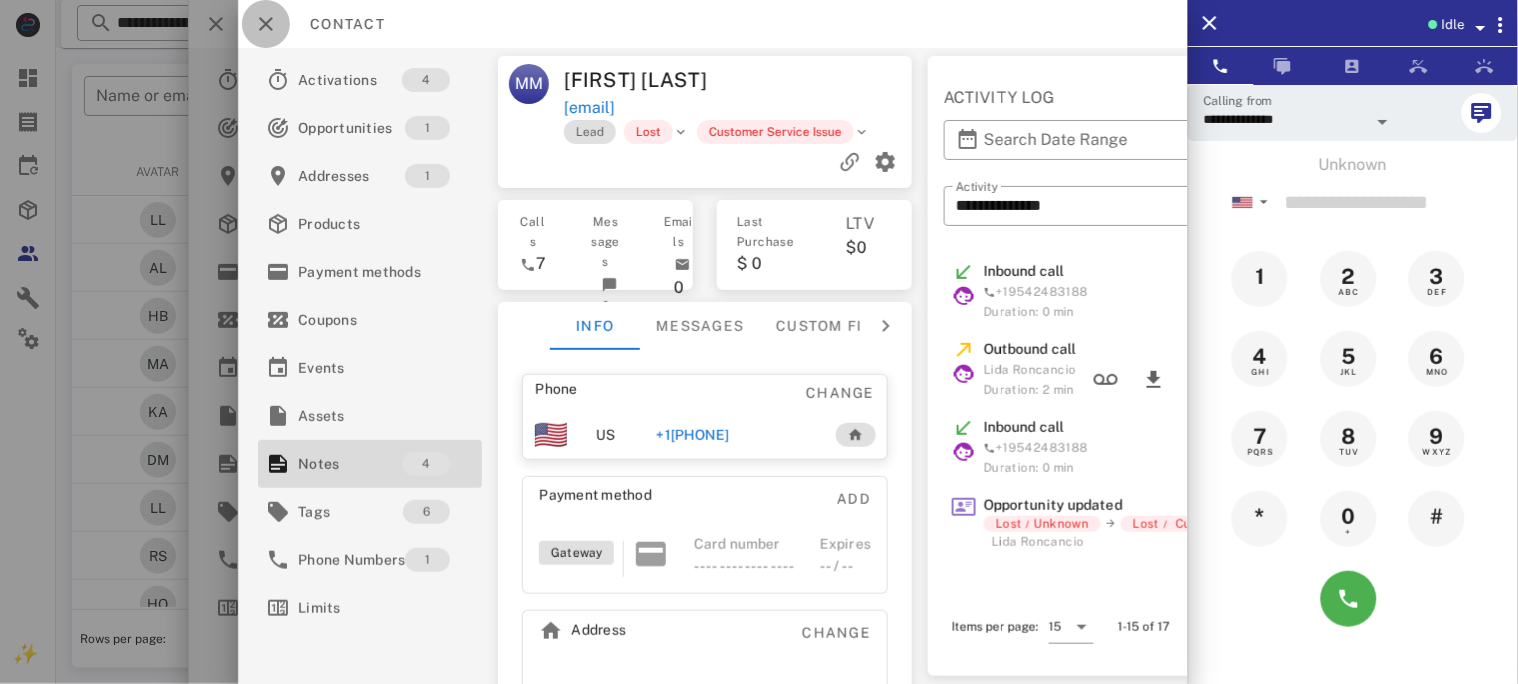 click at bounding box center (266, 24) 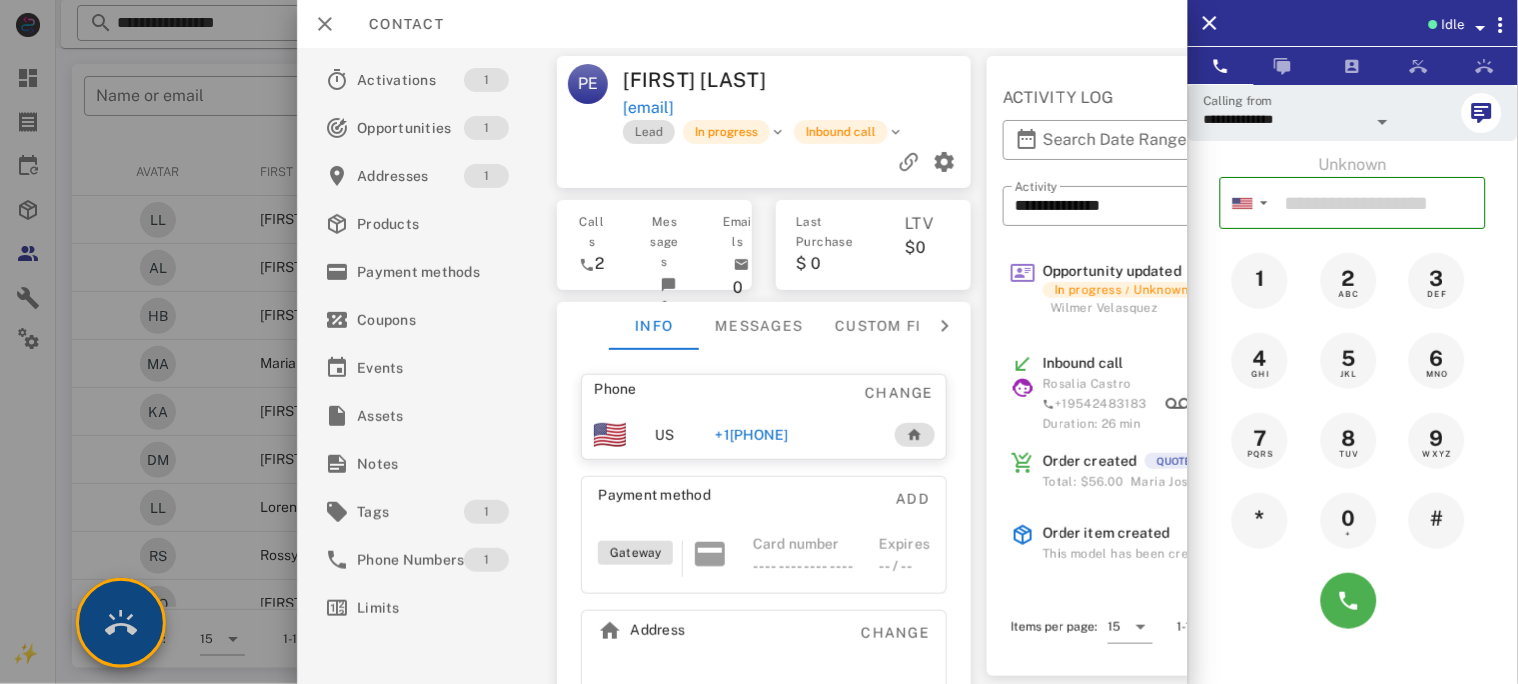 click at bounding box center [121, 623] 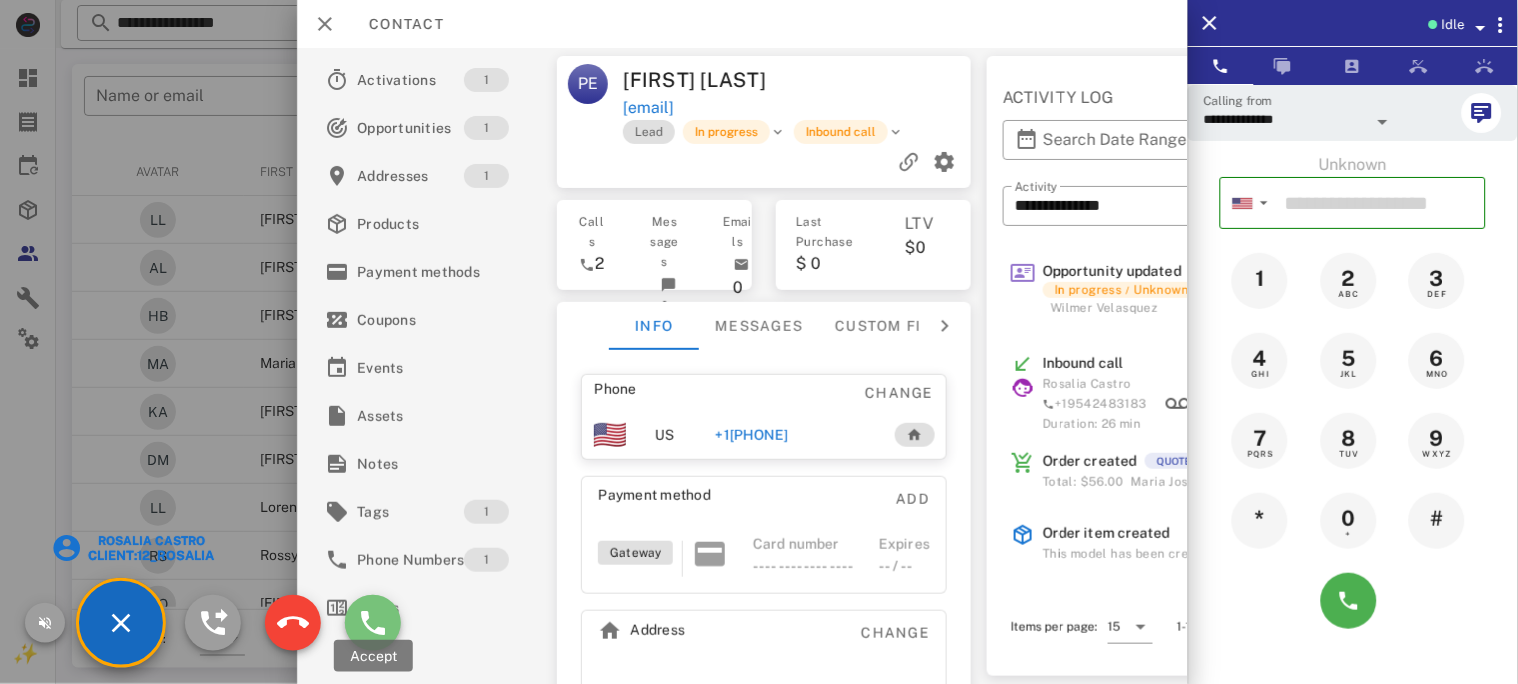 click at bounding box center [373, 623] 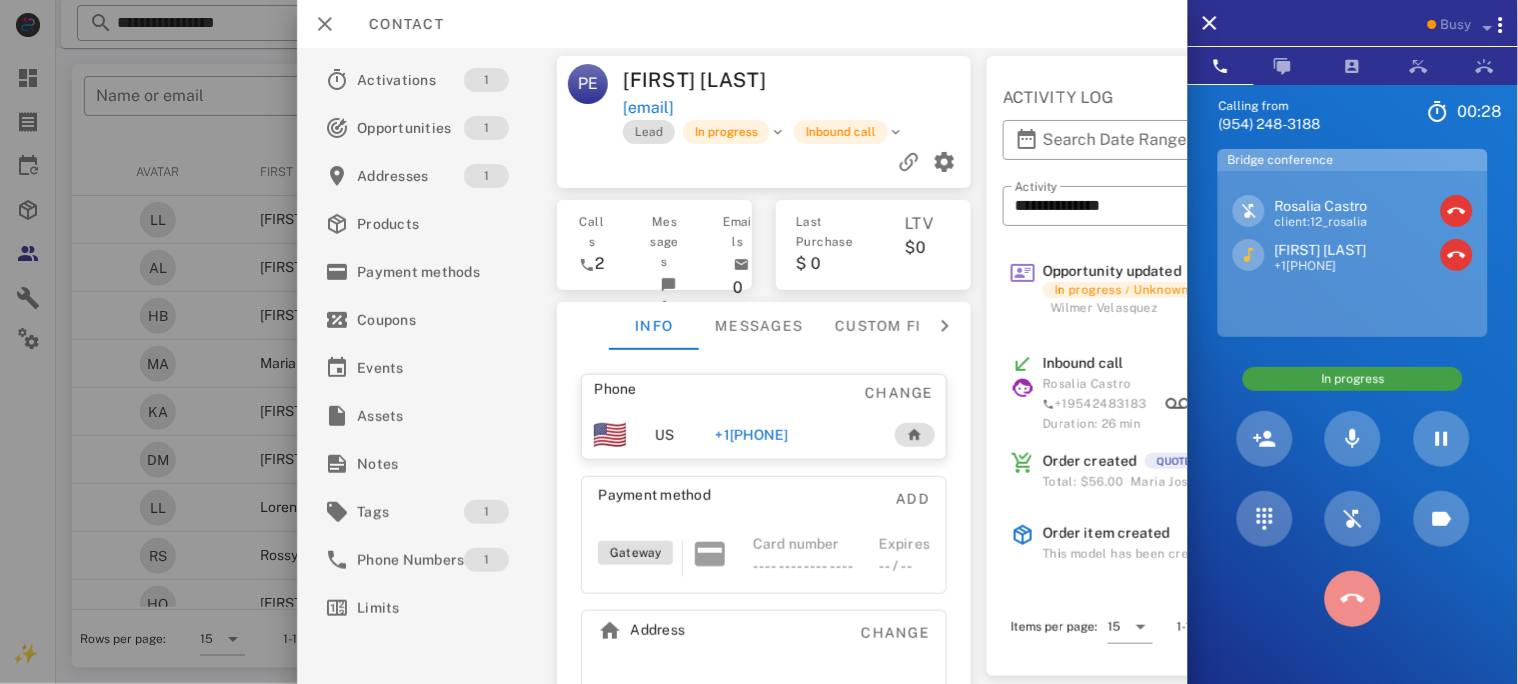 click at bounding box center (1353, 599) 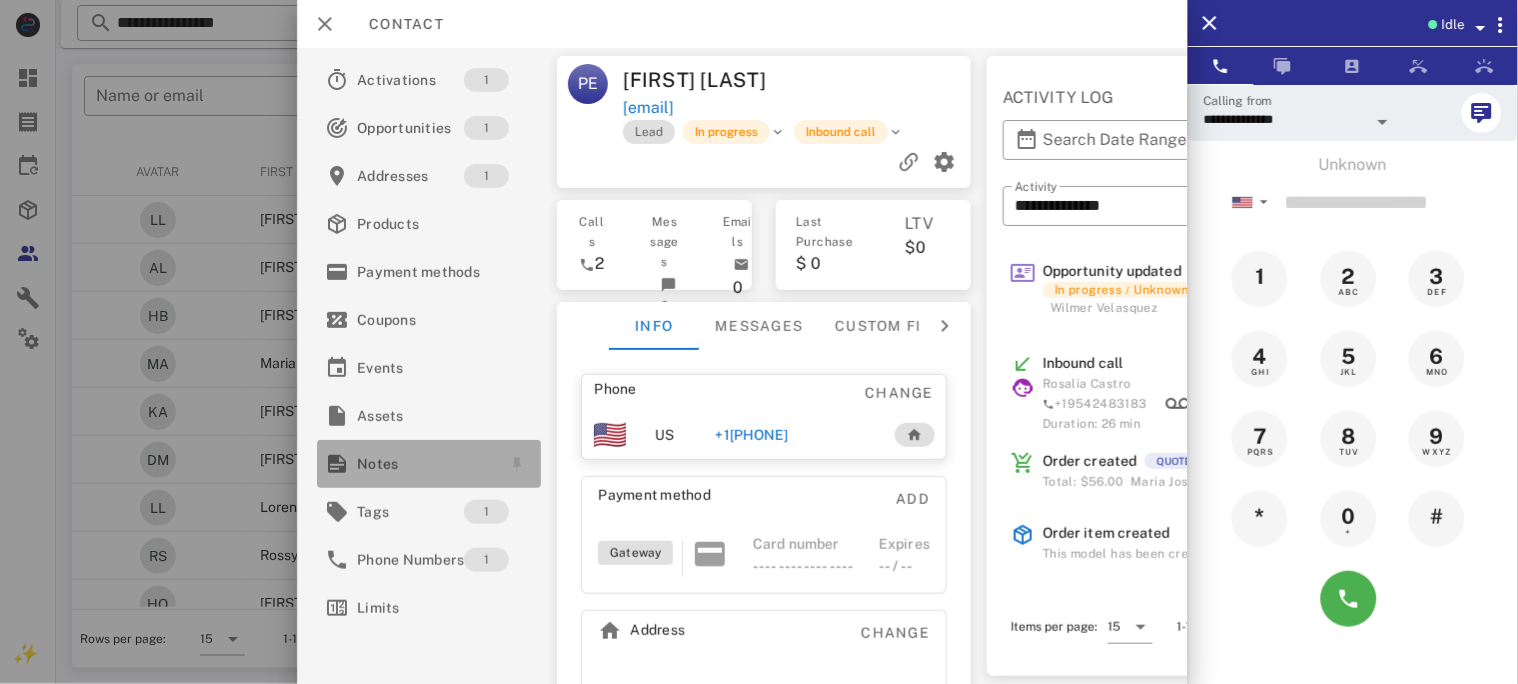 click on "Notes" at bounding box center [425, 464] 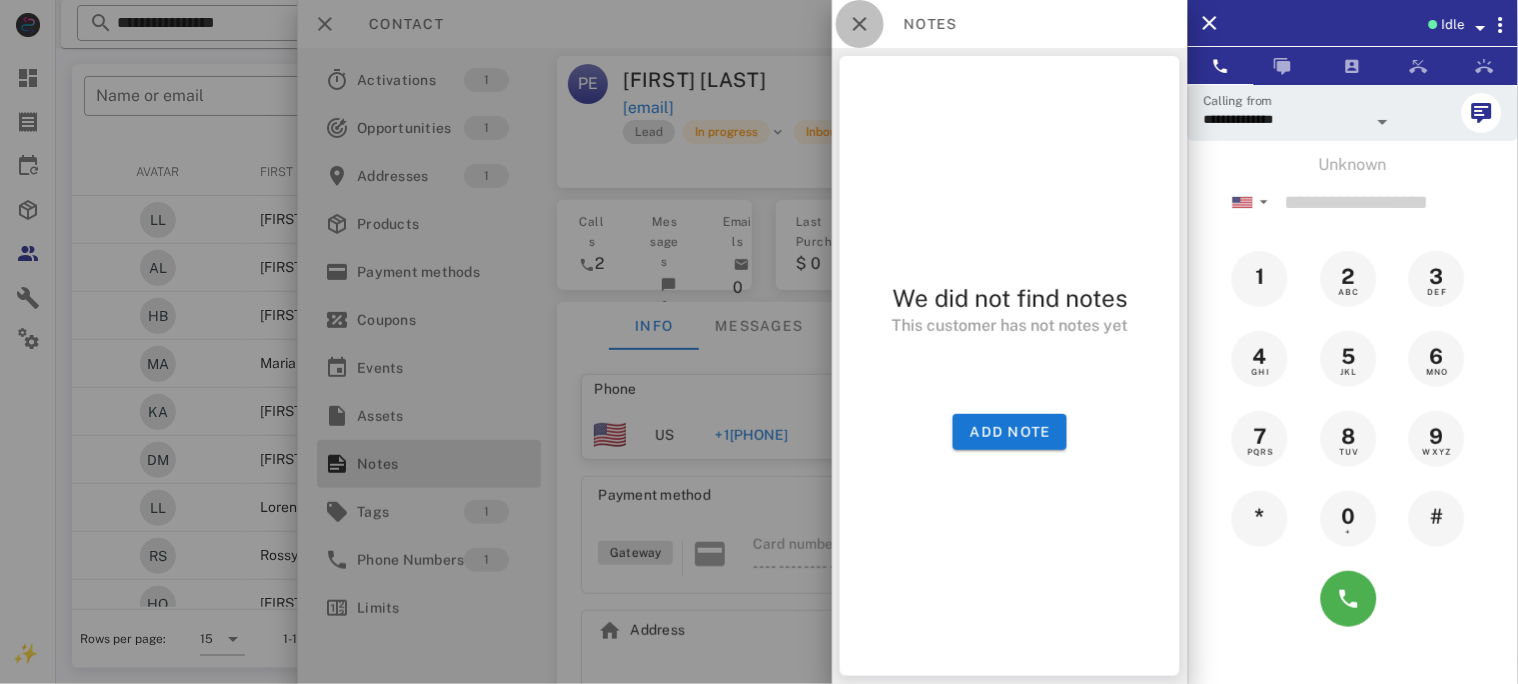 click at bounding box center [860, 24] 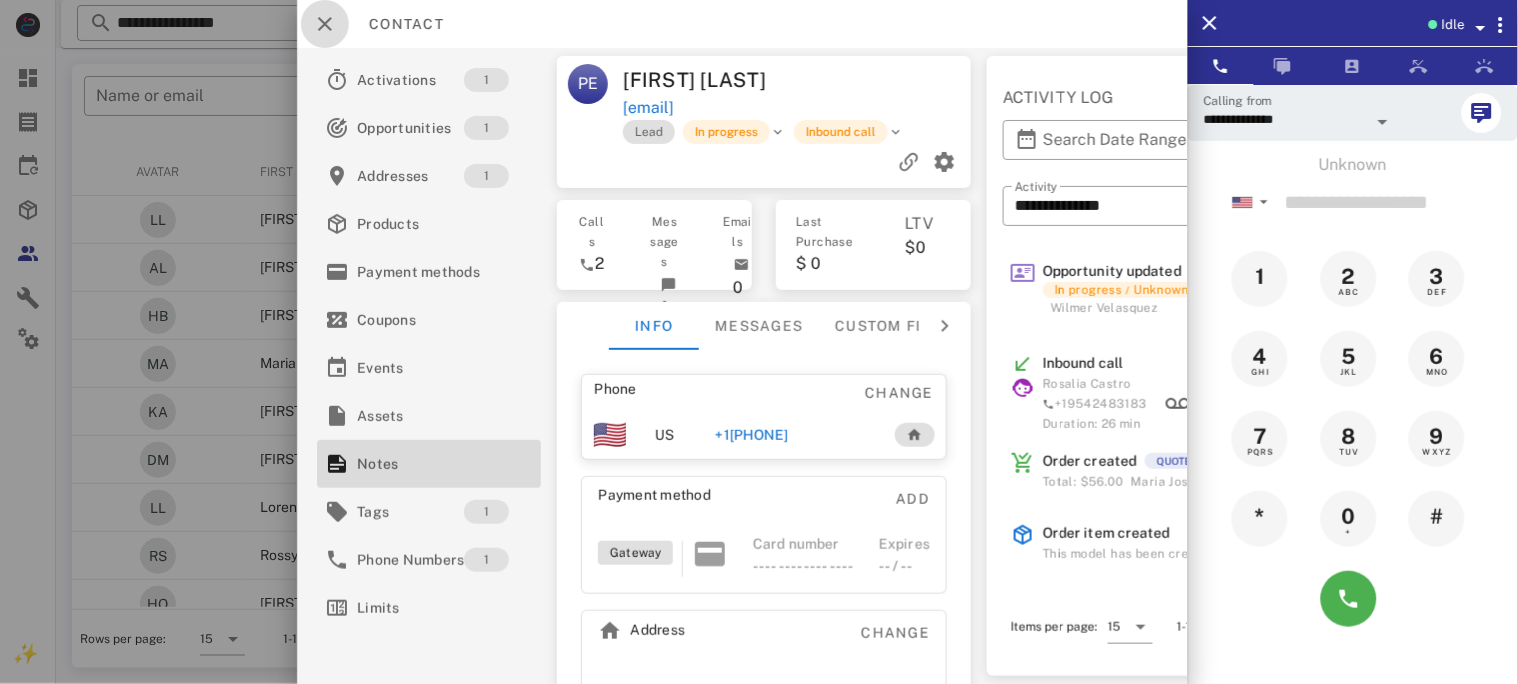 click at bounding box center [325, 24] 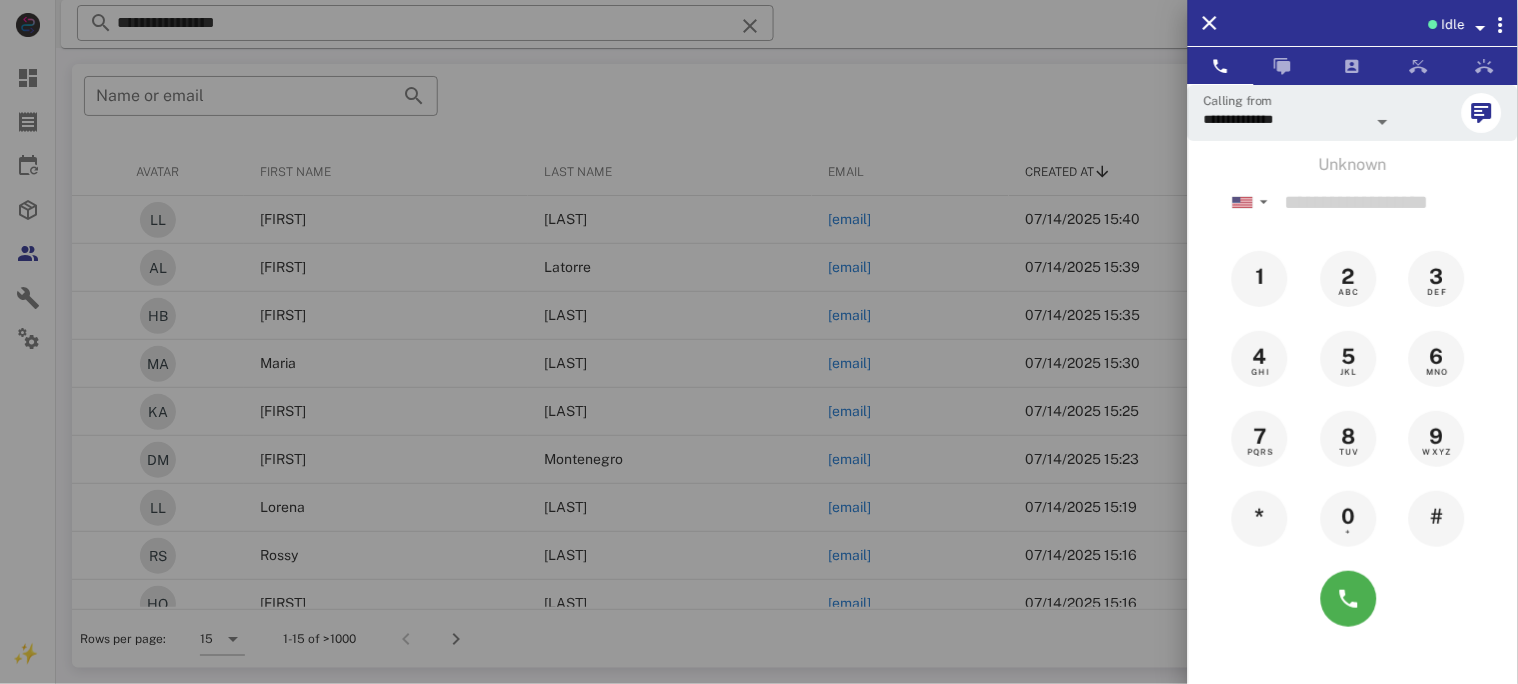 click at bounding box center (759, 342) 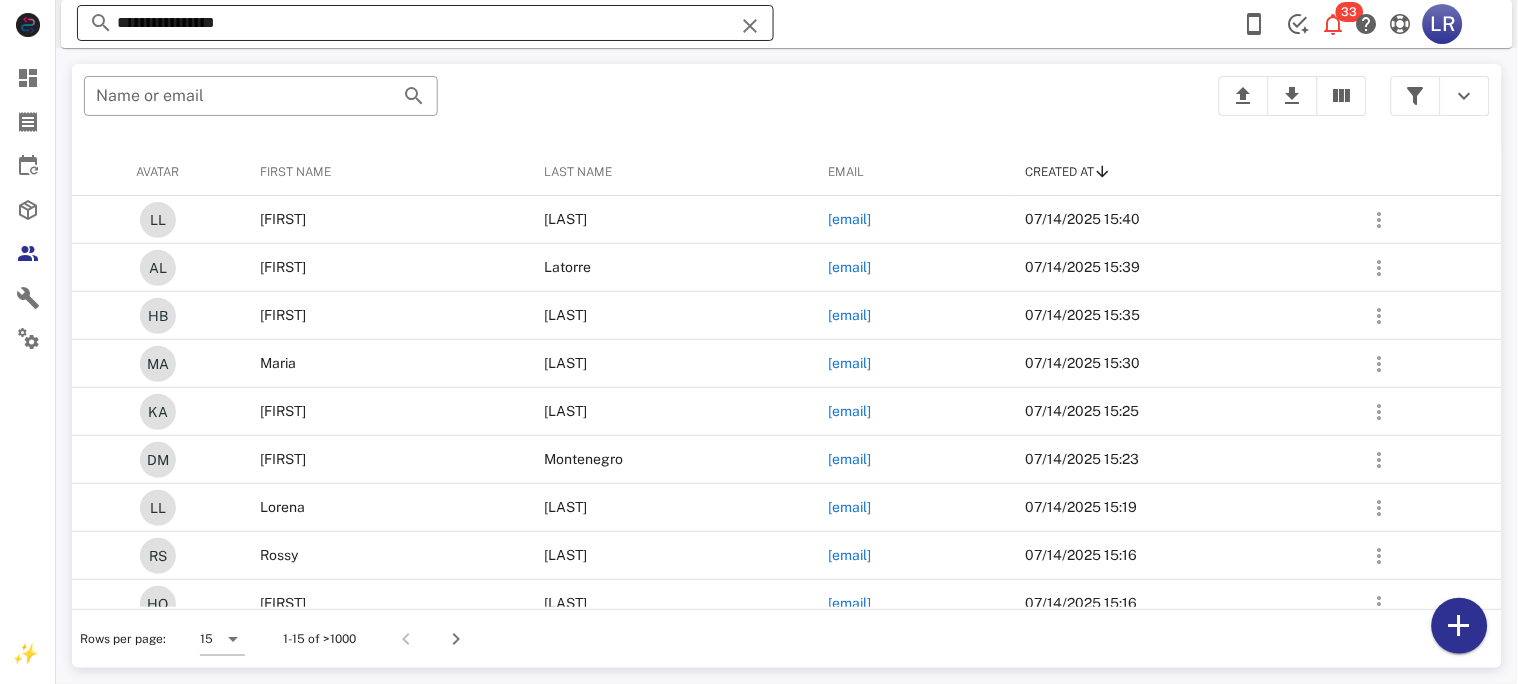 click at bounding box center [750, 26] 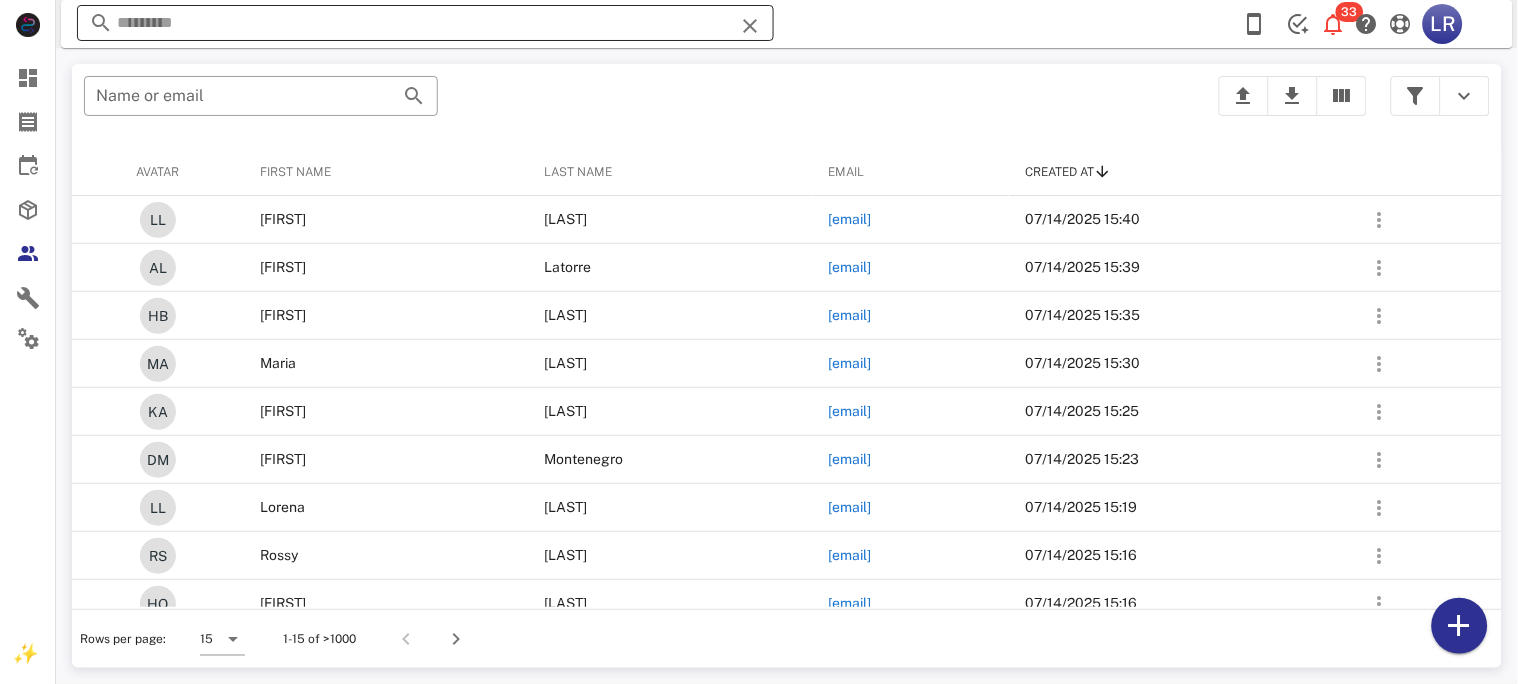 click at bounding box center [750, 26] 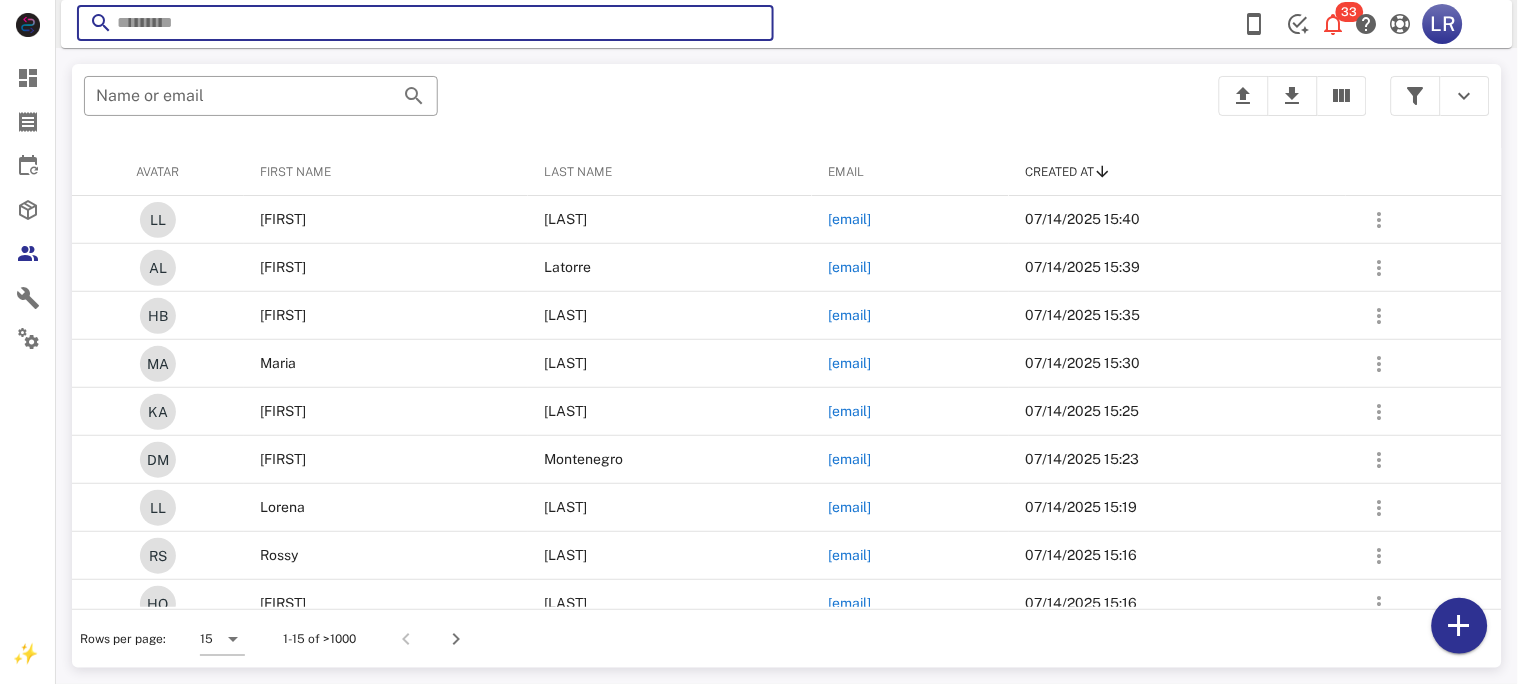paste on "**********" 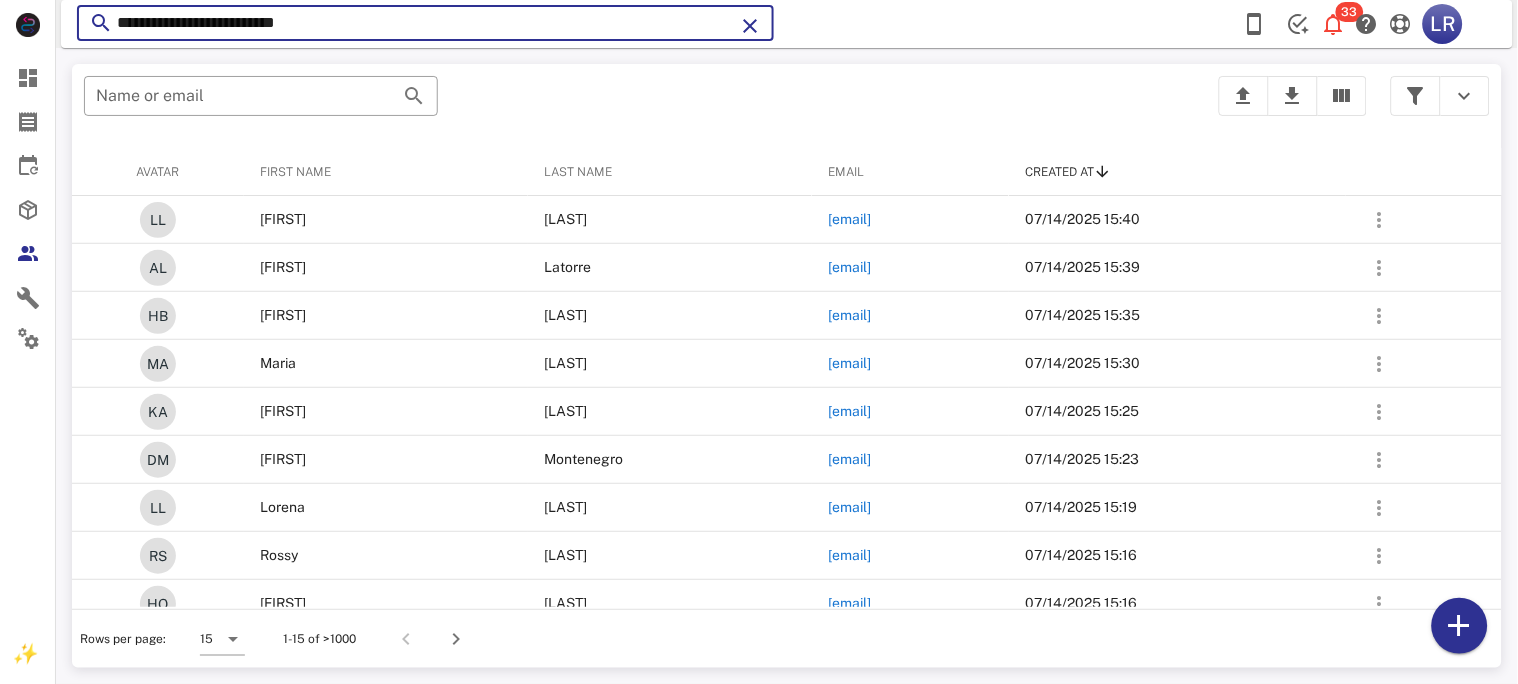 type on "**********" 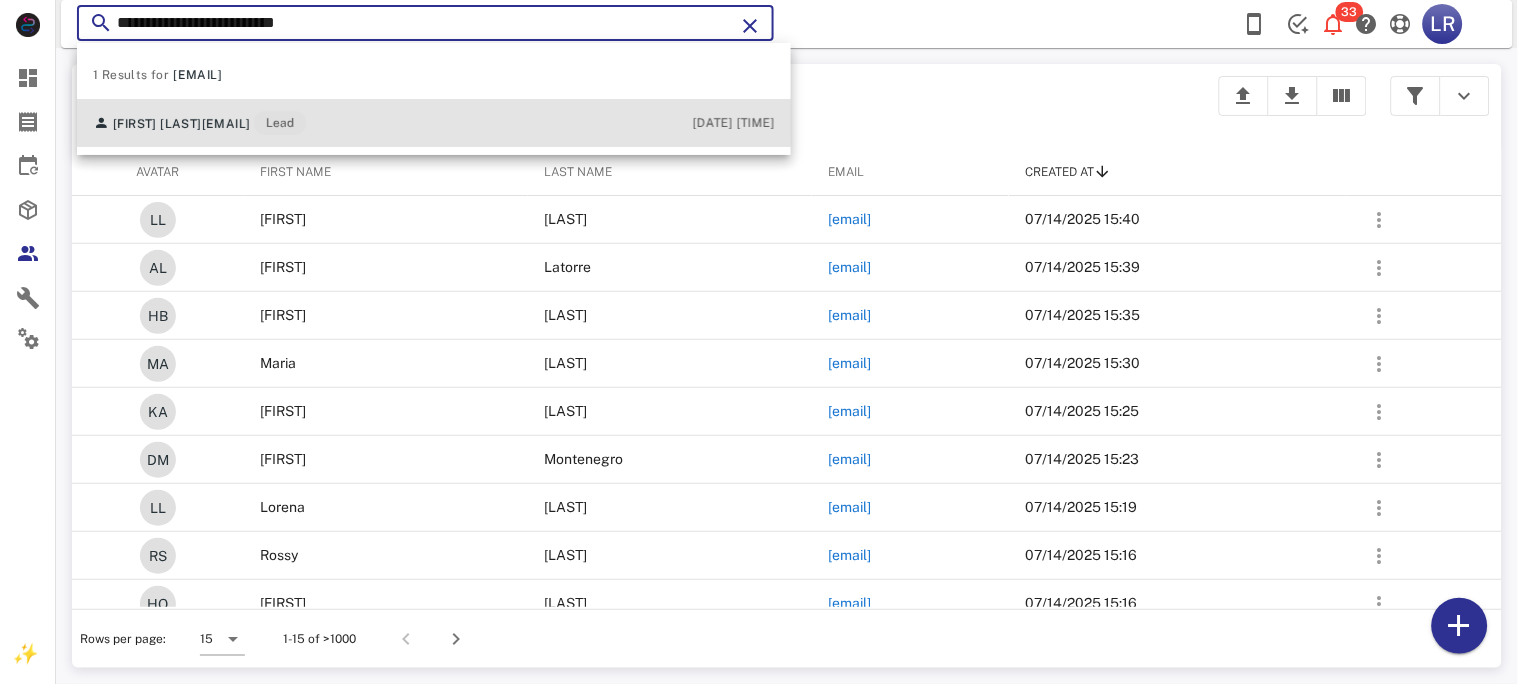 click on "[EMAIL]" at bounding box center (226, 124) 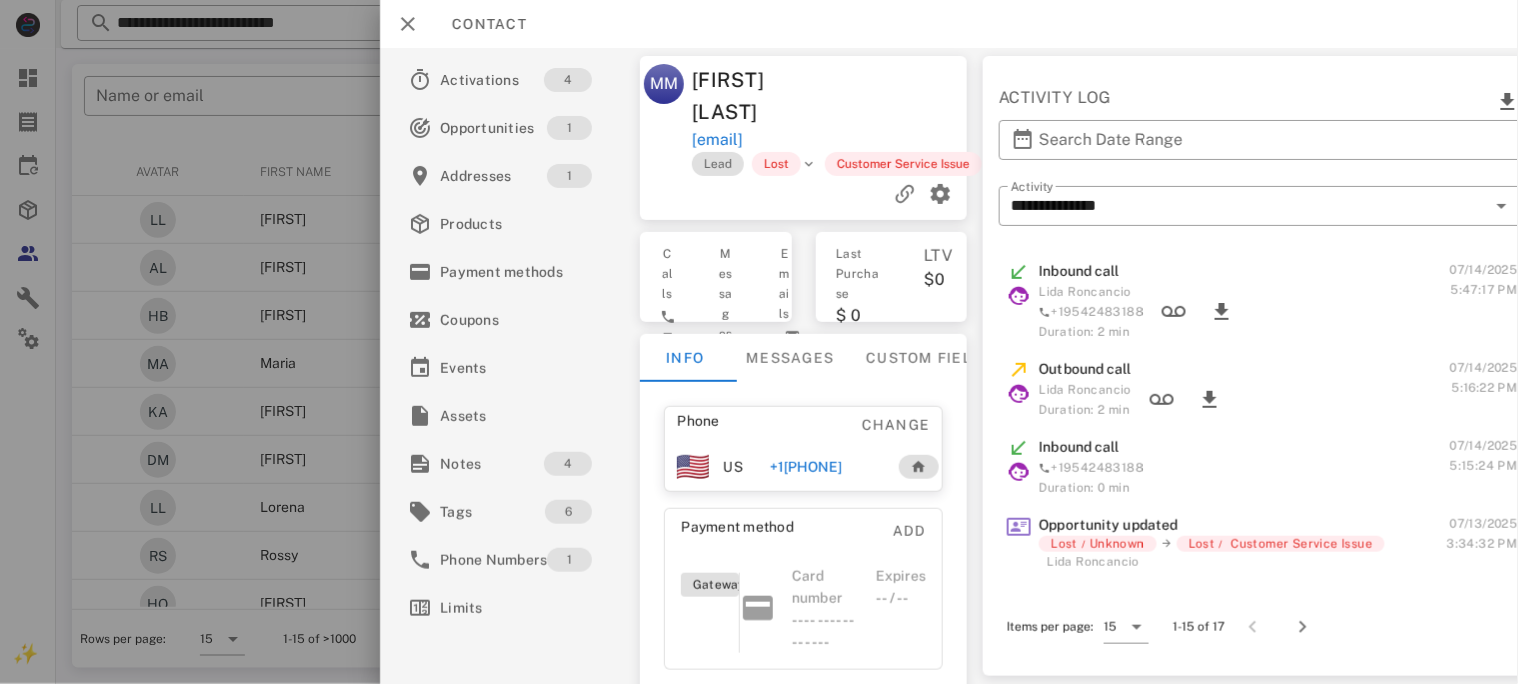 click on "+1[PHONE]" at bounding box center (805, 467) 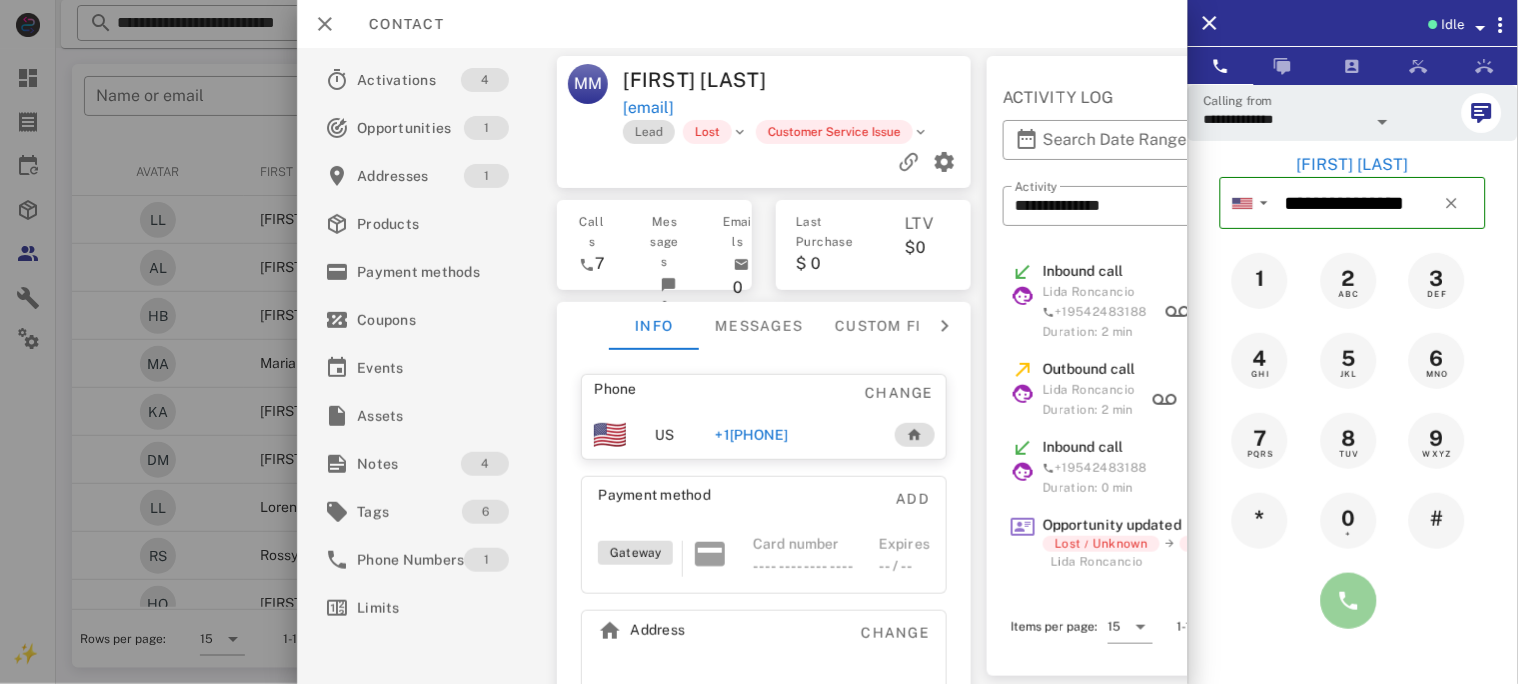 click at bounding box center (1349, 601) 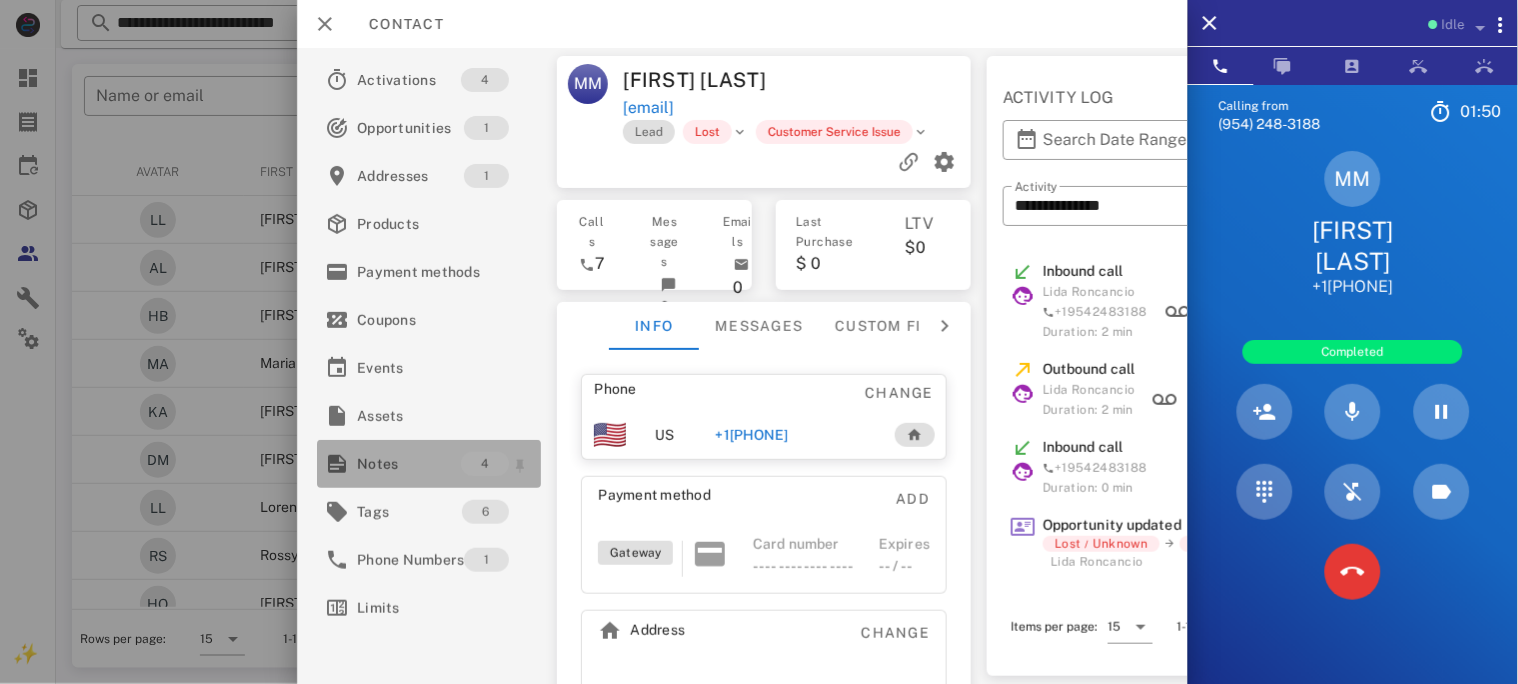 click on "Notes" at bounding box center (409, 464) 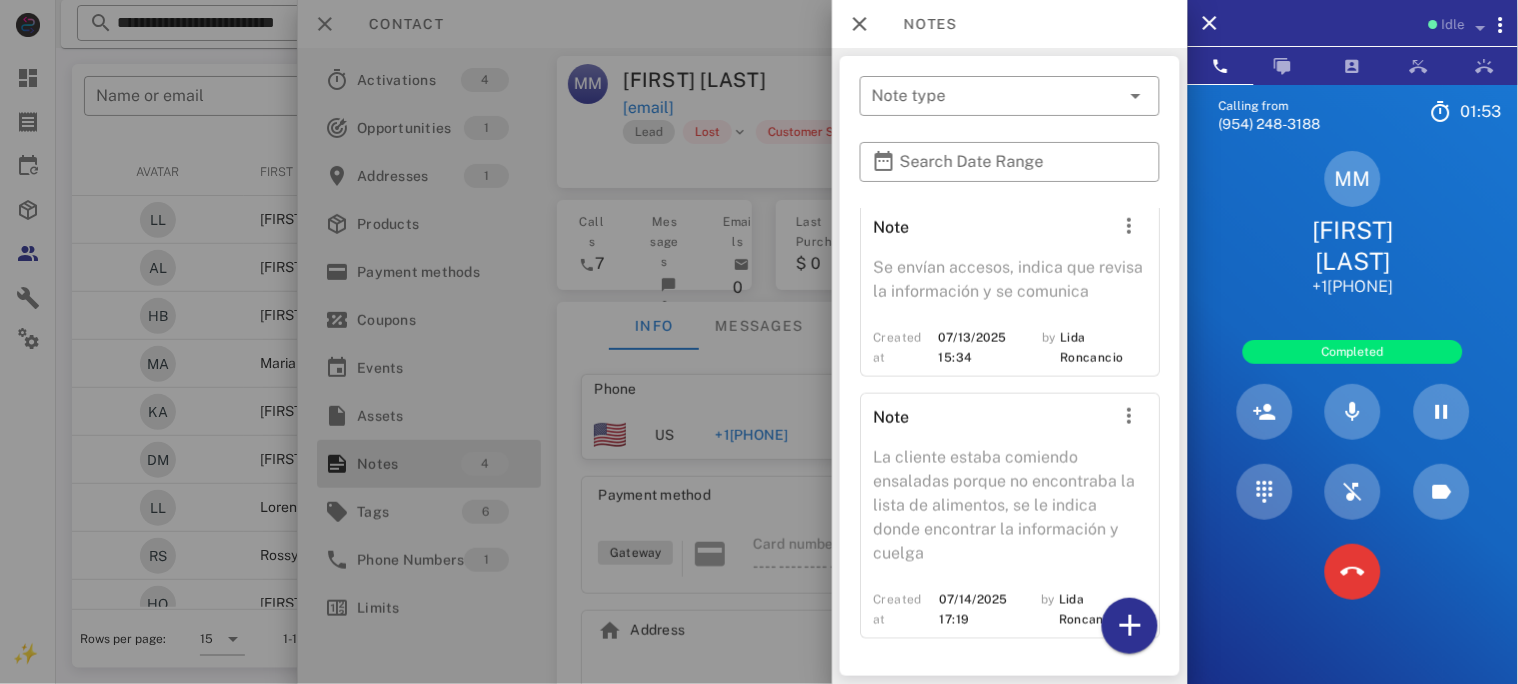 scroll, scrollTop: 552, scrollLeft: 0, axis: vertical 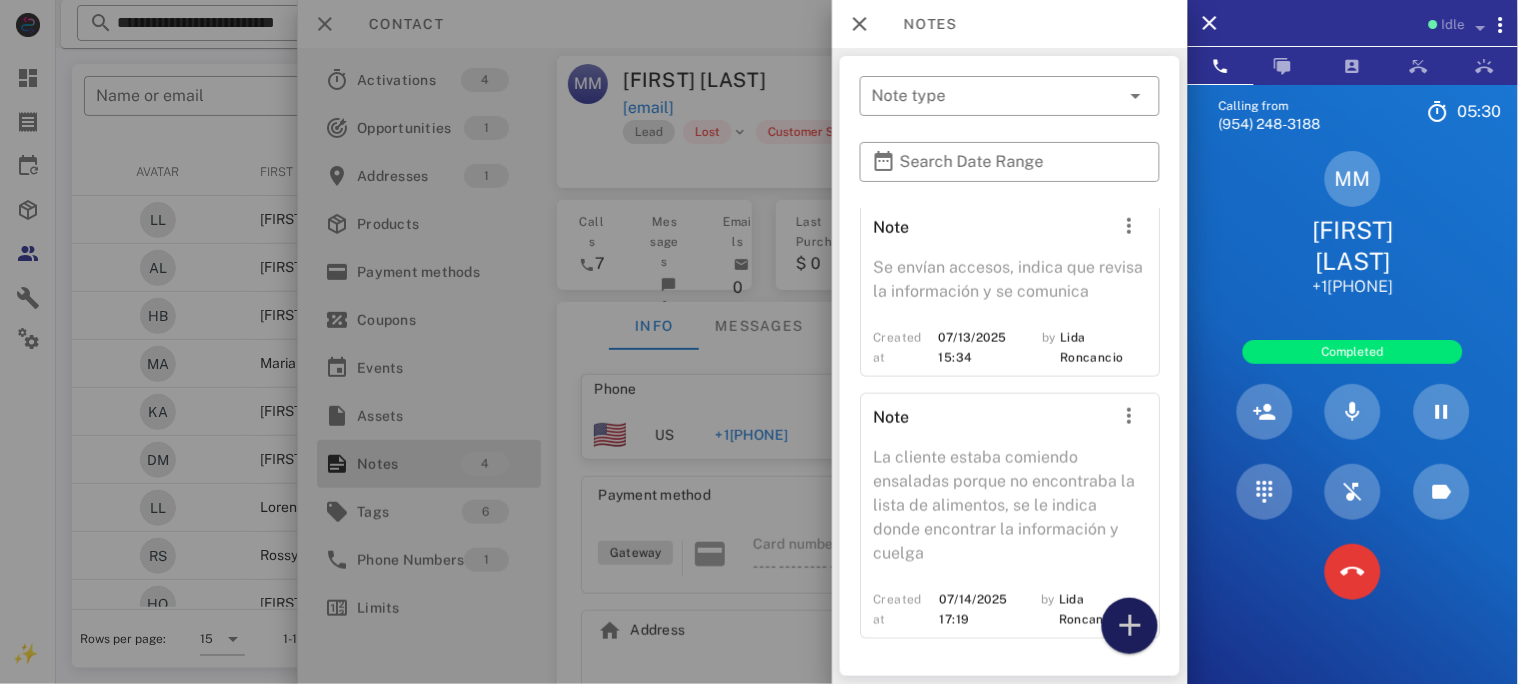 click at bounding box center [1130, 626] 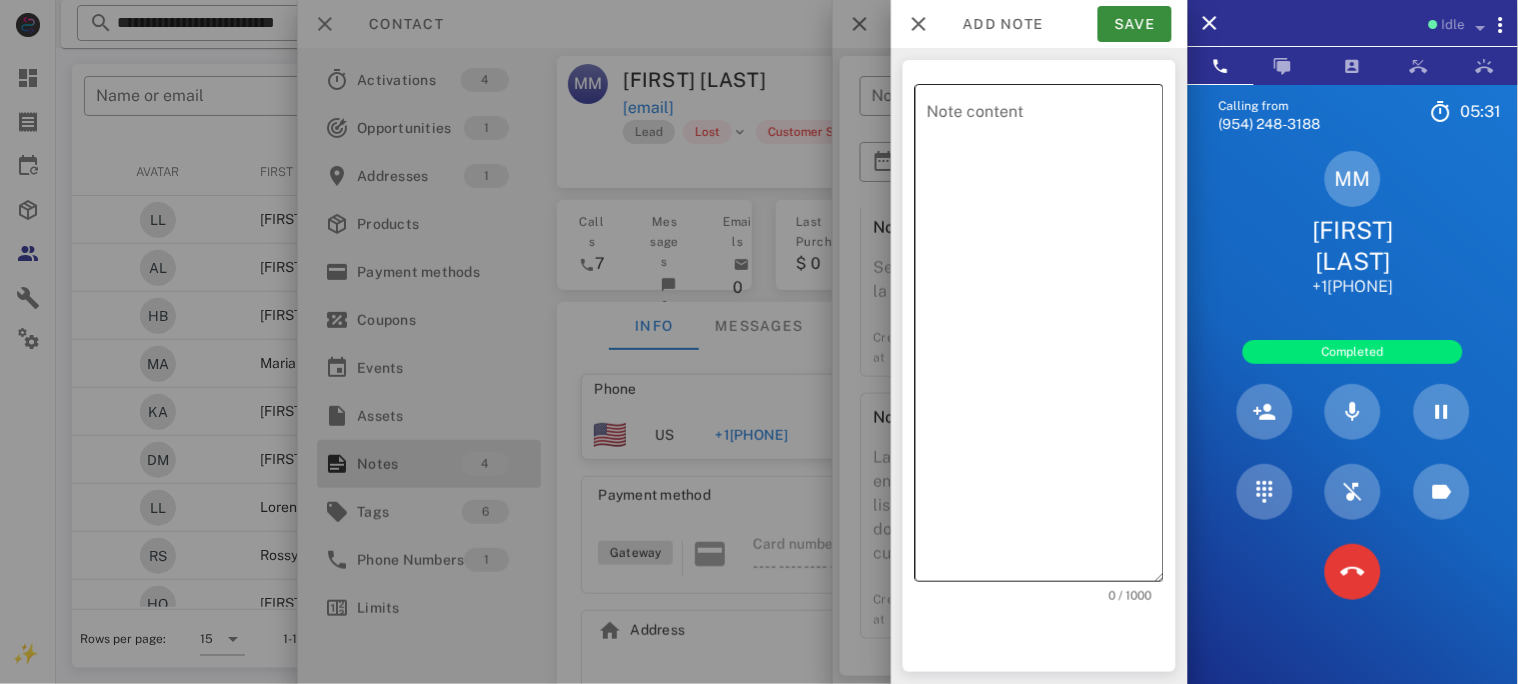 click on "Note content" at bounding box center [1045, 338] 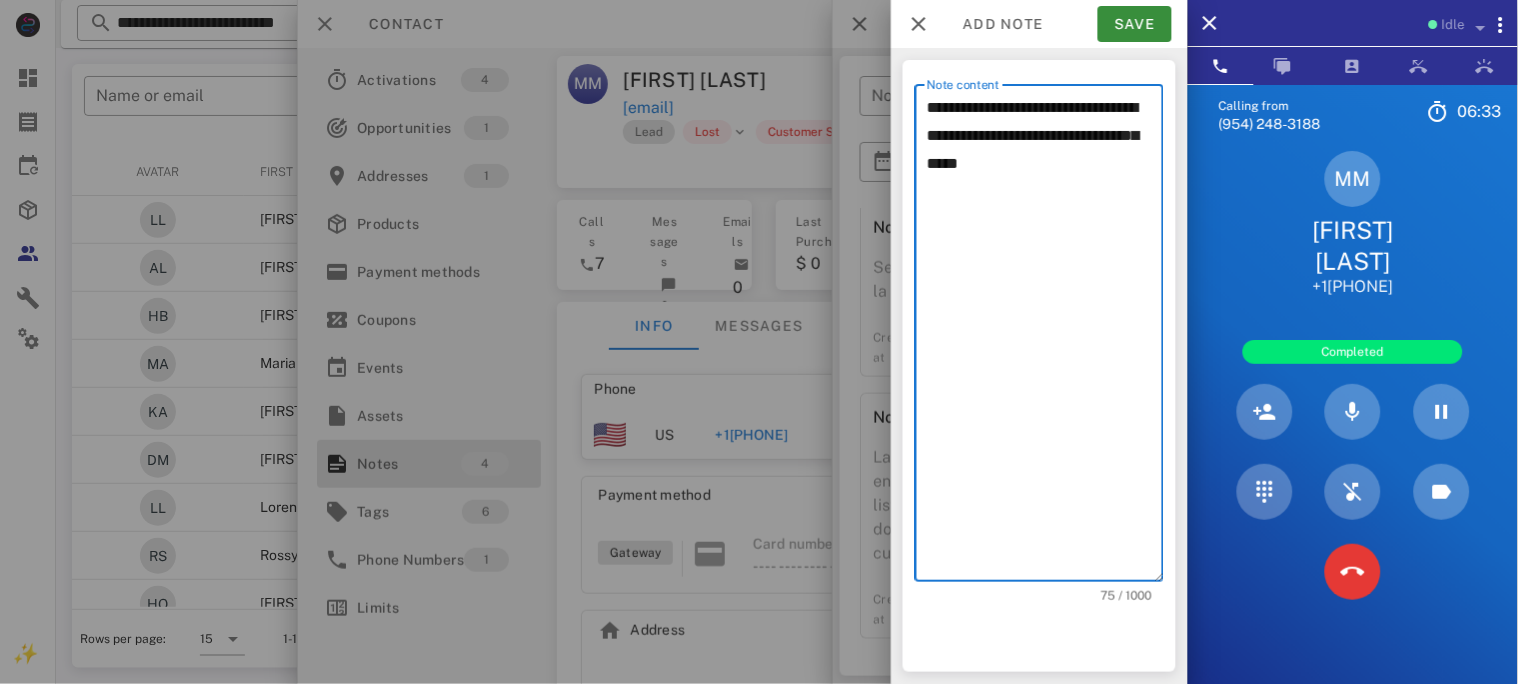 click on "**********" at bounding box center [1045, 338] 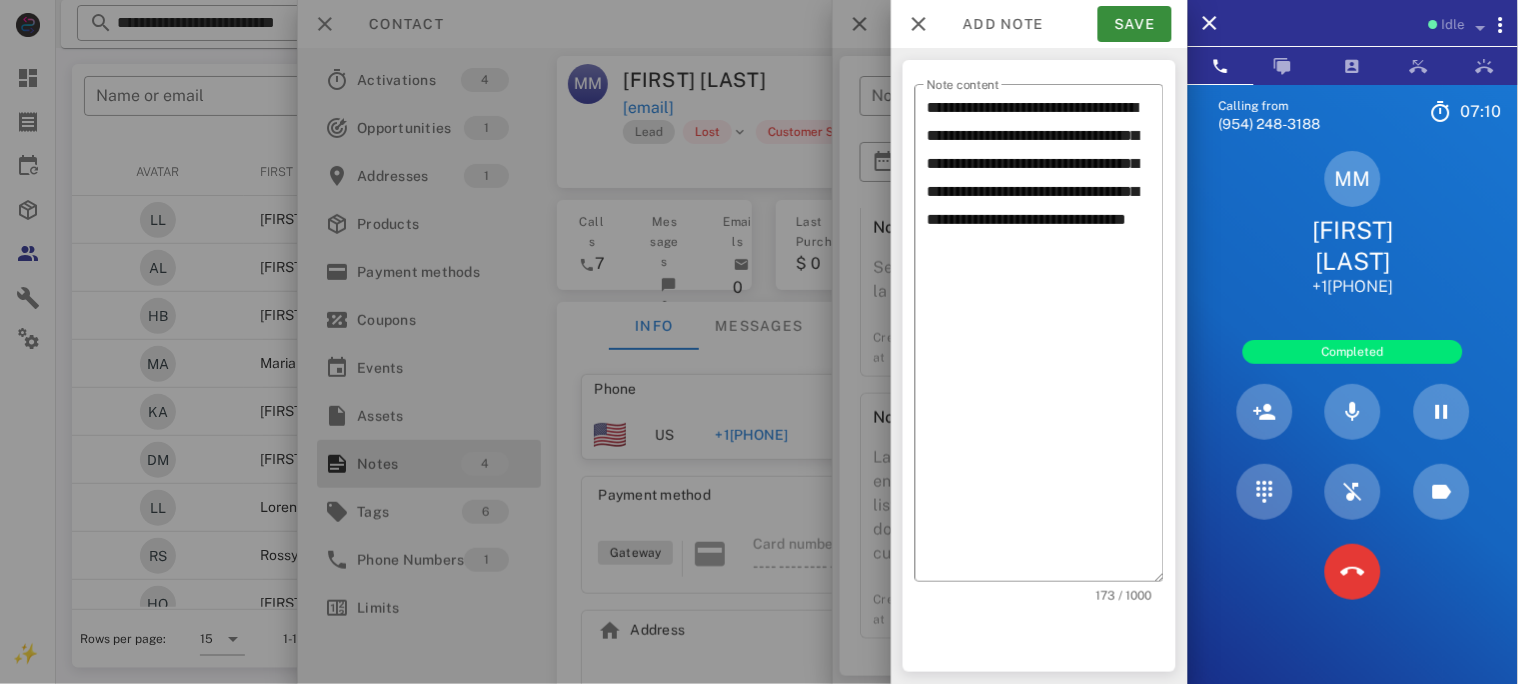 drag, startPoint x: 1431, startPoint y: 285, endPoint x: 1305, endPoint y: 295, distance: 126.3962 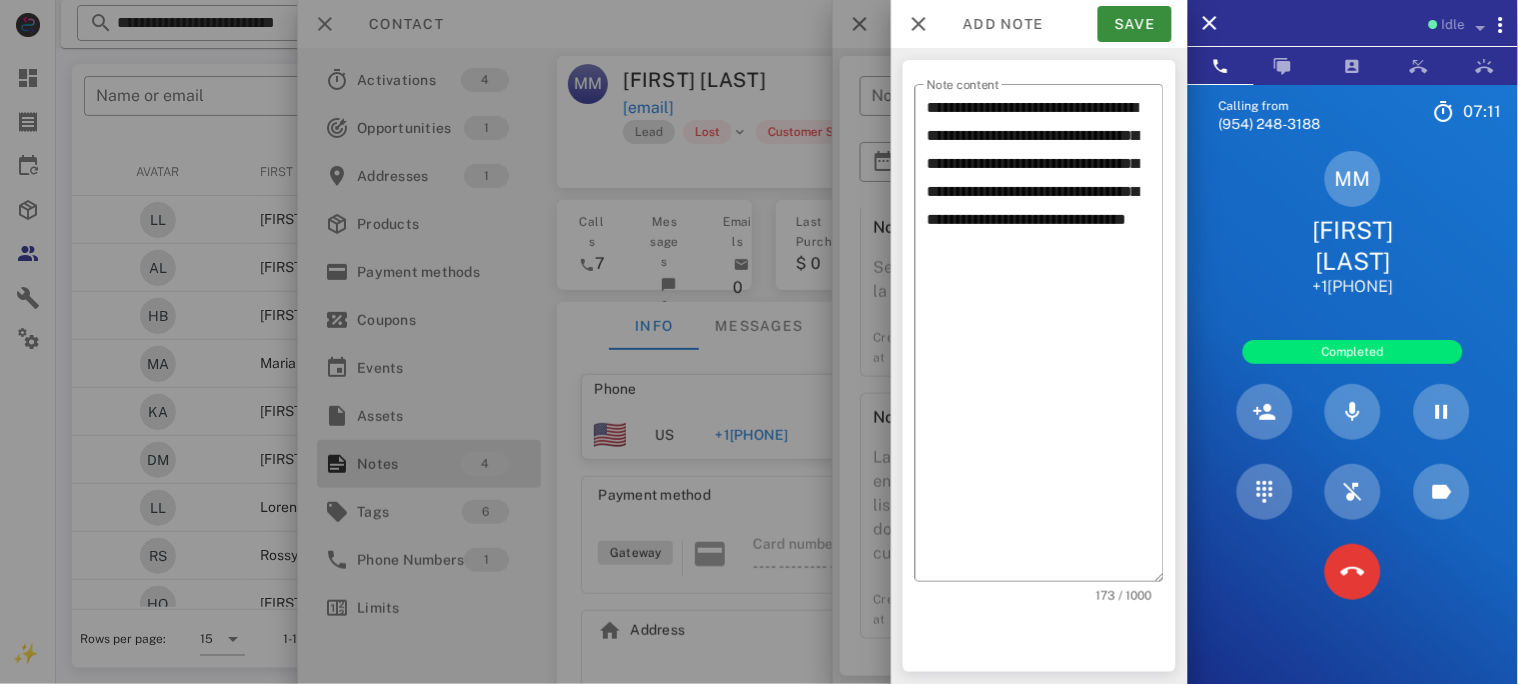 copy on "[PHONE]" 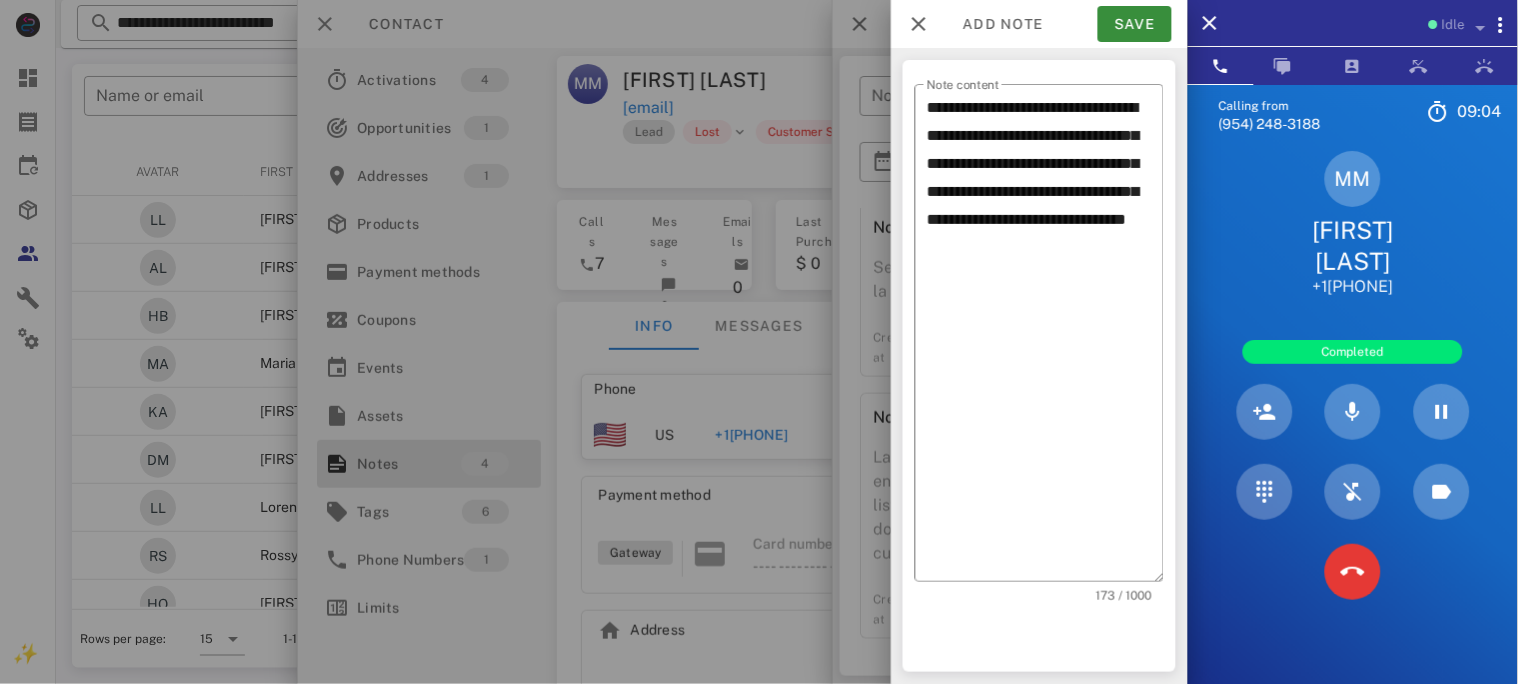 copy on "[PHONE]" 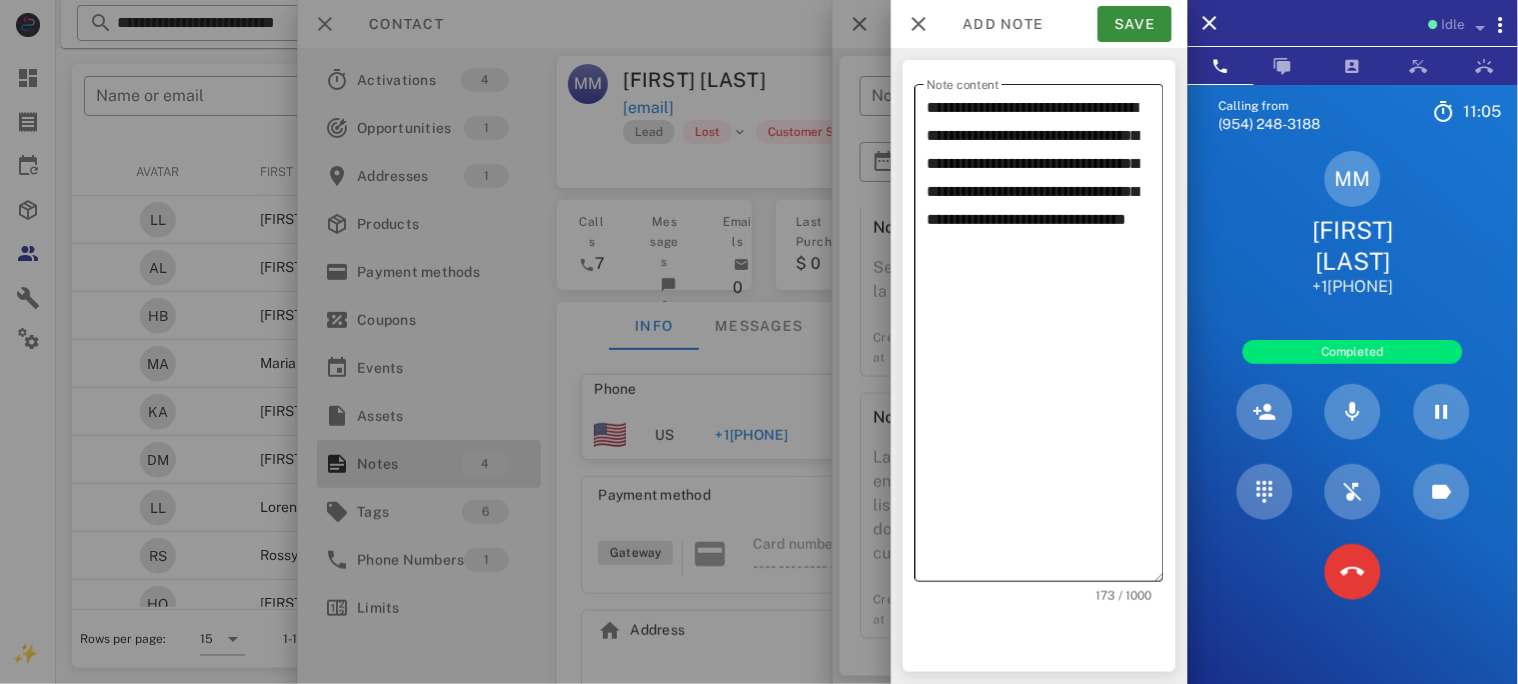 click on "**********" at bounding box center [1045, 338] 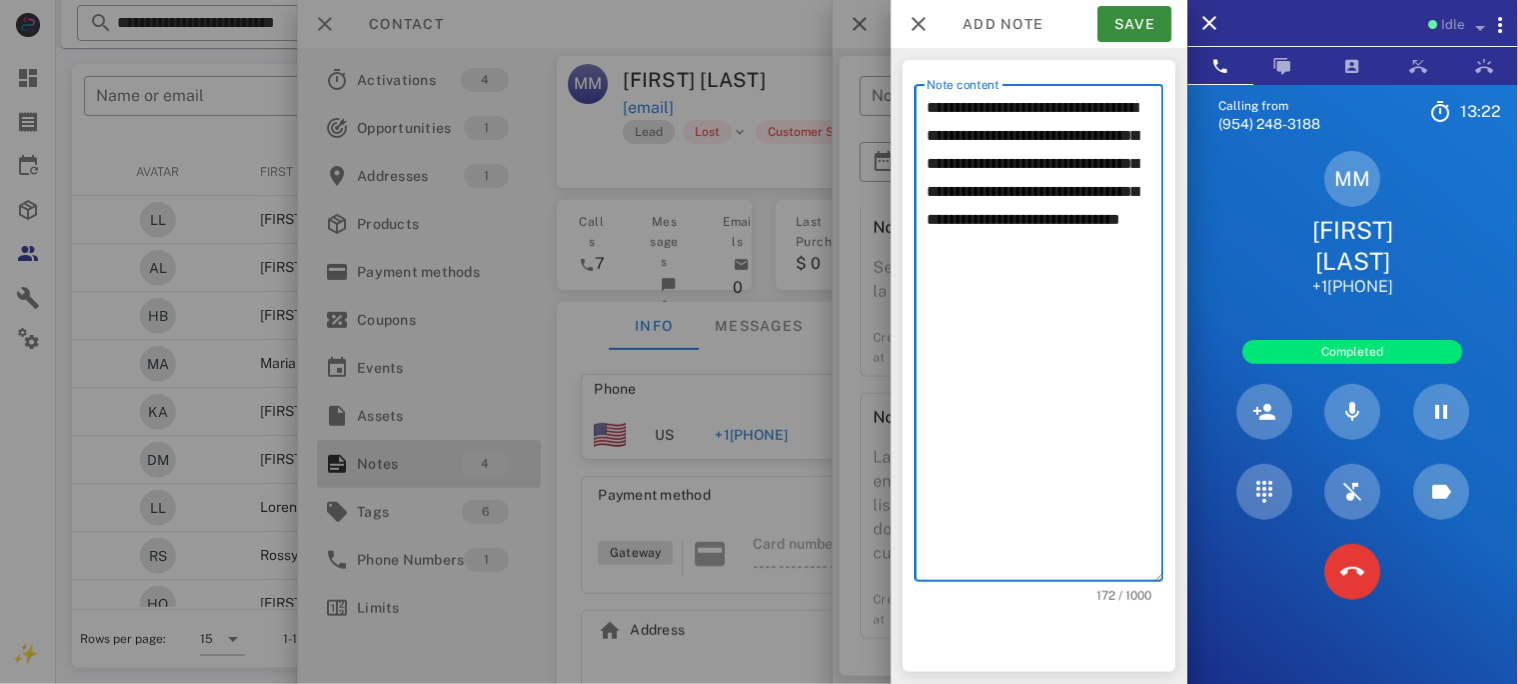 click on "**********" at bounding box center (1045, 338) 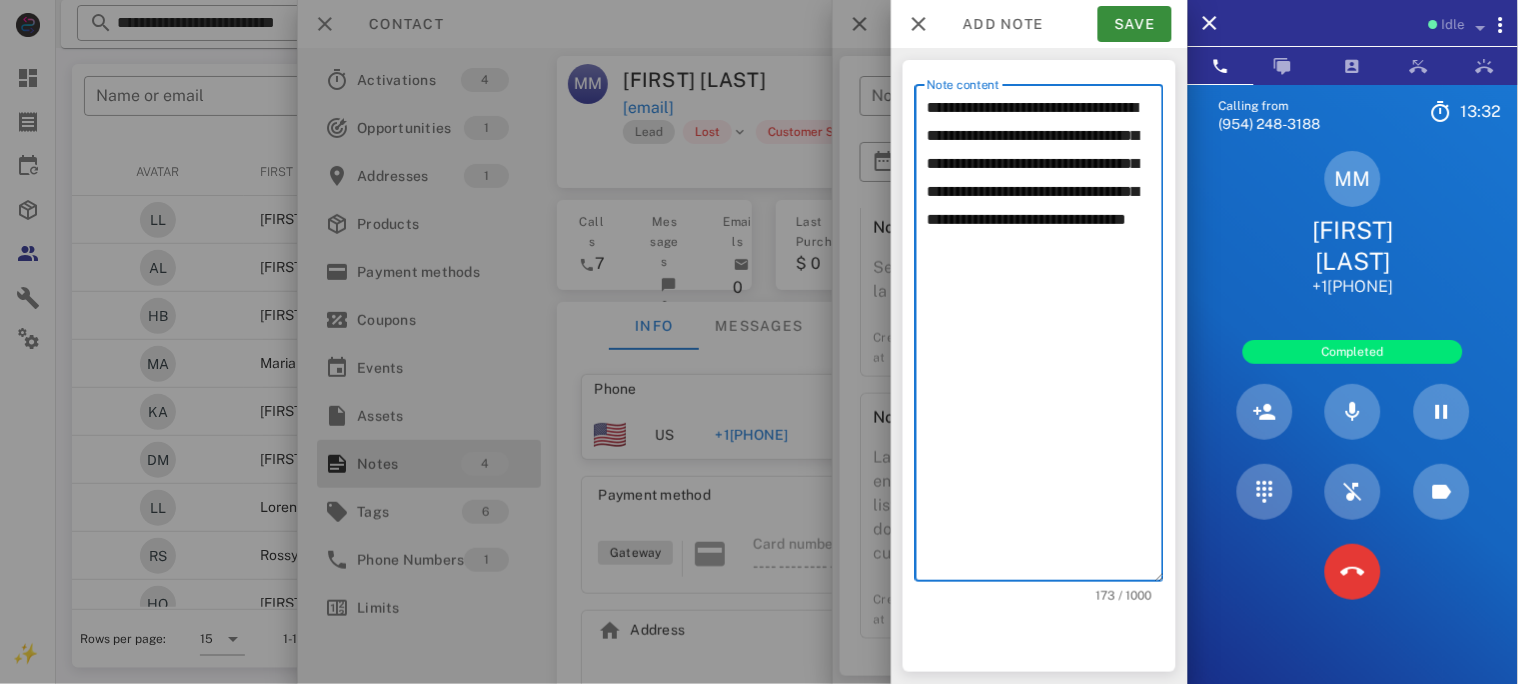 click on "**********" at bounding box center [1045, 338] 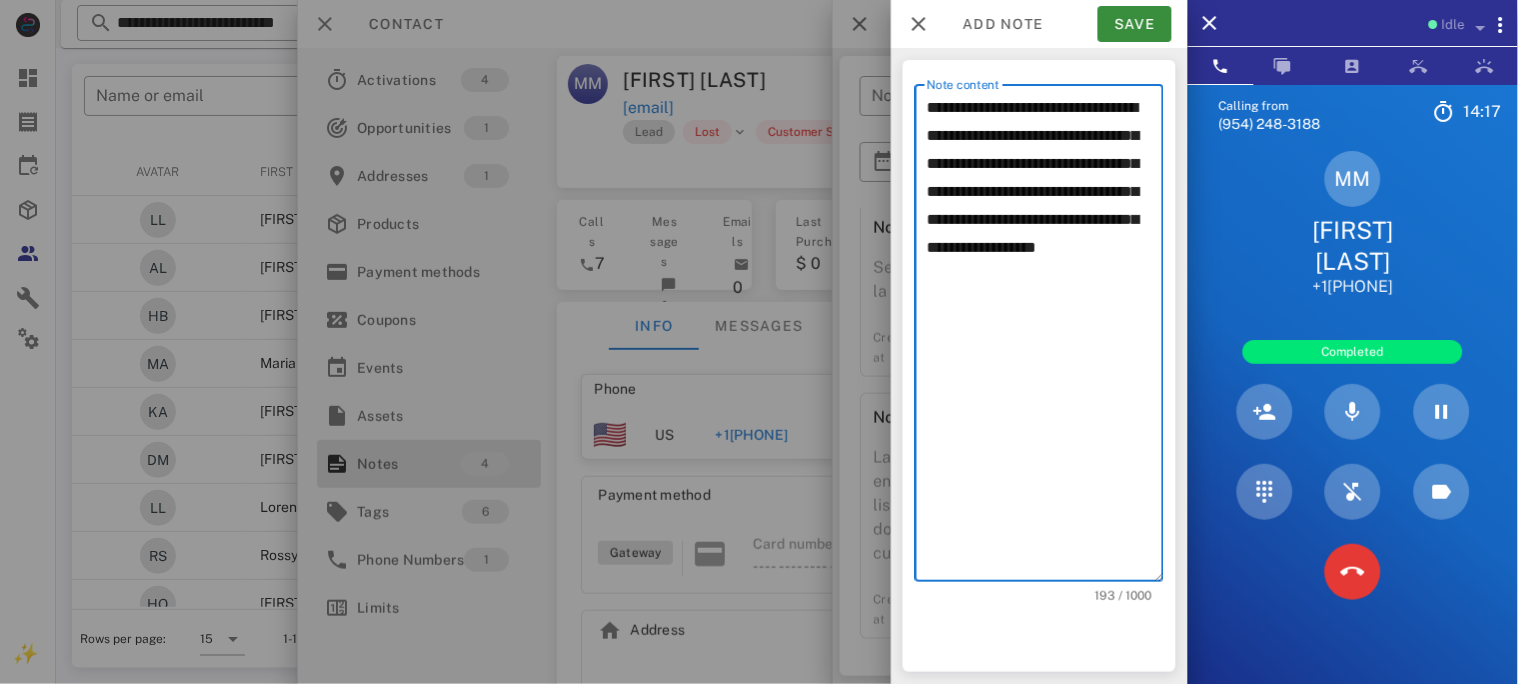 type on "**********" 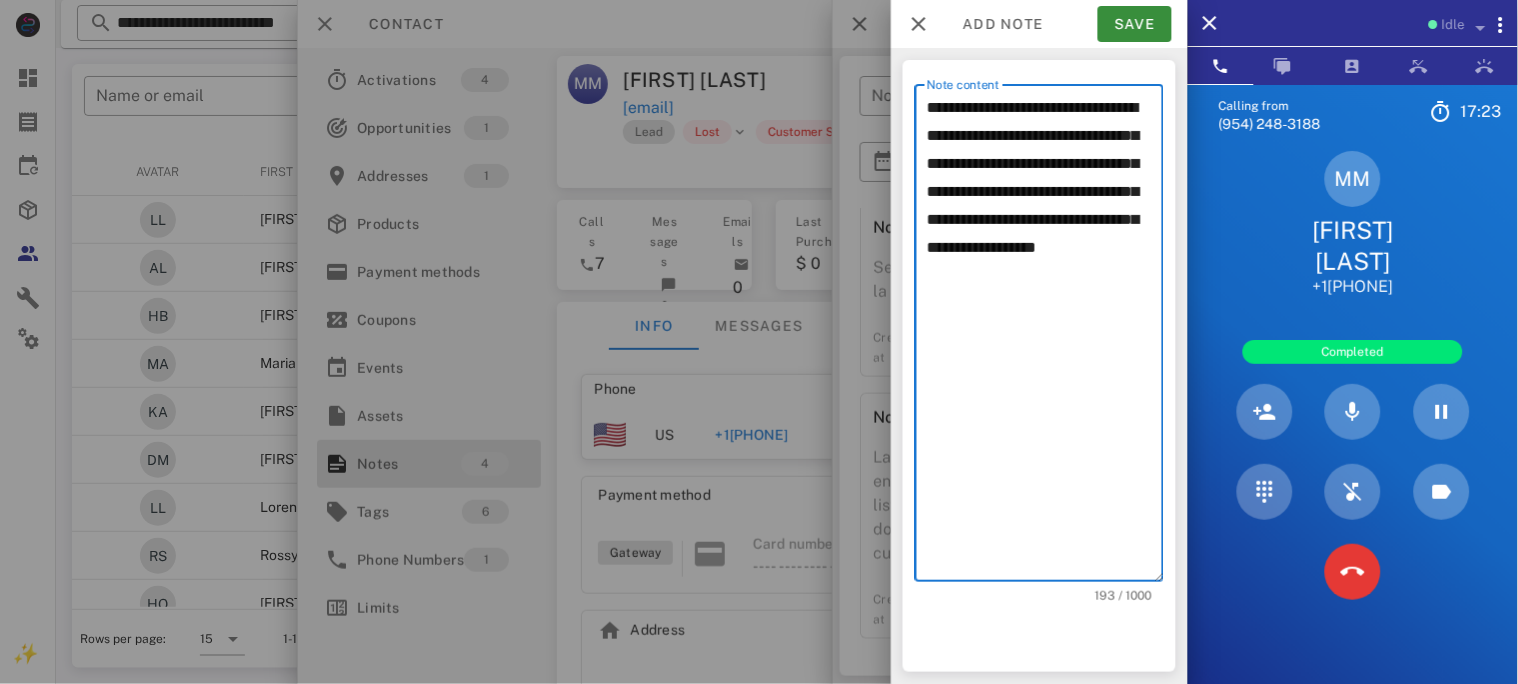 click on "**********" at bounding box center (1045, 338) 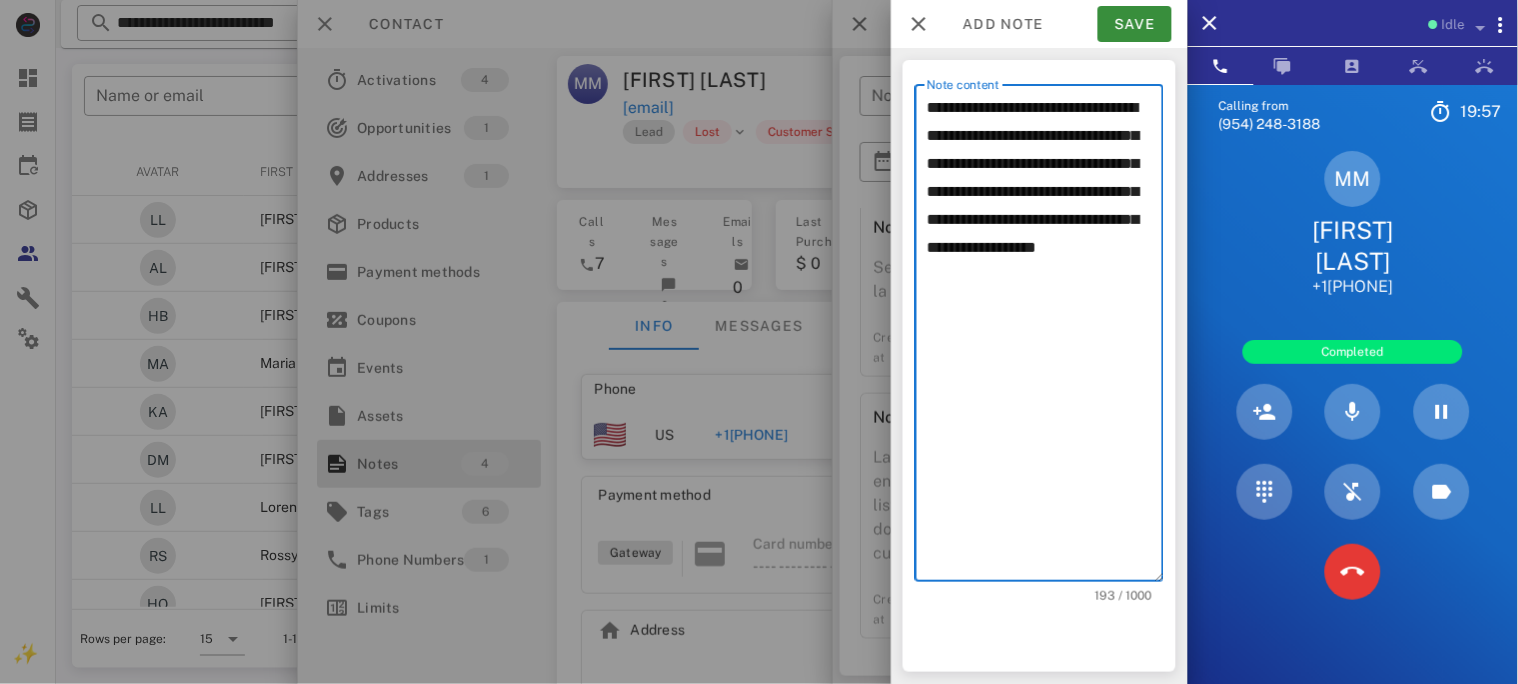 click on "**********" at bounding box center [1045, 338] 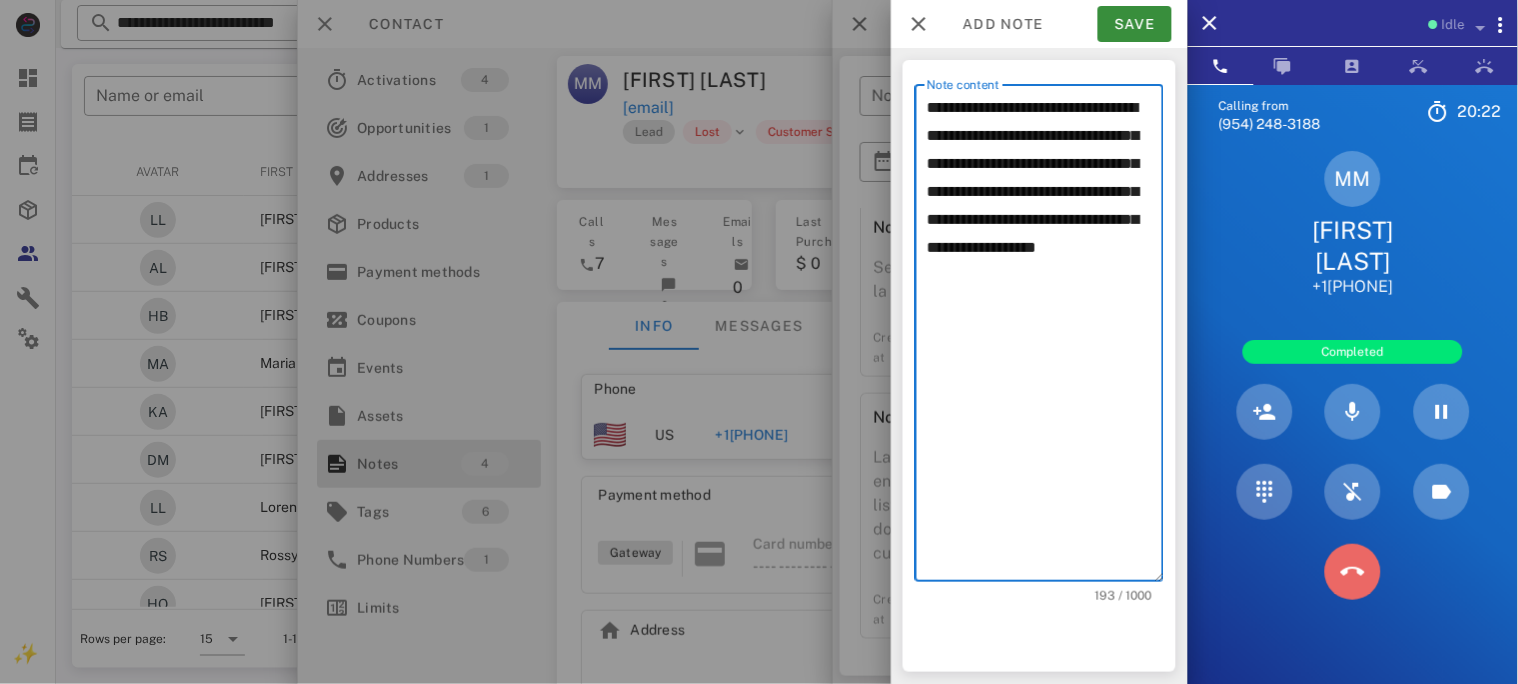 click at bounding box center (1353, 572) 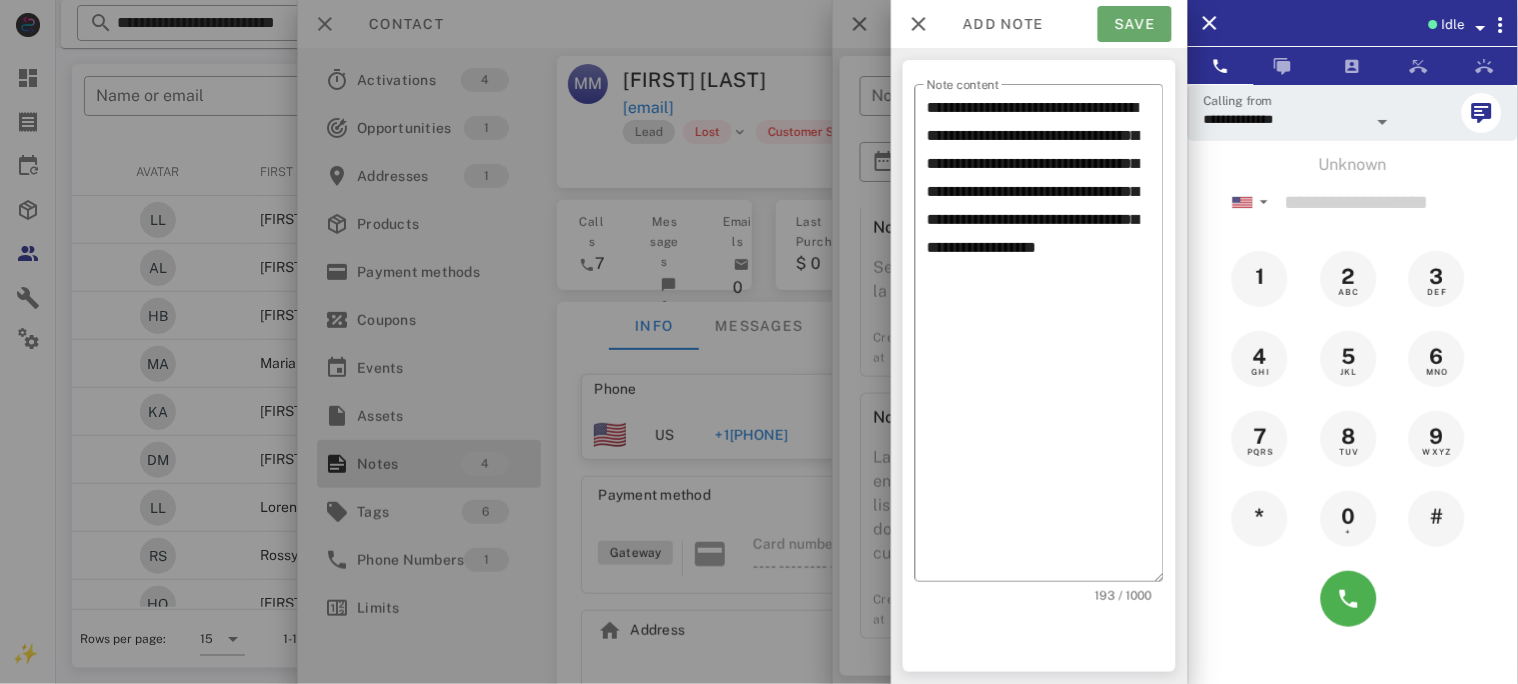 click on "Save" at bounding box center (1135, 24) 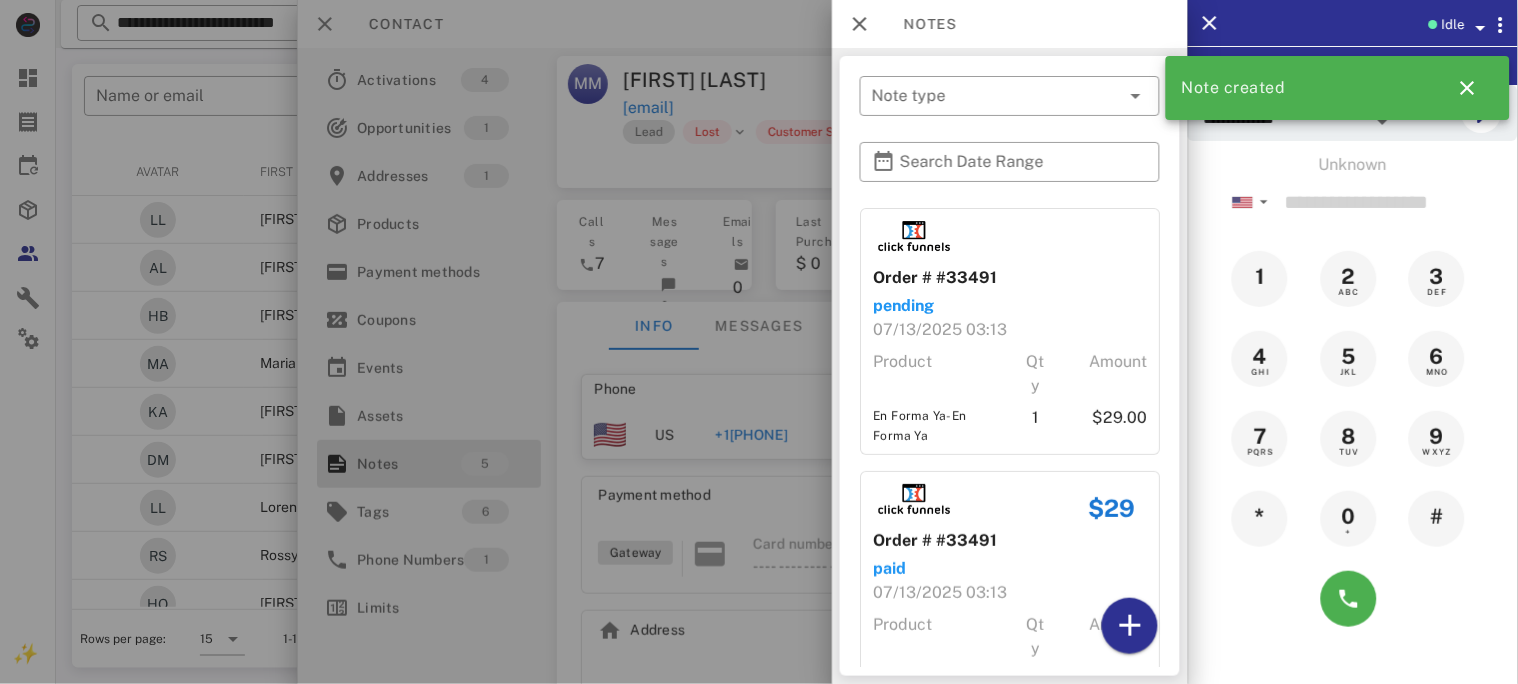 click at bounding box center [759, 342] 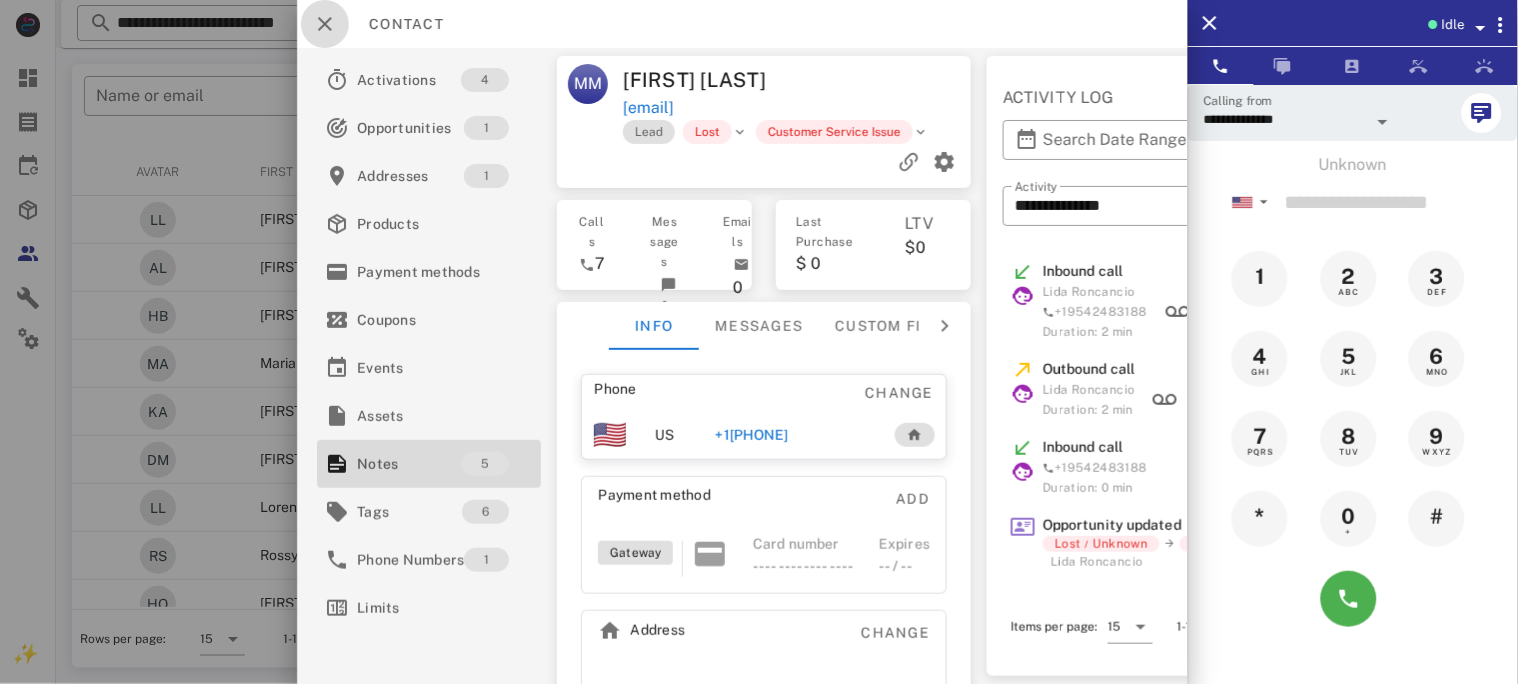 click at bounding box center [325, 24] 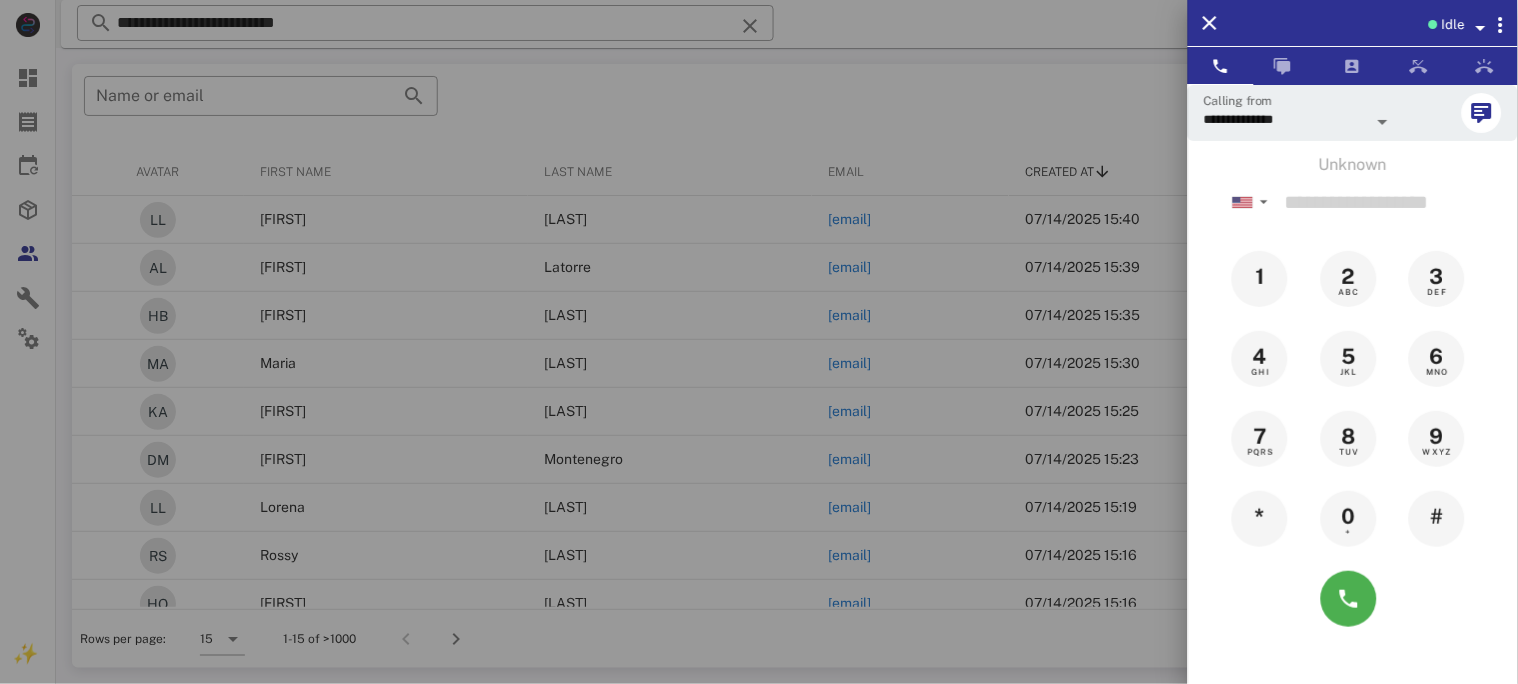 click at bounding box center [759, 342] 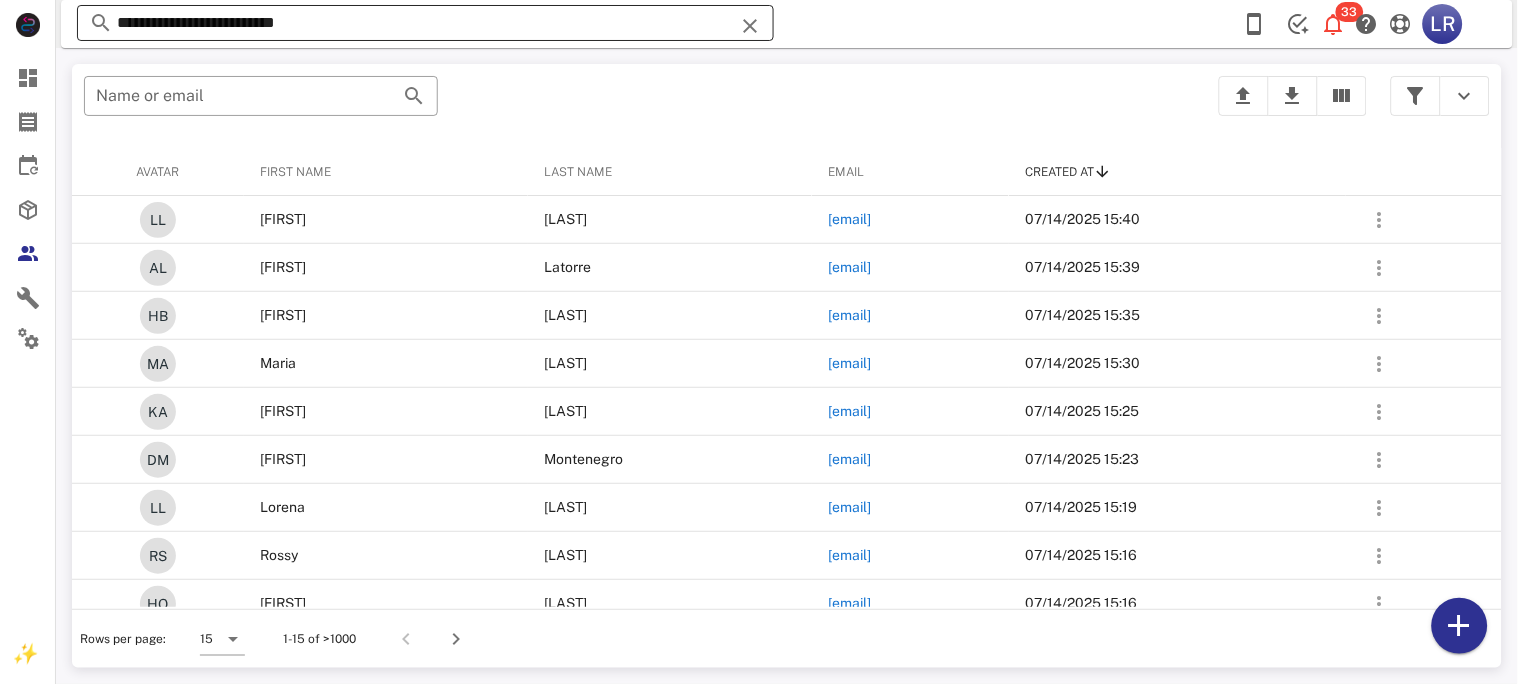 click at bounding box center [750, 26] 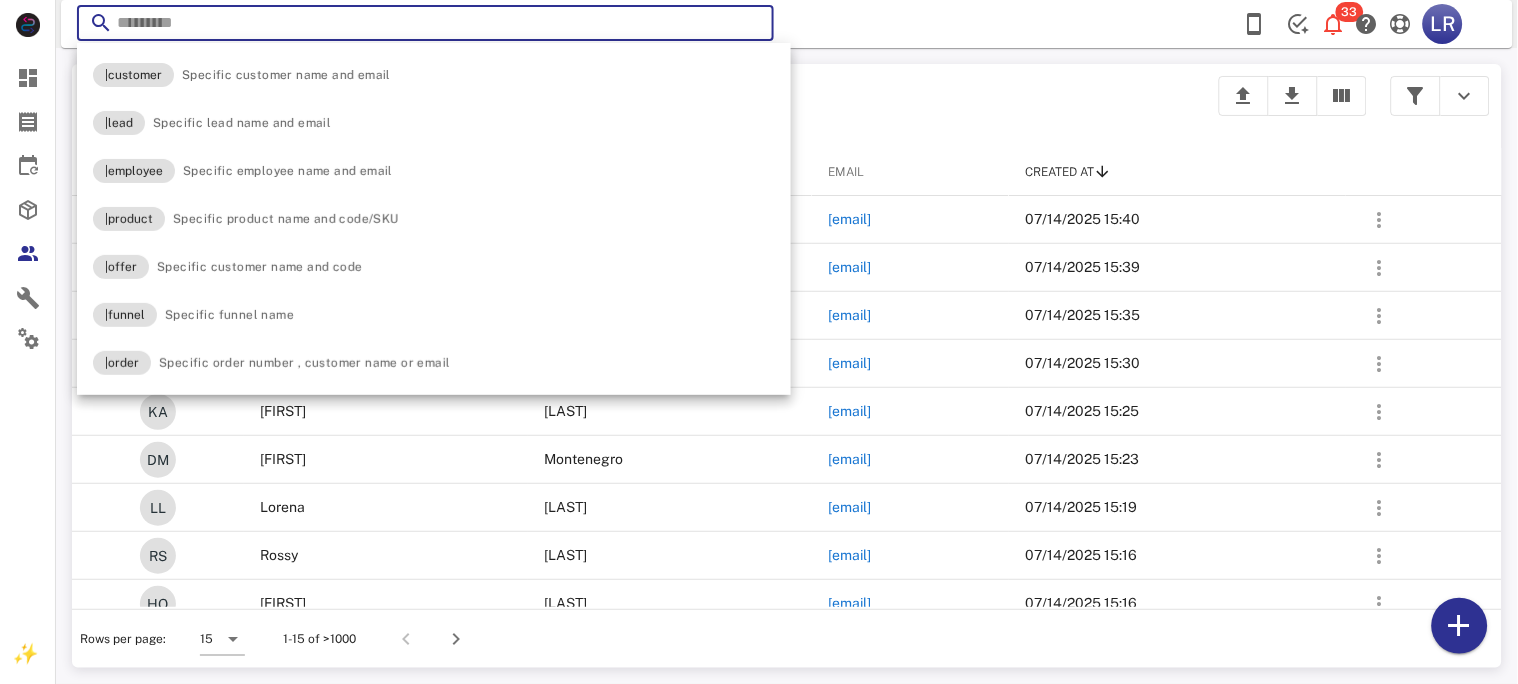 click at bounding box center [750, 26] 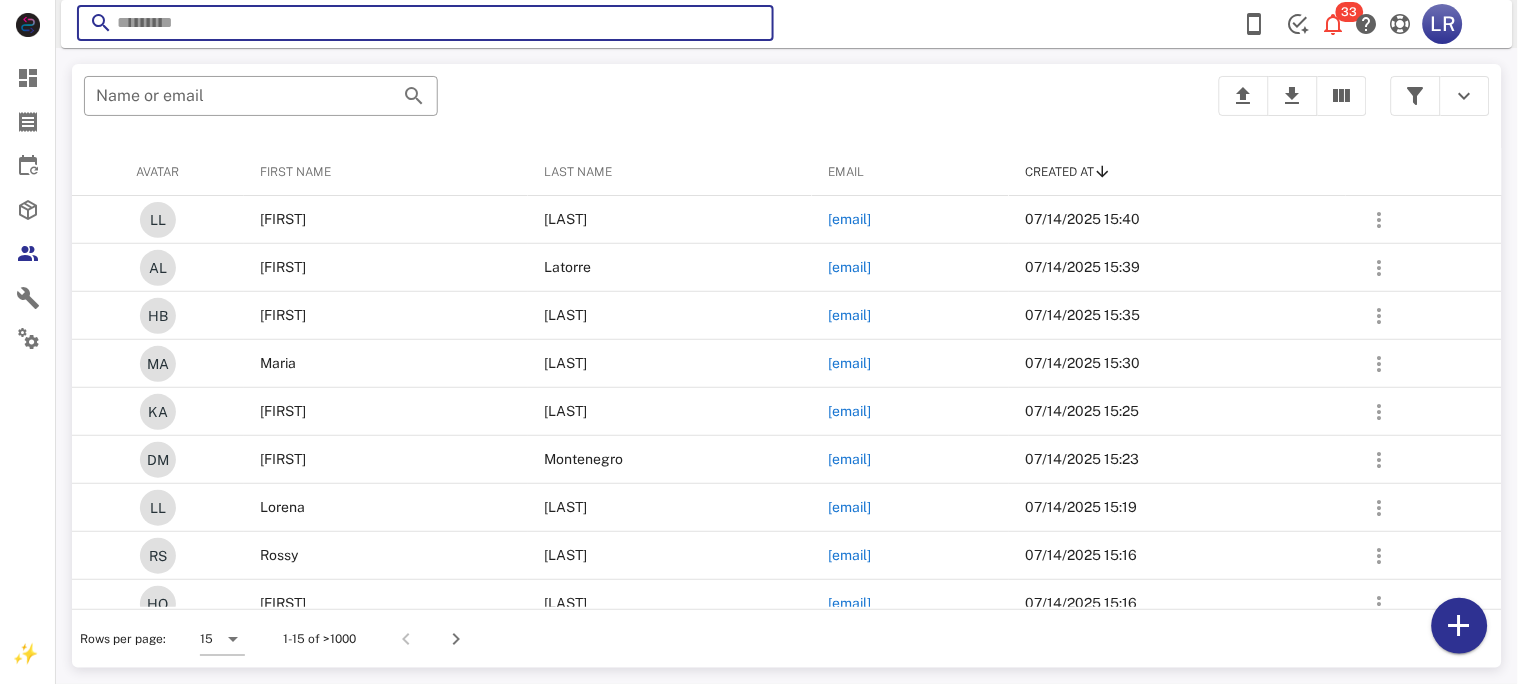 paste on "**********" 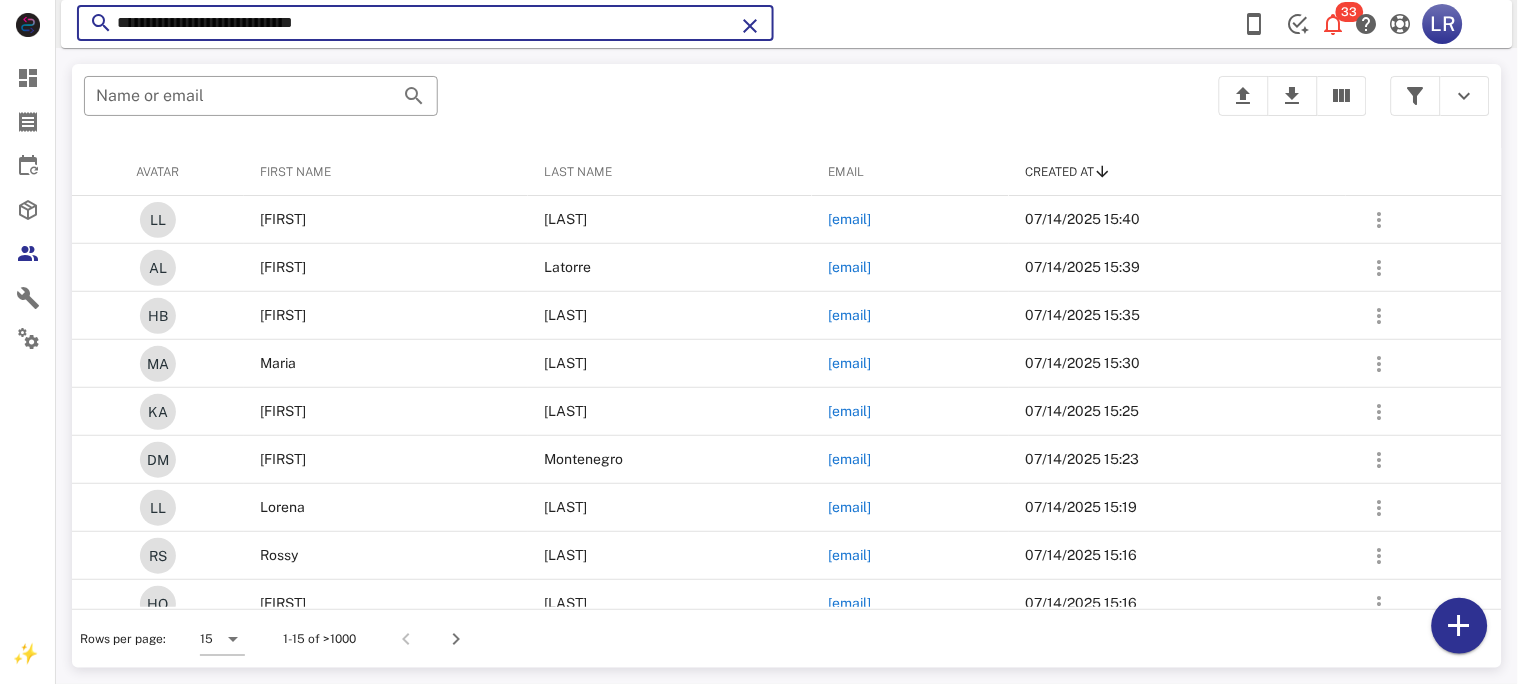 type on "**********" 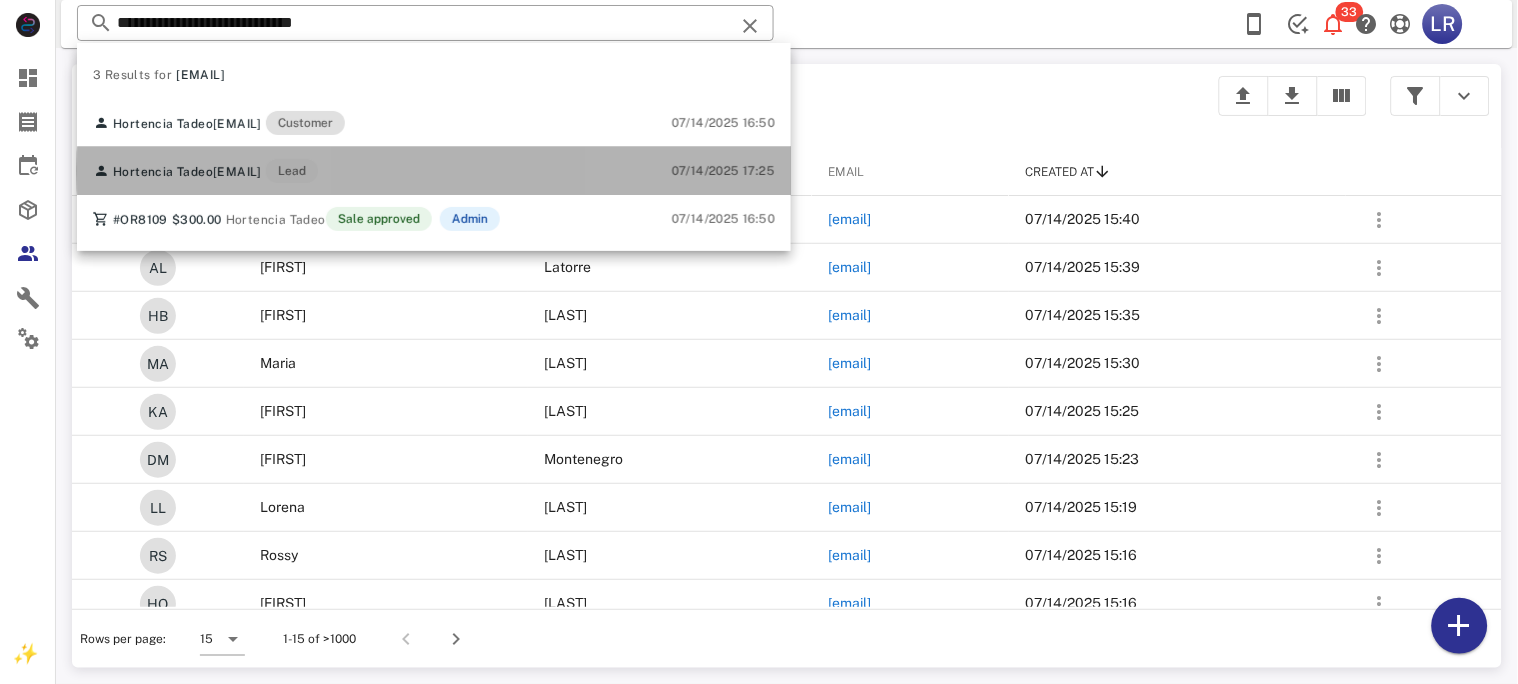 click on "[EMAIL]" at bounding box center [237, 172] 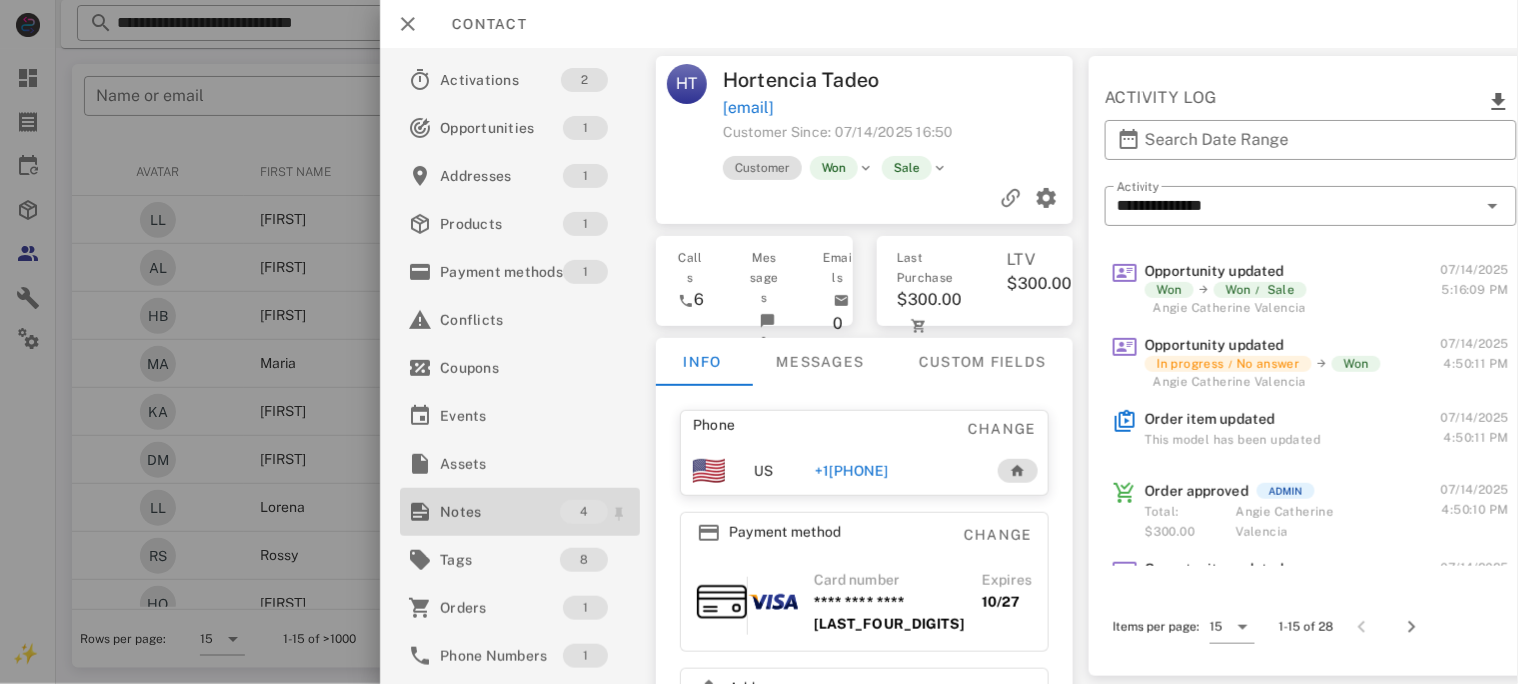 click on "Notes" at bounding box center (500, 512) 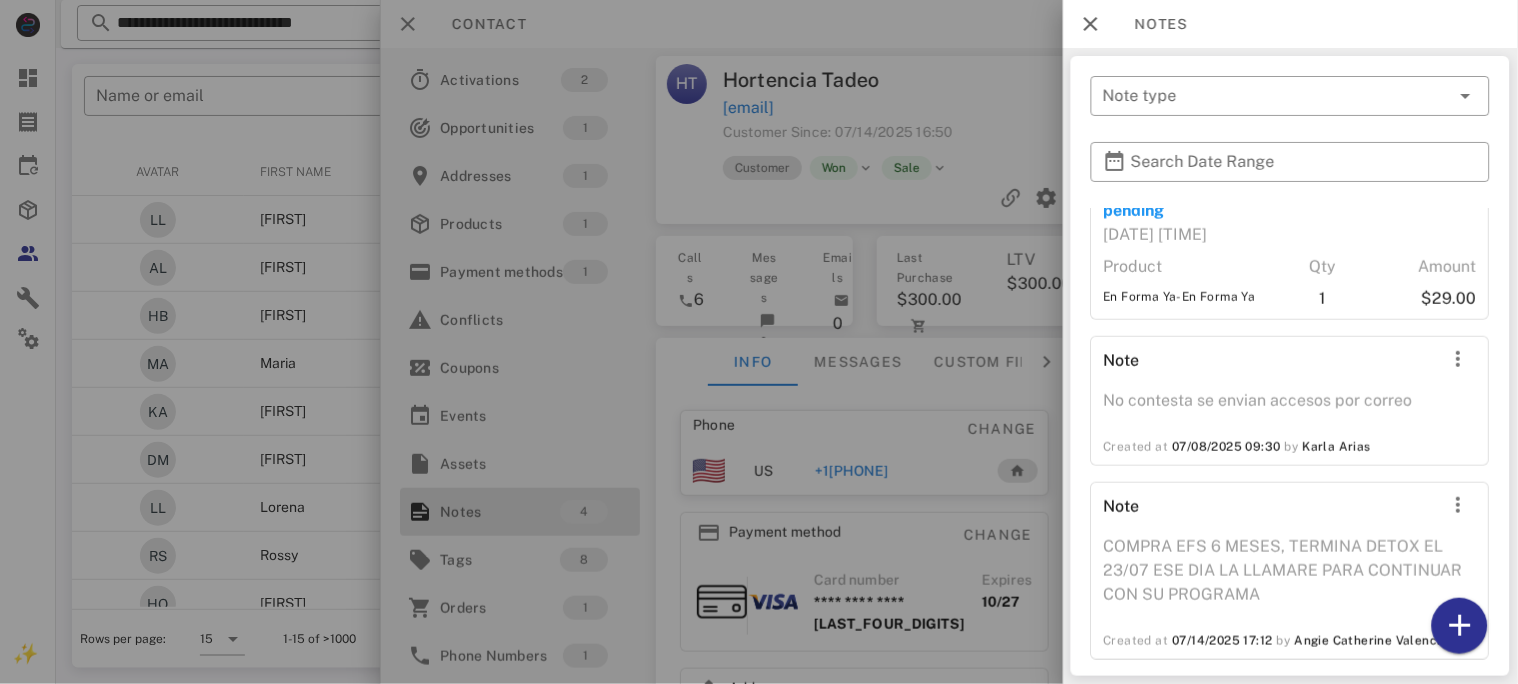 scroll, scrollTop: 362, scrollLeft: 0, axis: vertical 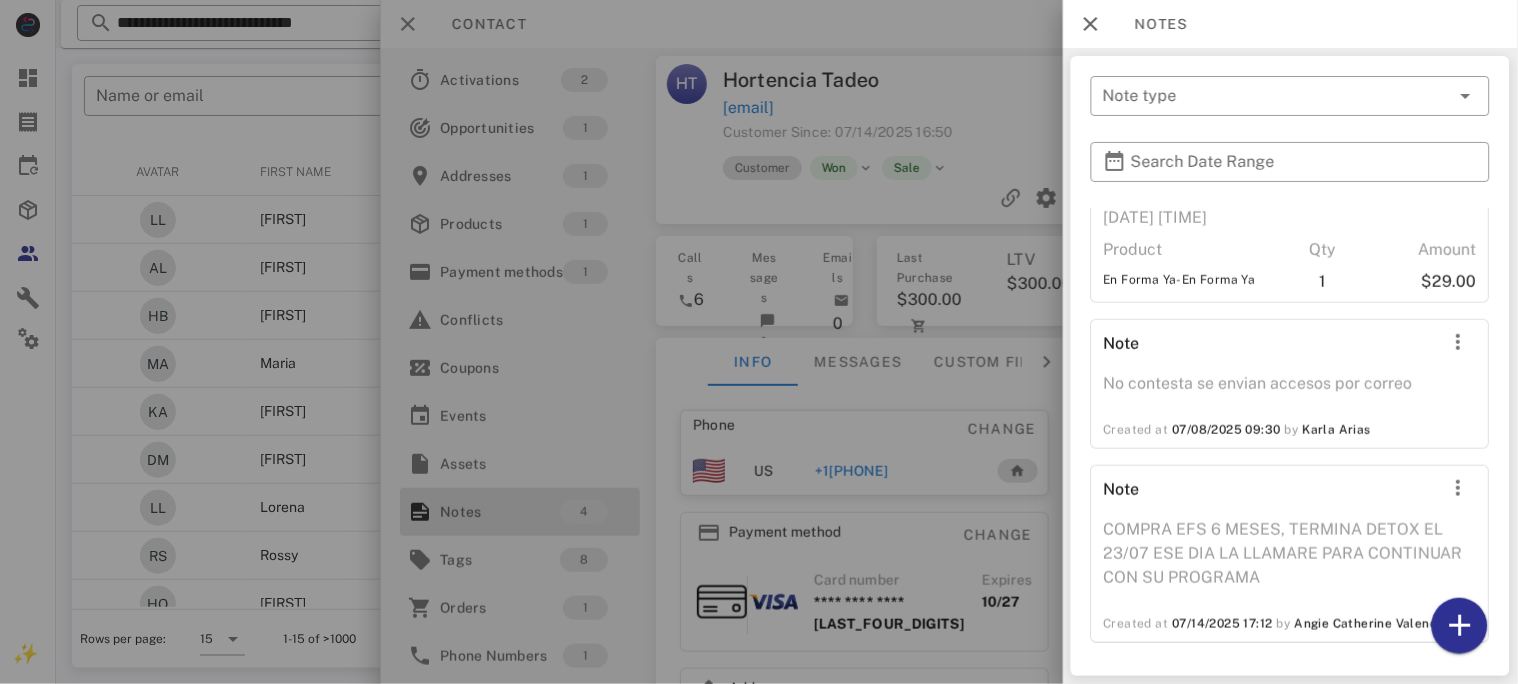 click at bounding box center [759, 342] 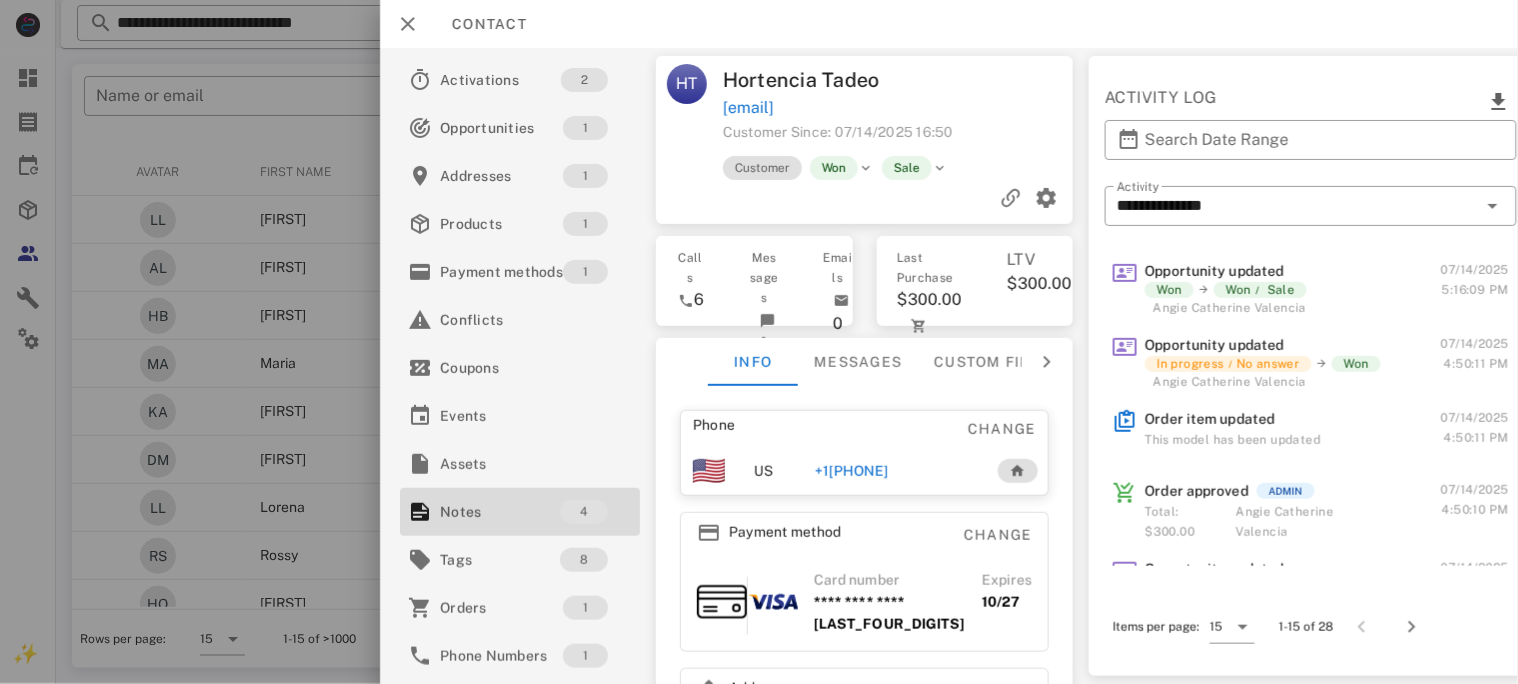 click on "+1[PHONE]" at bounding box center (851, 471) 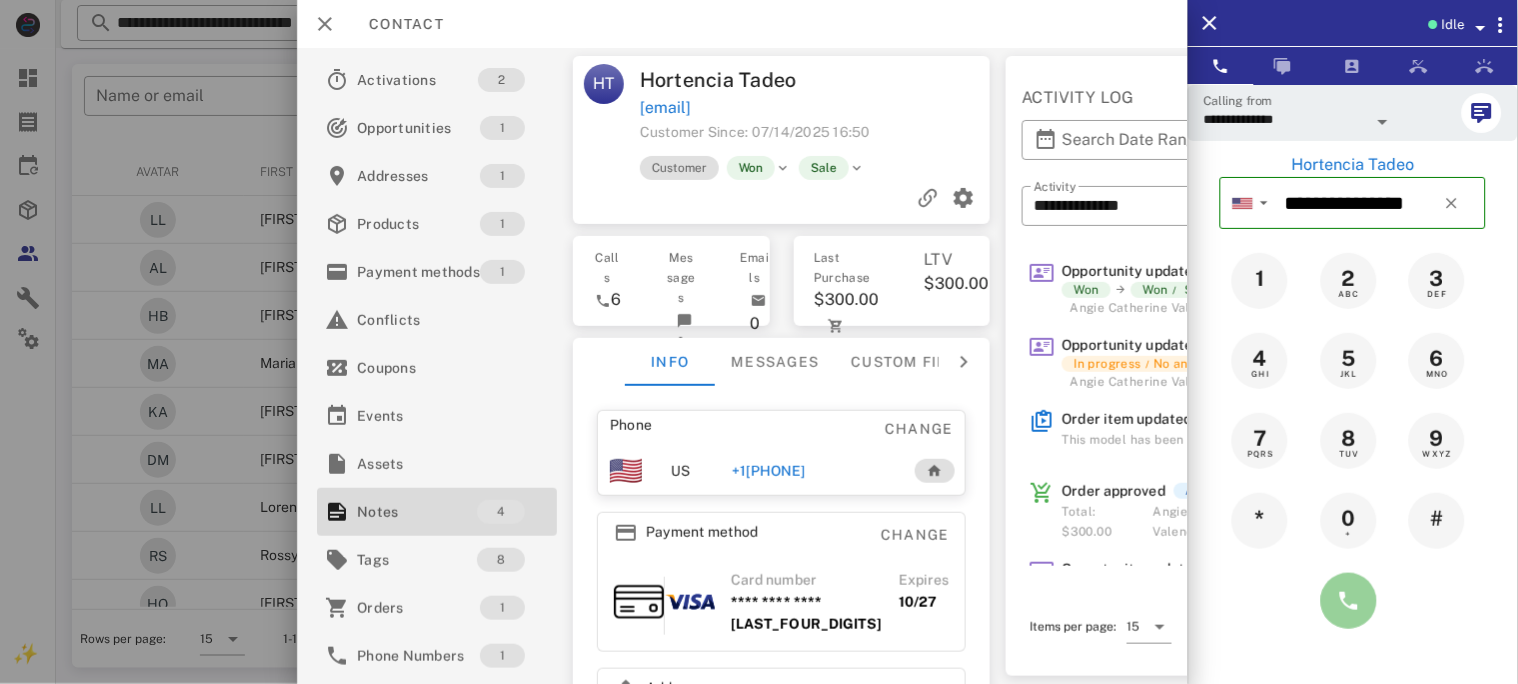 click at bounding box center (1349, 601) 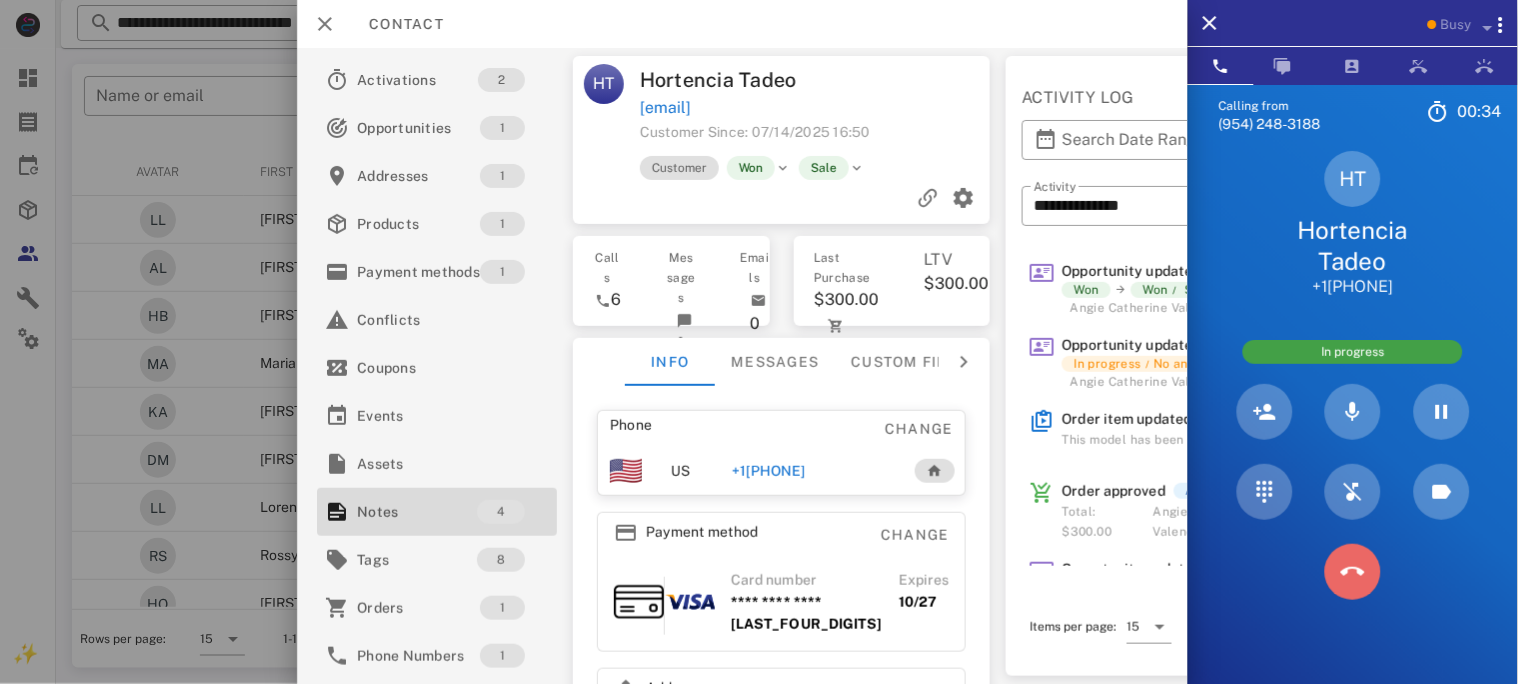 click at bounding box center [1353, 572] 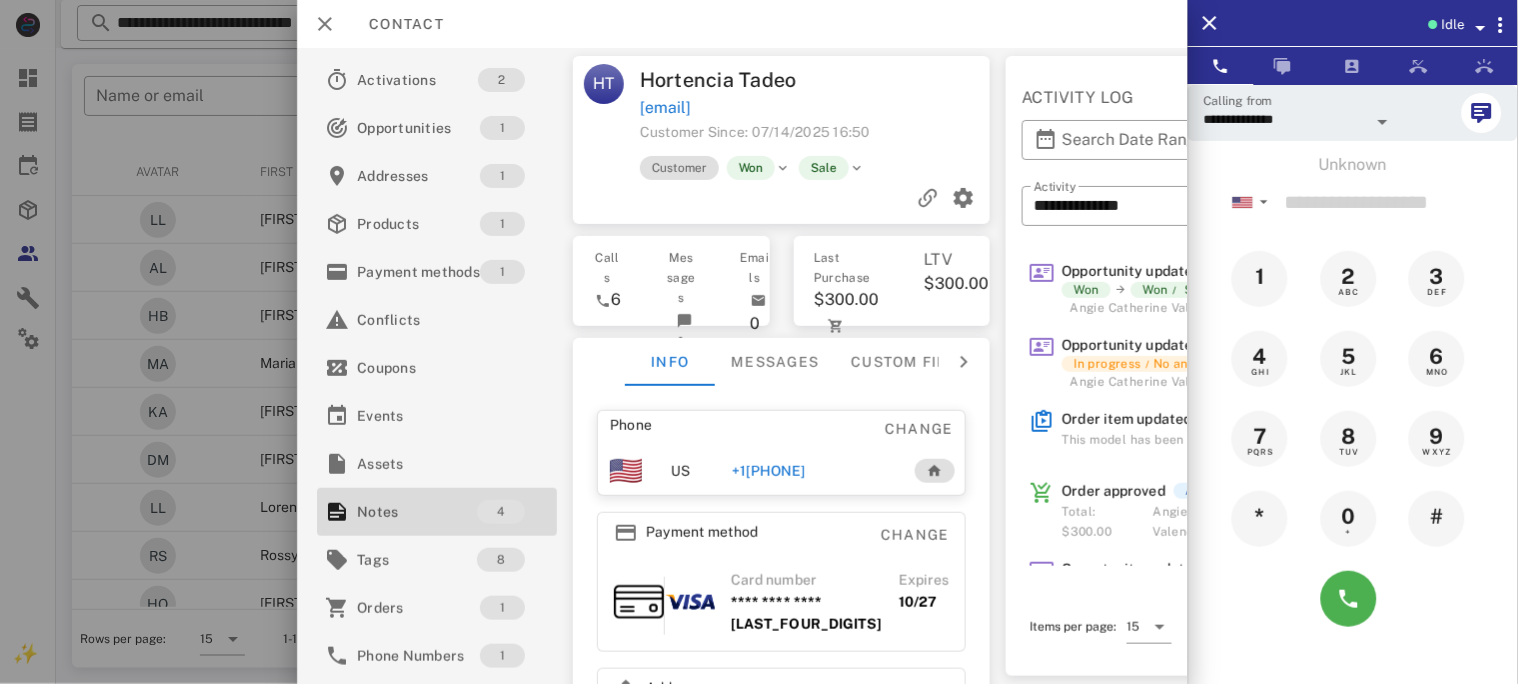 click on "+1[PHONE]" at bounding box center (768, 471) 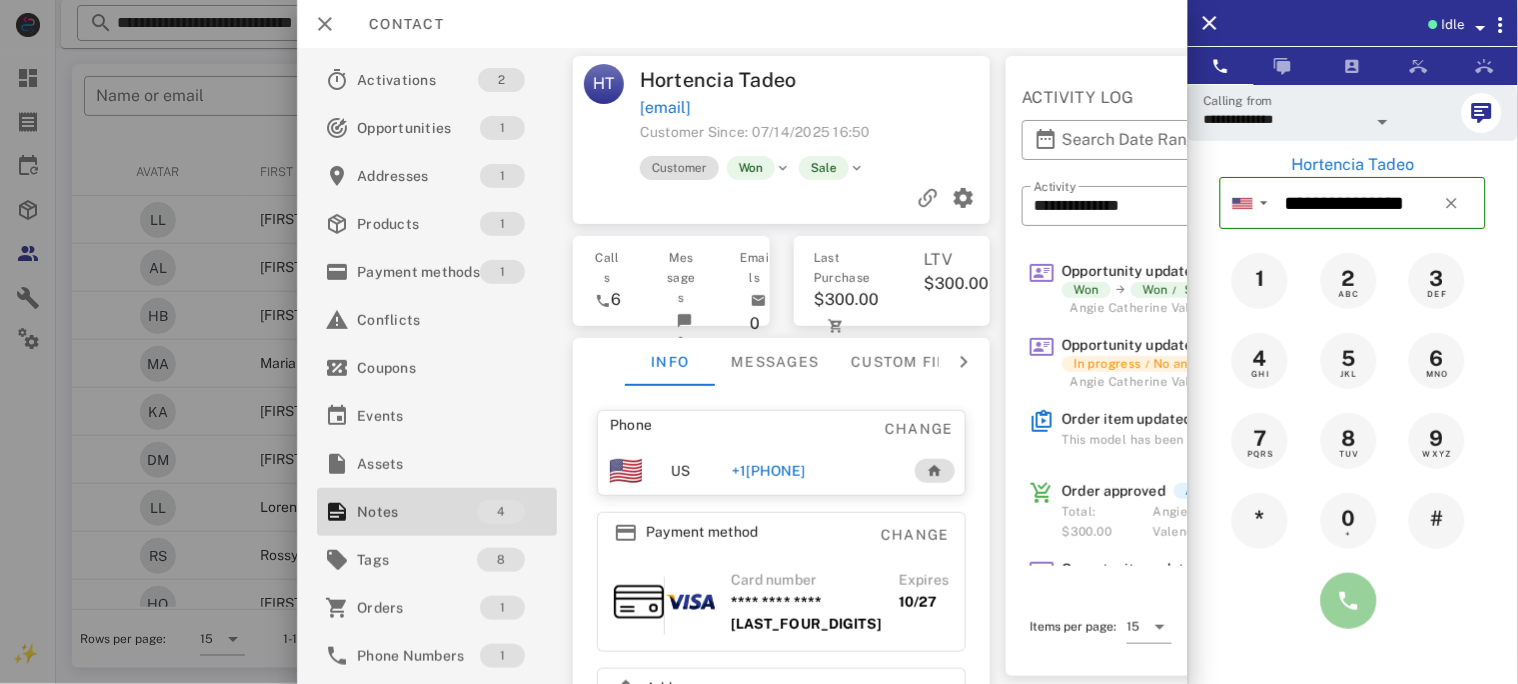 drag, startPoint x: 1329, startPoint y: 619, endPoint x: 1328, endPoint y: 582, distance: 37.01351 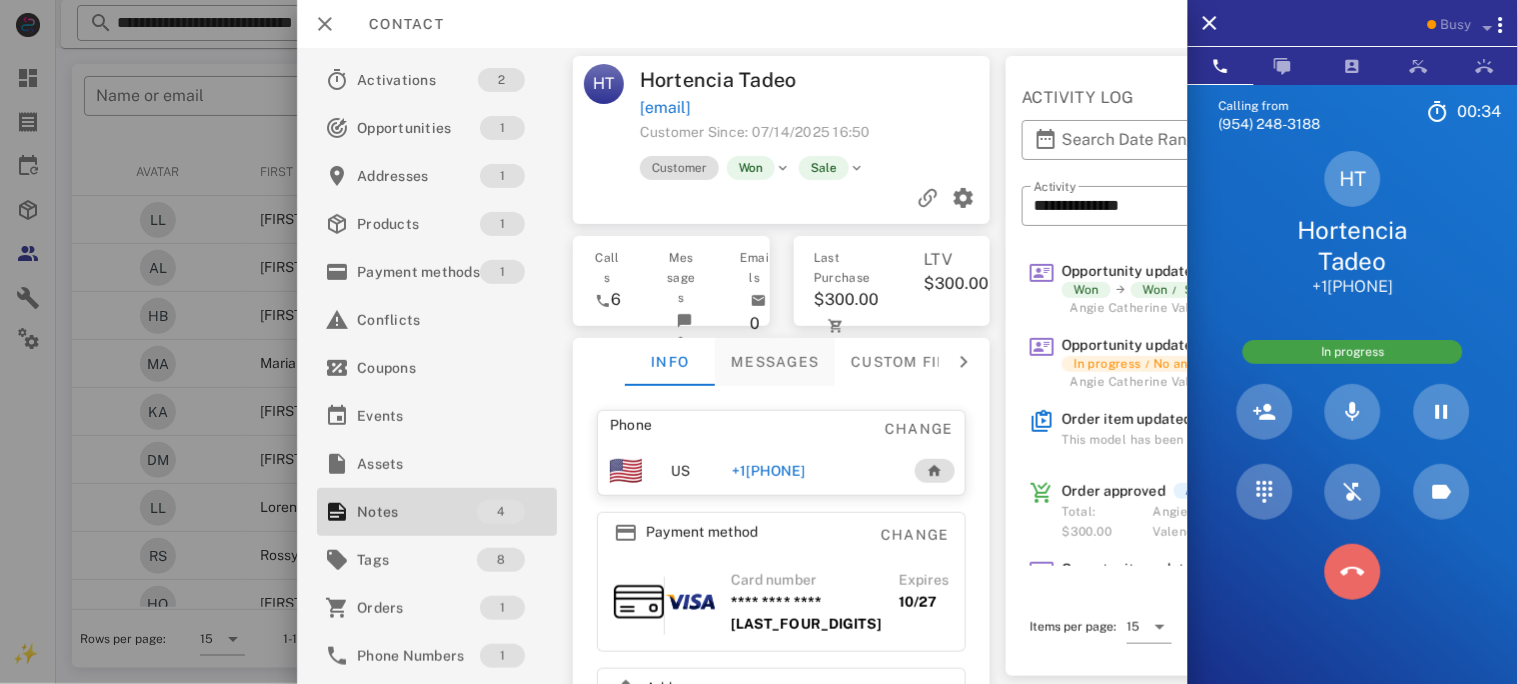 click at bounding box center [1353, 572] 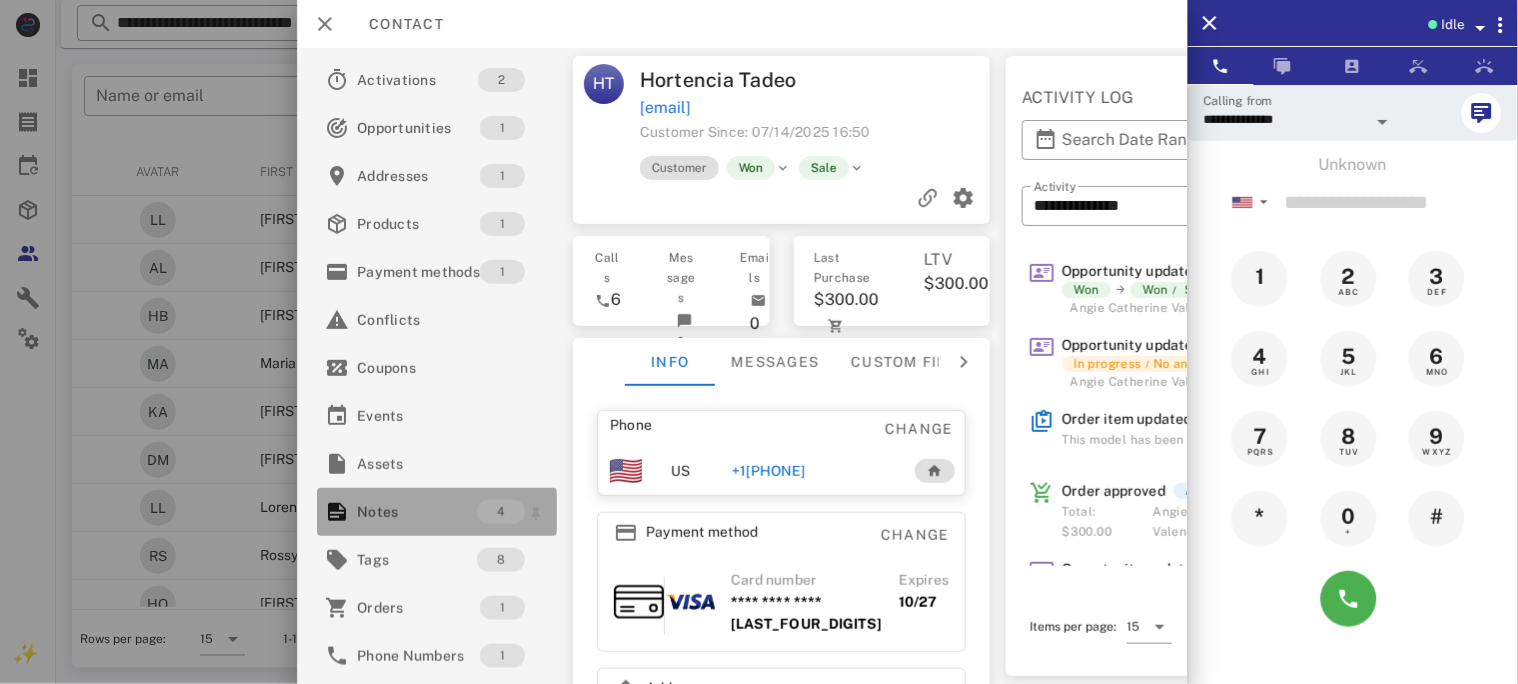 click on "Notes" at bounding box center (417, 512) 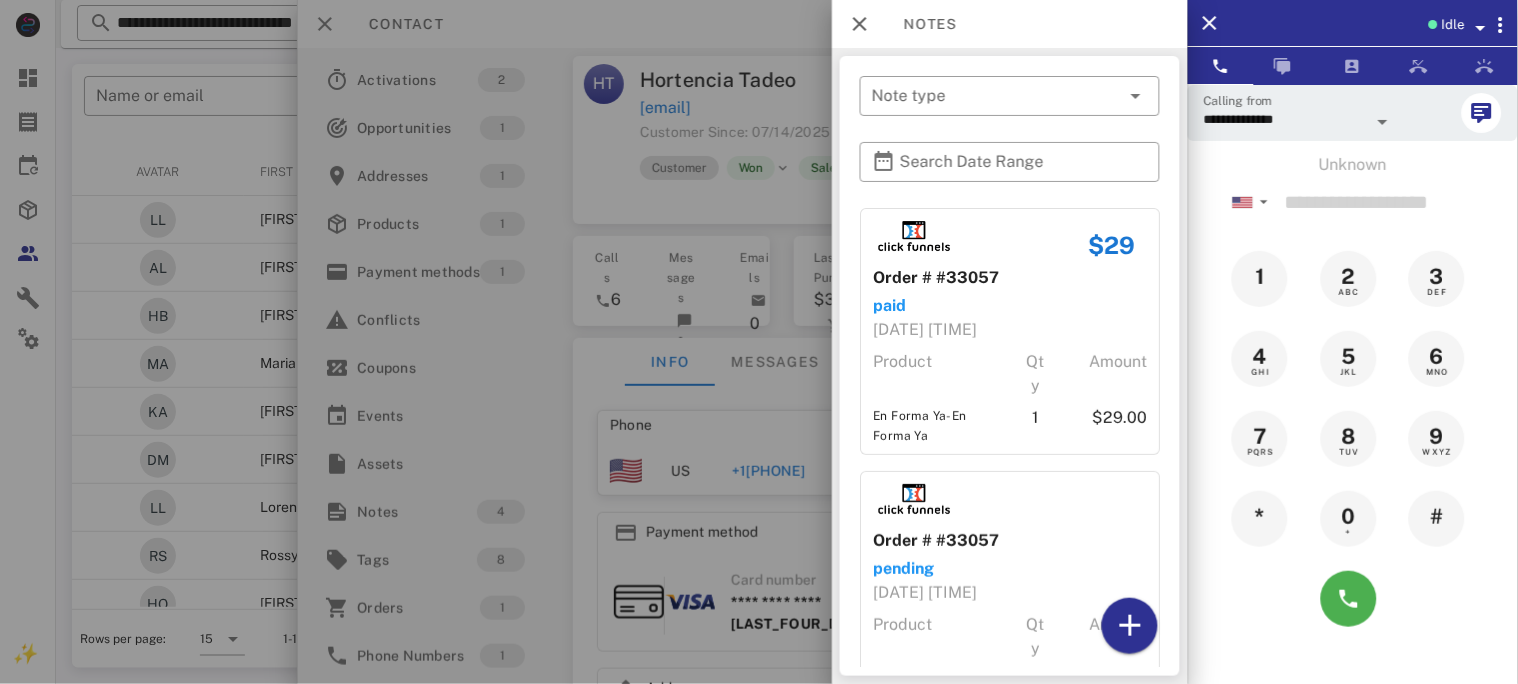 scroll, scrollTop: 504, scrollLeft: 0, axis: vertical 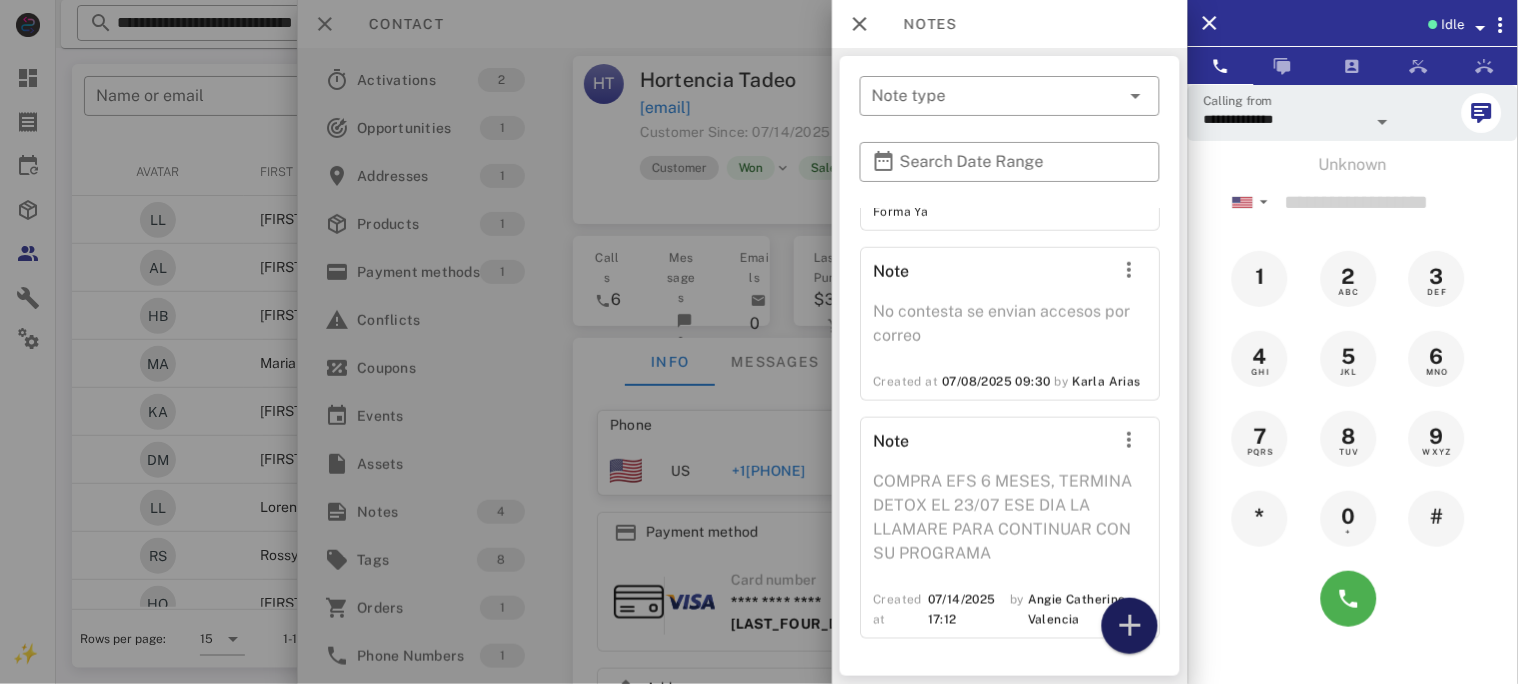click at bounding box center [1130, 626] 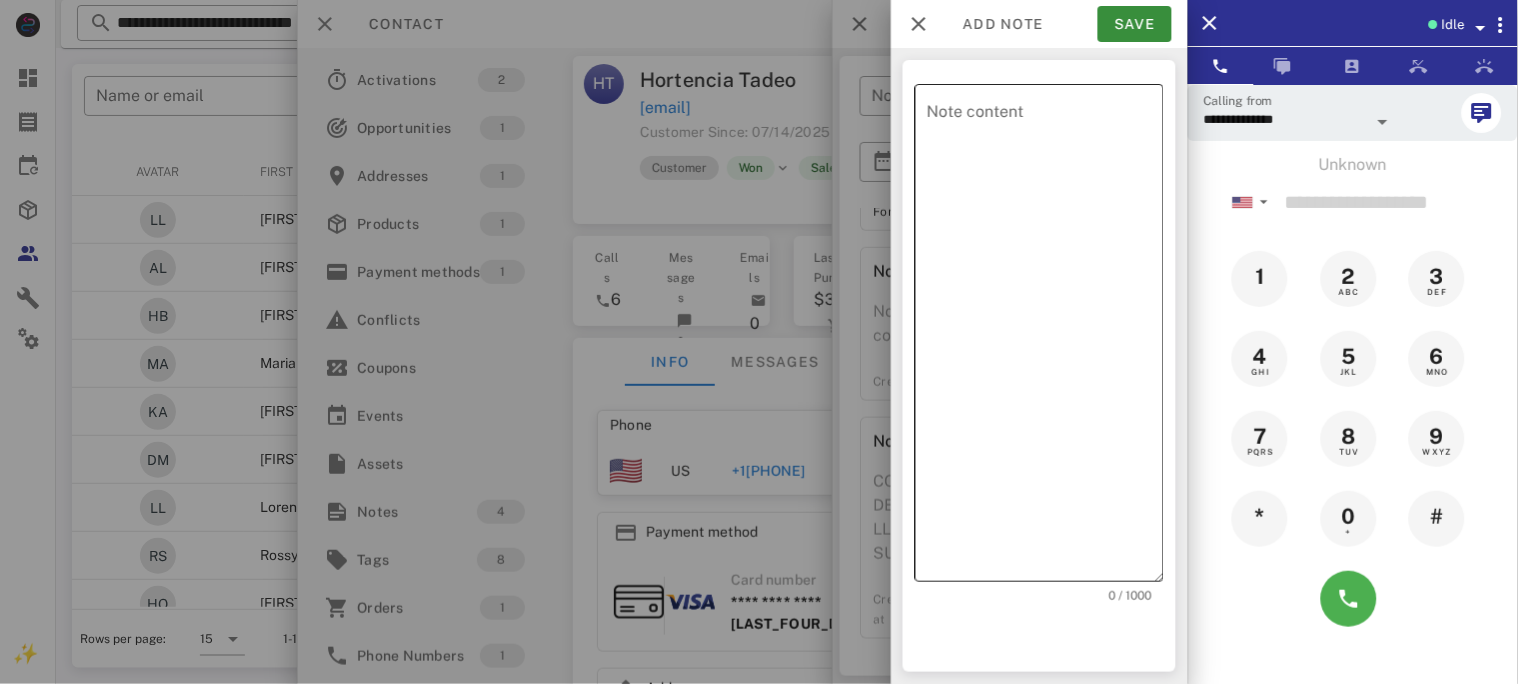 click on "Note content" at bounding box center [1045, 338] 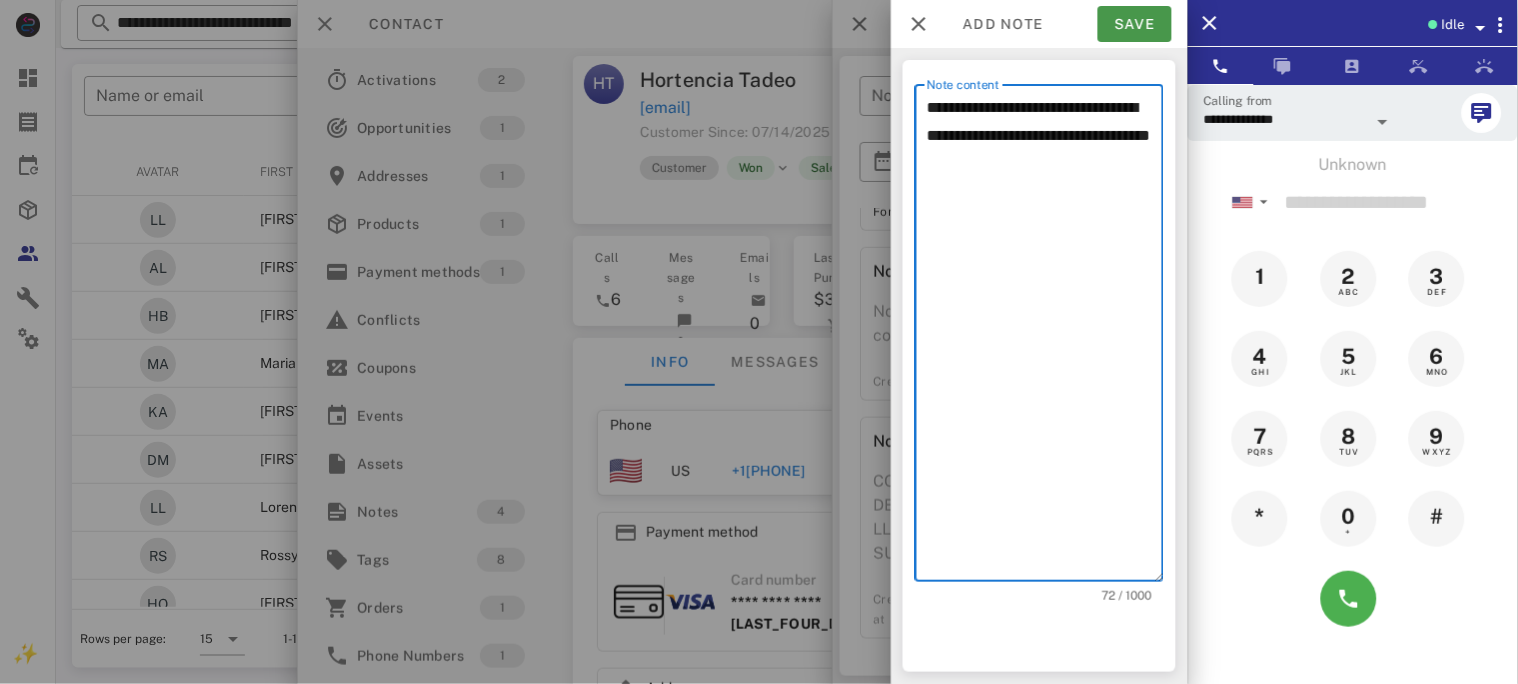 type on "**********" 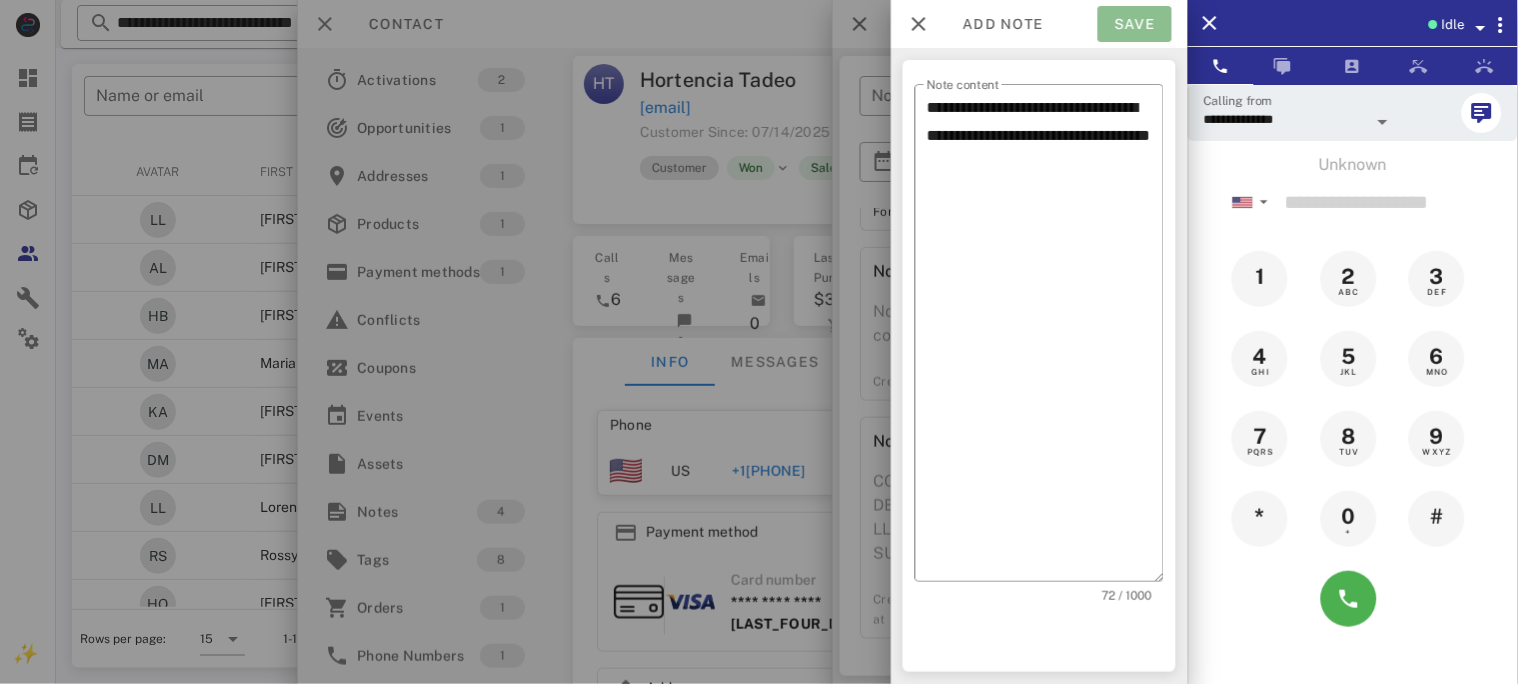 click on "Save" at bounding box center [1135, 24] 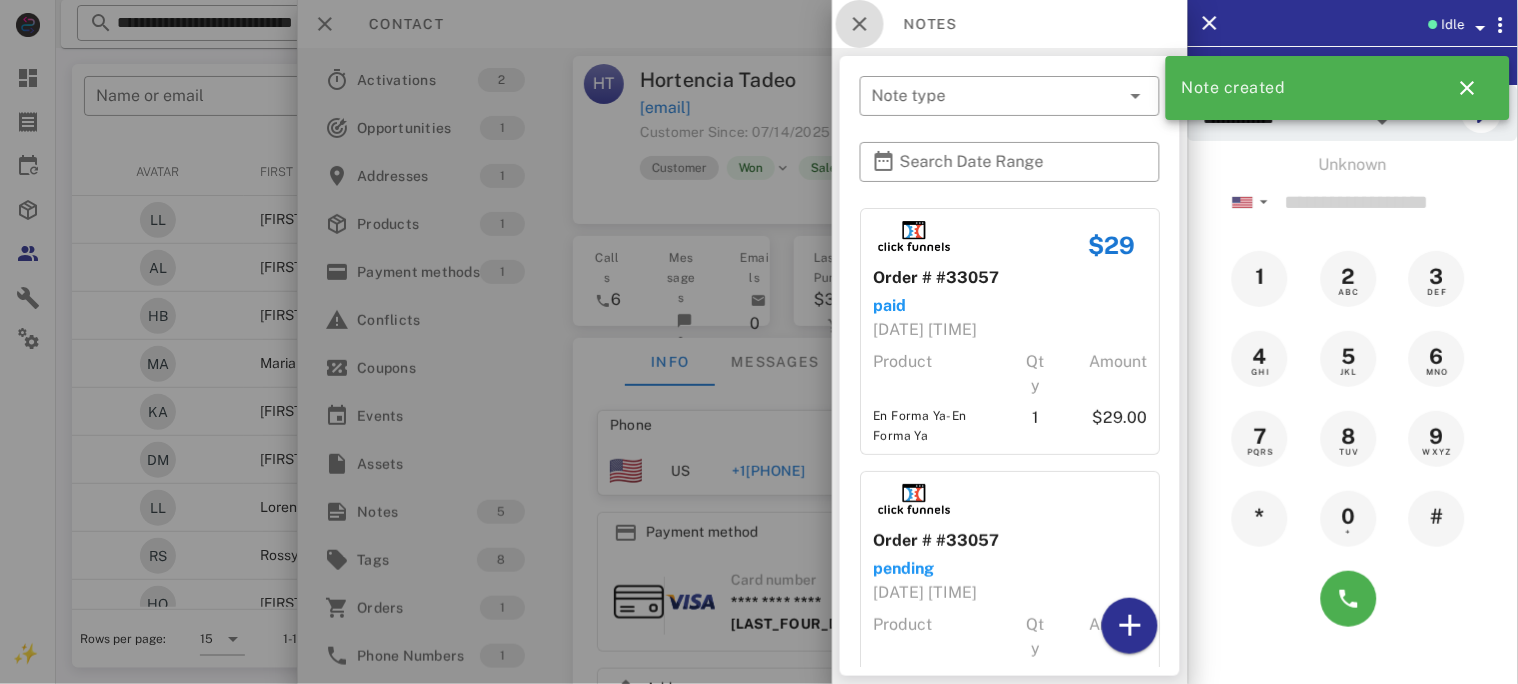 click at bounding box center (860, 24) 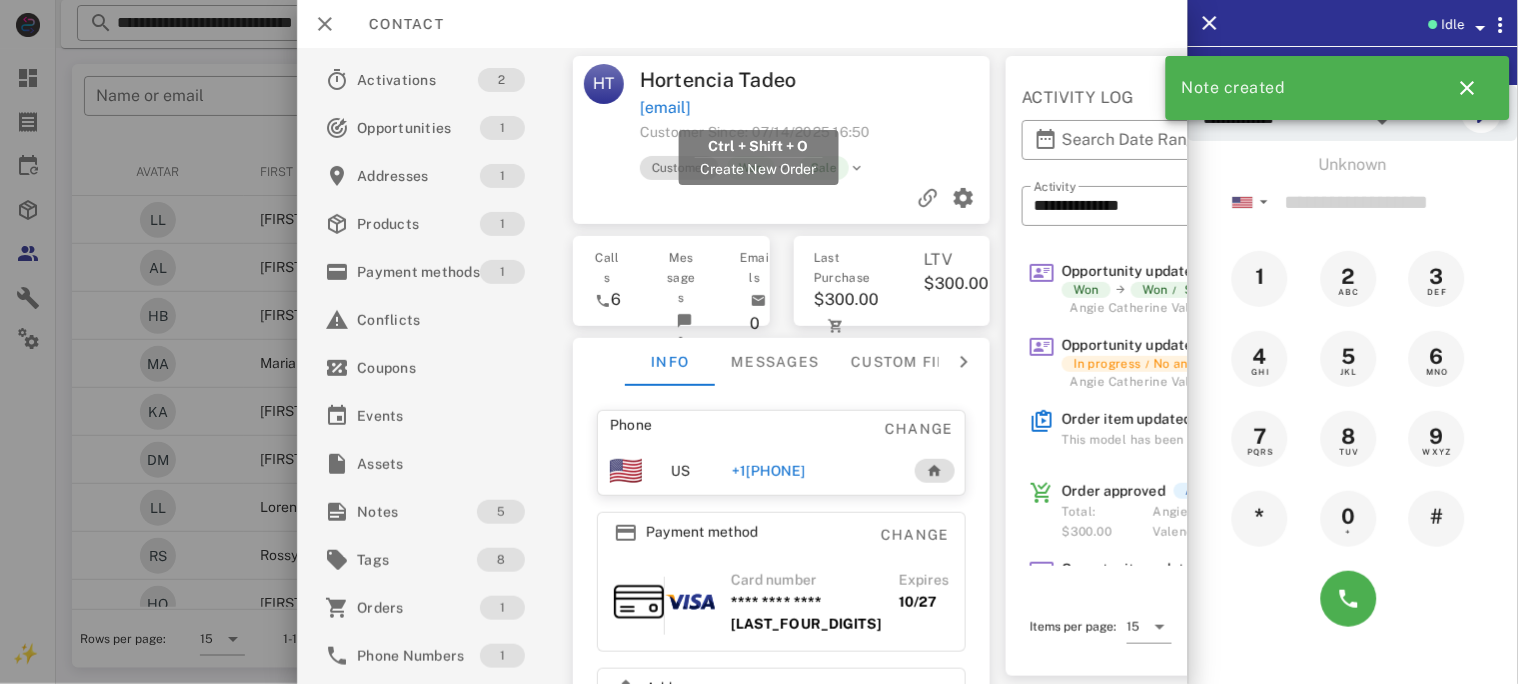 drag, startPoint x: 893, startPoint y: 110, endPoint x: 635, endPoint y: 105, distance: 258.04843 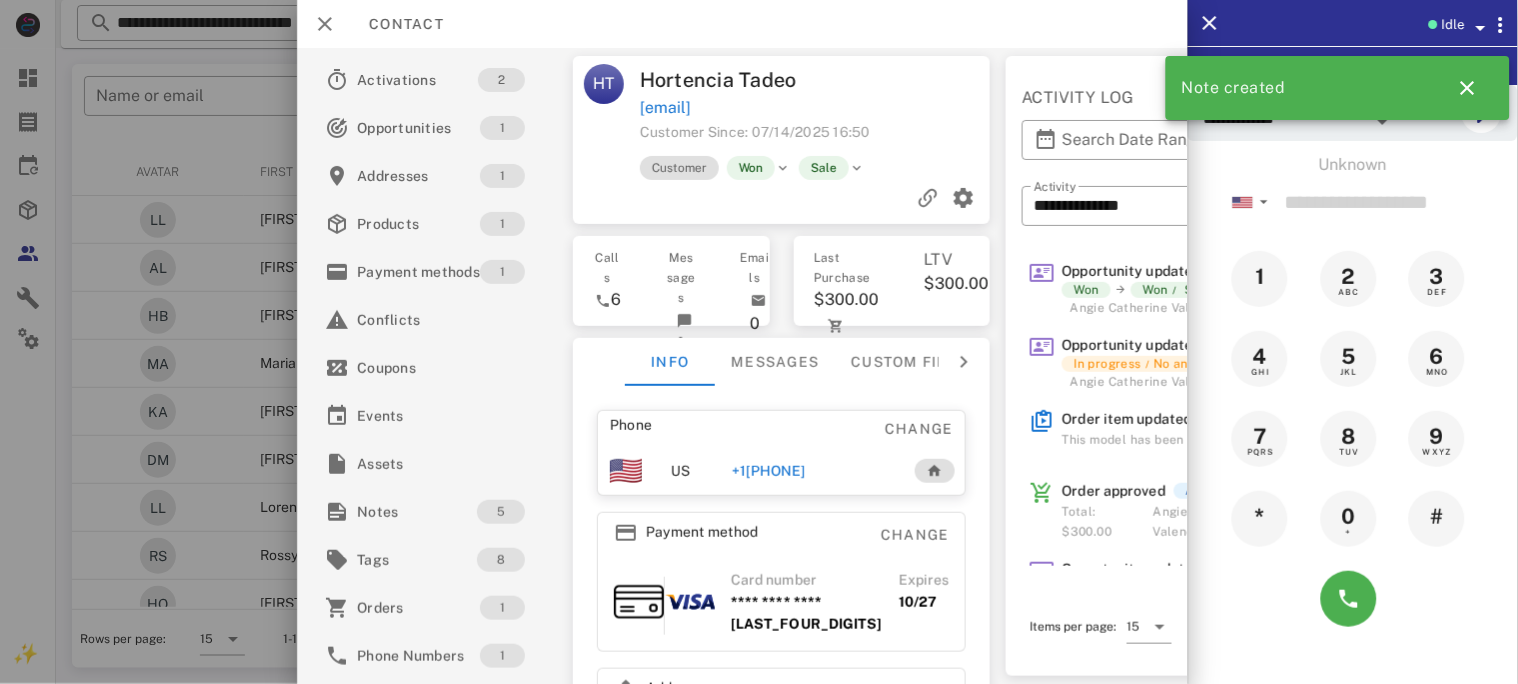 click on "[EMAIL]" at bounding box center (817, 108) 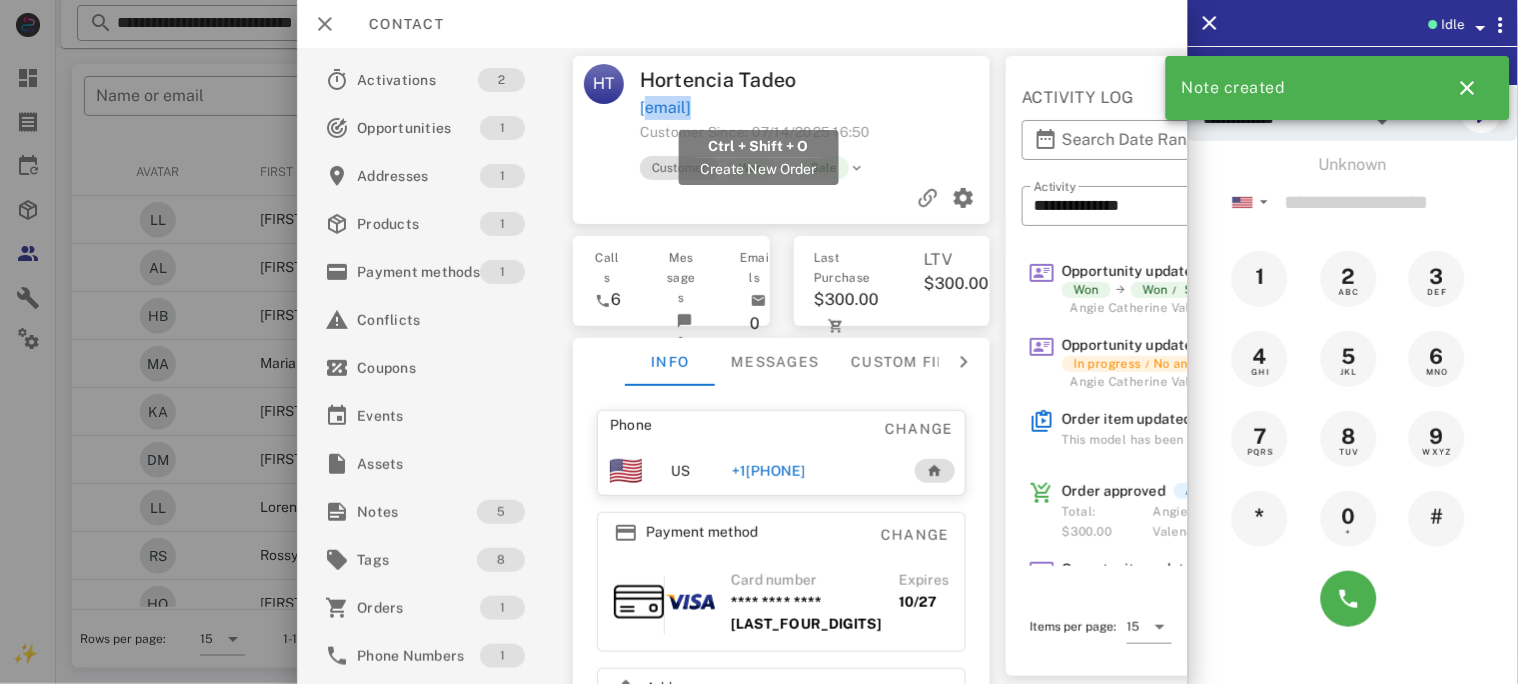 drag, startPoint x: 901, startPoint y: 108, endPoint x: 703, endPoint y: 105, distance: 198.02272 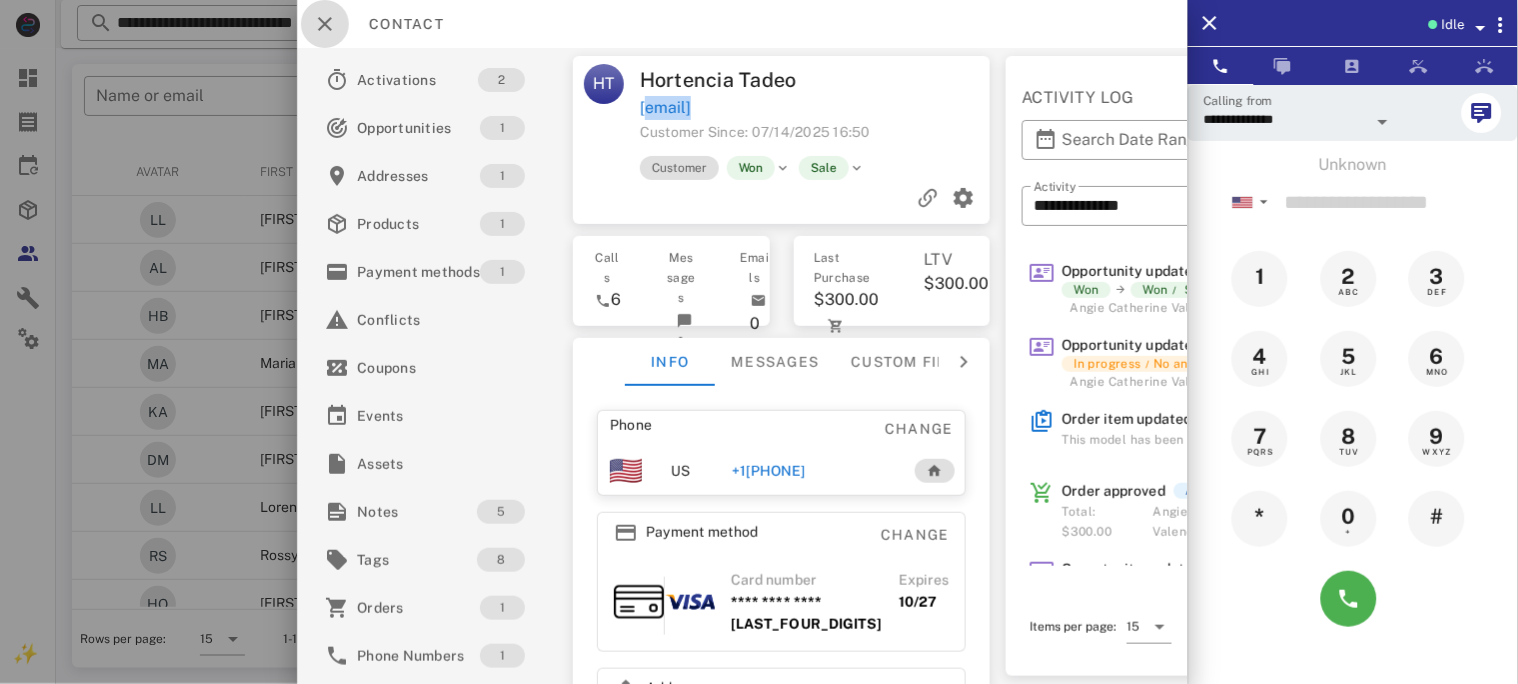 click at bounding box center (325, 24) 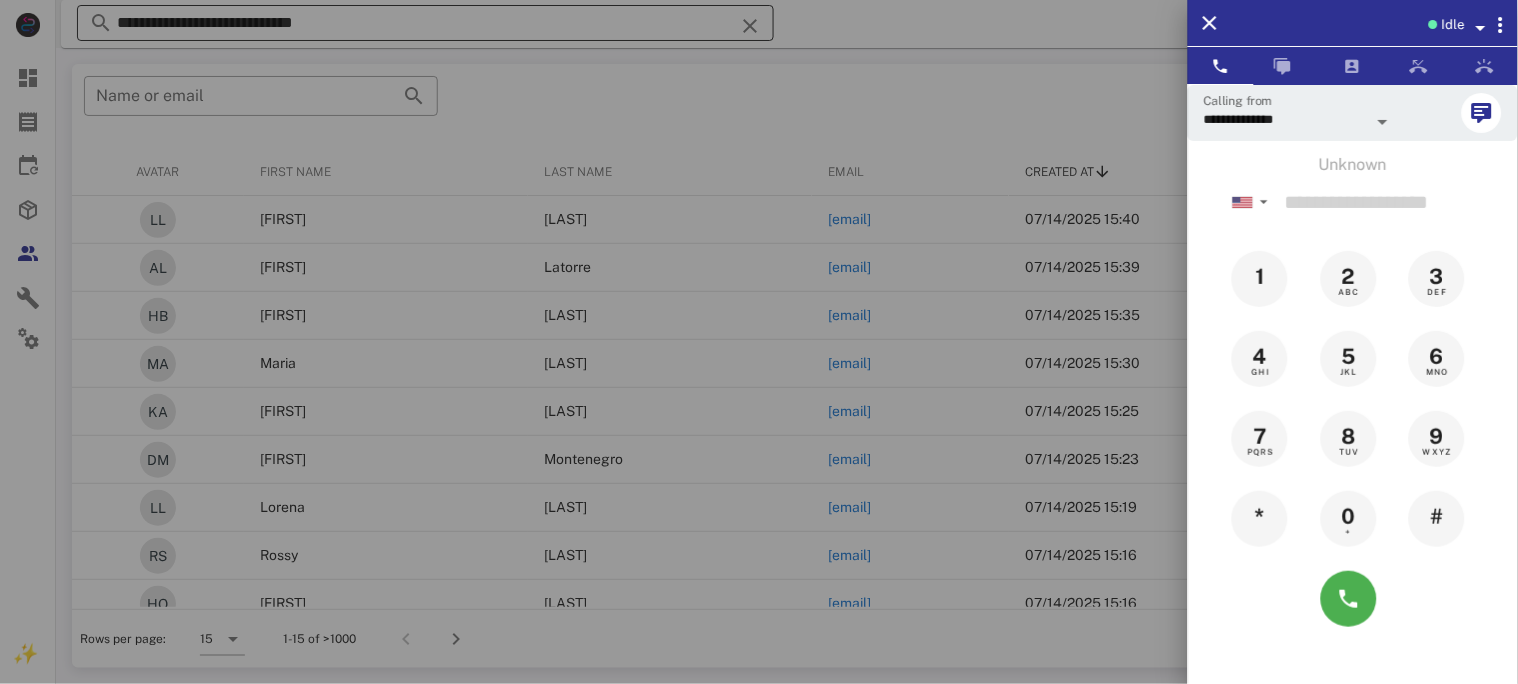 click at bounding box center (759, 342) 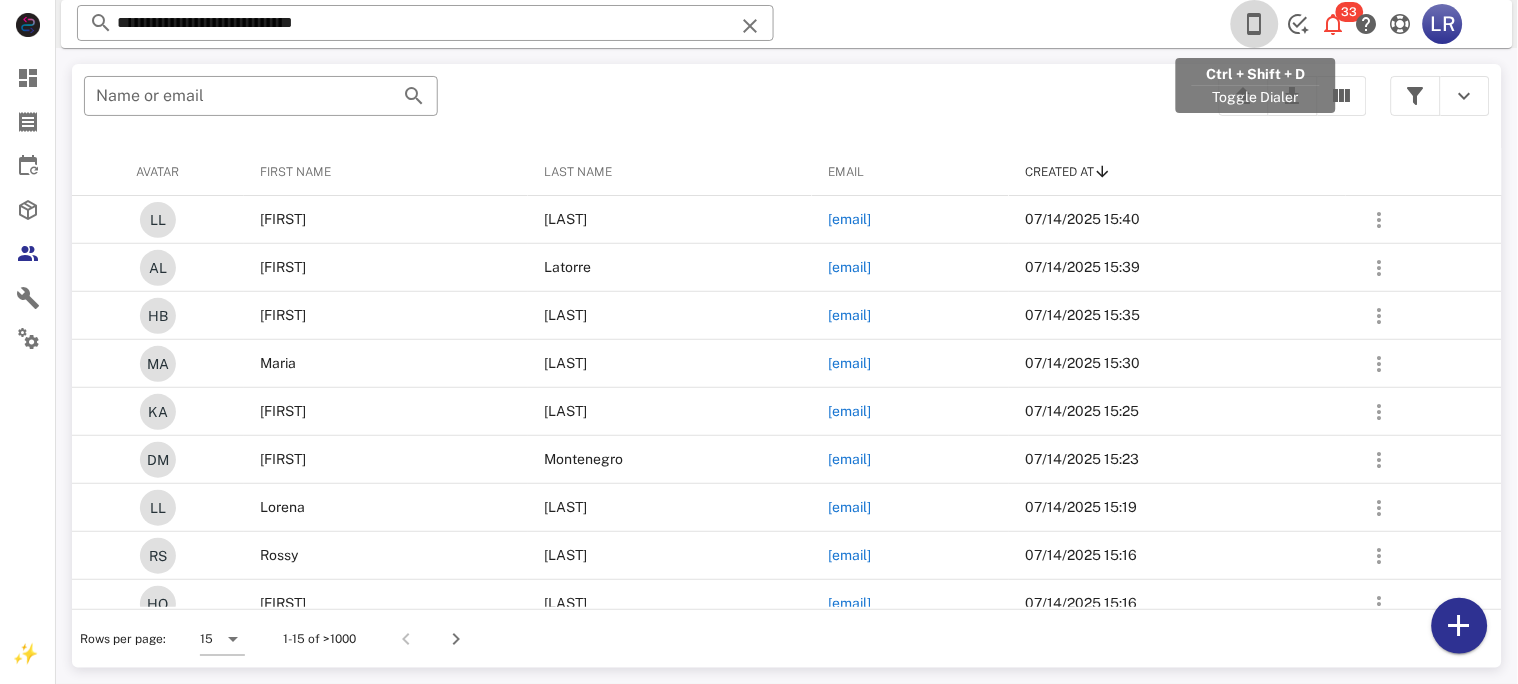click at bounding box center (1255, 24) 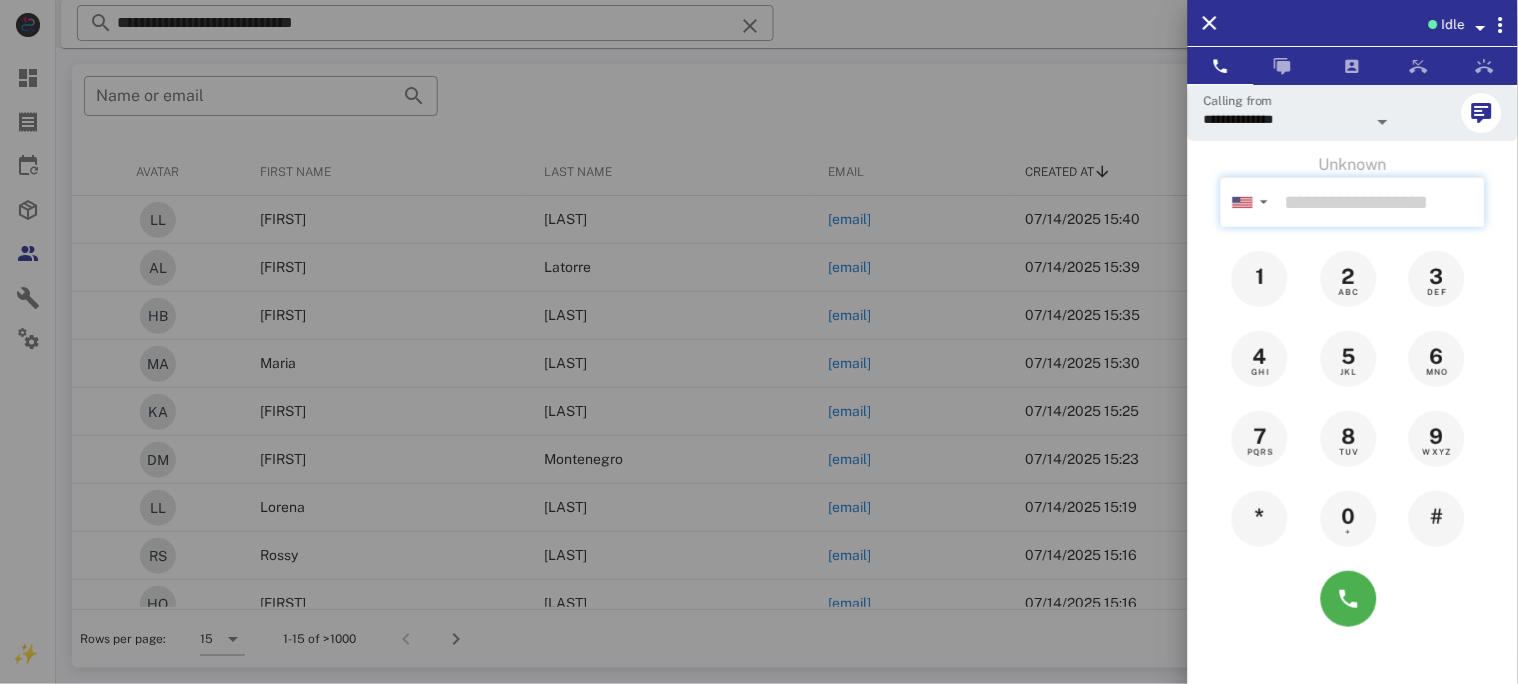 click at bounding box center (1381, 202) 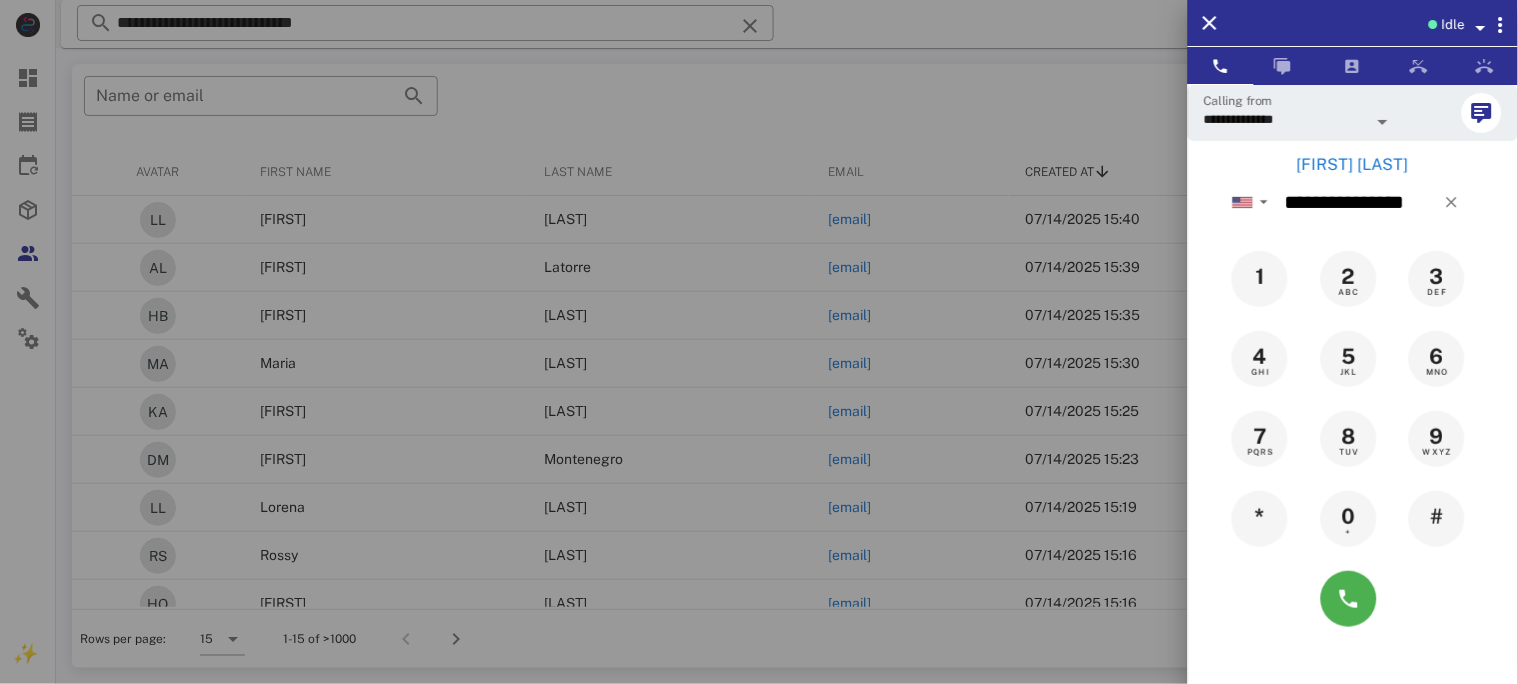 click on "[FIRST] [LAST]" at bounding box center (1353, 165) 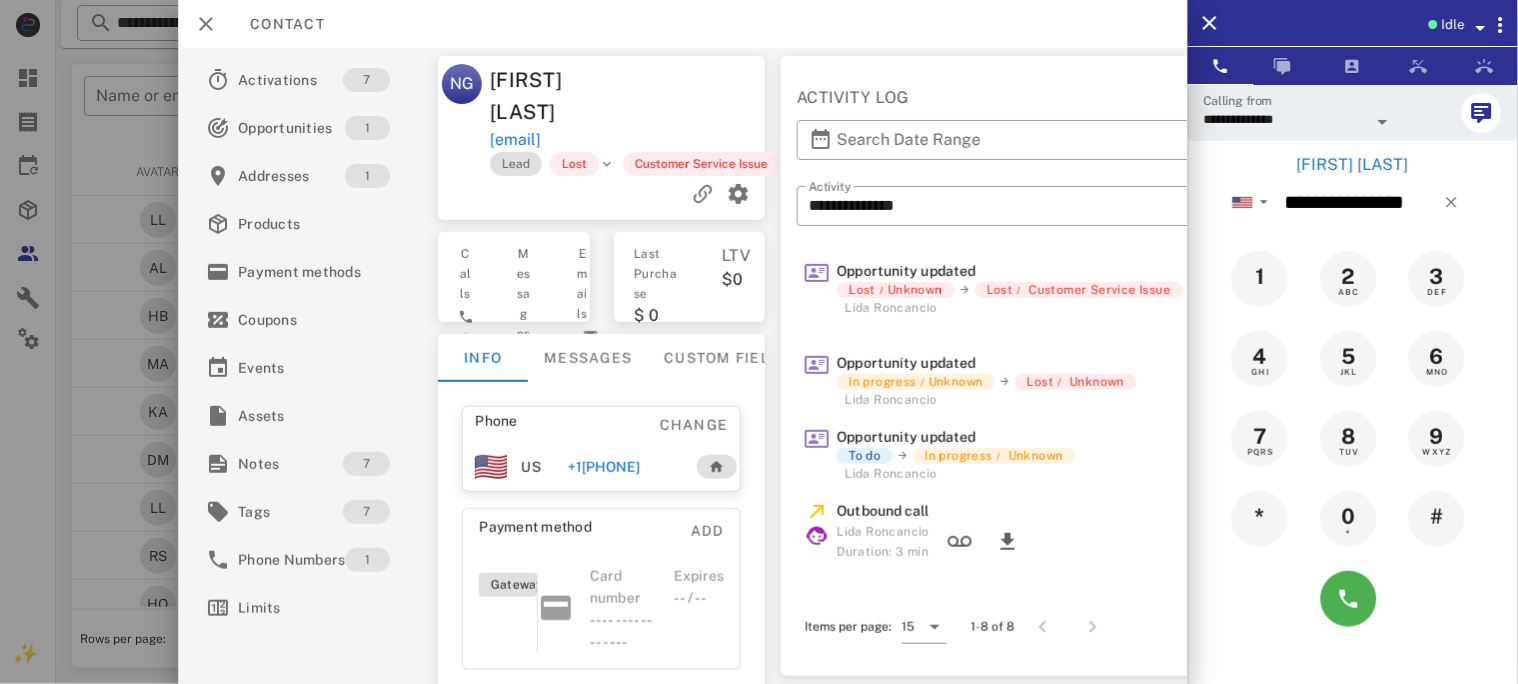 click on "+1[PHONE]" at bounding box center (604, 467) 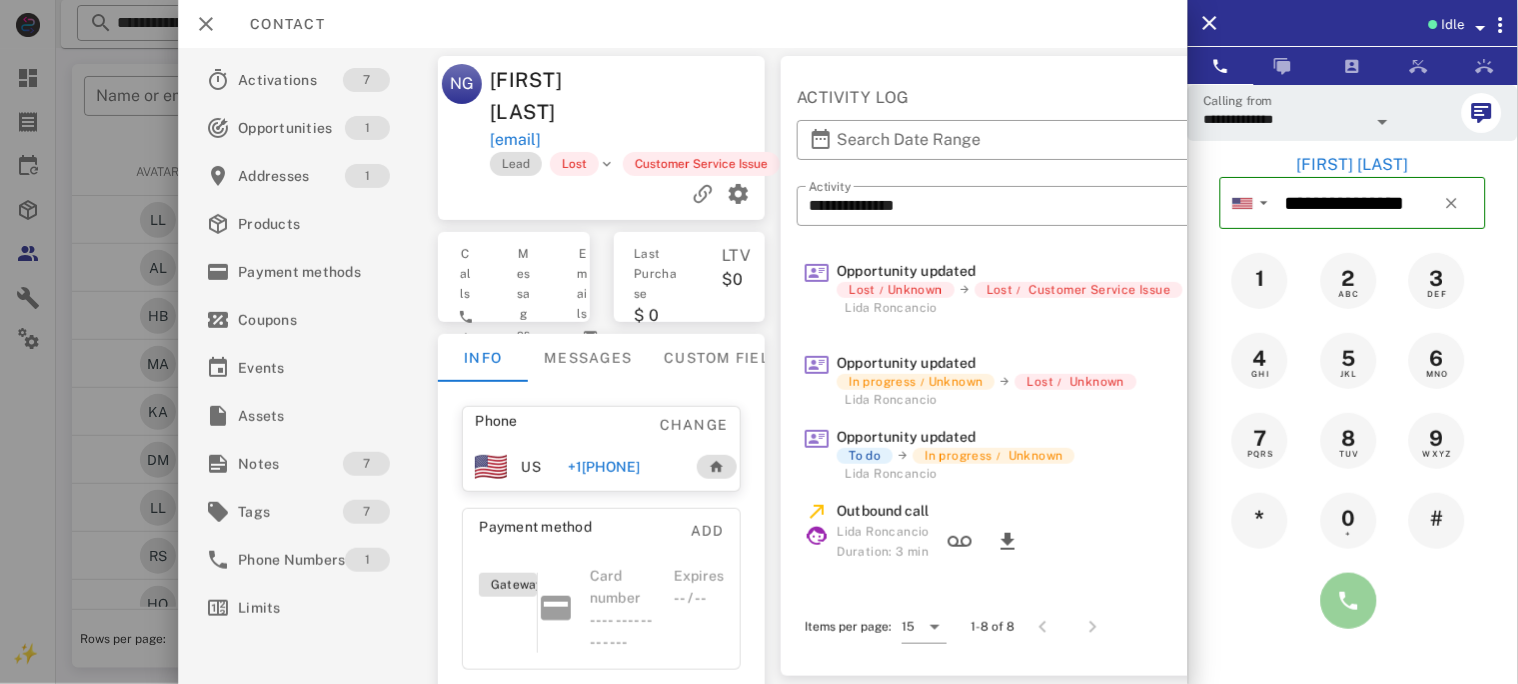 click at bounding box center [1349, 601] 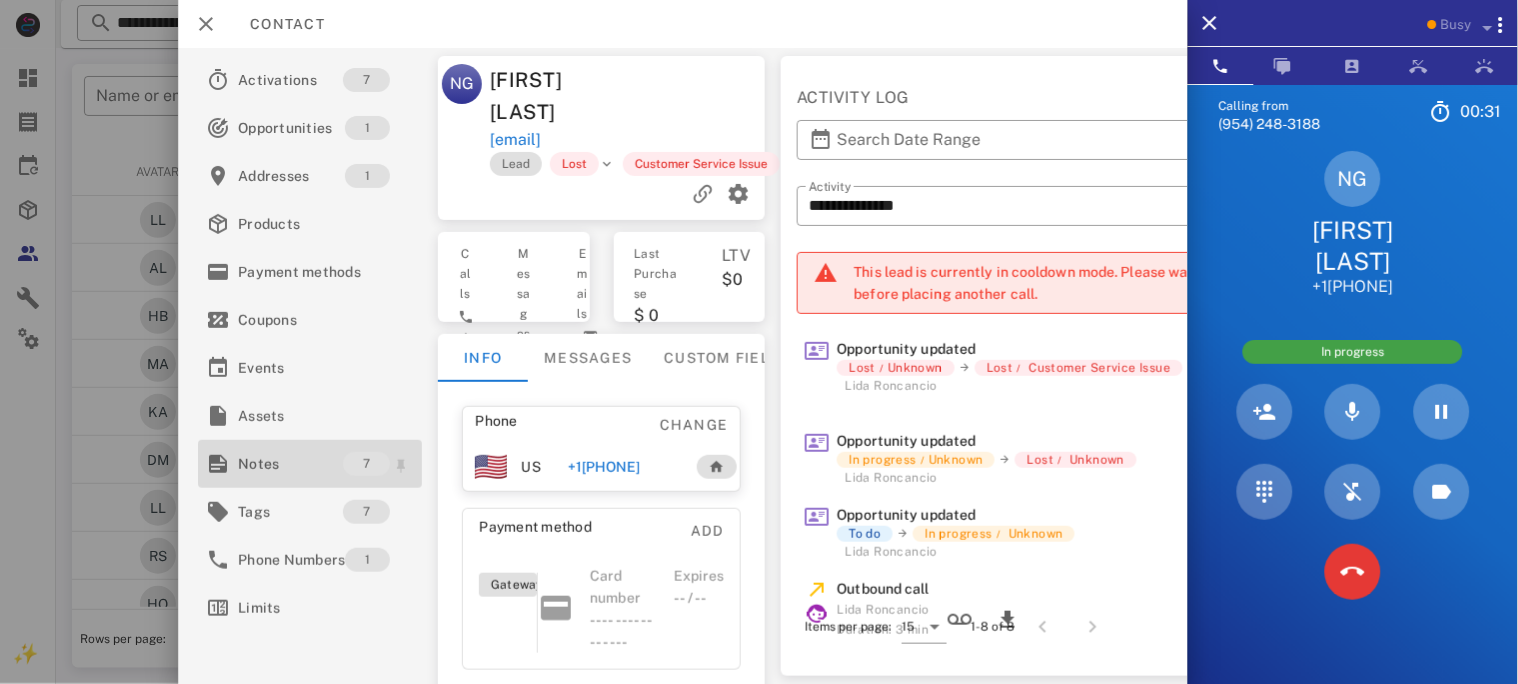 click on "Notes" at bounding box center (290, 464) 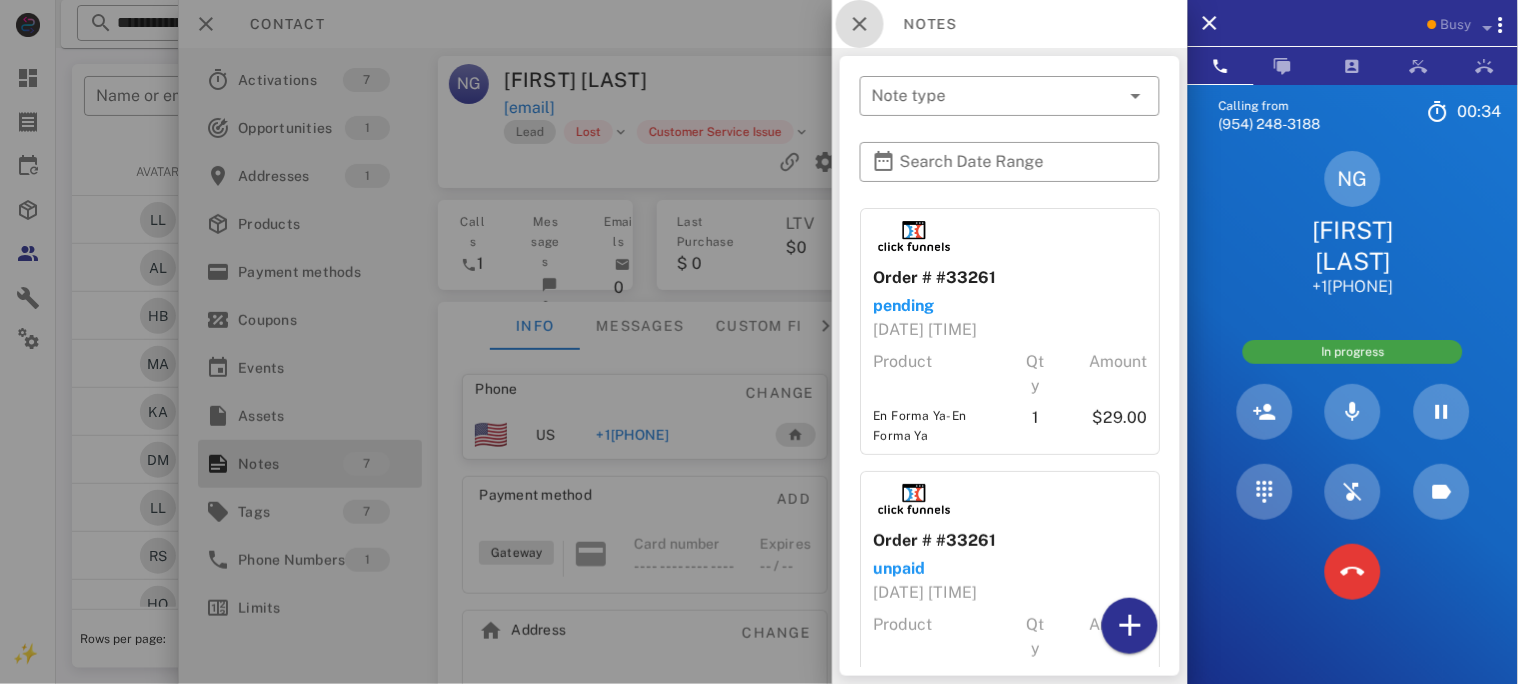 click at bounding box center (860, 24) 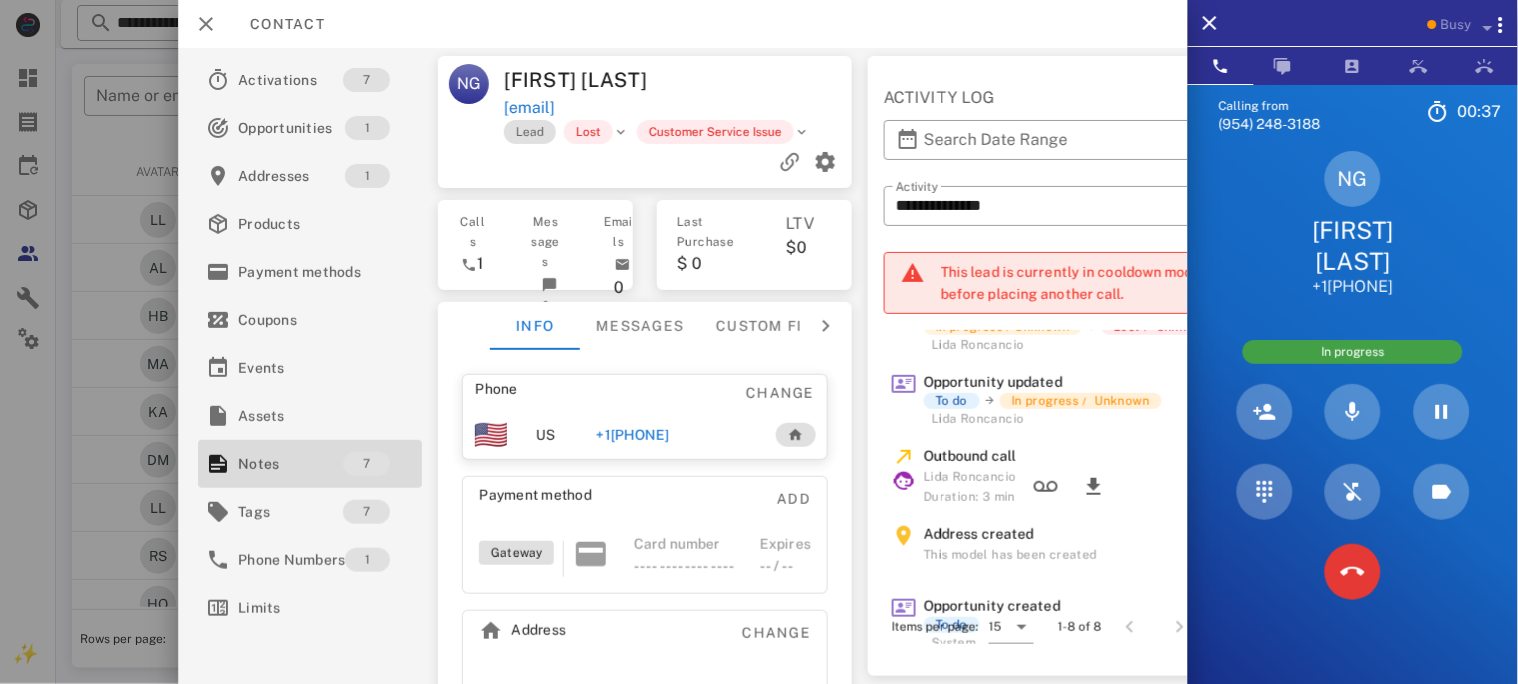 scroll, scrollTop: 0, scrollLeft: 0, axis: both 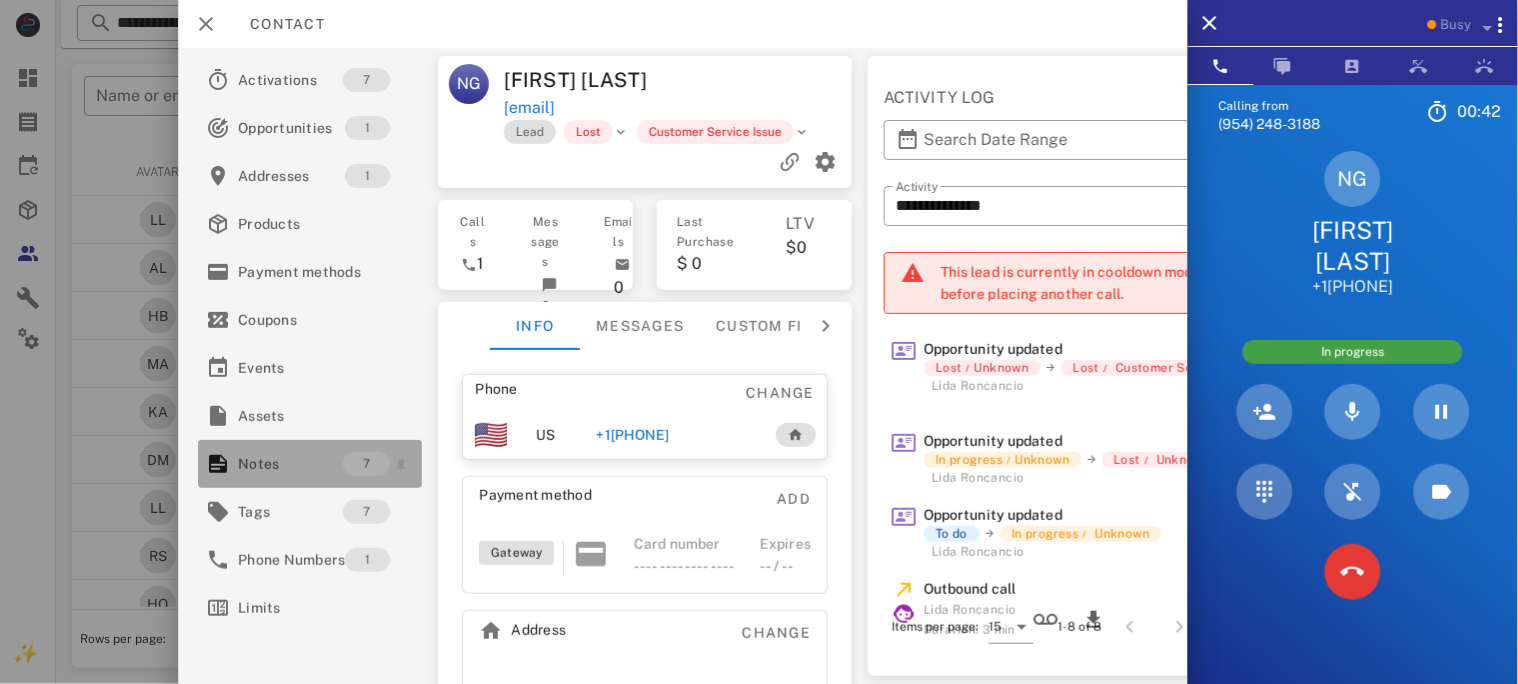 click on "Notes" at bounding box center (290, 464) 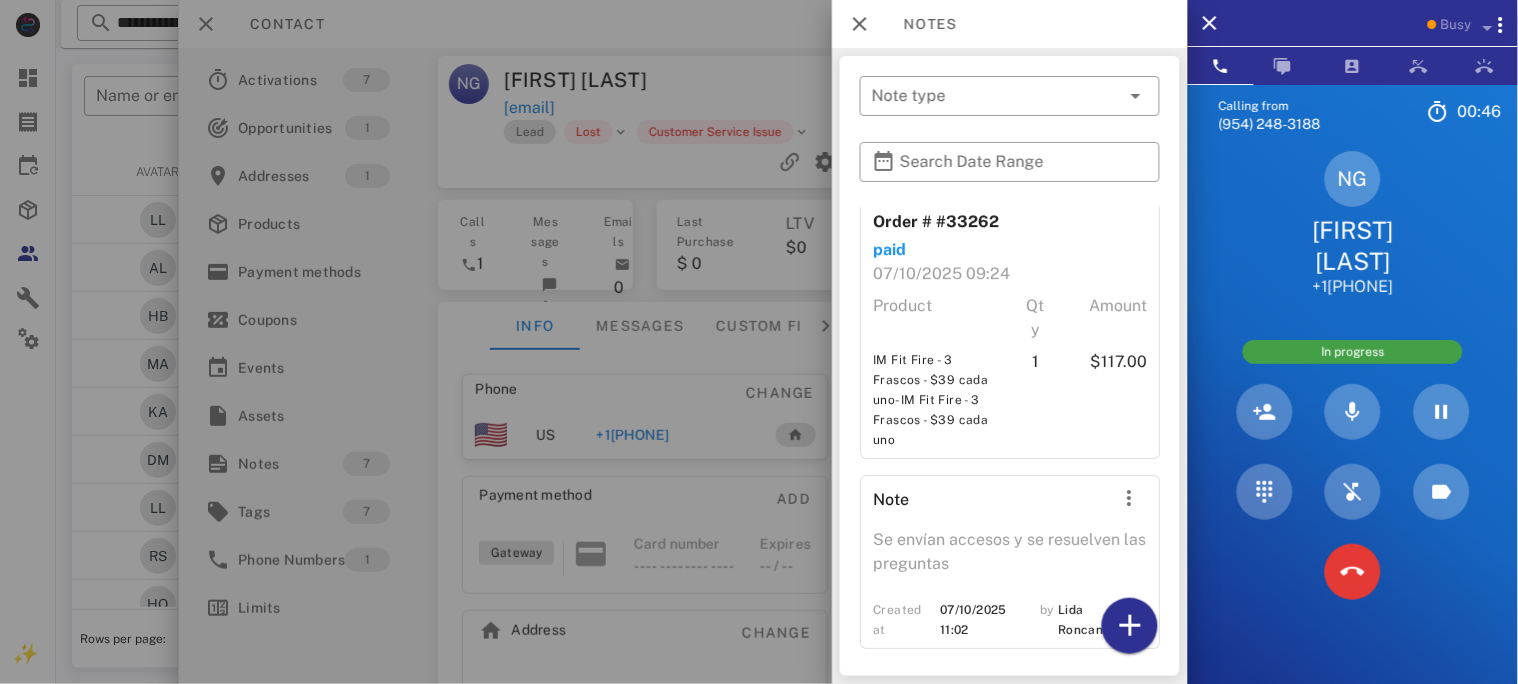scroll, scrollTop: 1492, scrollLeft: 0, axis: vertical 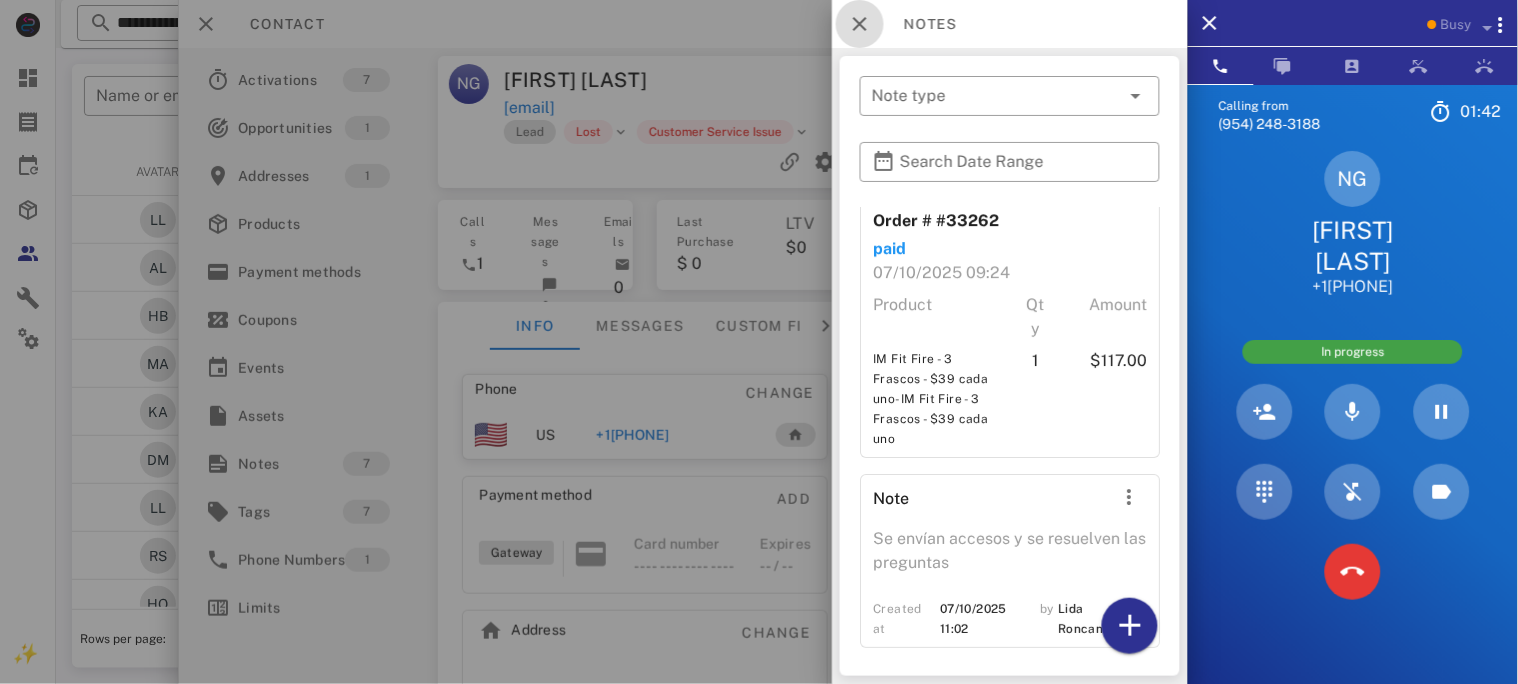 click at bounding box center (860, 24) 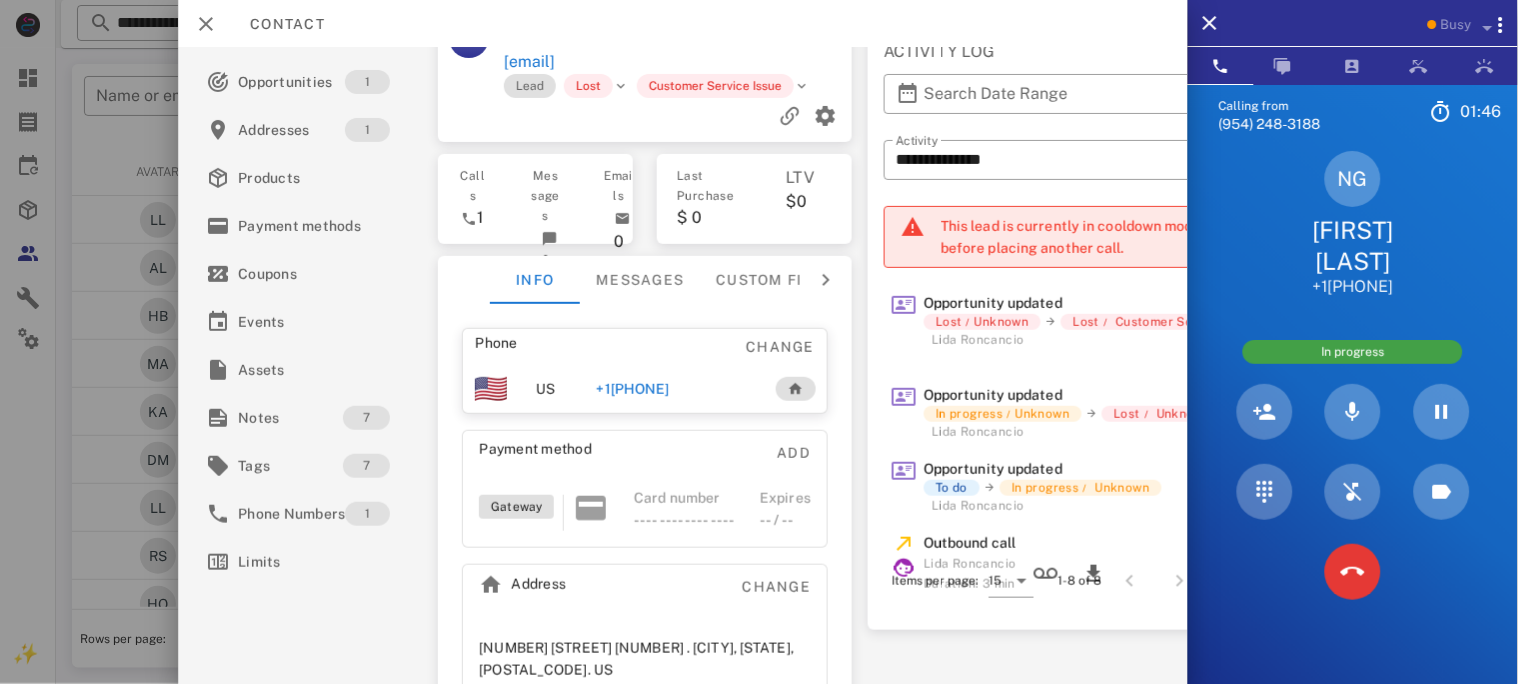 scroll, scrollTop: 0, scrollLeft: 0, axis: both 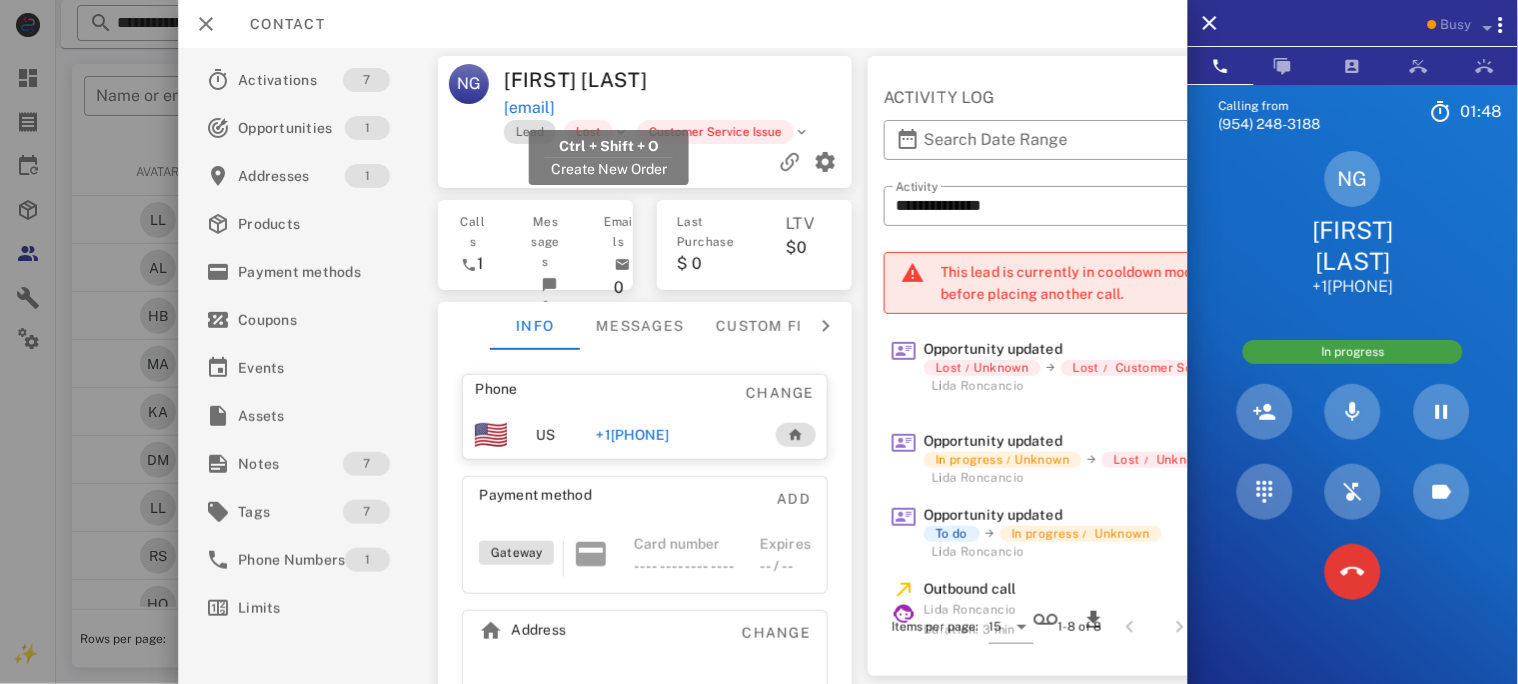 drag, startPoint x: 725, startPoint y: 104, endPoint x: 511, endPoint y: 107, distance: 214.02103 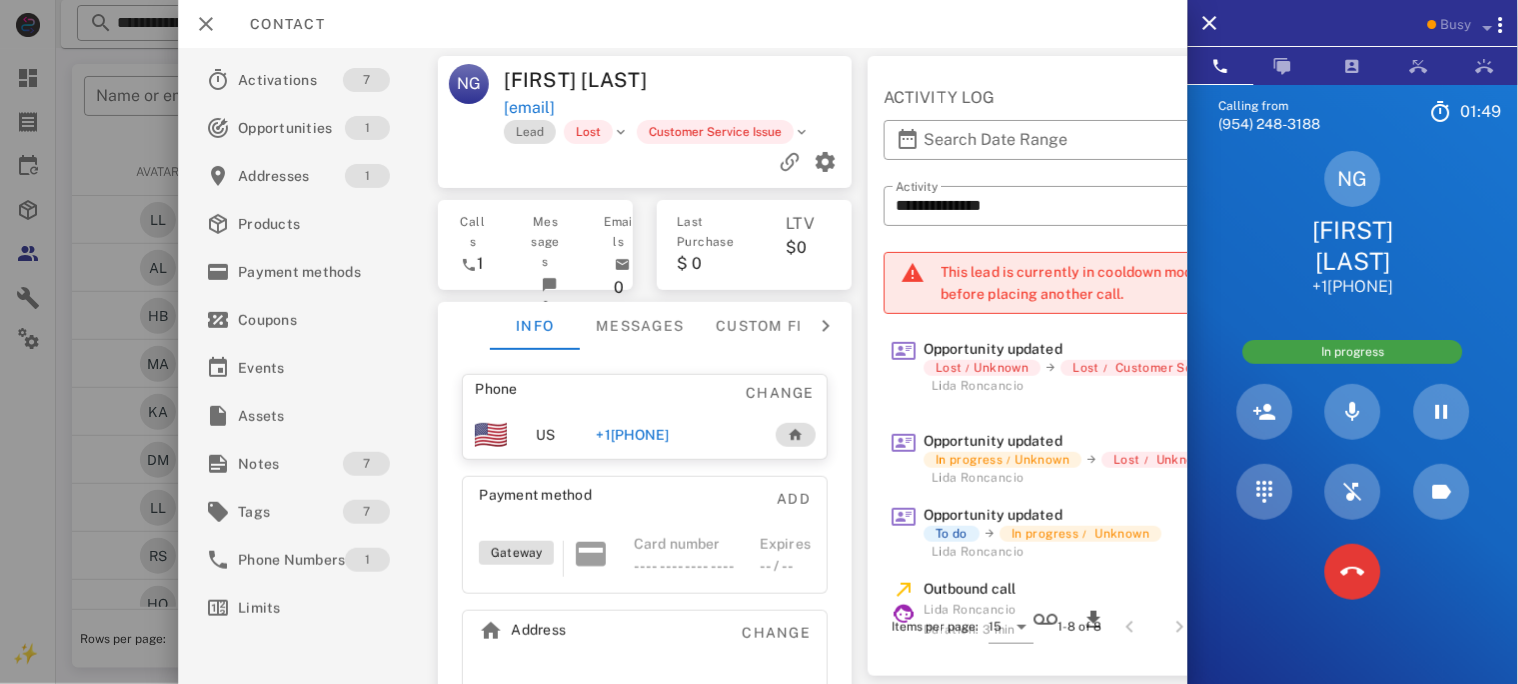 click at bounding box center [768, 80] 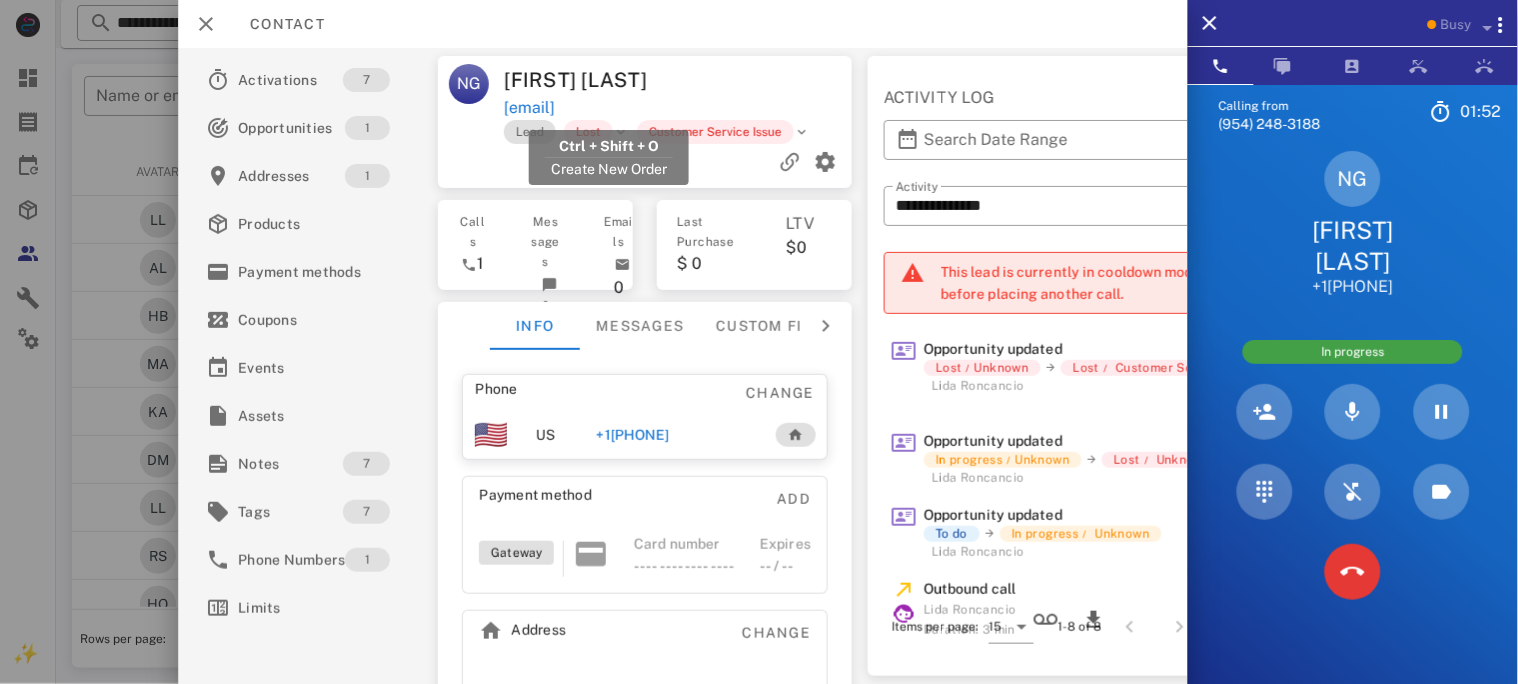drag, startPoint x: 723, startPoint y: 101, endPoint x: 505, endPoint y: 108, distance: 218.11235 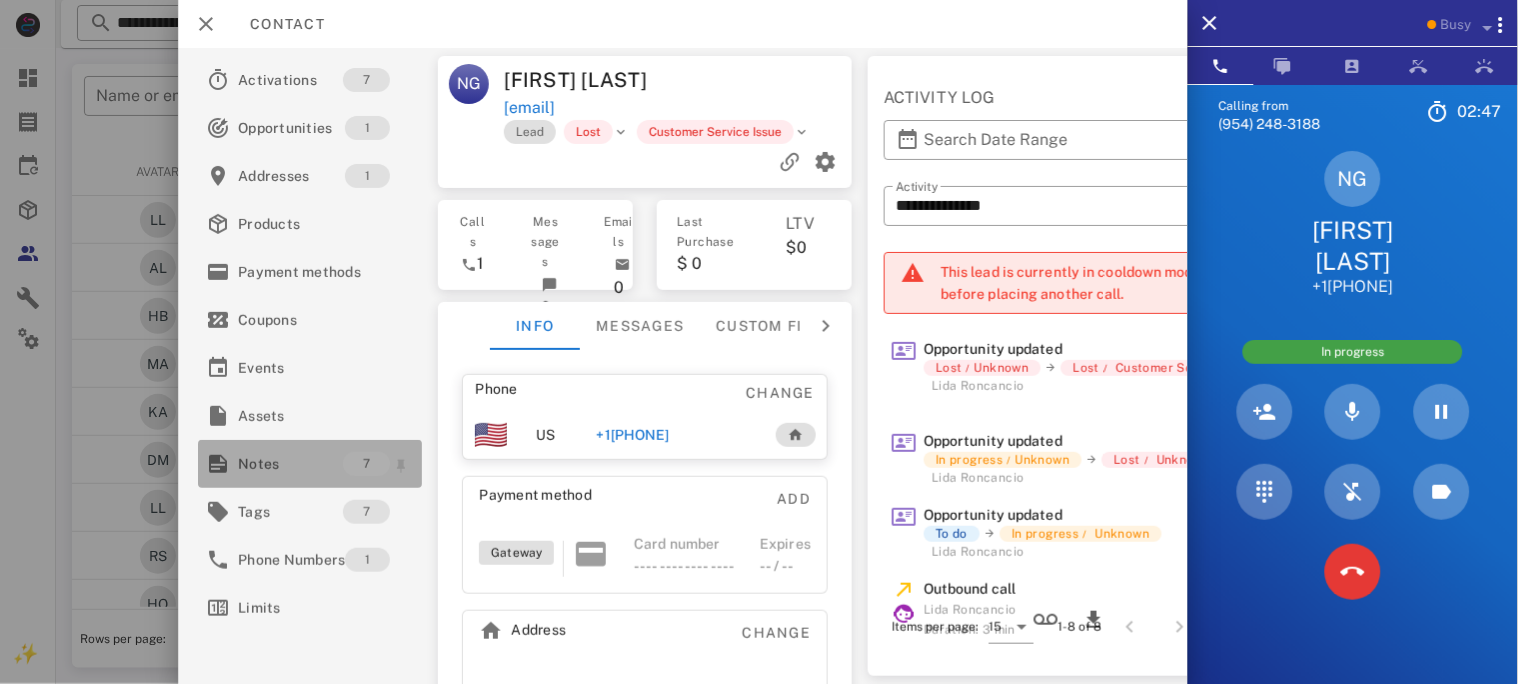 click on "Notes" at bounding box center (290, 464) 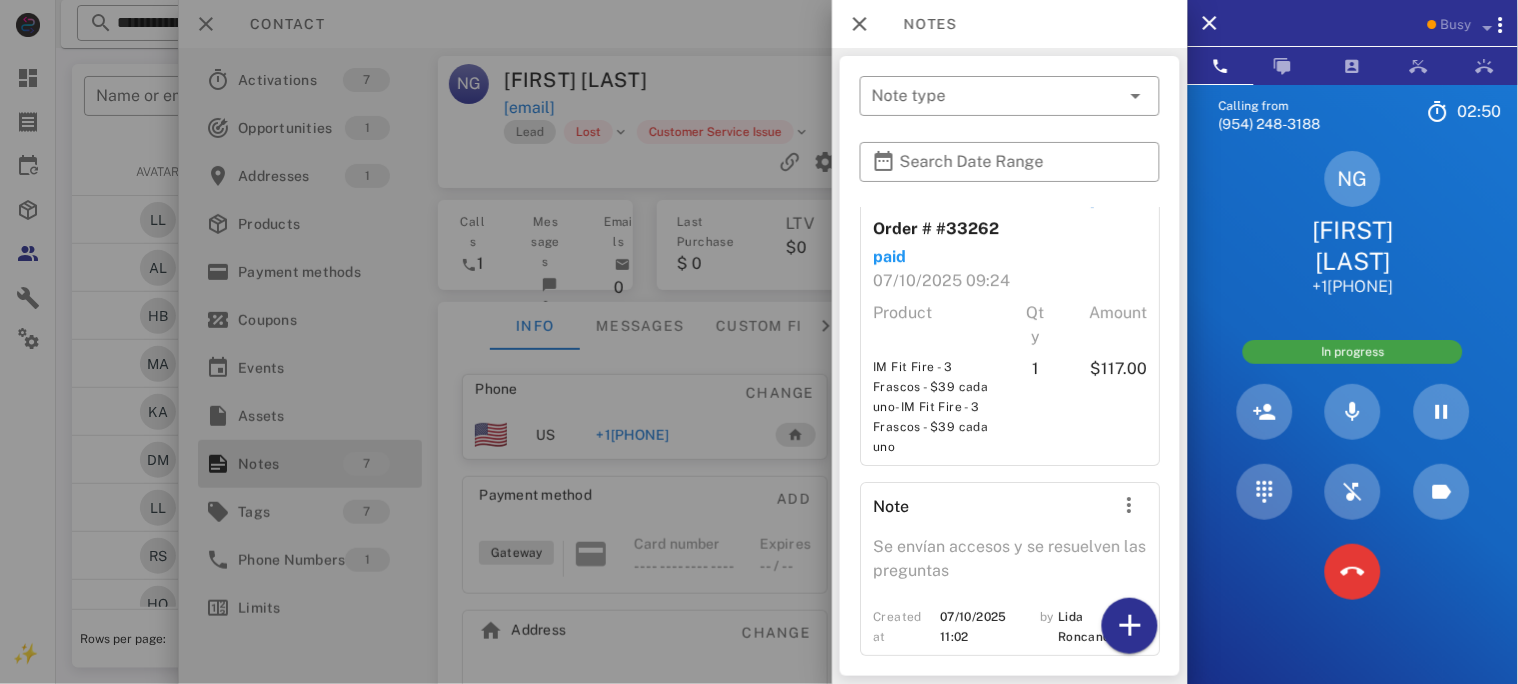 scroll, scrollTop: 1492, scrollLeft: 0, axis: vertical 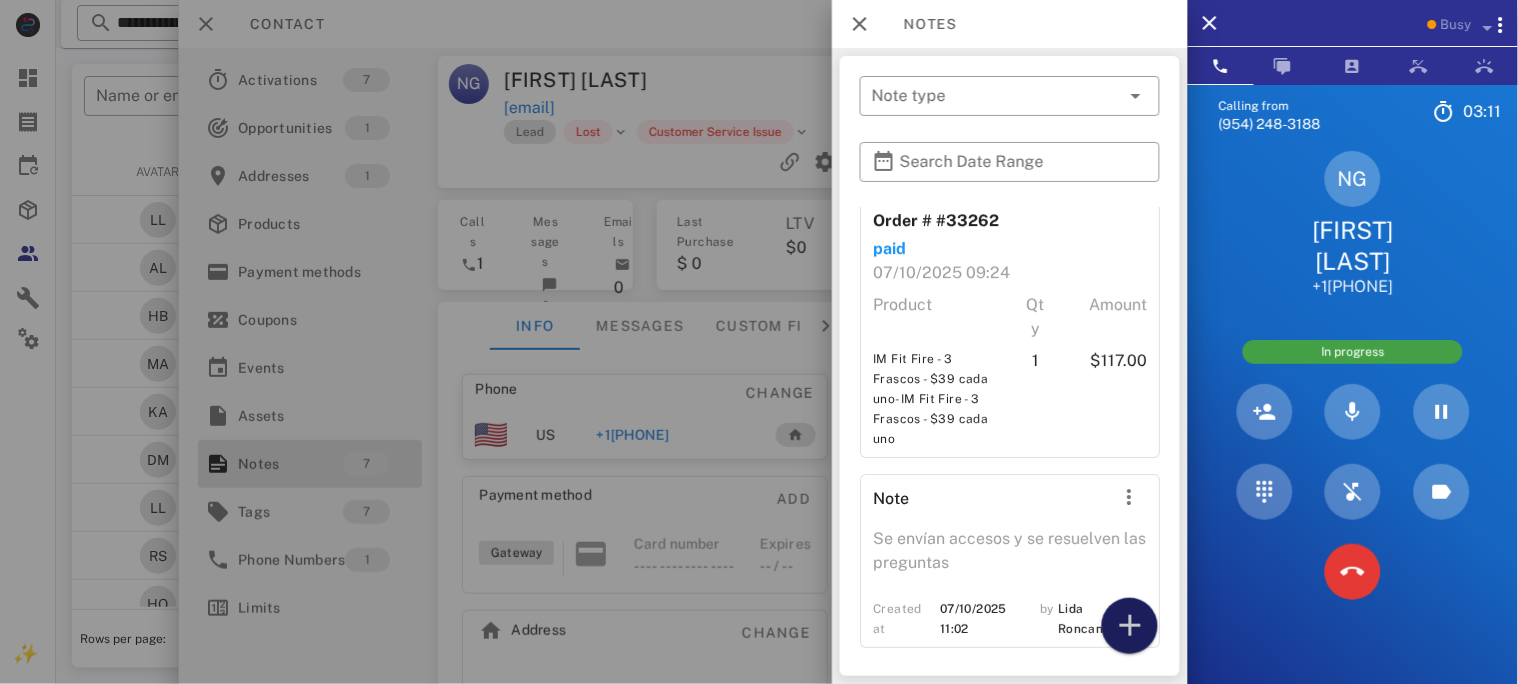 click at bounding box center [1130, 626] 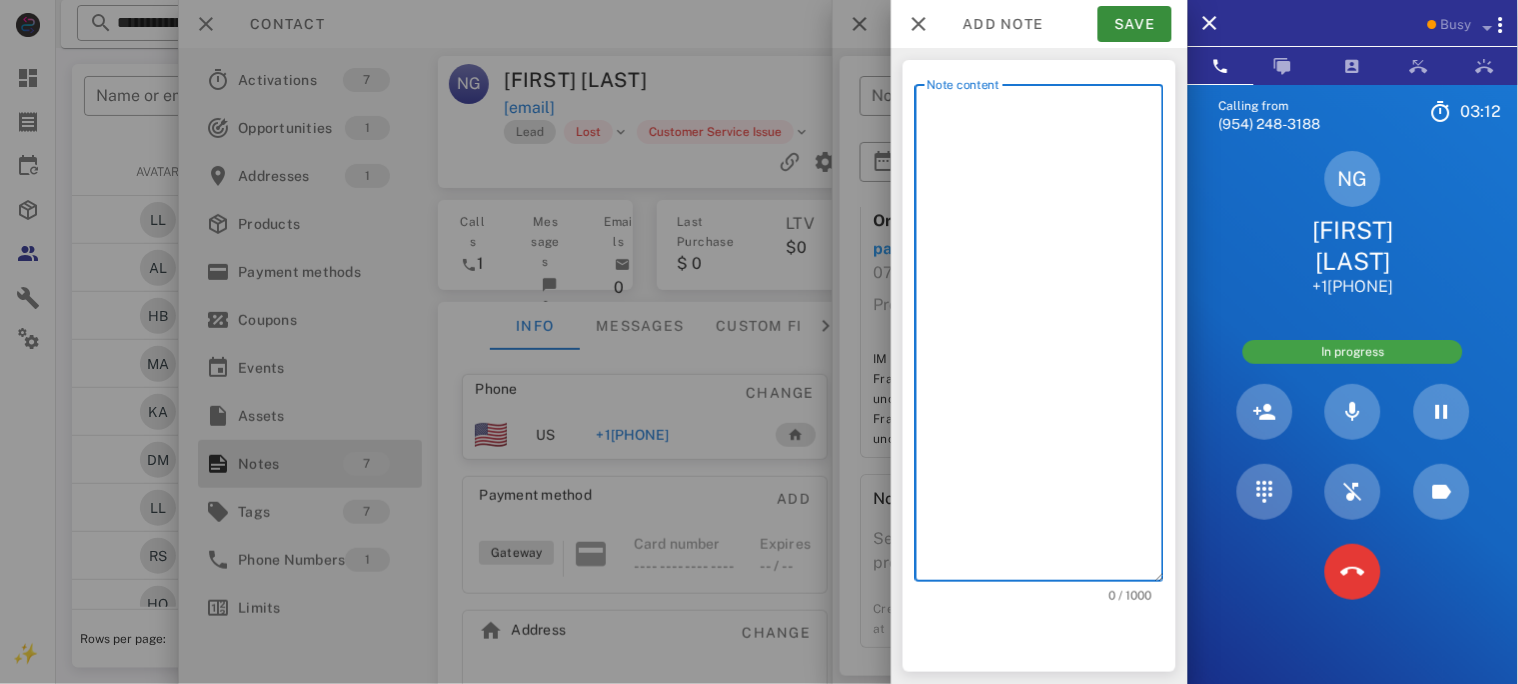 click on "Note content" at bounding box center (1045, 338) 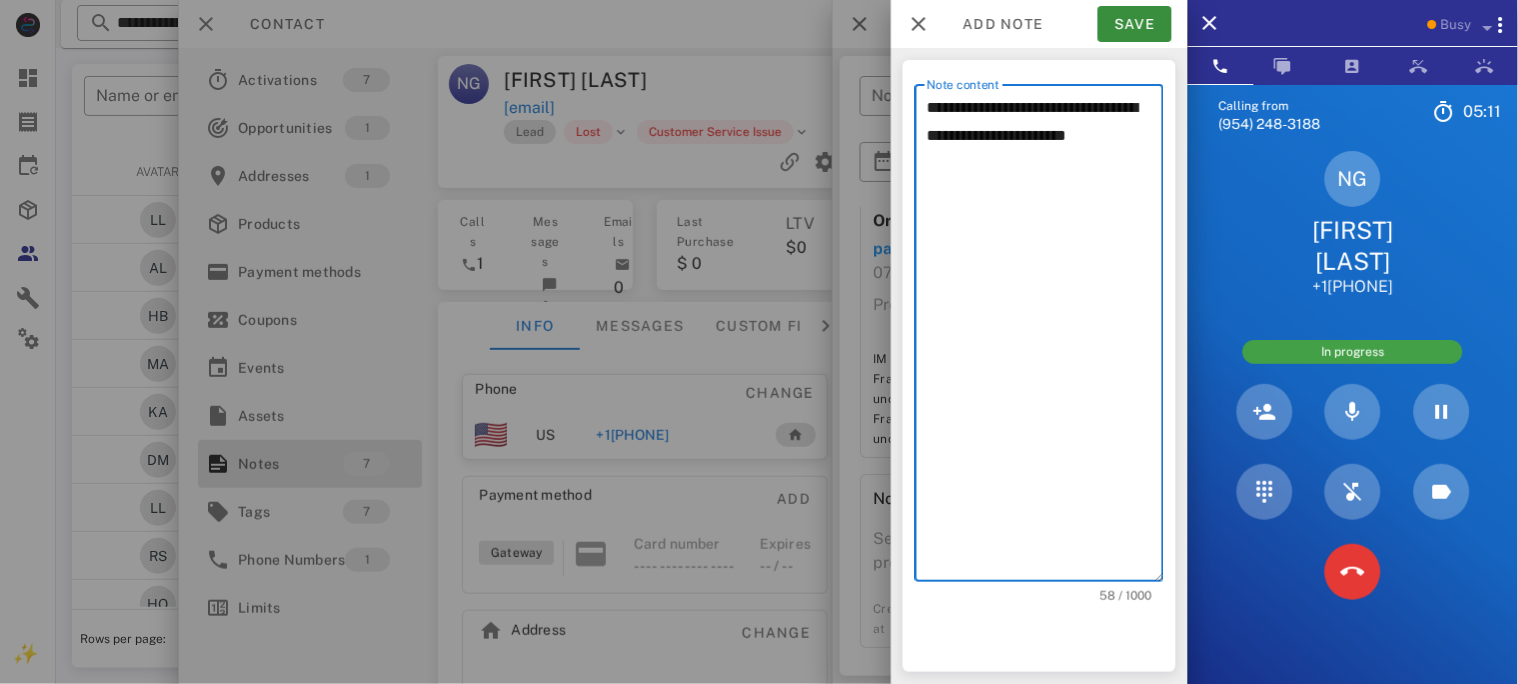 click on "**********" at bounding box center (1045, 338) 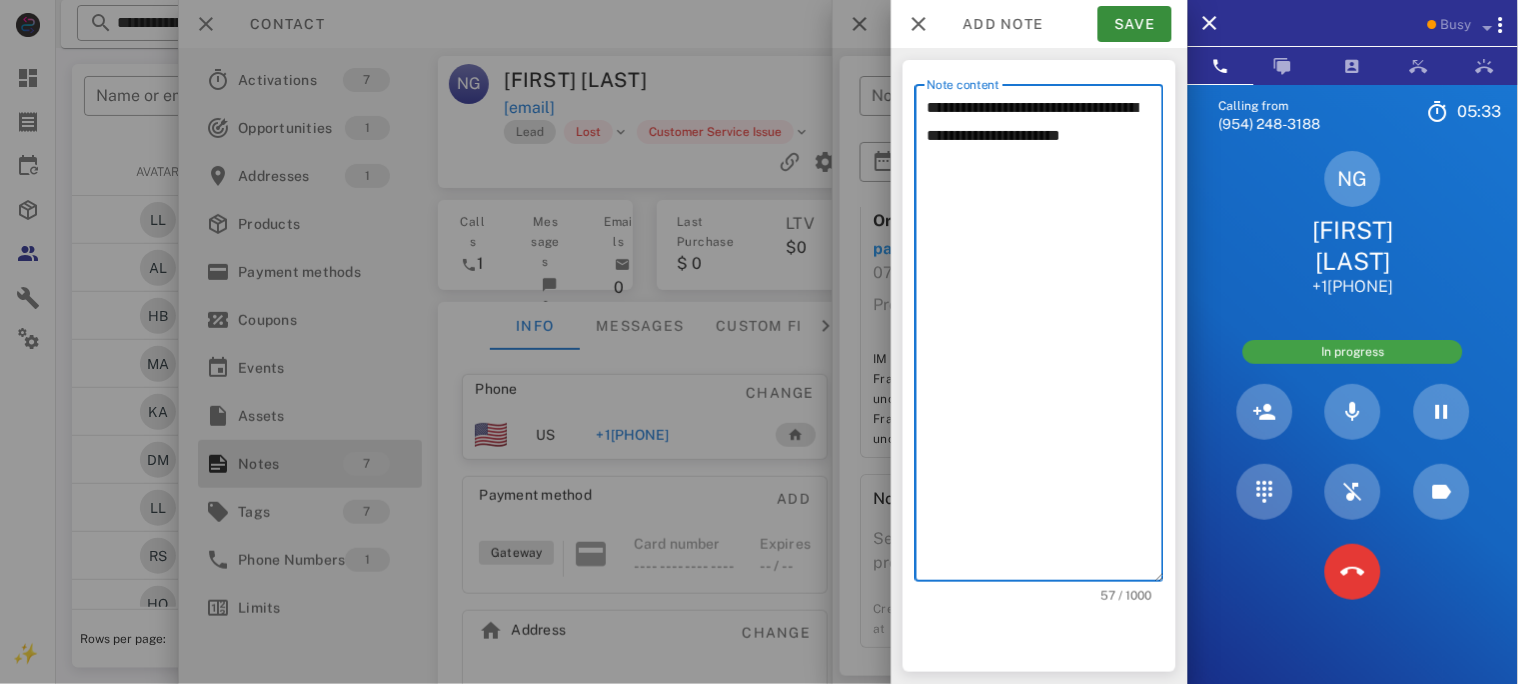 click on "**********" at bounding box center (1045, 338) 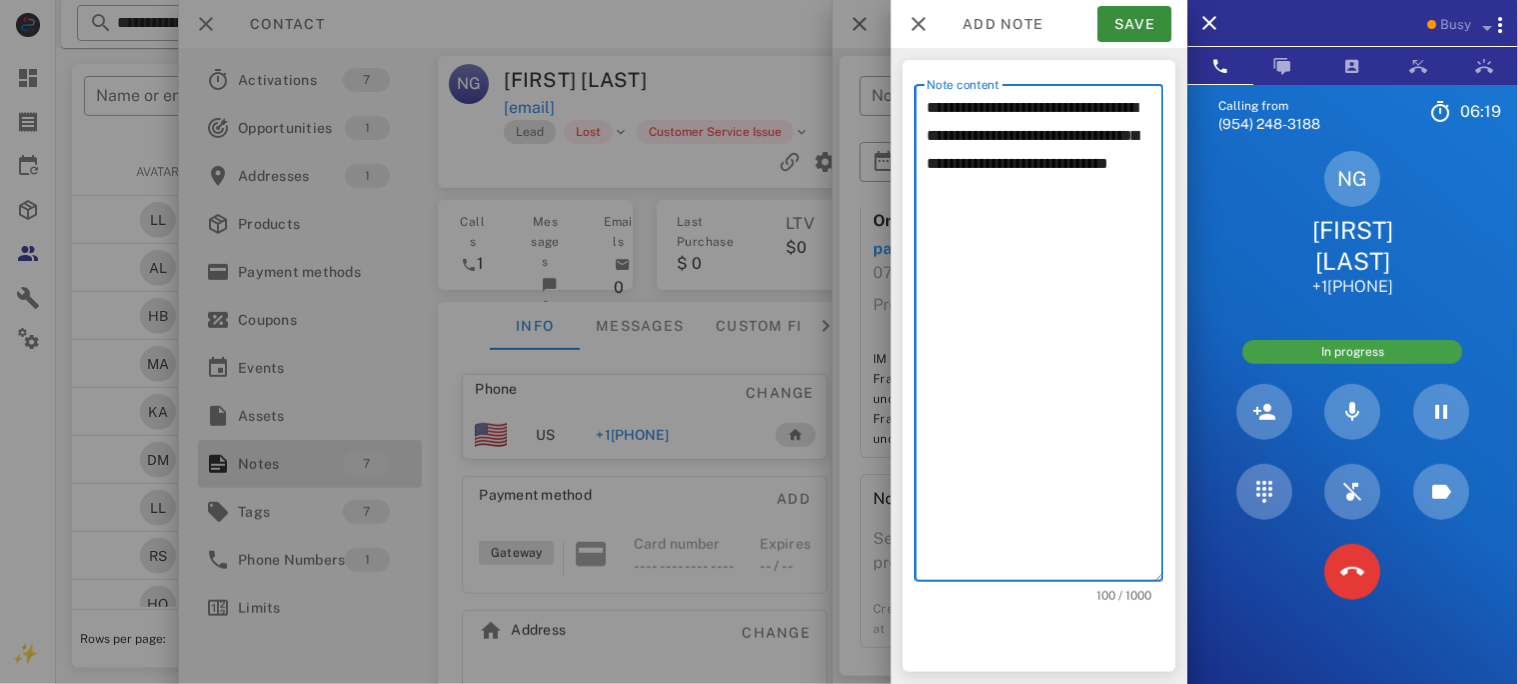 click on "NG   [FIRST] [LAST]  [PHONE]" at bounding box center (1353, 224) 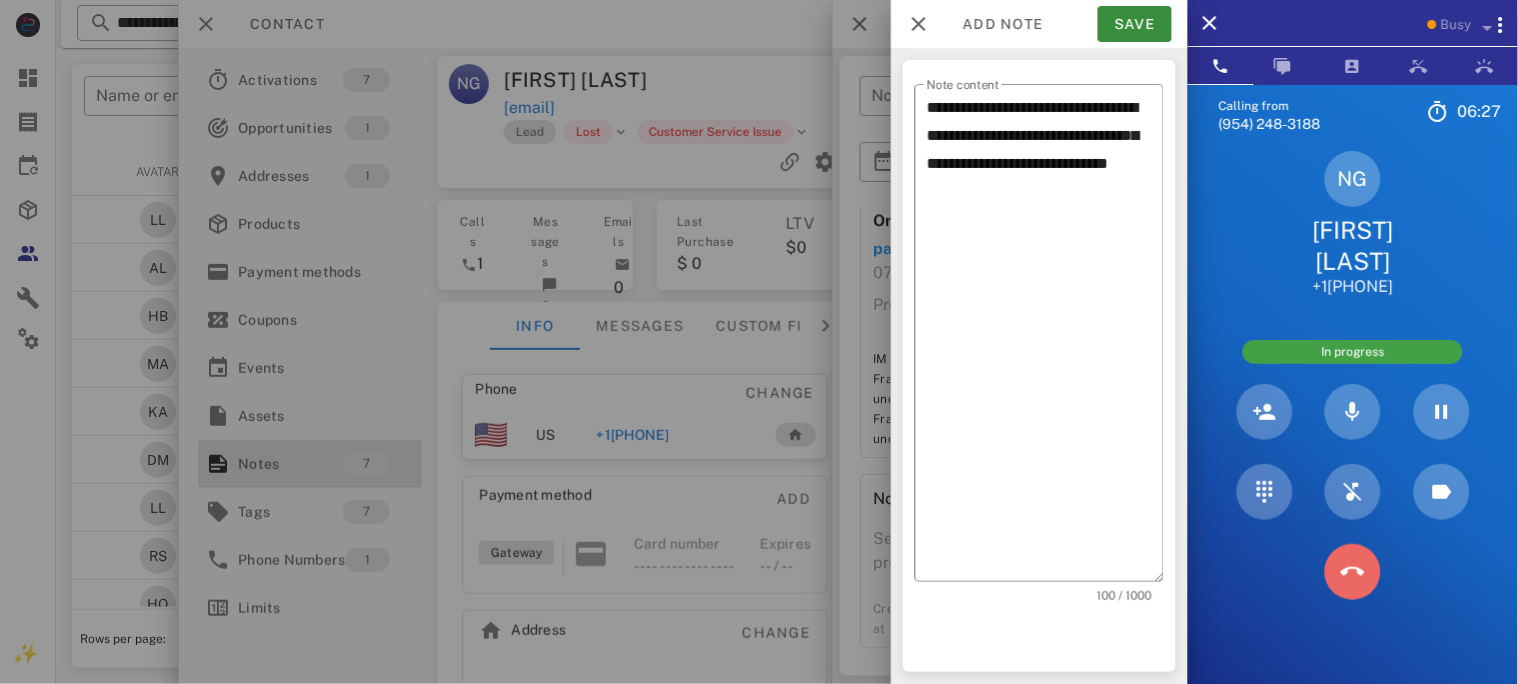 click at bounding box center [1353, 572] 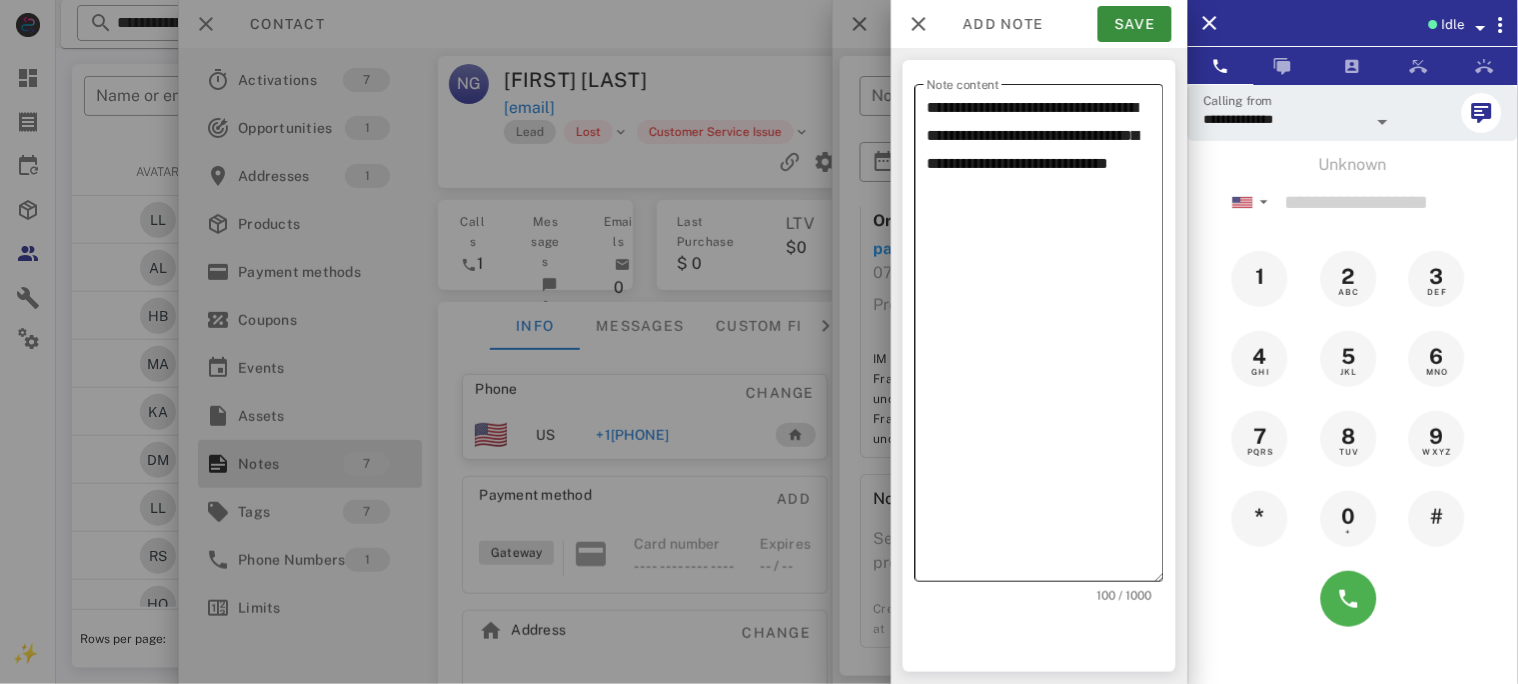 click on "**********" at bounding box center [1045, 338] 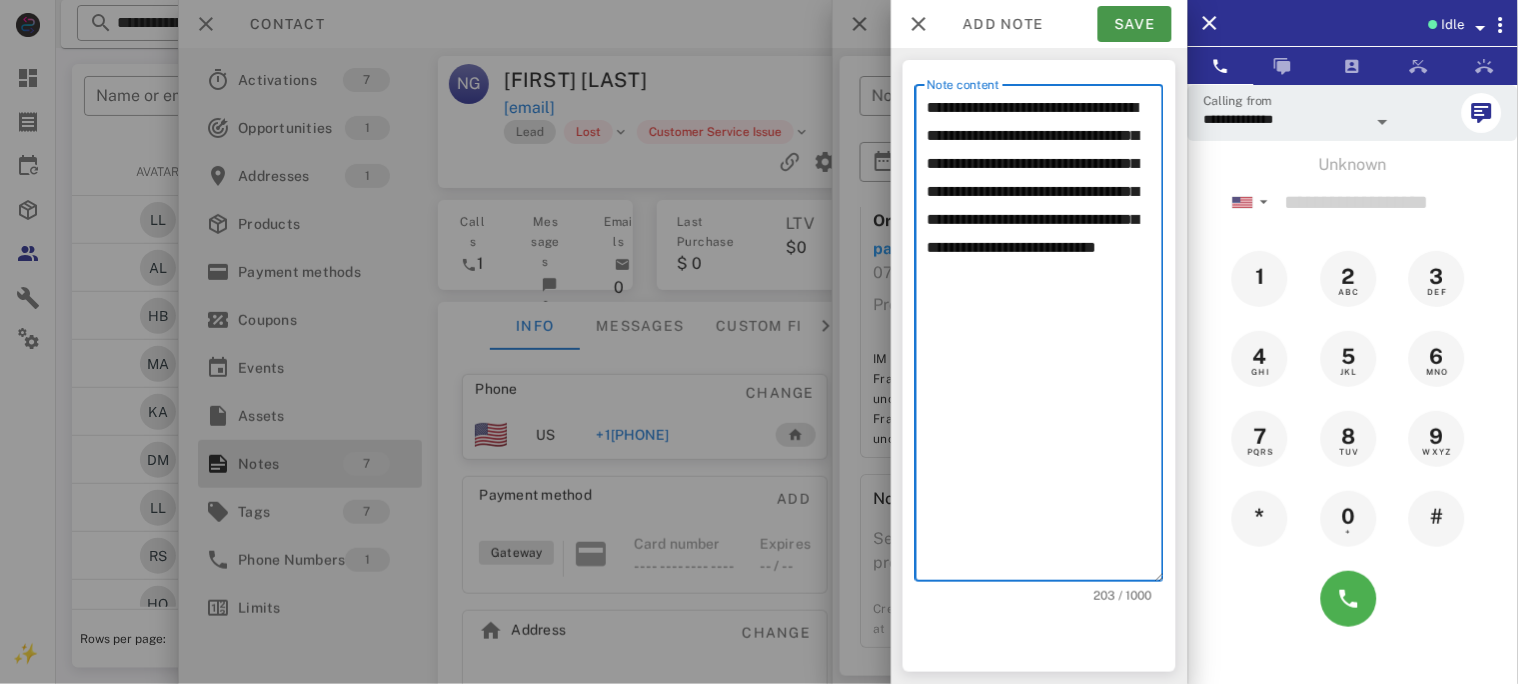 type on "**********" 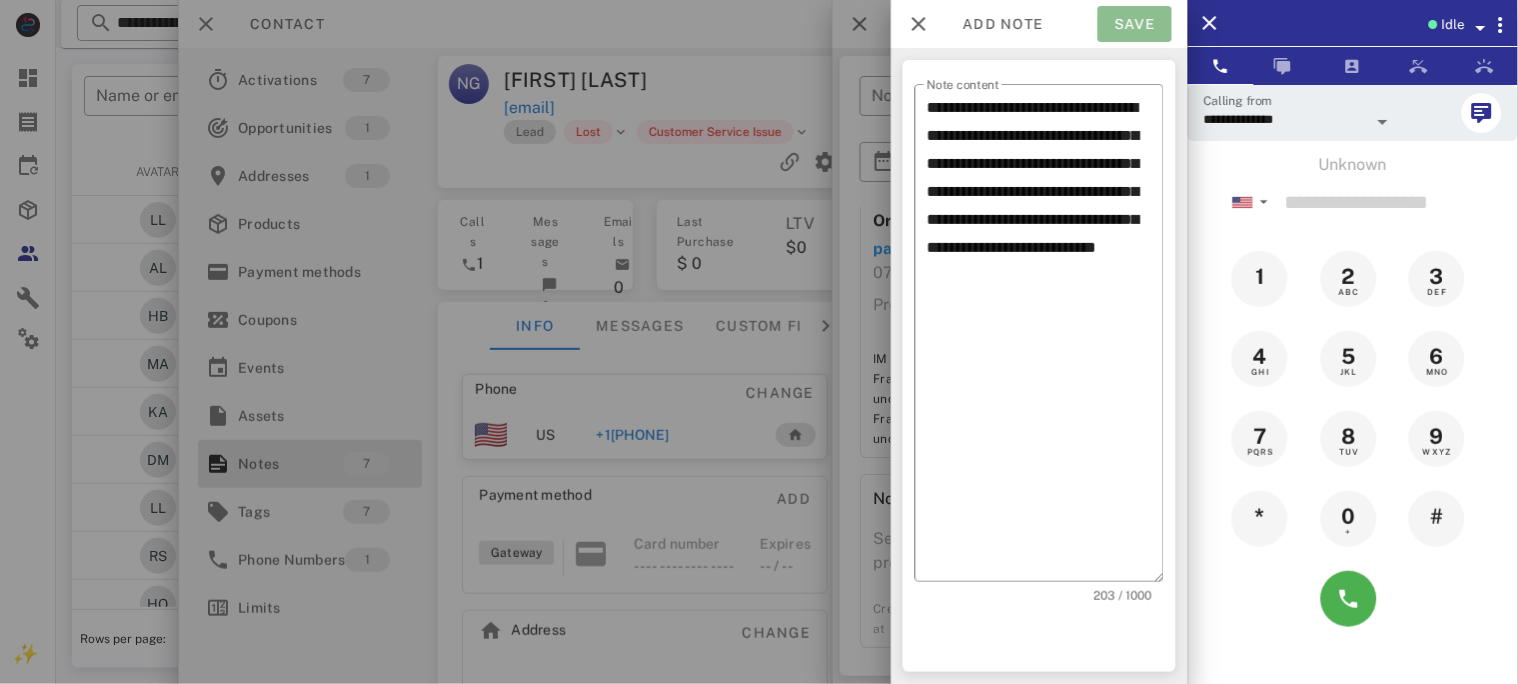 click on "Save" at bounding box center (1135, 24) 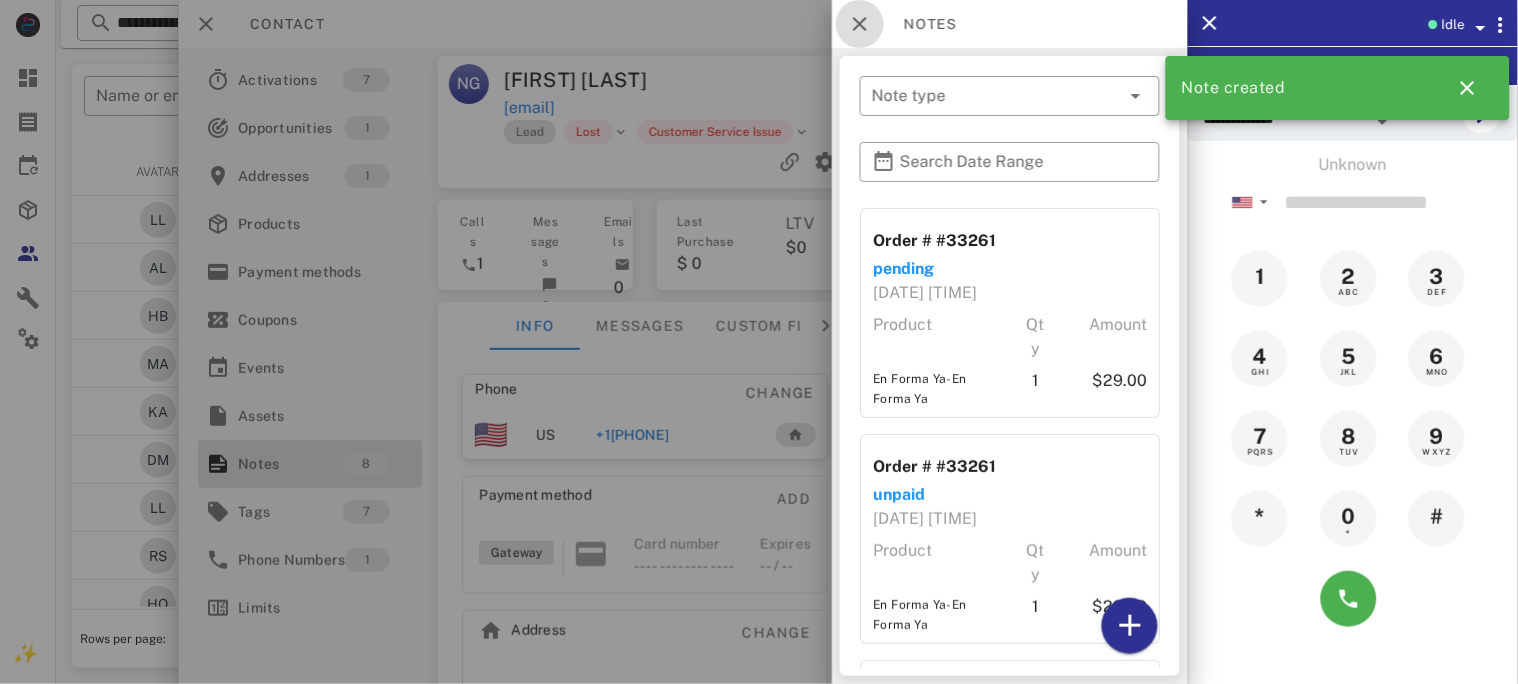 drag, startPoint x: 864, startPoint y: 17, endPoint x: 838, endPoint y: 19, distance: 26.076809 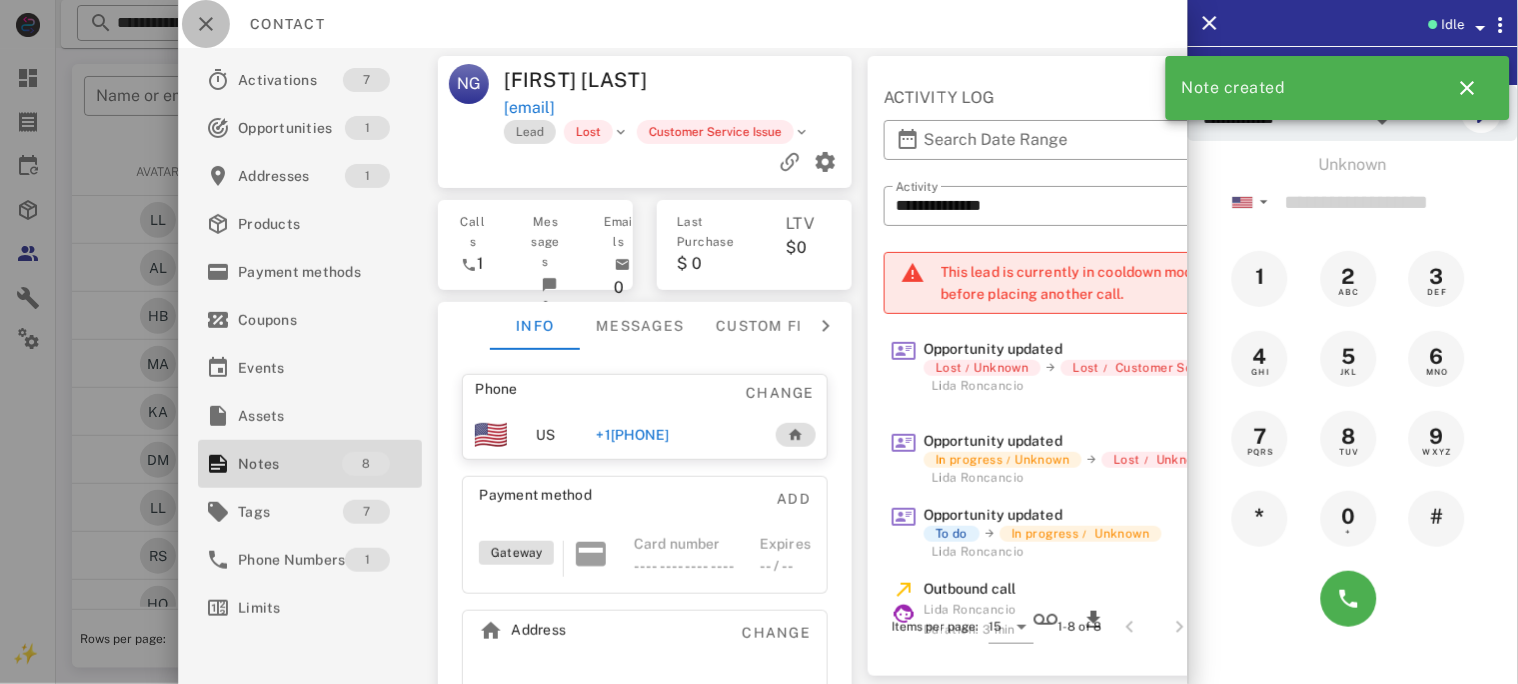 click at bounding box center (206, 24) 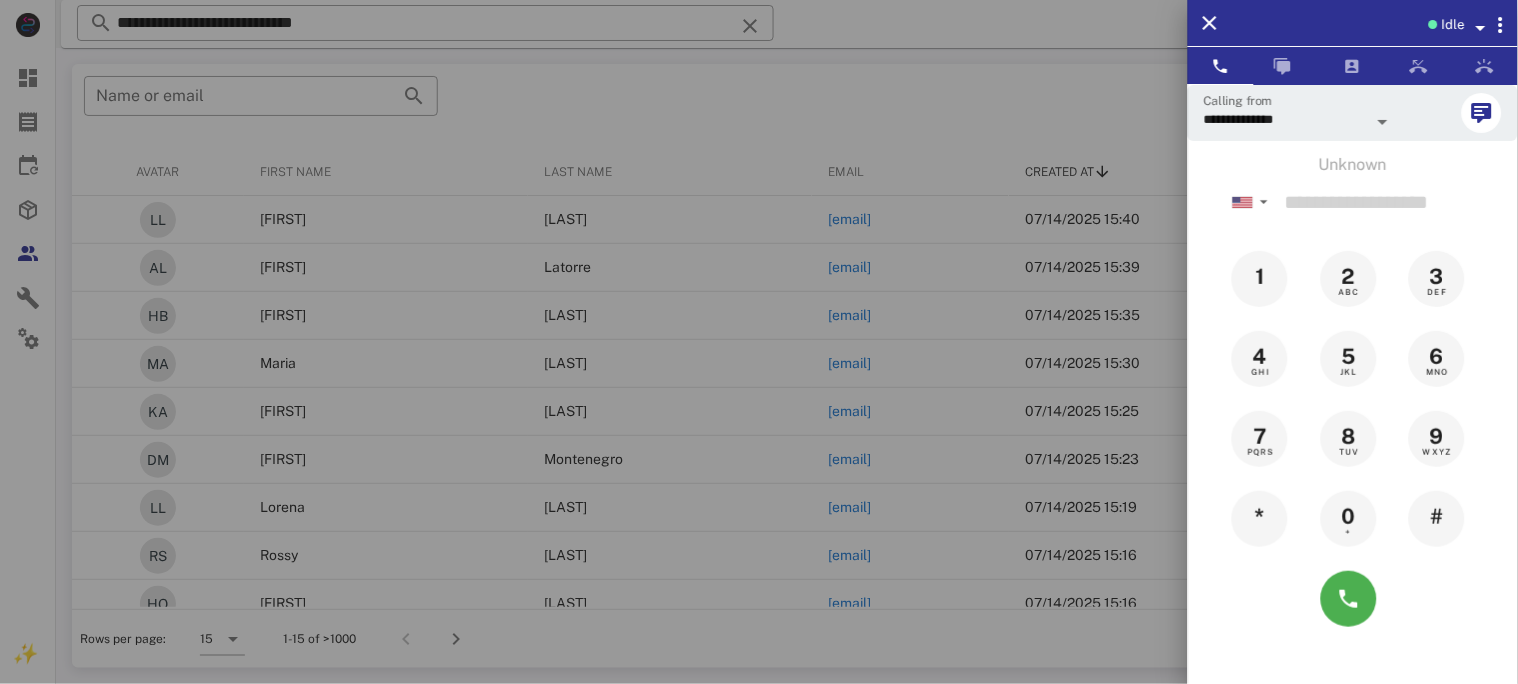 click at bounding box center [759, 342] 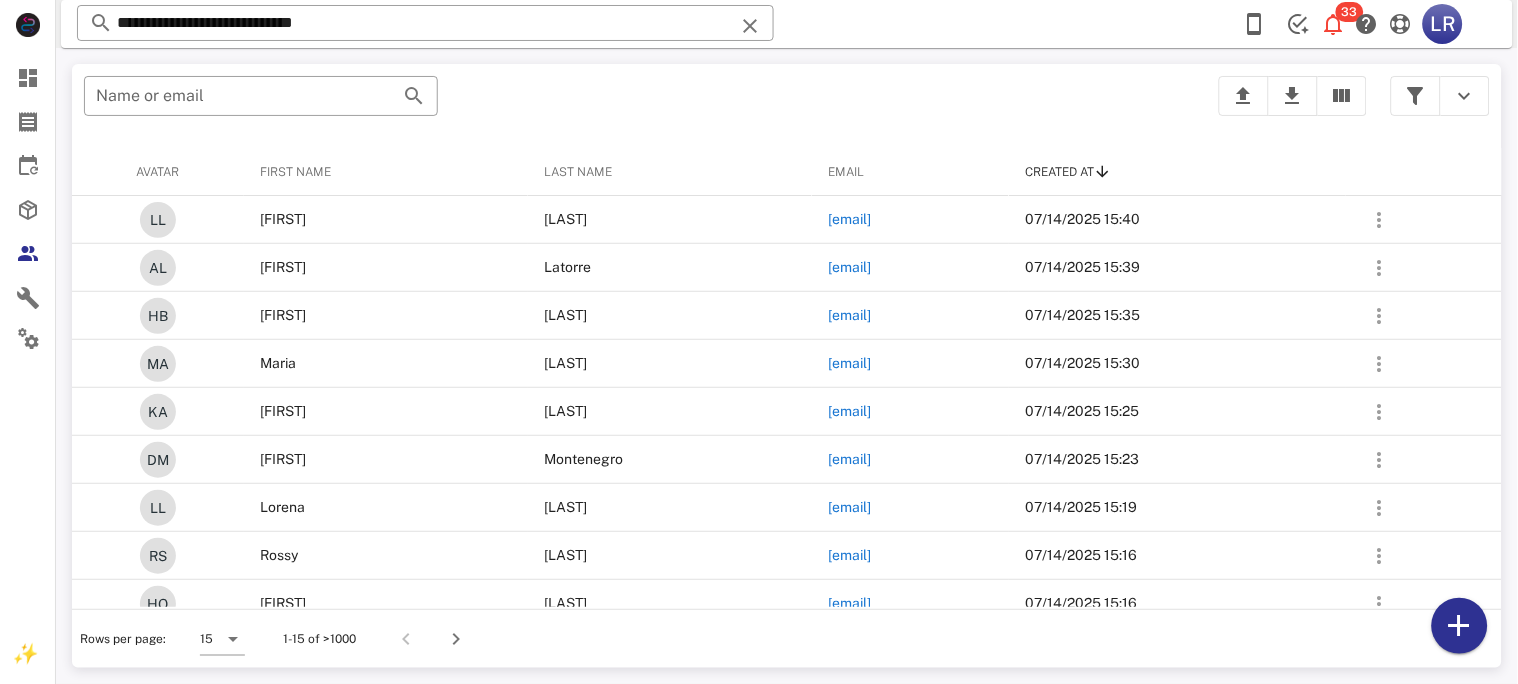 click at bounding box center [750, 26] 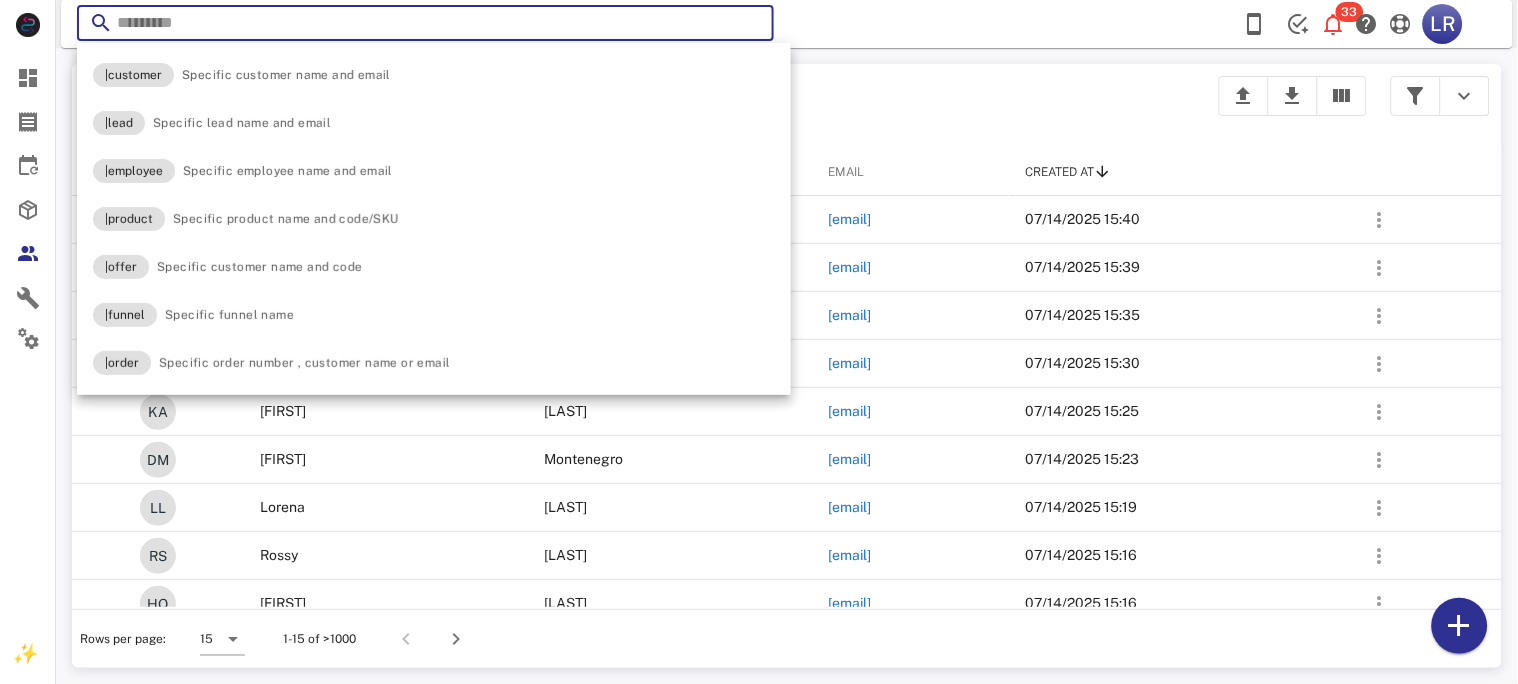 paste on "**********" 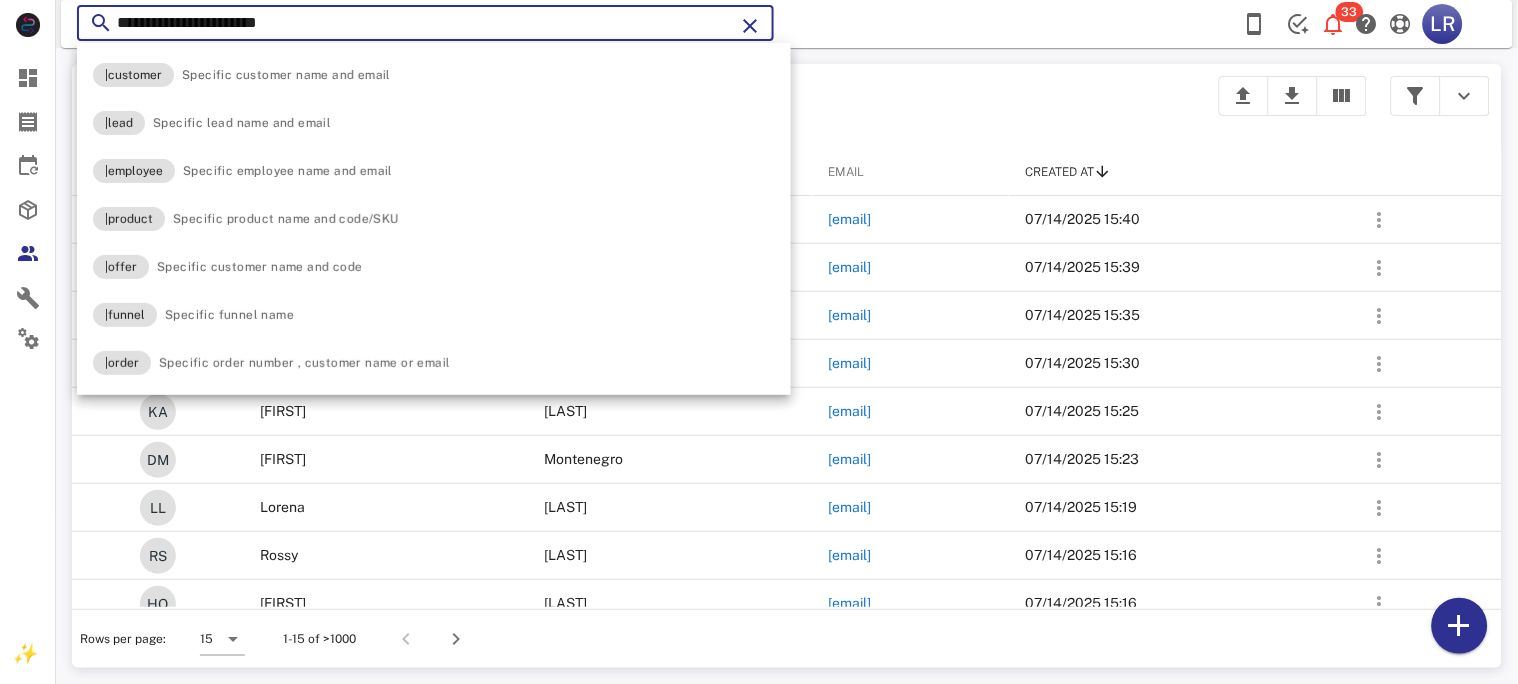 type on "**********" 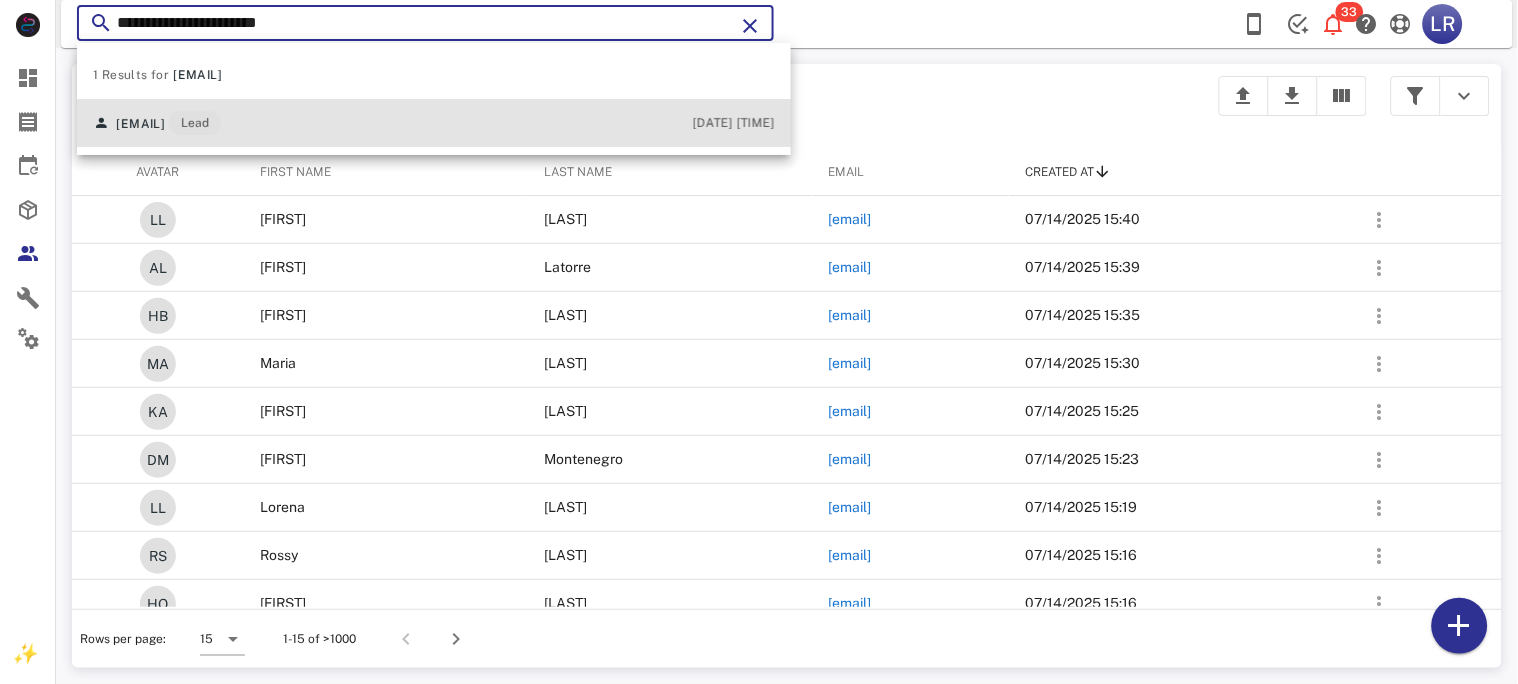 click on "[EMAIL]" at bounding box center [140, 124] 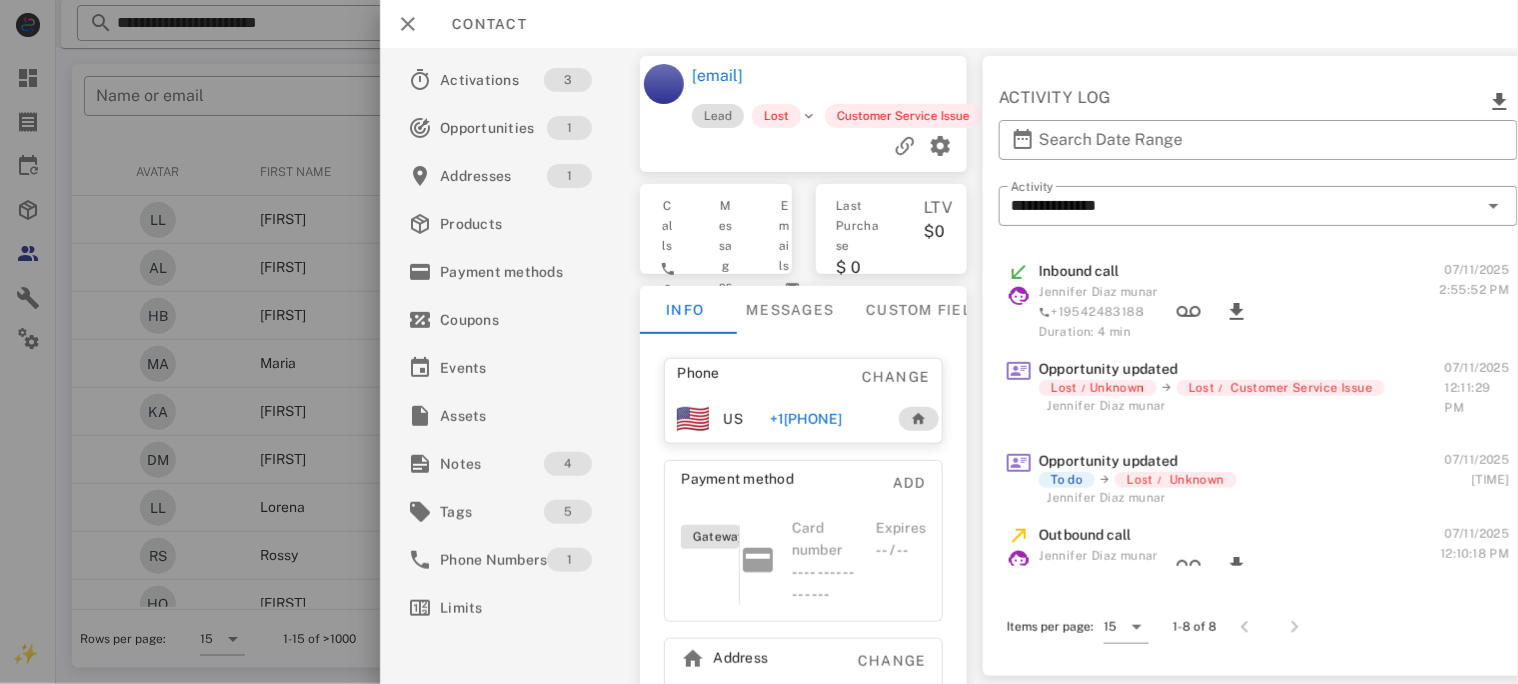 click on "+1[PHONE]" at bounding box center [805, 419] 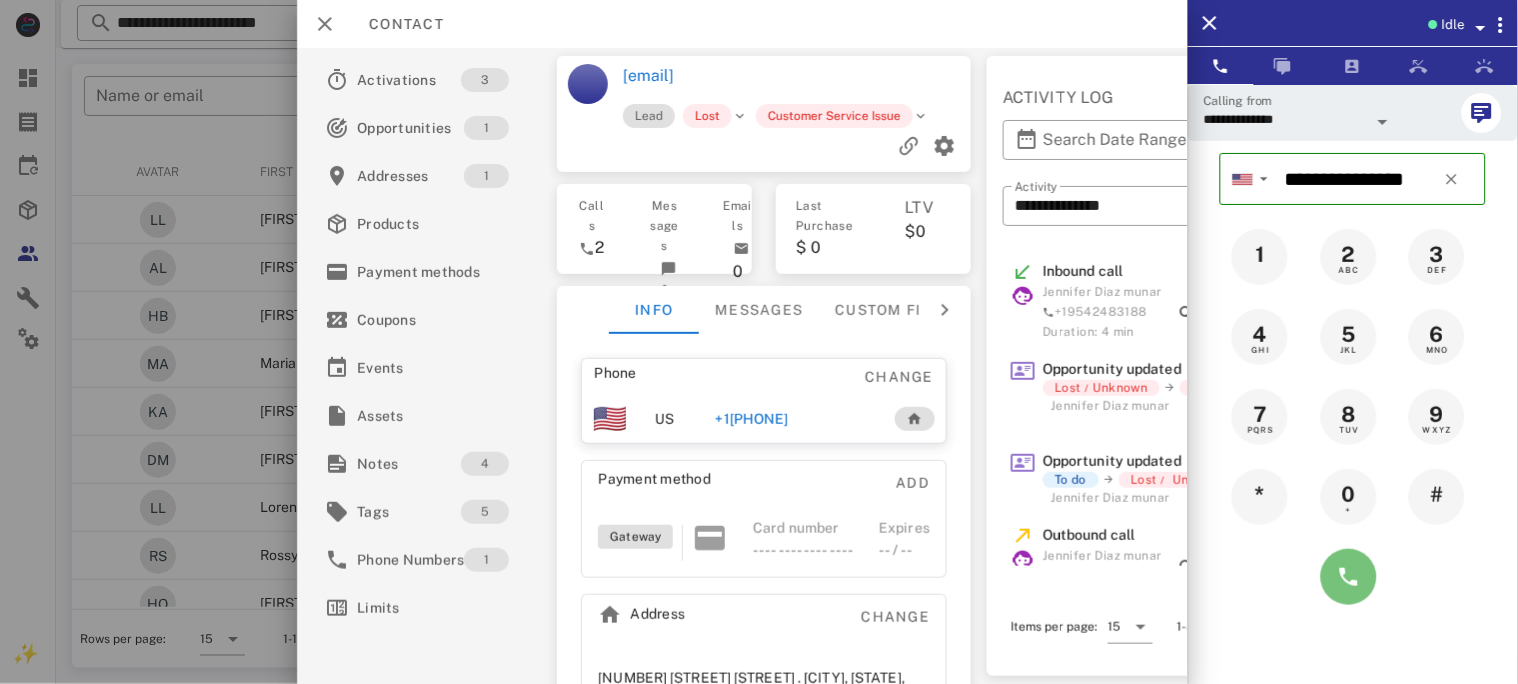 click at bounding box center (1349, 577) 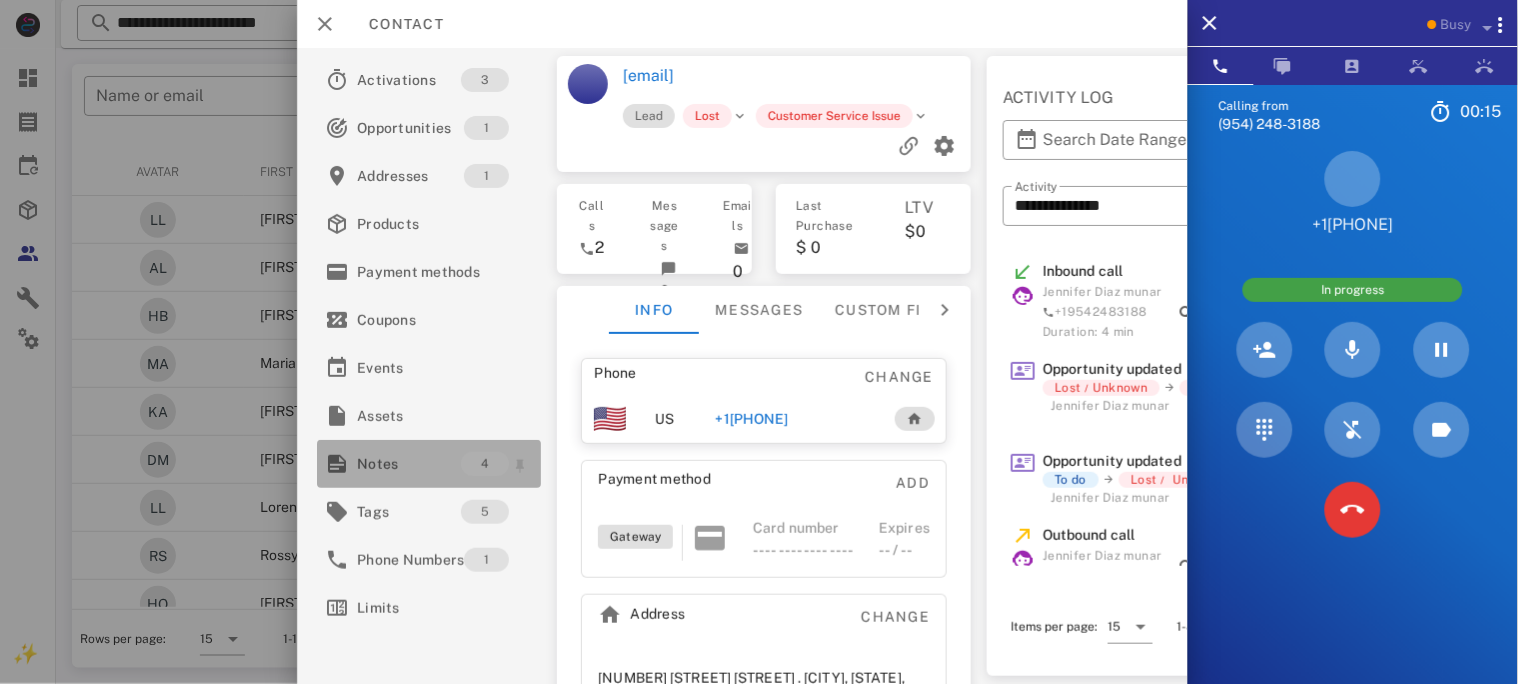 click on "Notes" at bounding box center (409, 464) 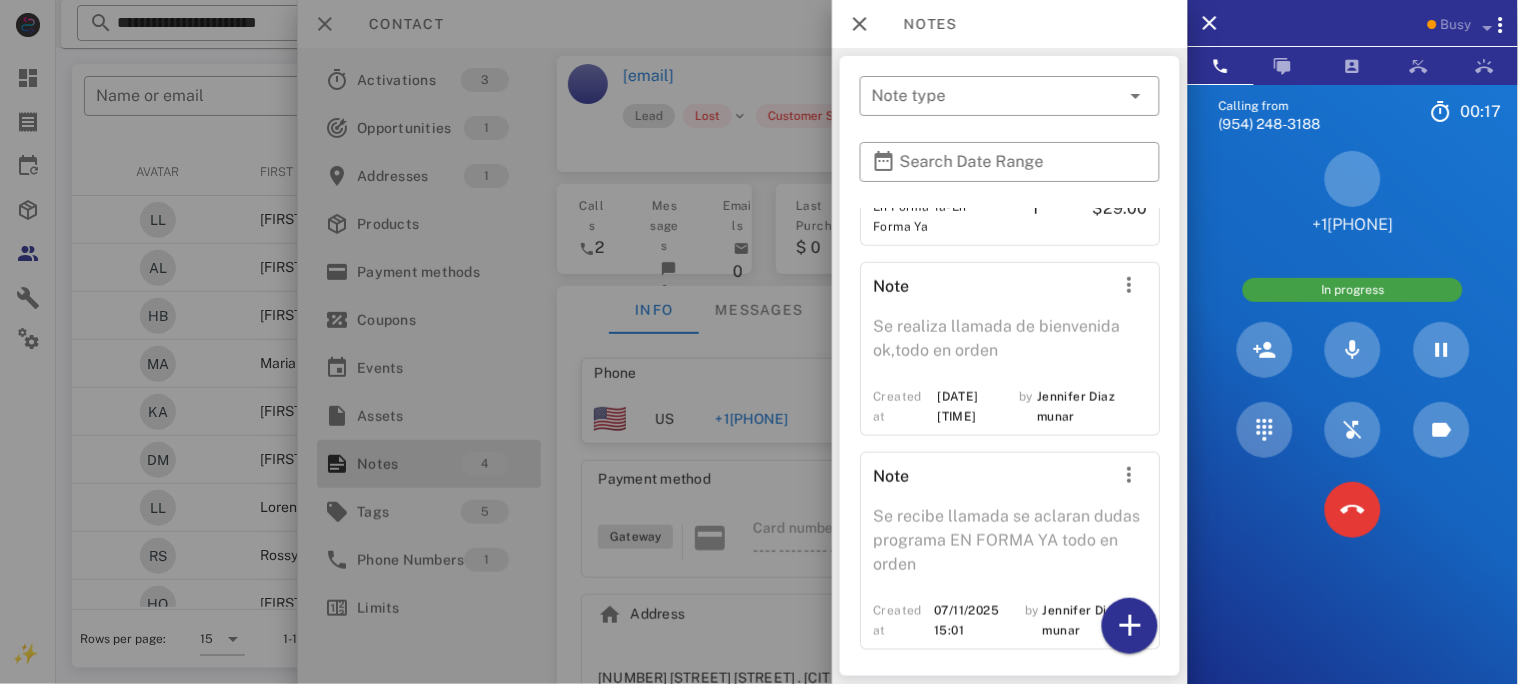 scroll, scrollTop: 479, scrollLeft: 0, axis: vertical 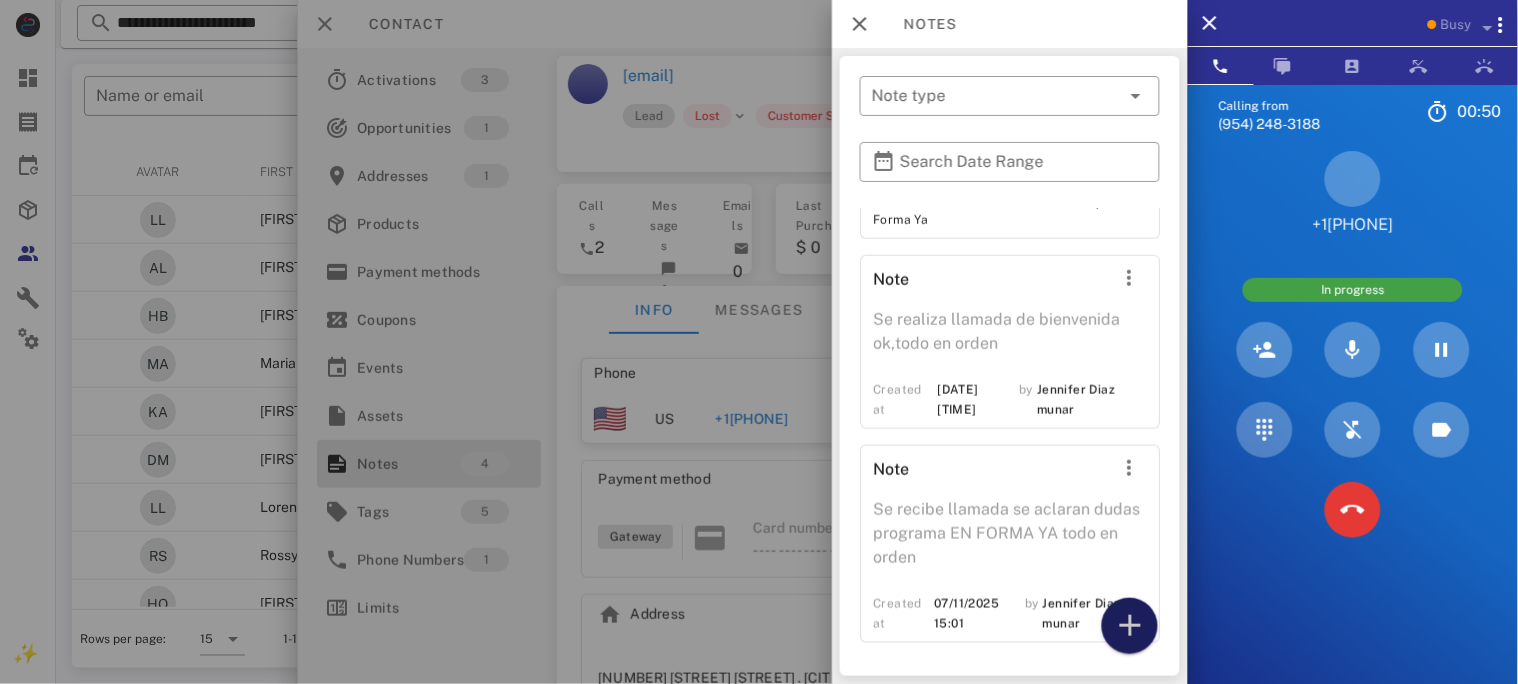 click at bounding box center [1130, 626] 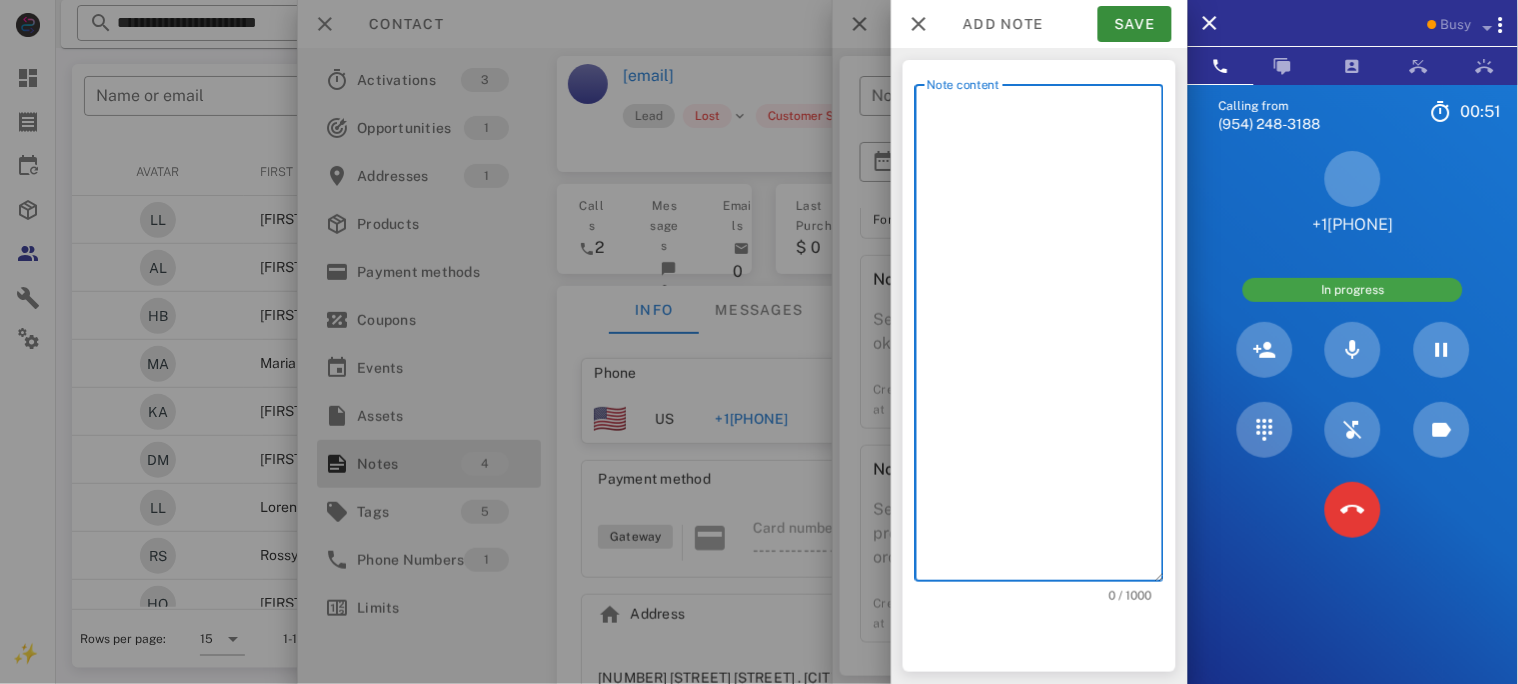 click on "Note content" at bounding box center [1045, 338] 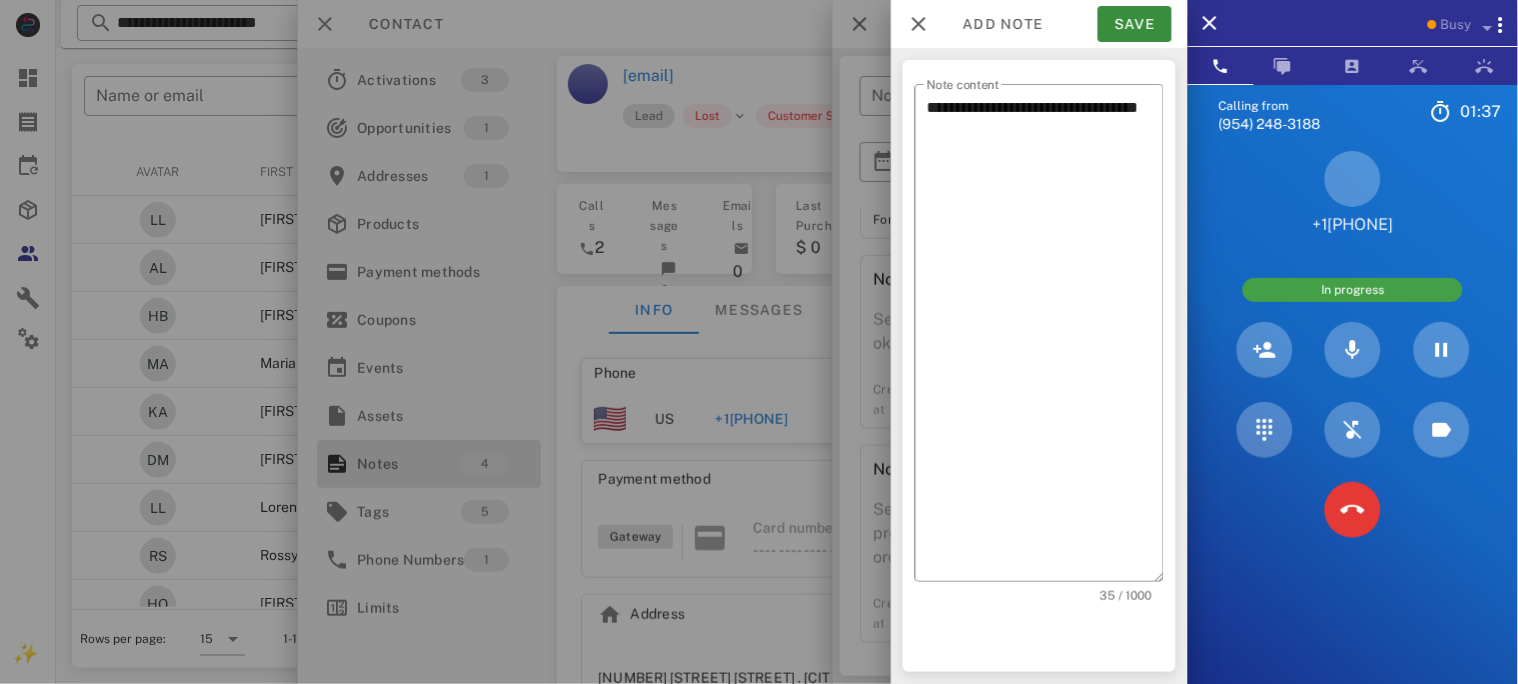 click on "+1[PHONE]" at bounding box center [1353, 193] 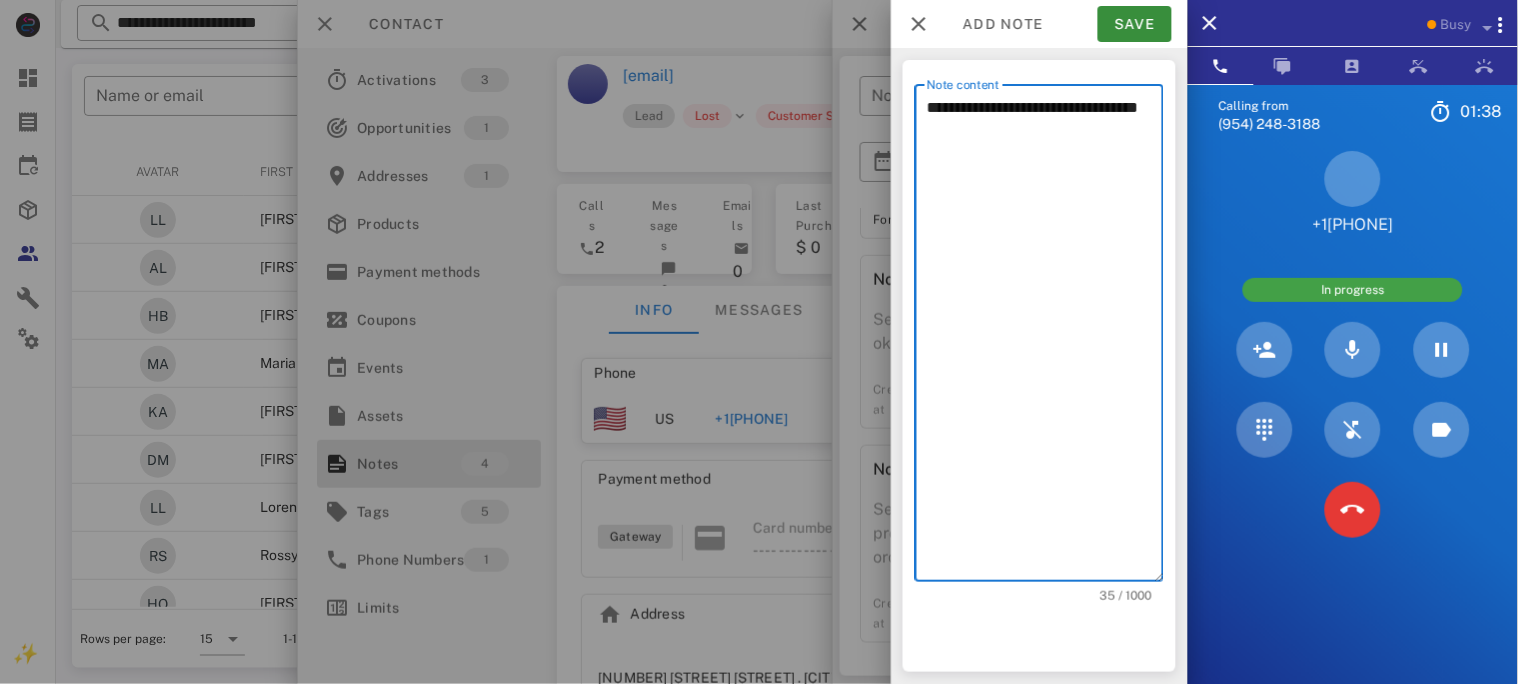 click on "**********" at bounding box center (1045, 338) 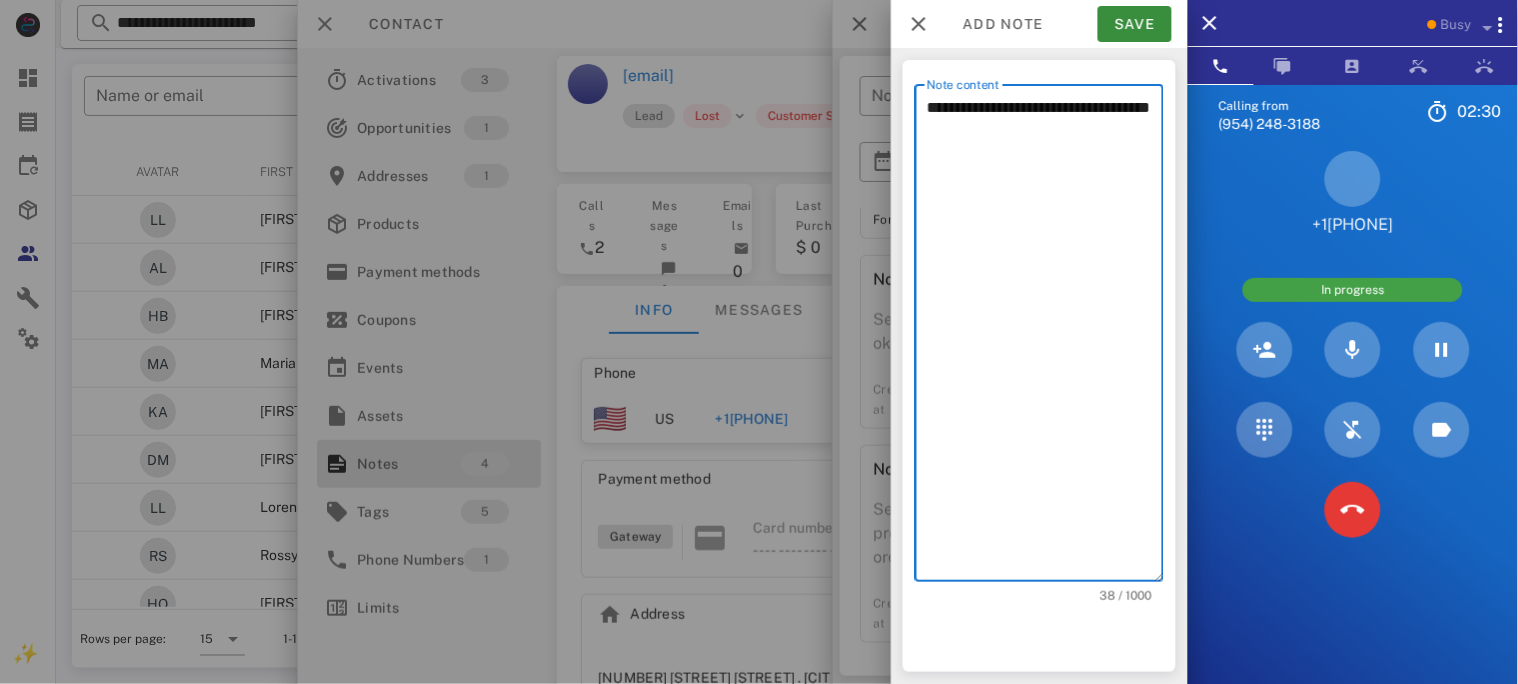 click on "**********" at bounding box center [1045, 338] 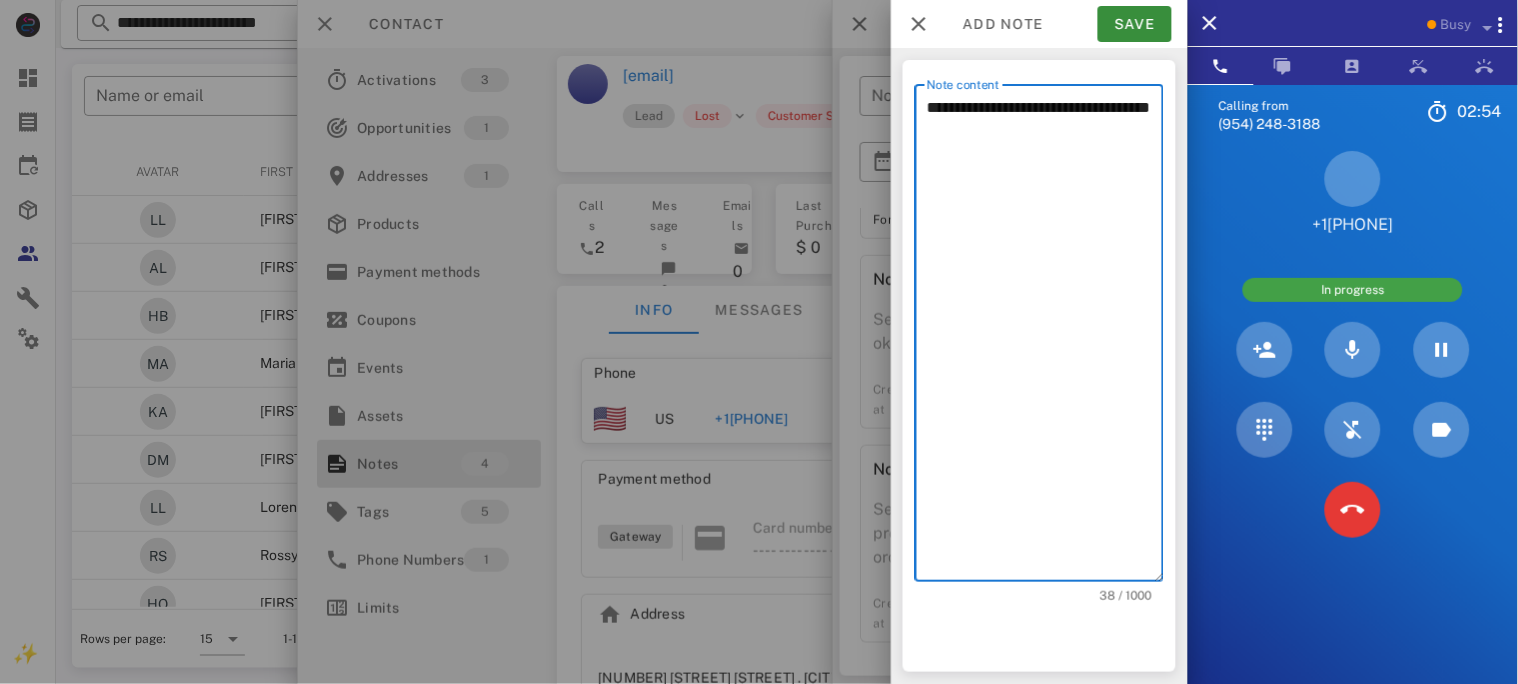 click on "**********" at bounding box center (1045, 338) 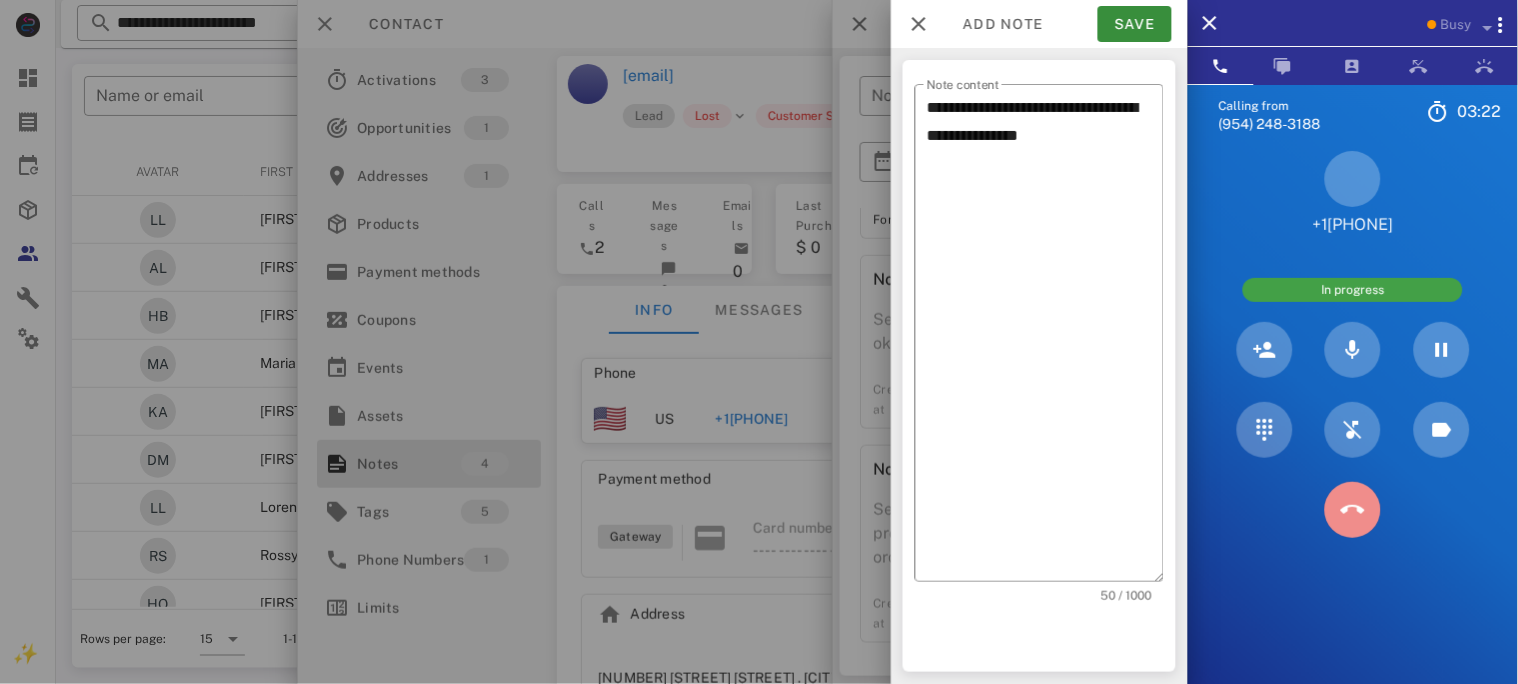 click at bounding box center (1353, 510) 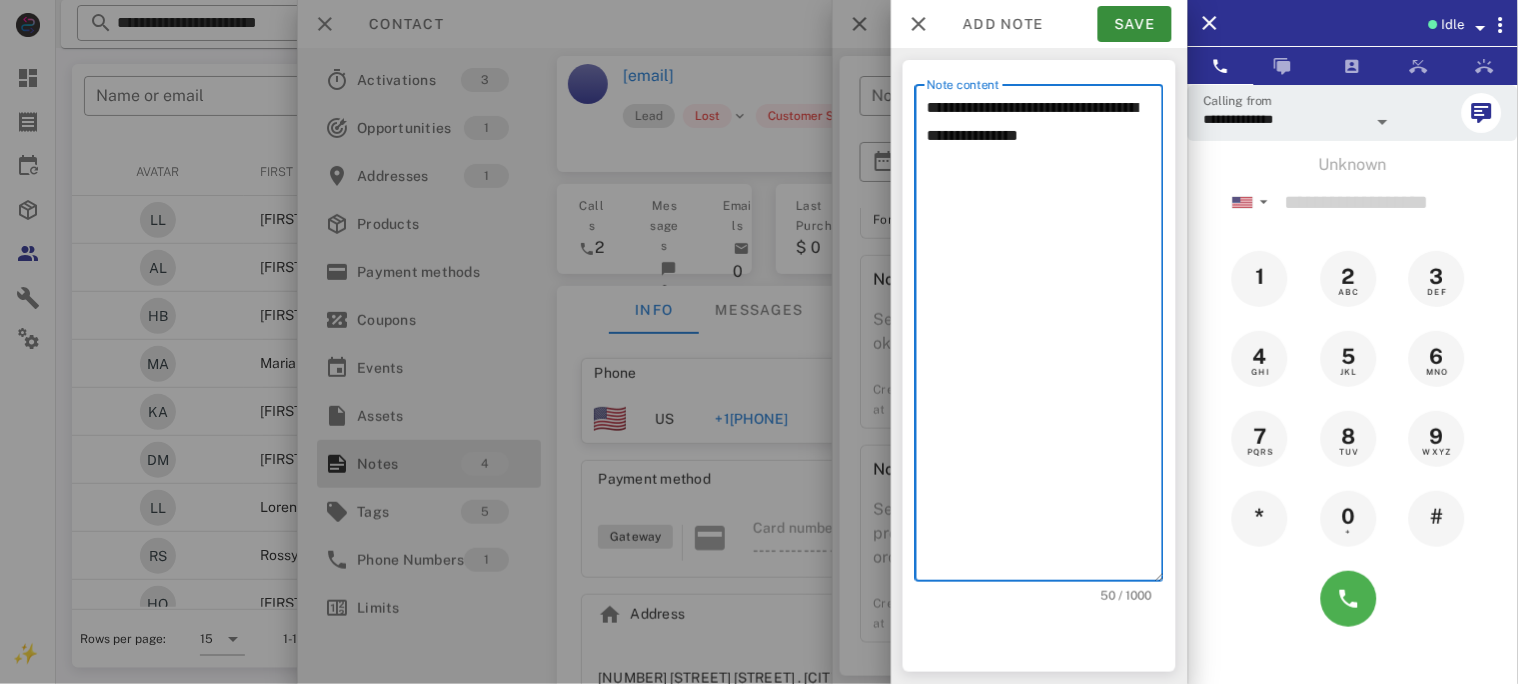 click on "**********" at bounding box center [1045, 338] 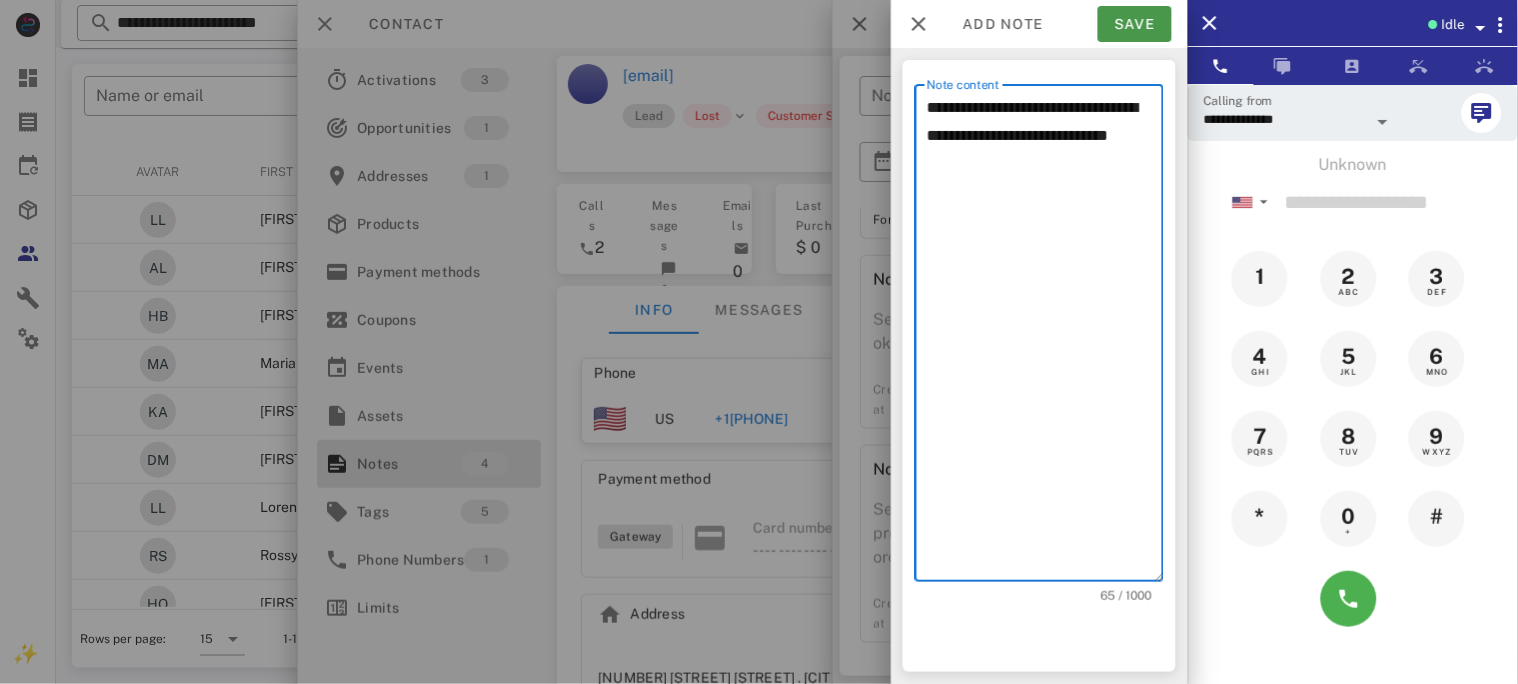 type on "**********" 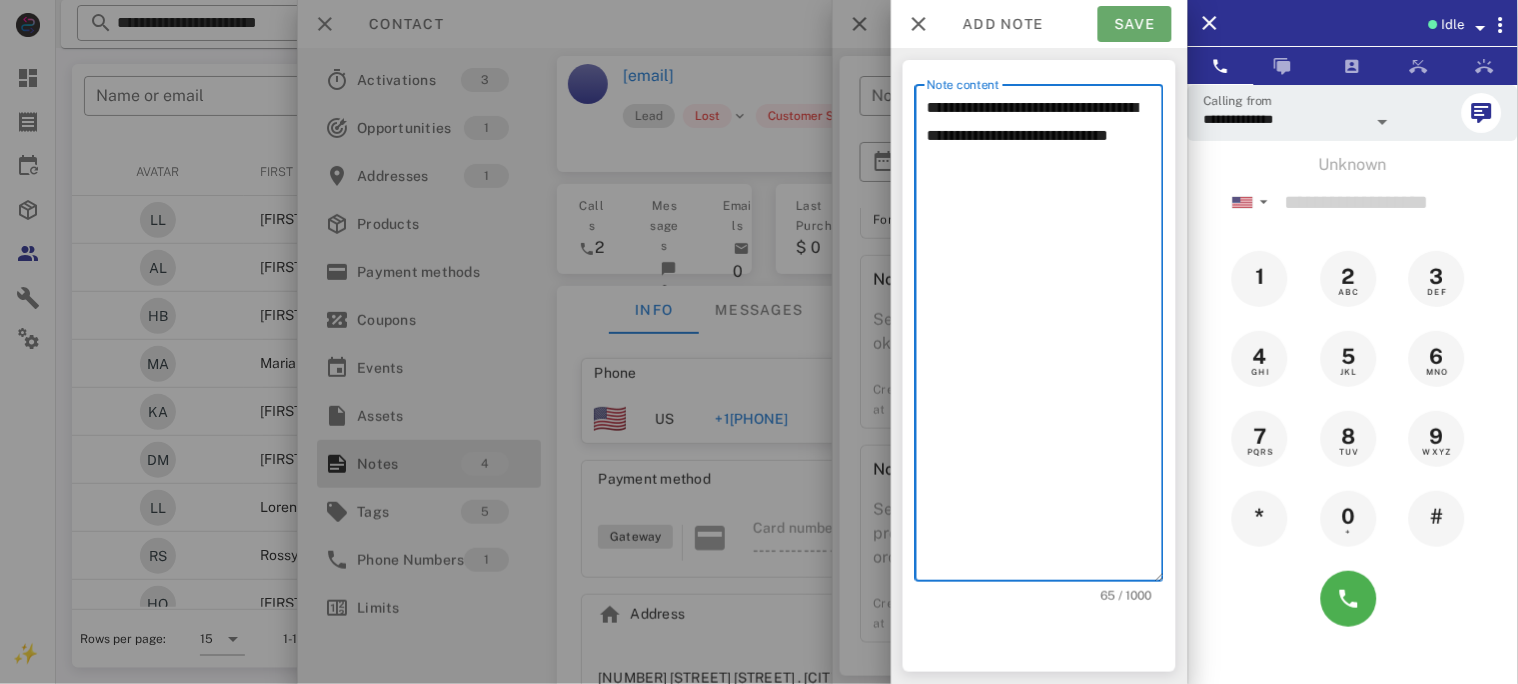 click on "Save" at bounding box center (1135, 24) 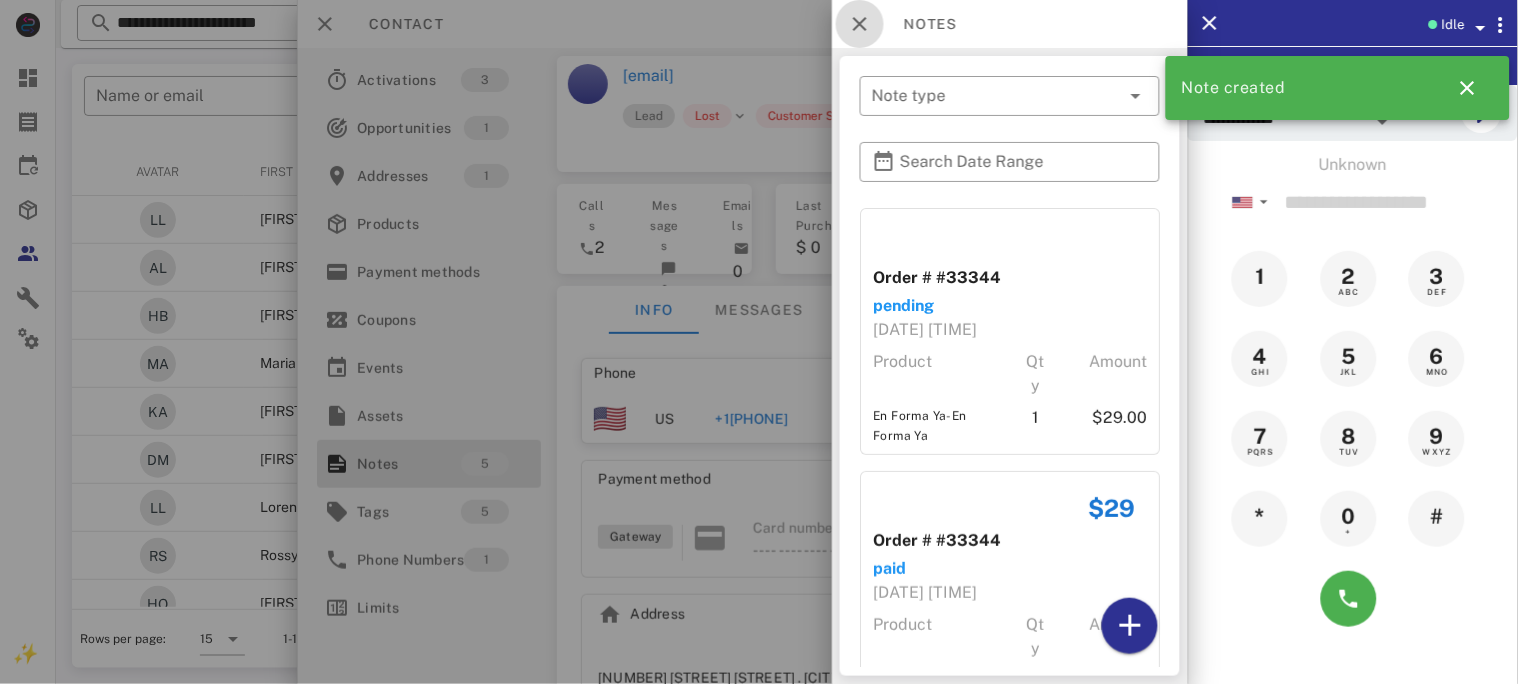 click at bounding box center (860, 24) 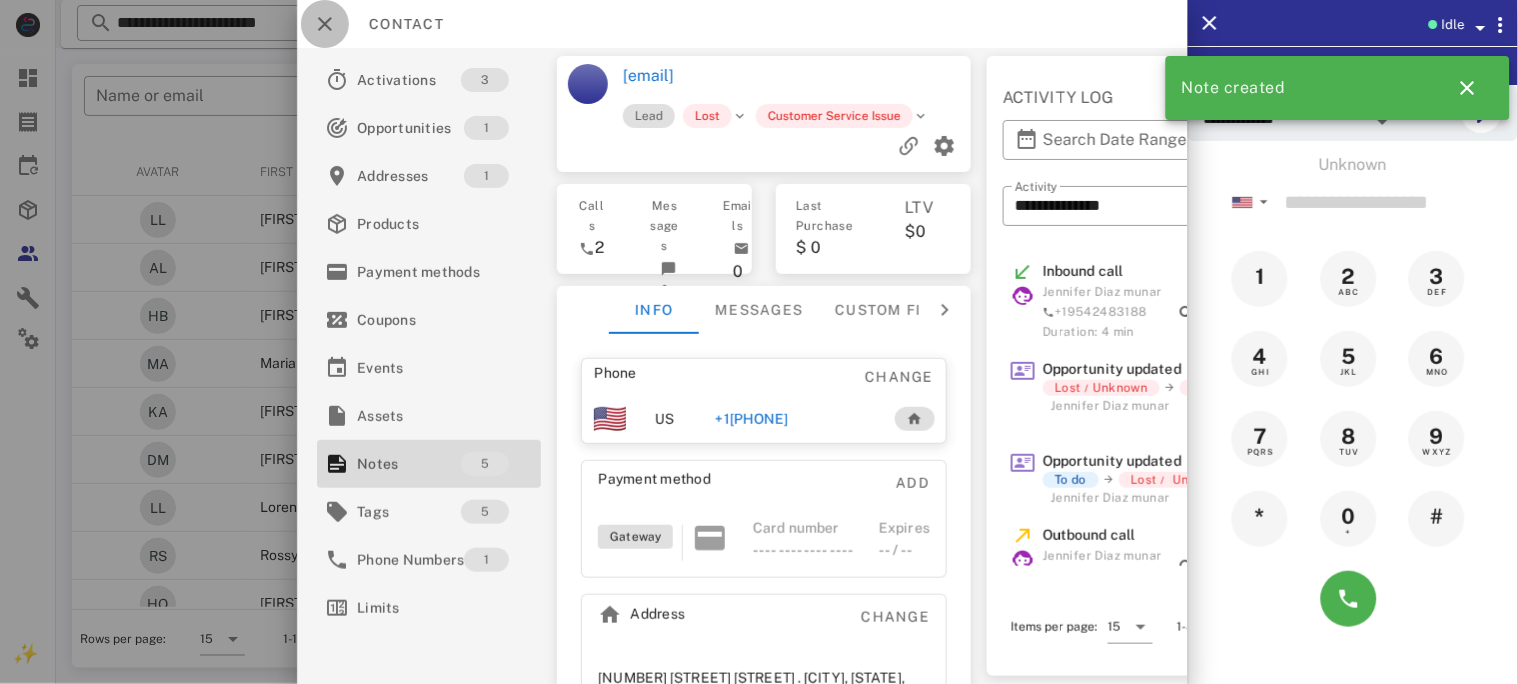 click at bounding box center [325, 24] 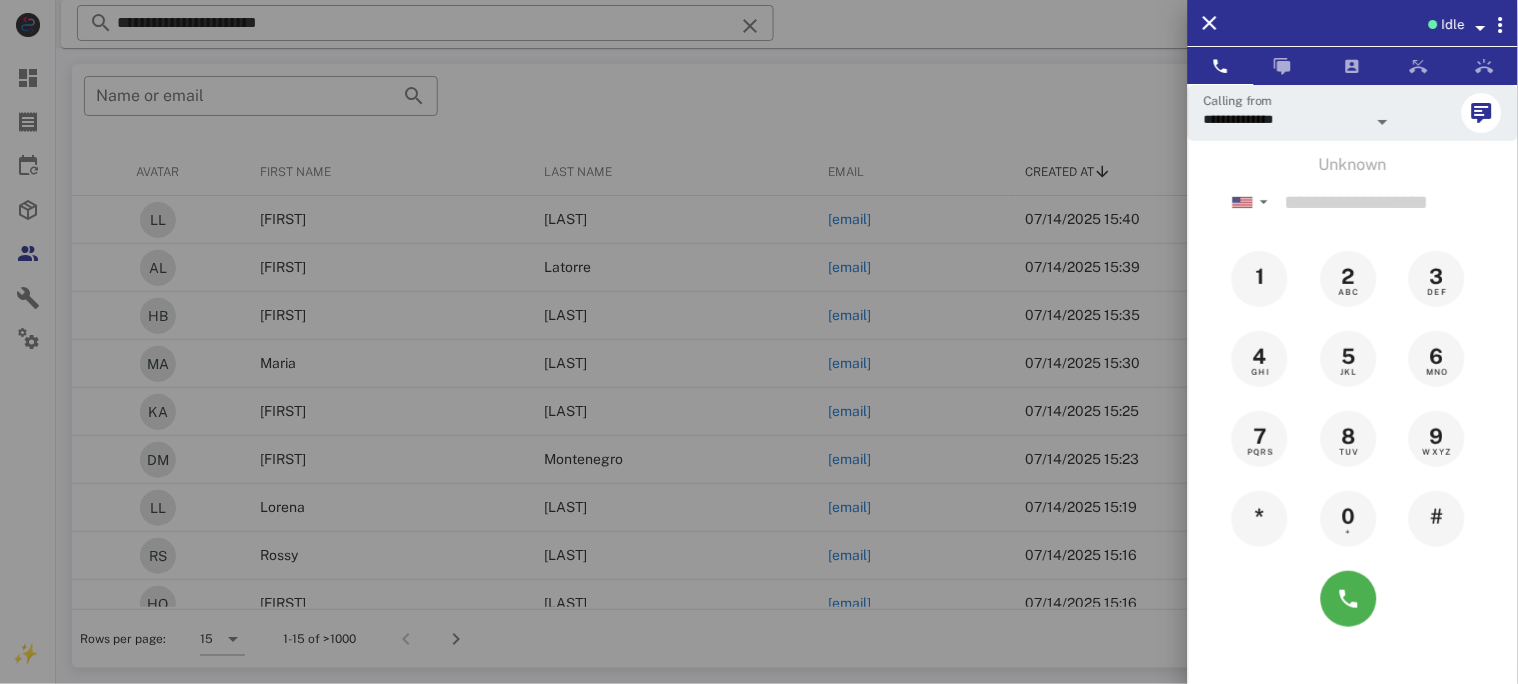 click at bounding box center (759, 342) 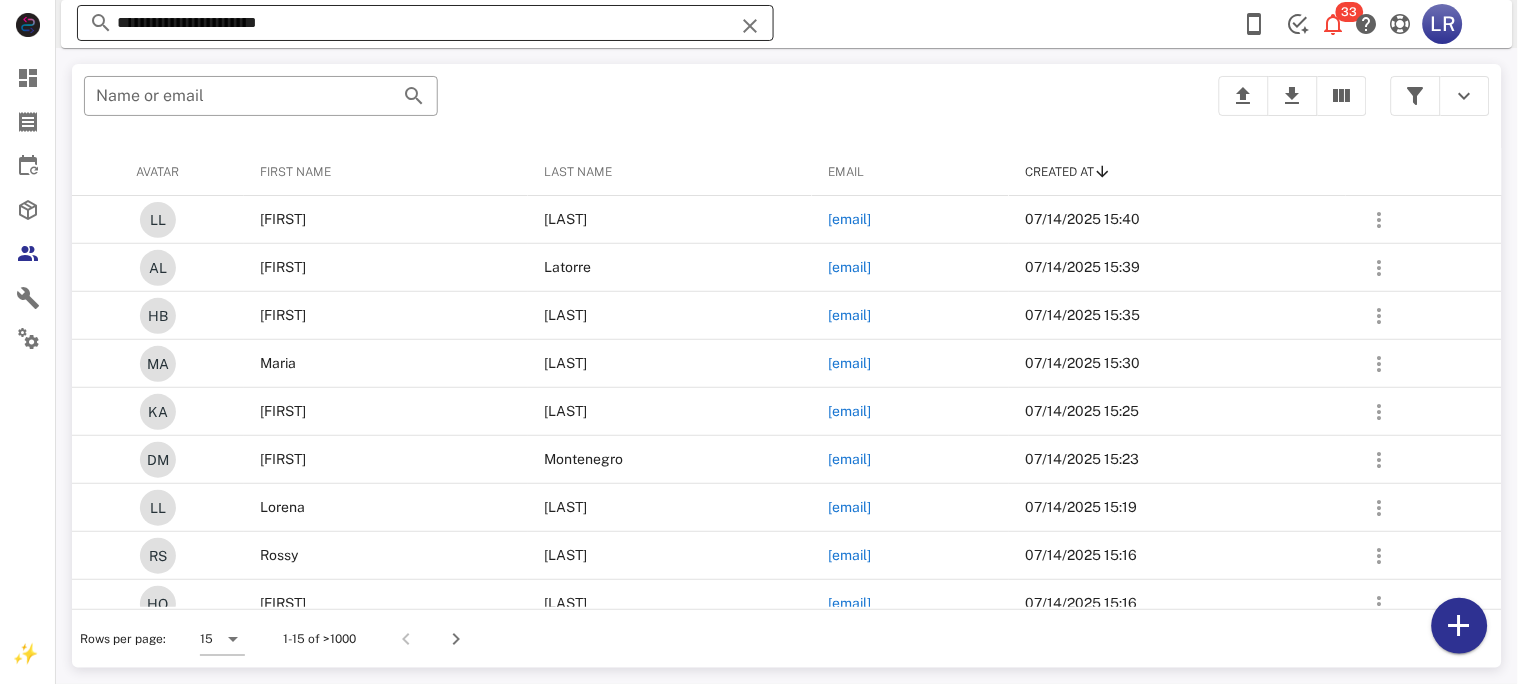 click at bounding box center (750, 26) 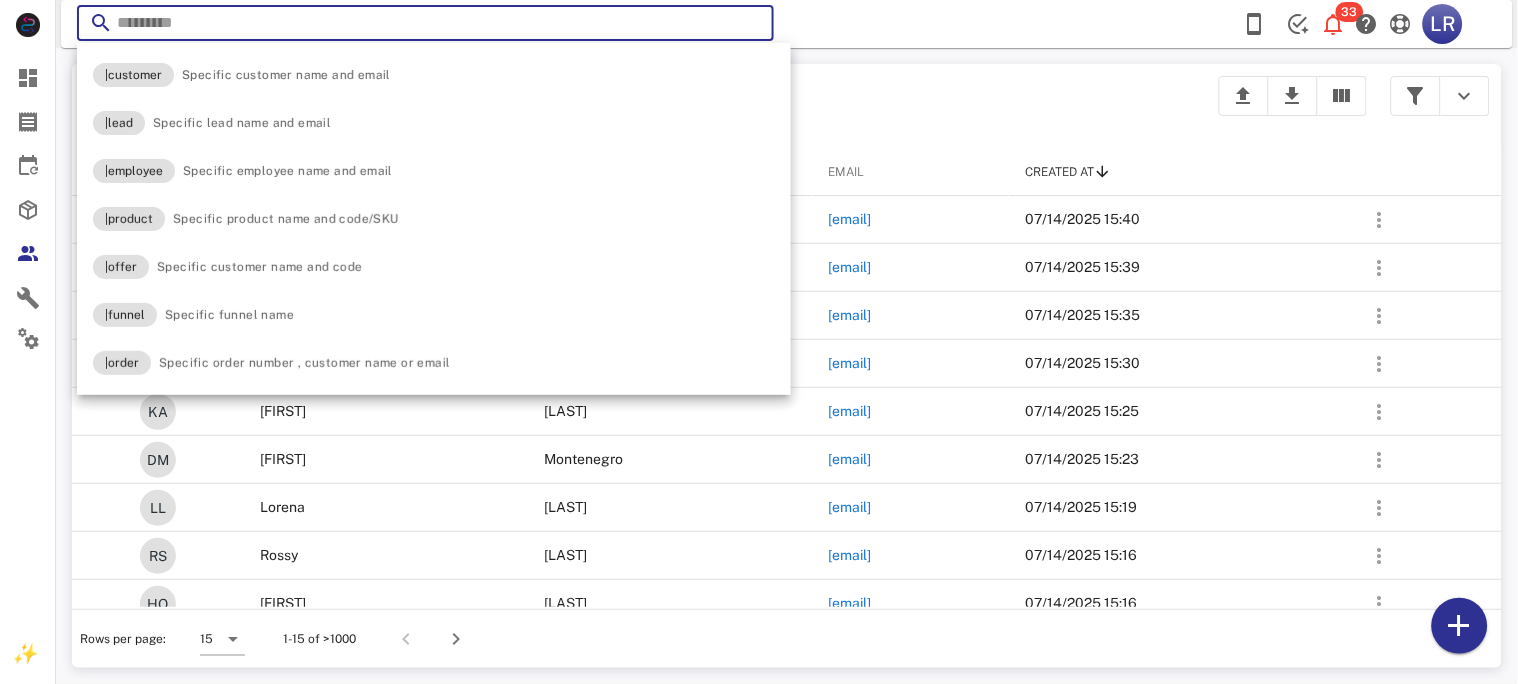 paste on "**********" 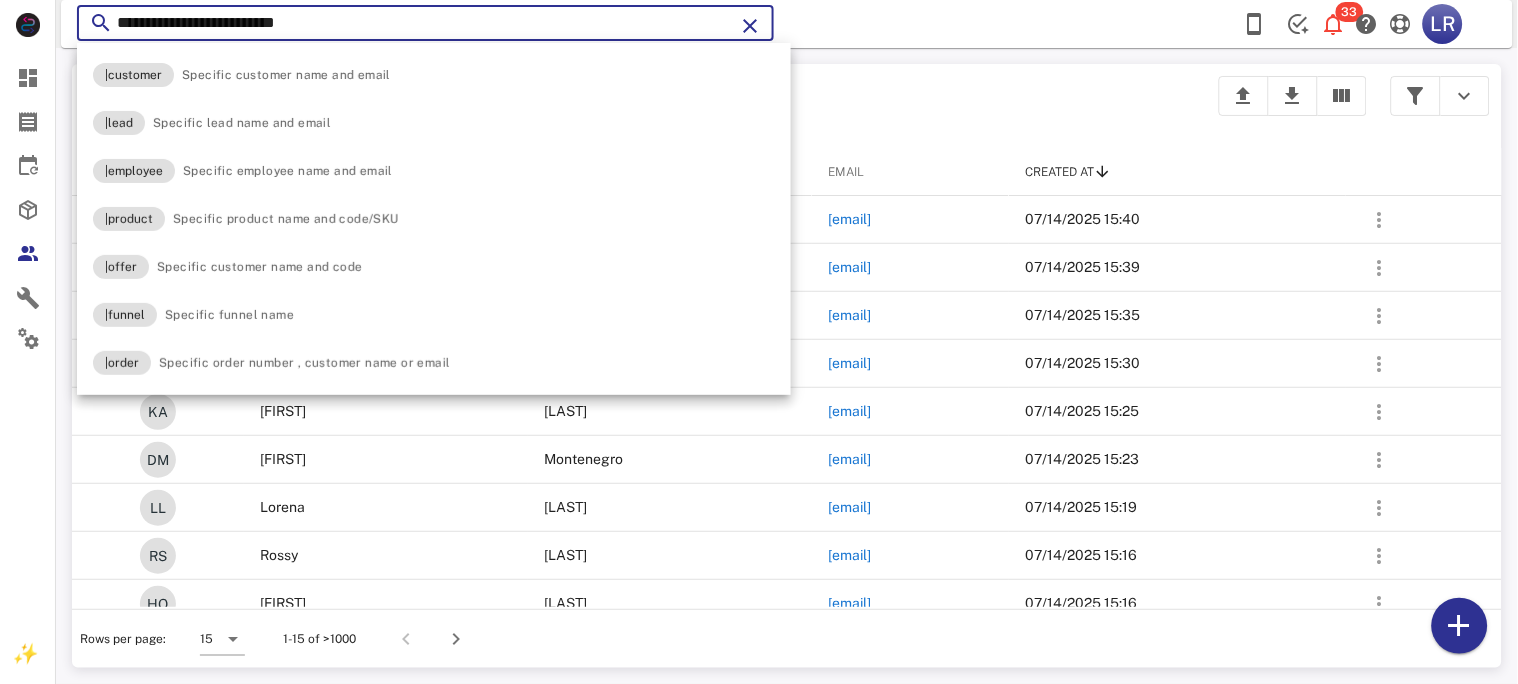 type on "**********" 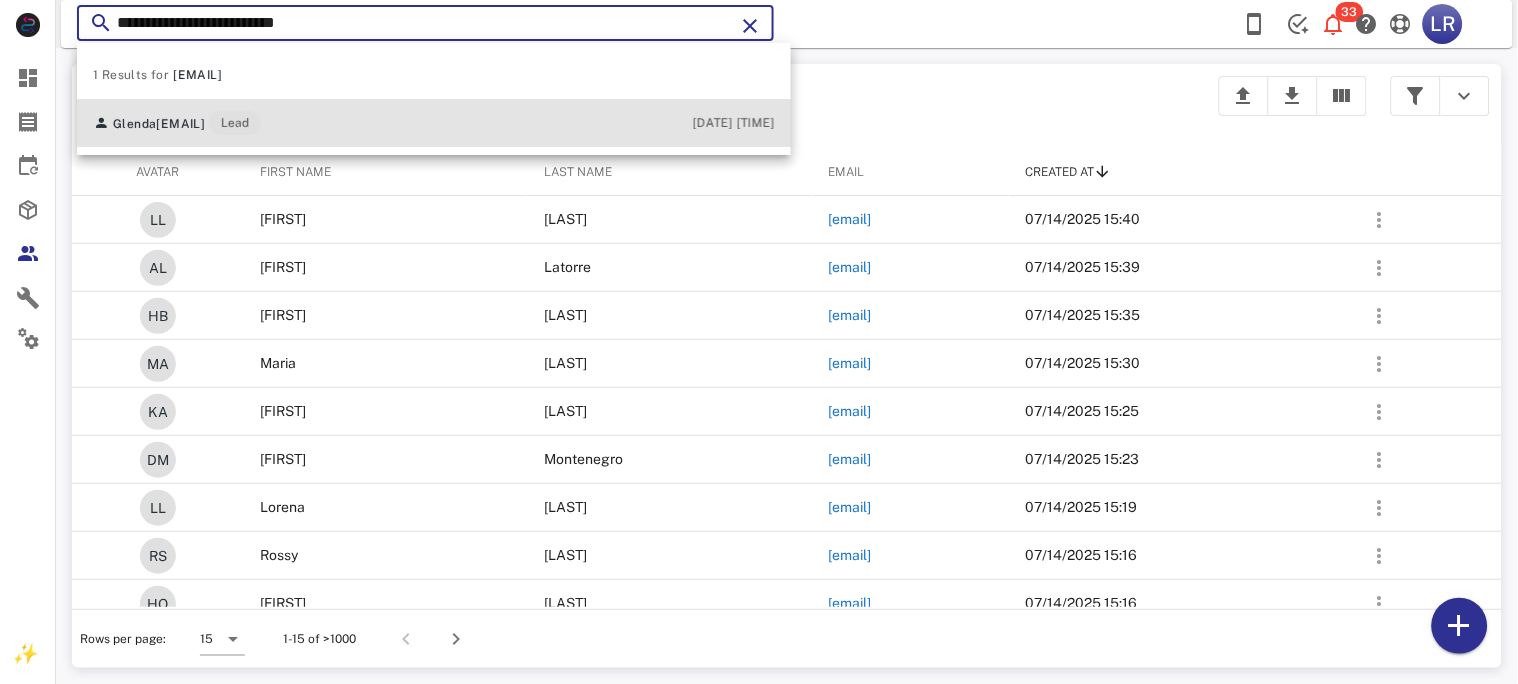 click on "[FIRST]   [EMAIL]   Lead   [DATE] [TIME]" at bounding box center (434, 123) 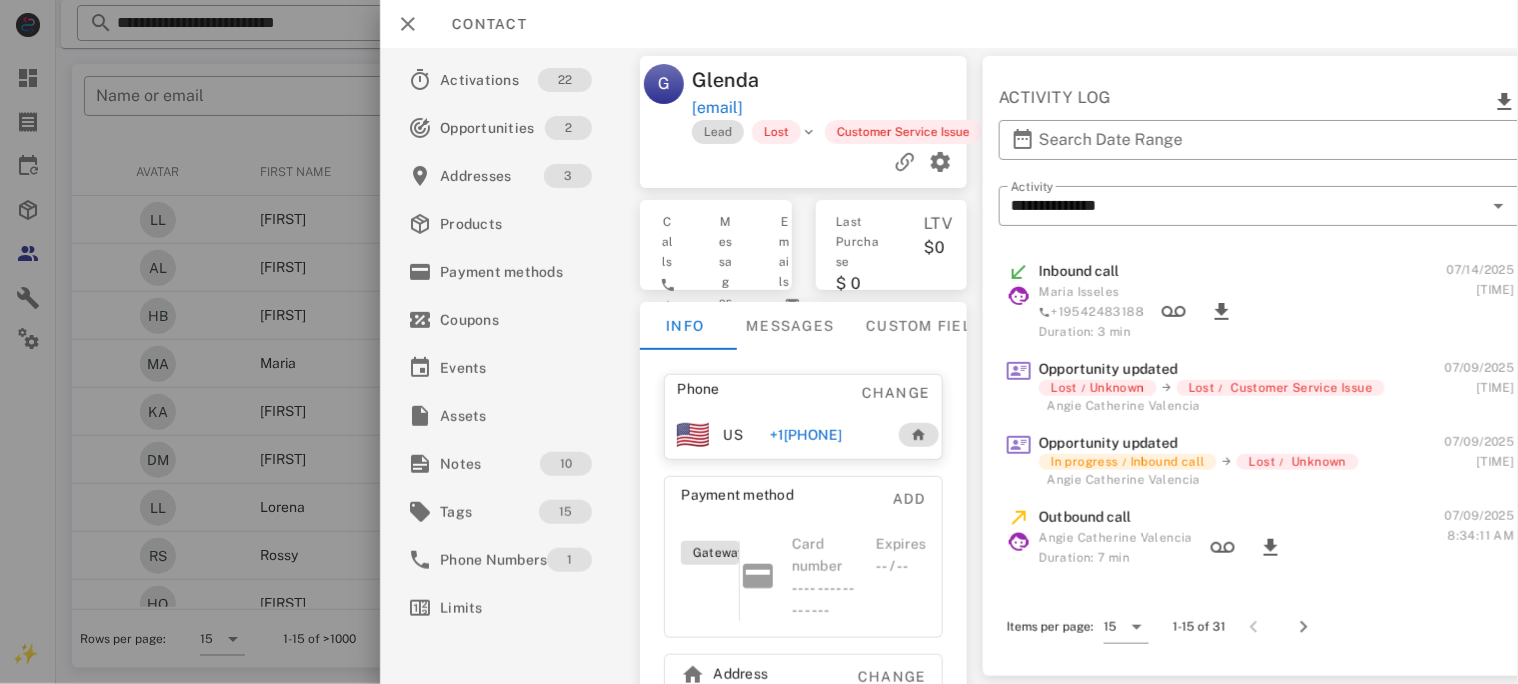 click on "+1[PHONE]" at bounding box center (805, 435) 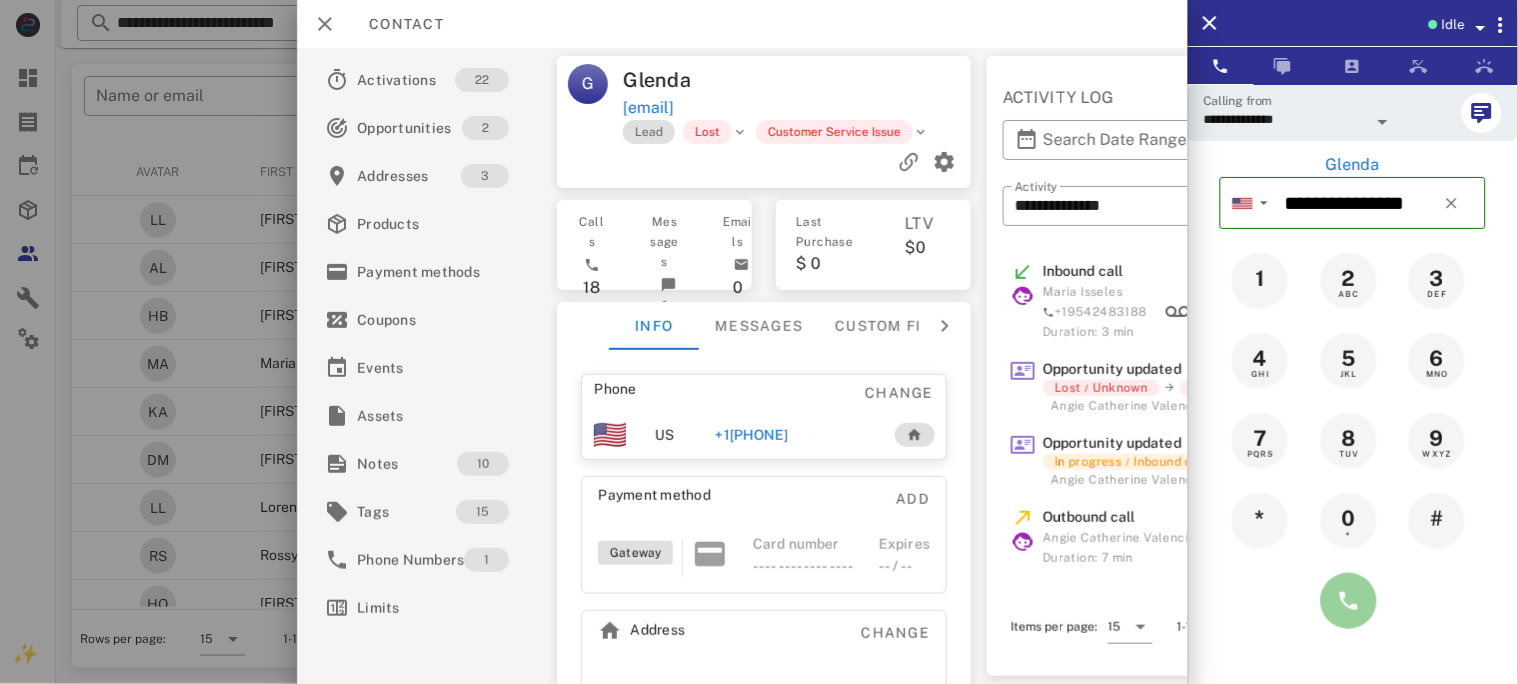 click at bounding box center (1349, 601) 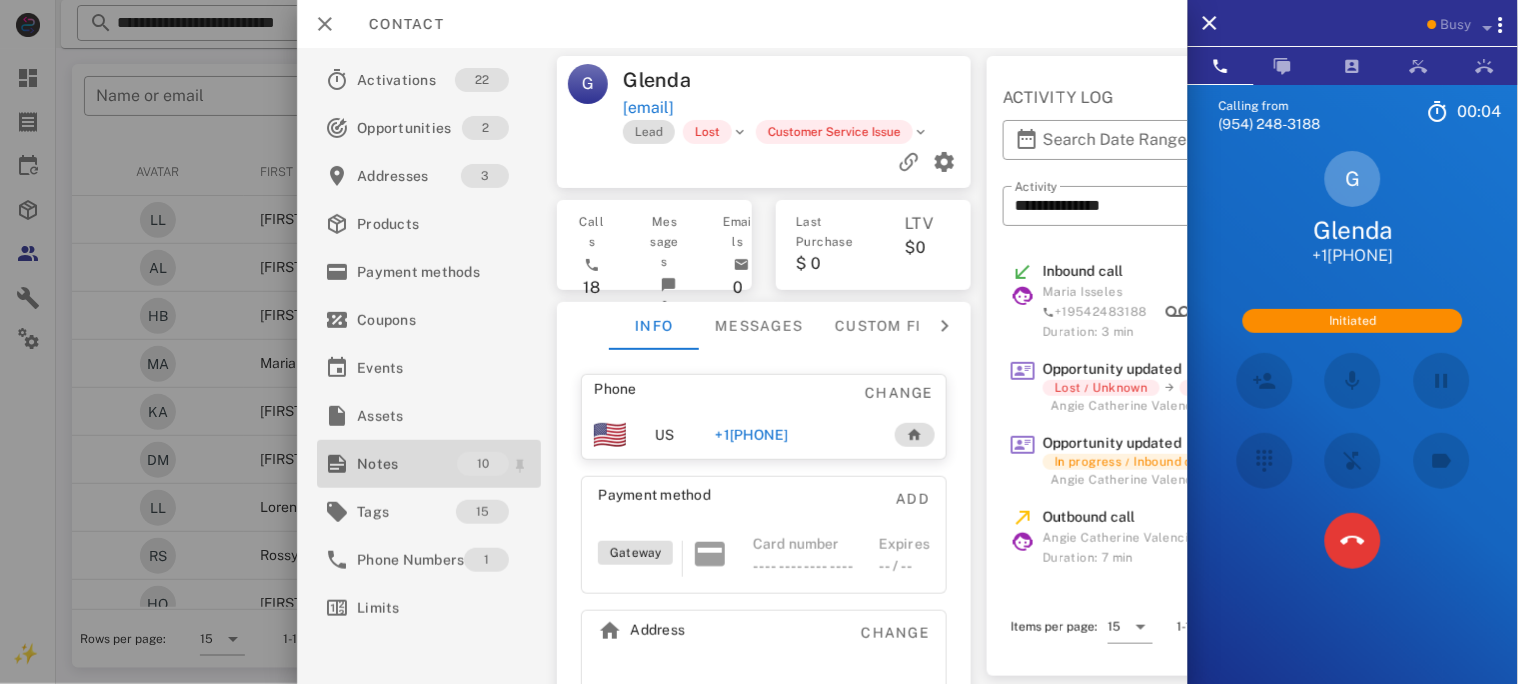 click on "Notes" at bounding box center (407, 464) 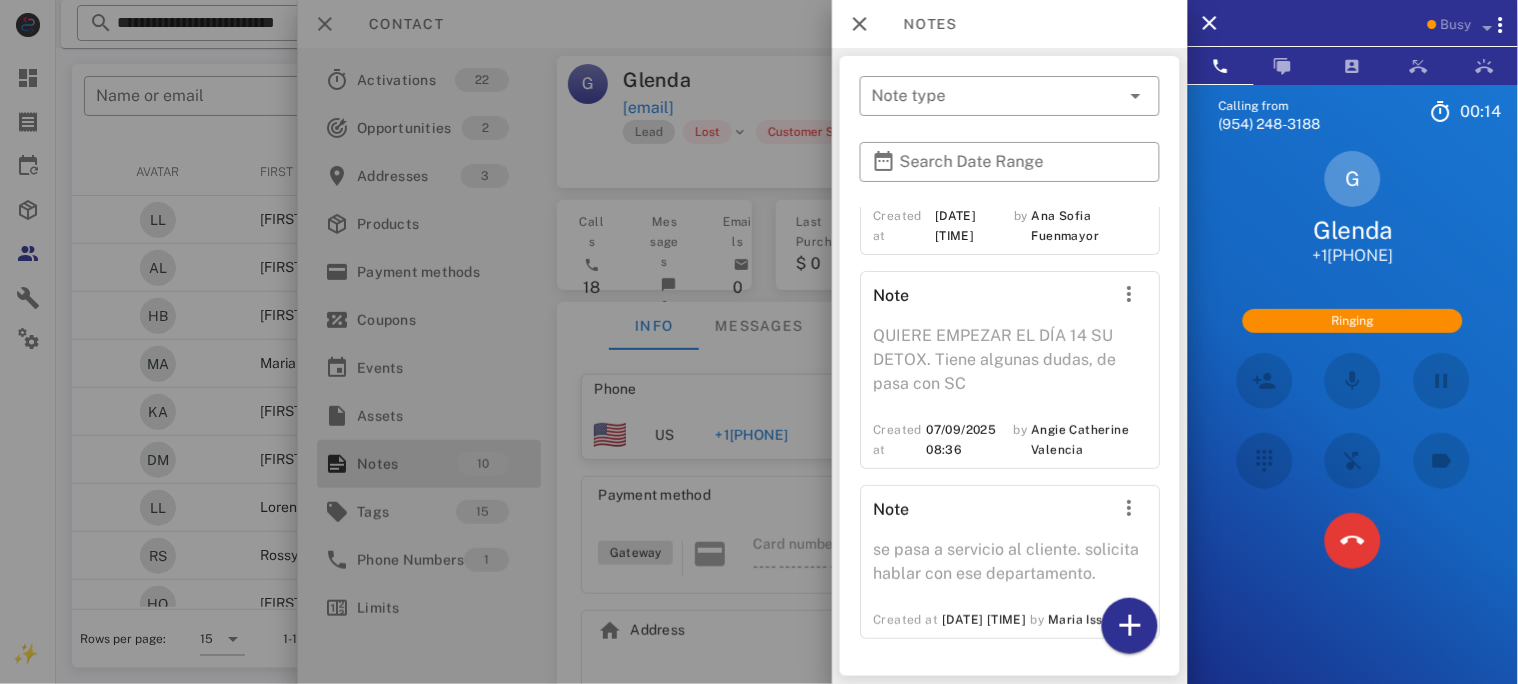 scroll, scrollTop: 1932, scrollLeft: 0, axis: vertical 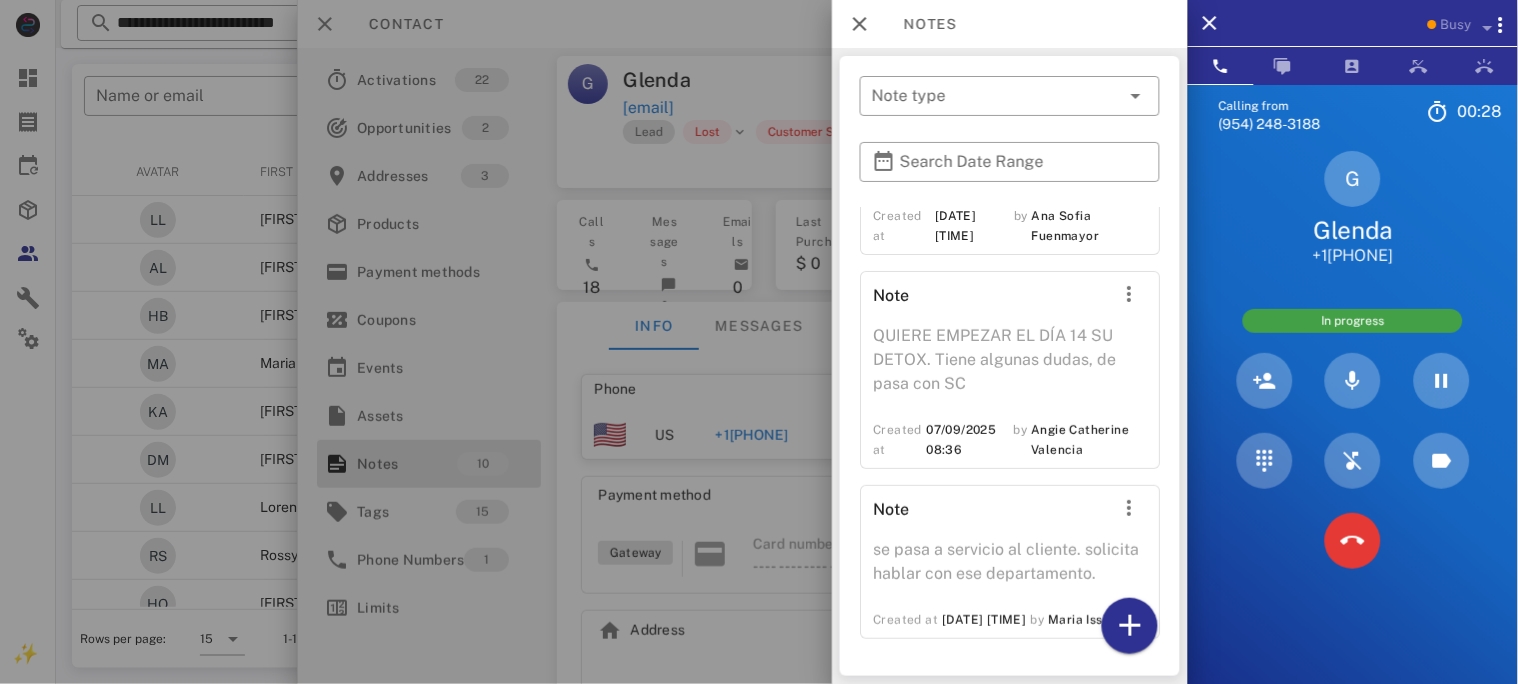 click at bounding box center (759, 342) 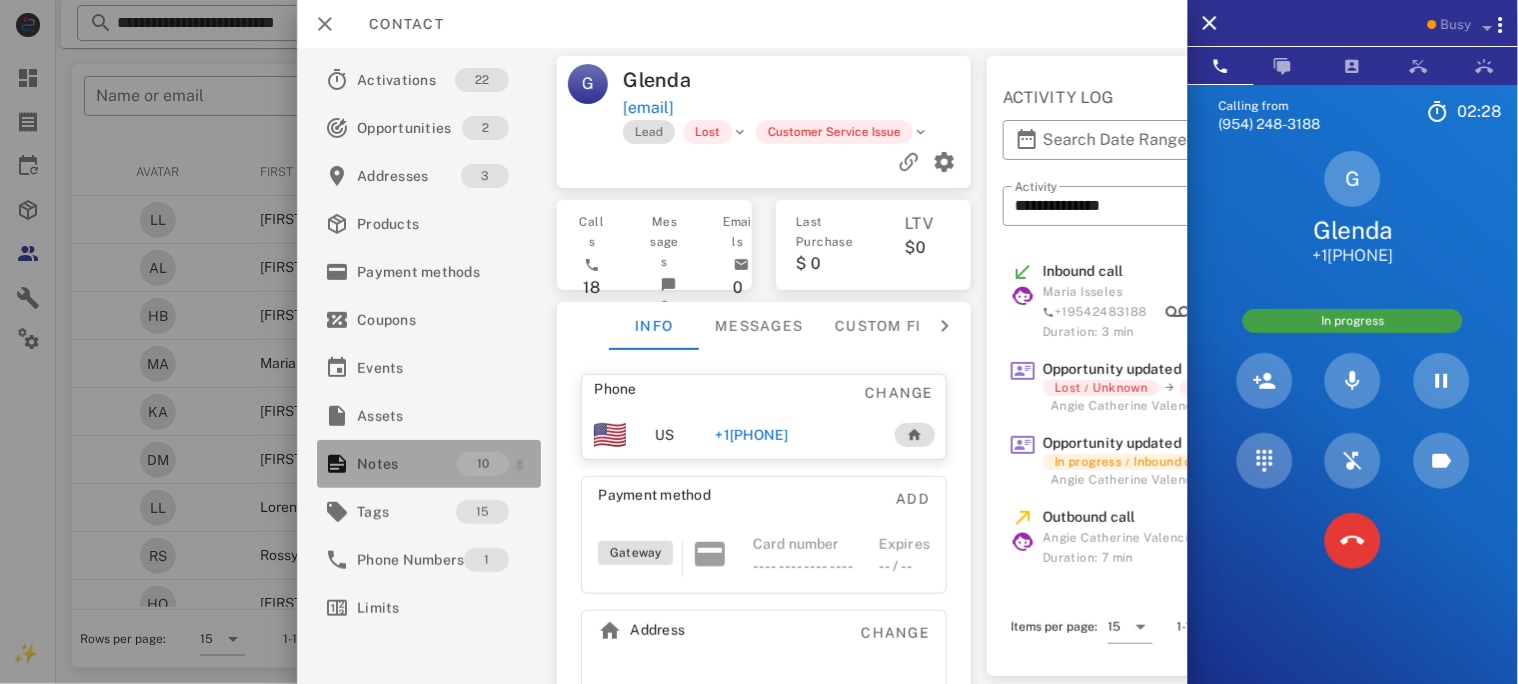 click on "Notes" at bounding box center (407, 464) 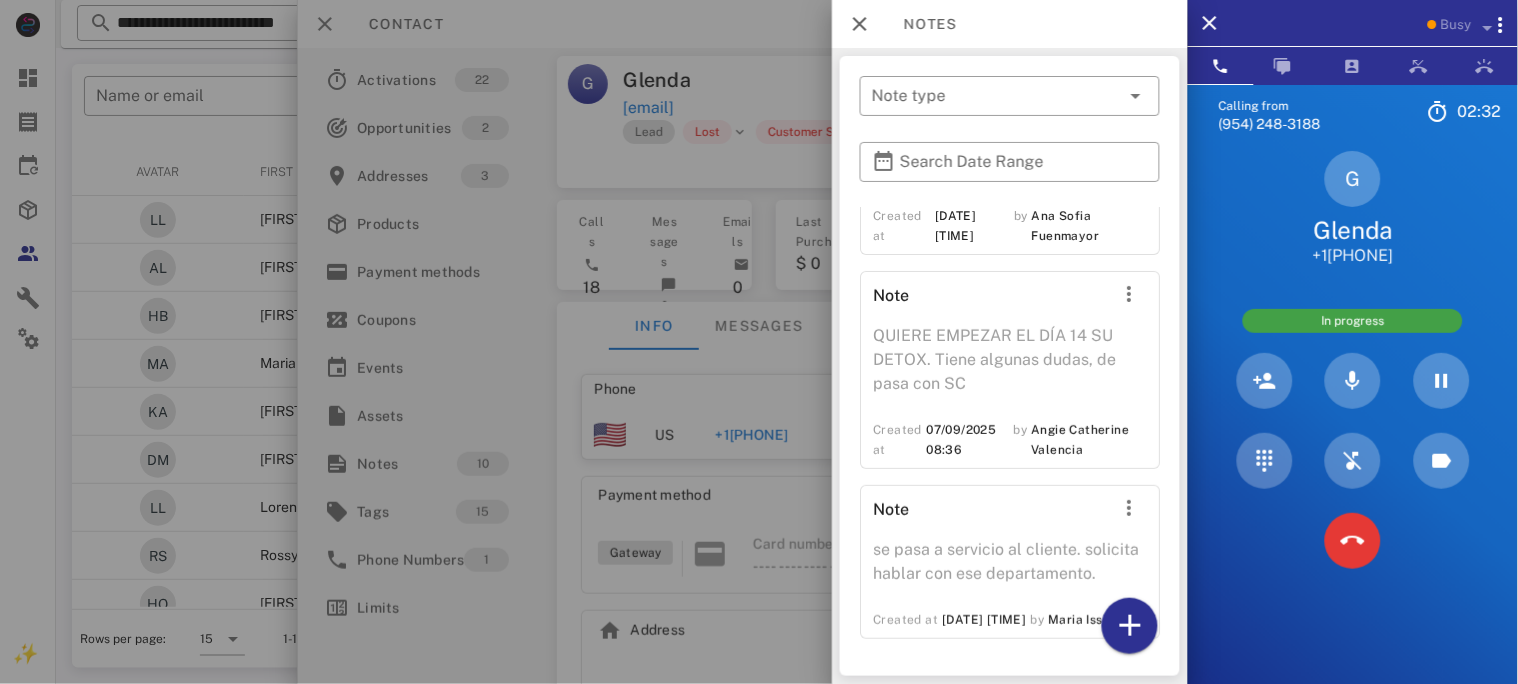 scroll, scrollTop: 1932, scrollLeft: 0, axis: vertical 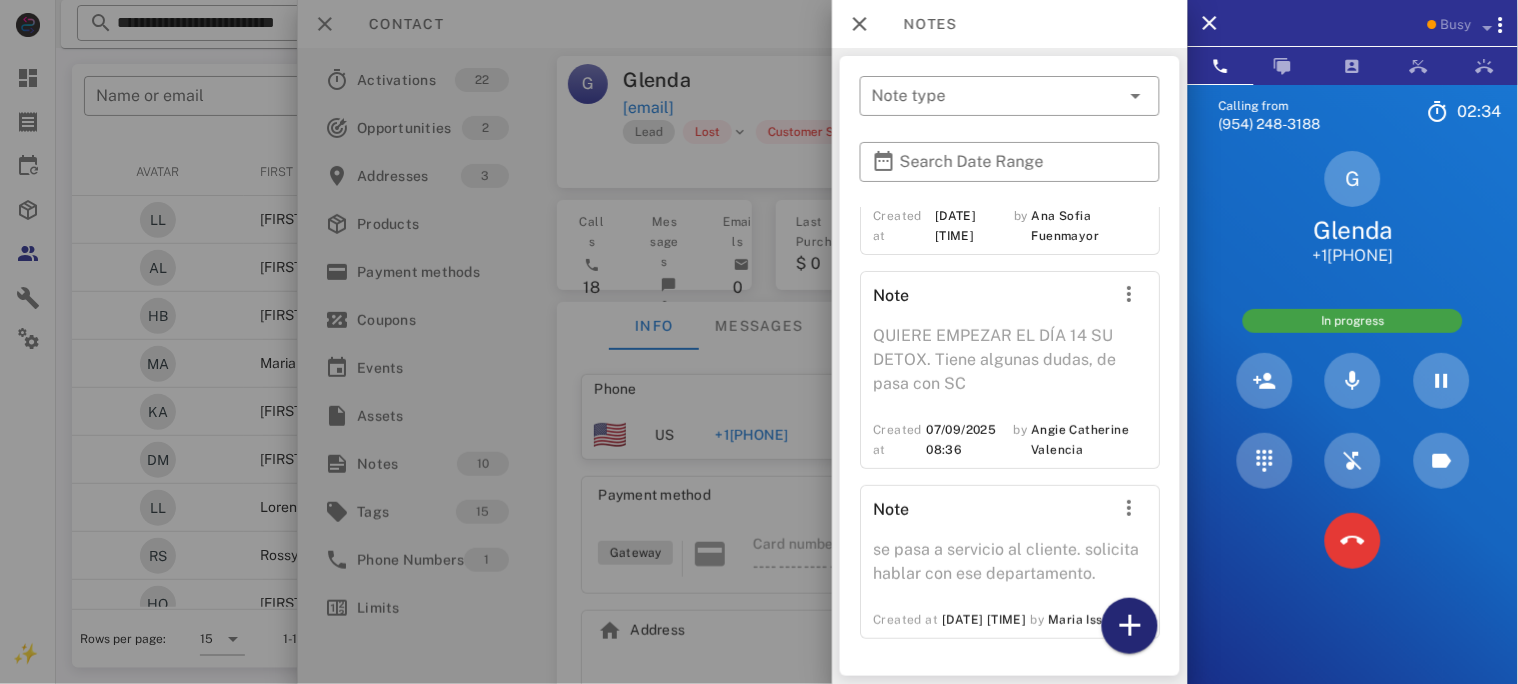 click at bounding box center [1130, 626] 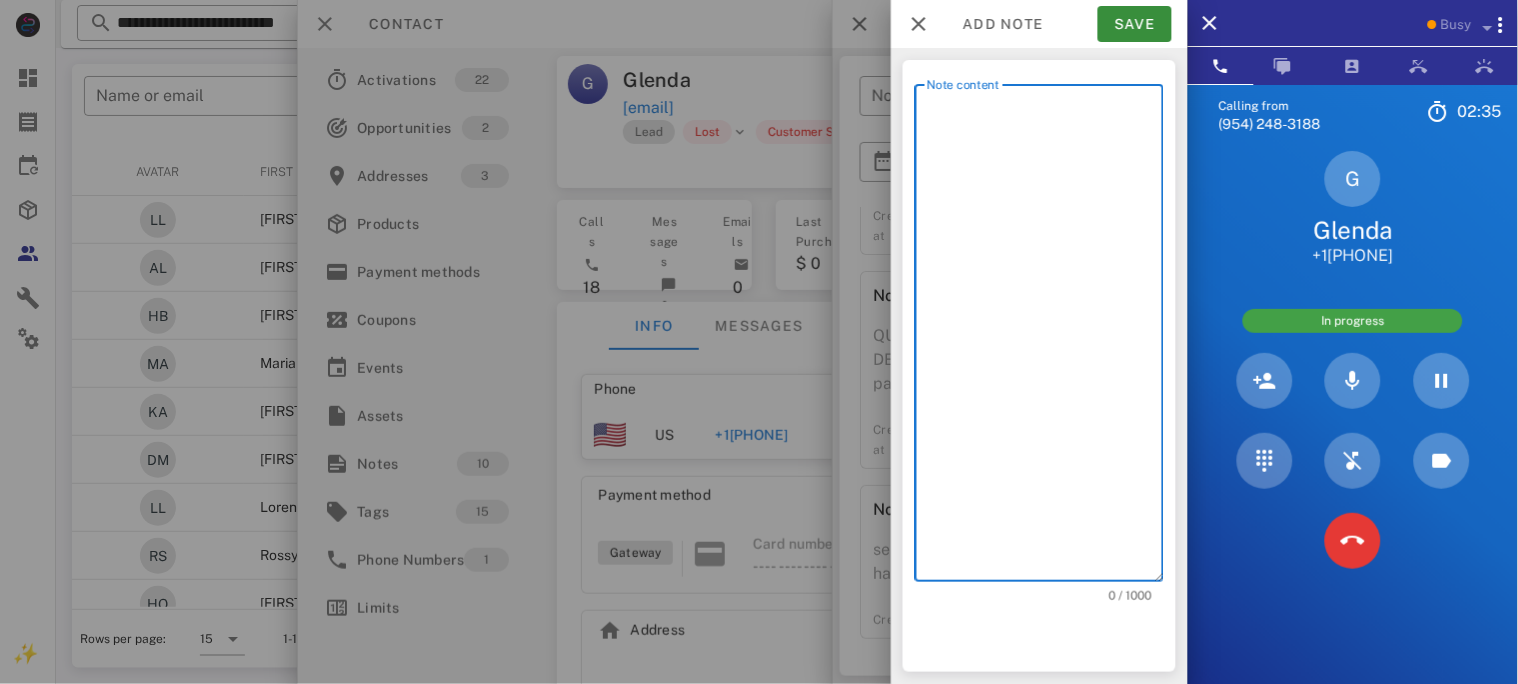 click on "Note content" at bounding box center (1045, 338) 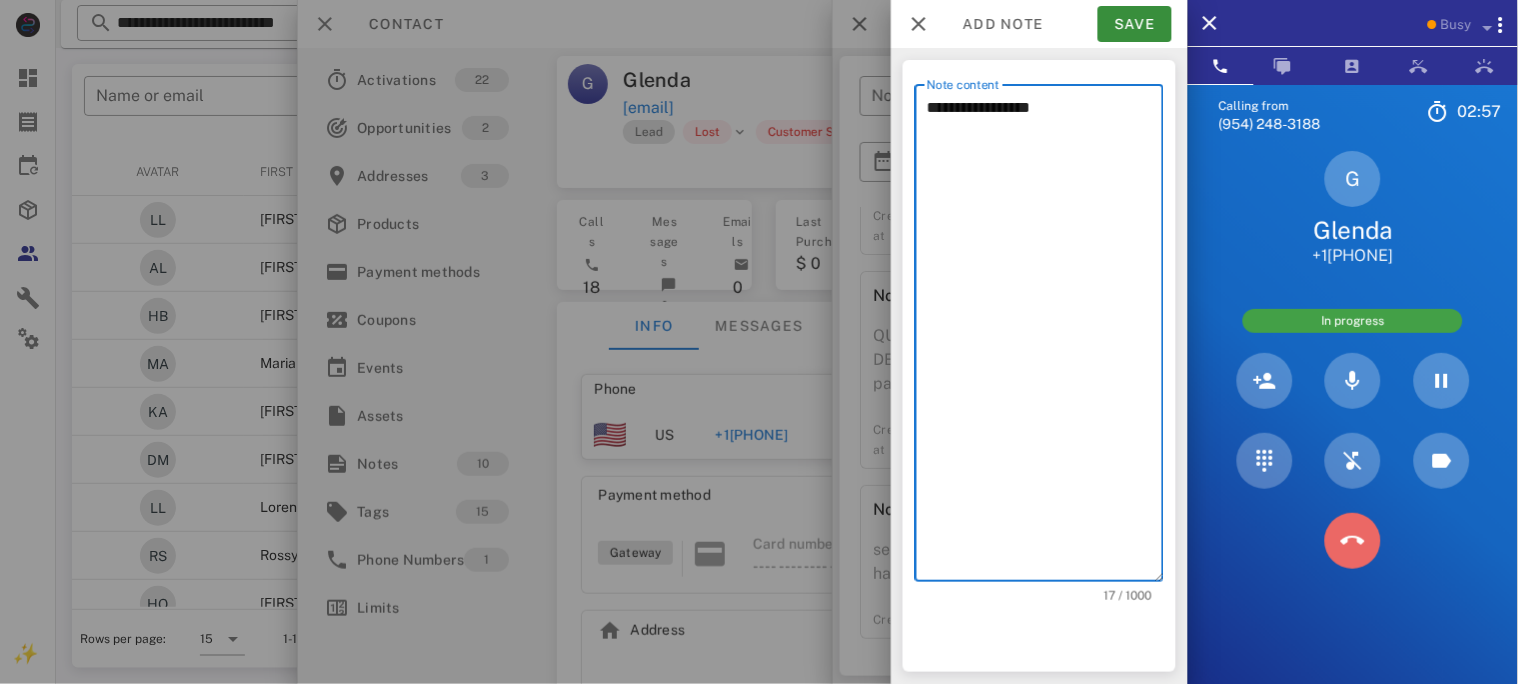 click at bounding box center [1353, 541] 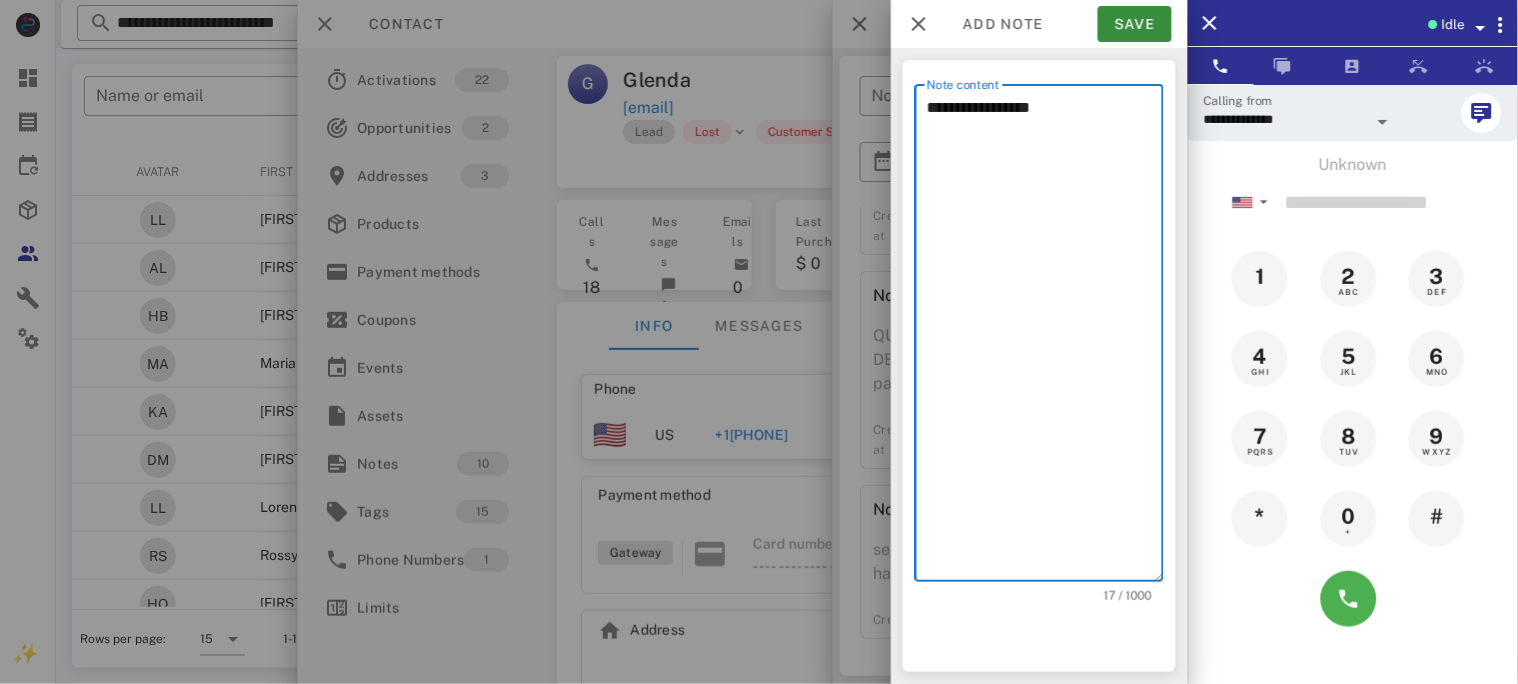click on "**********" at bounding box center (1045, 338) 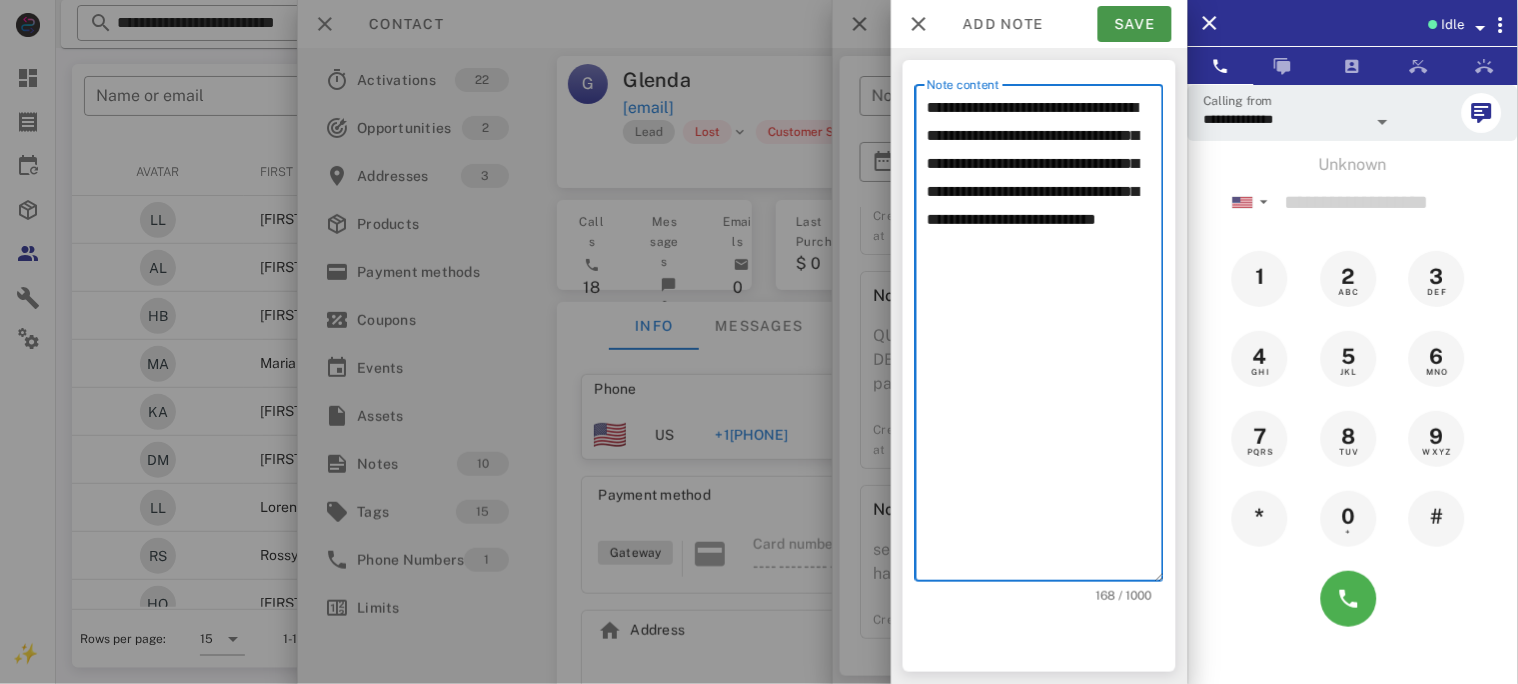 type on "**********" 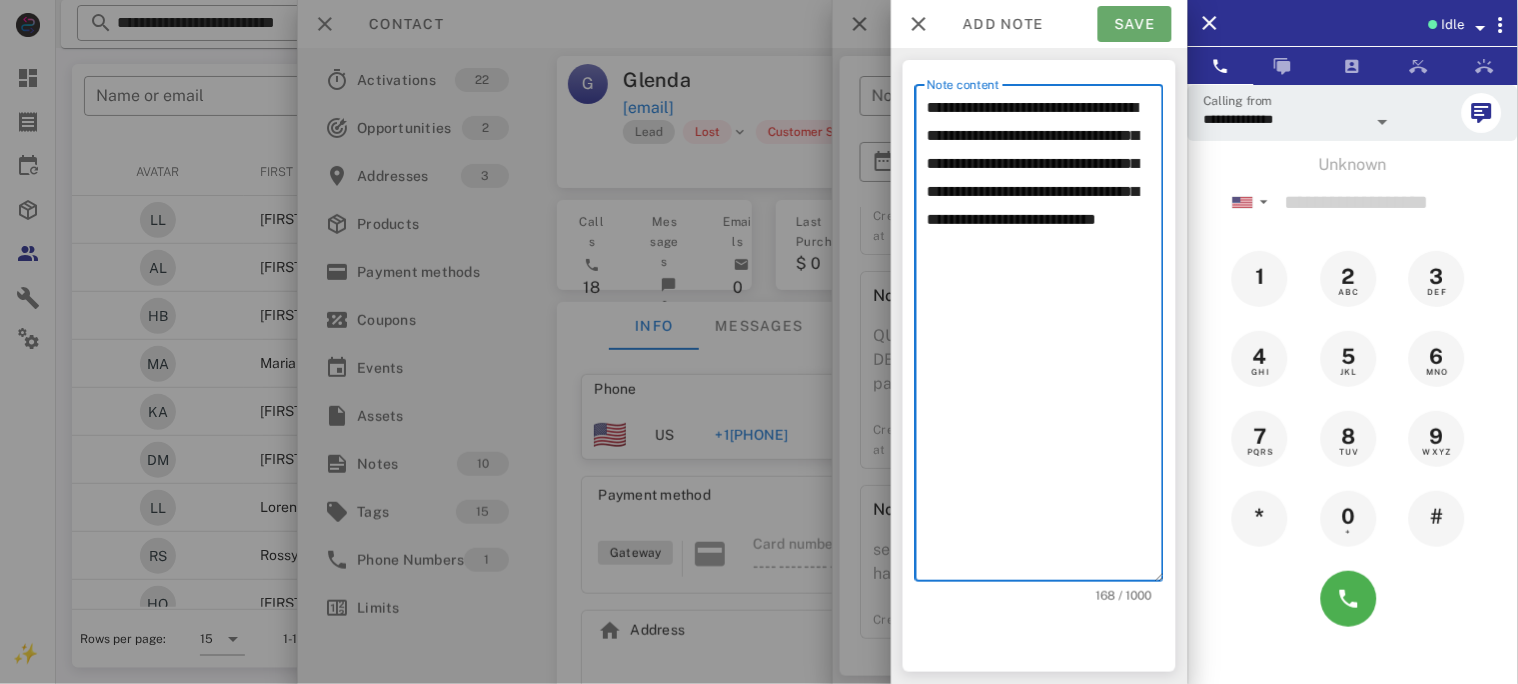 click on "Save" at bounding box center (1135, 24) 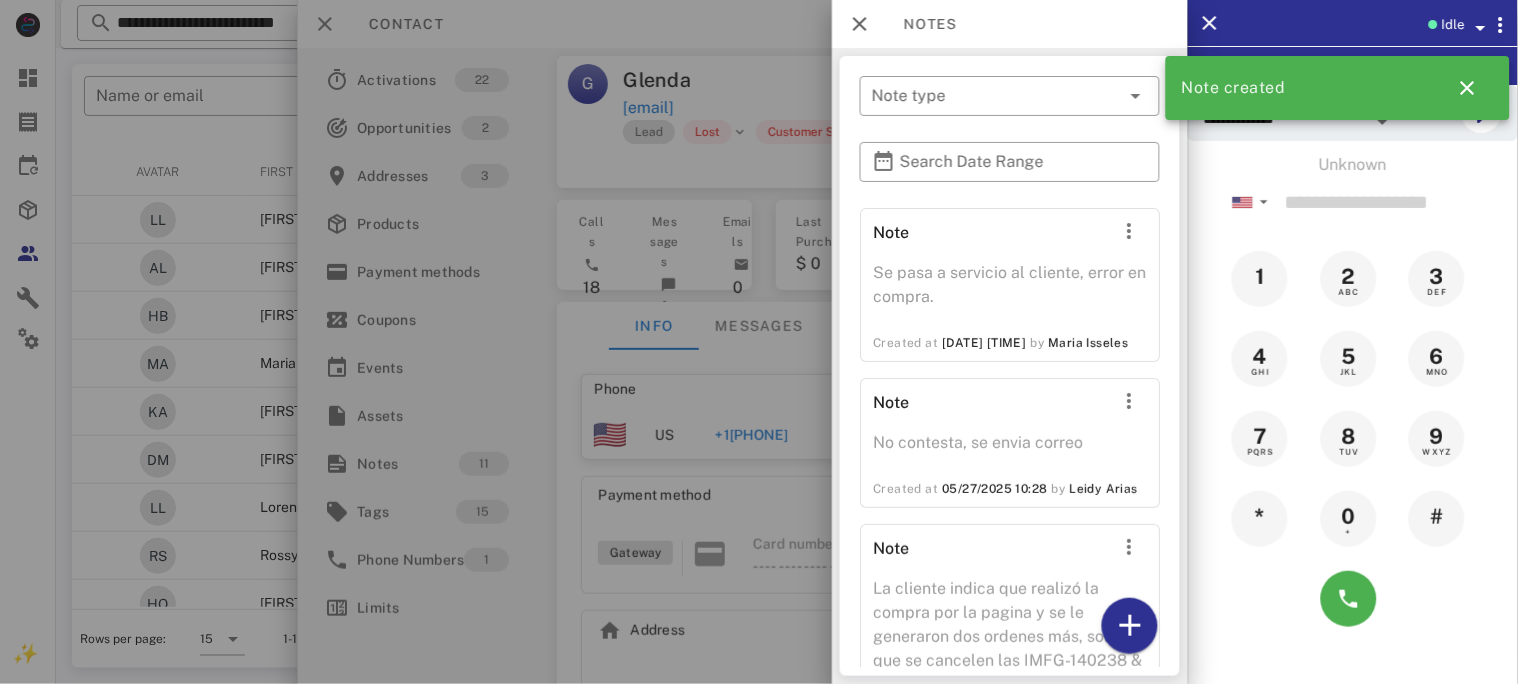 click at bounding box center (759, 342) 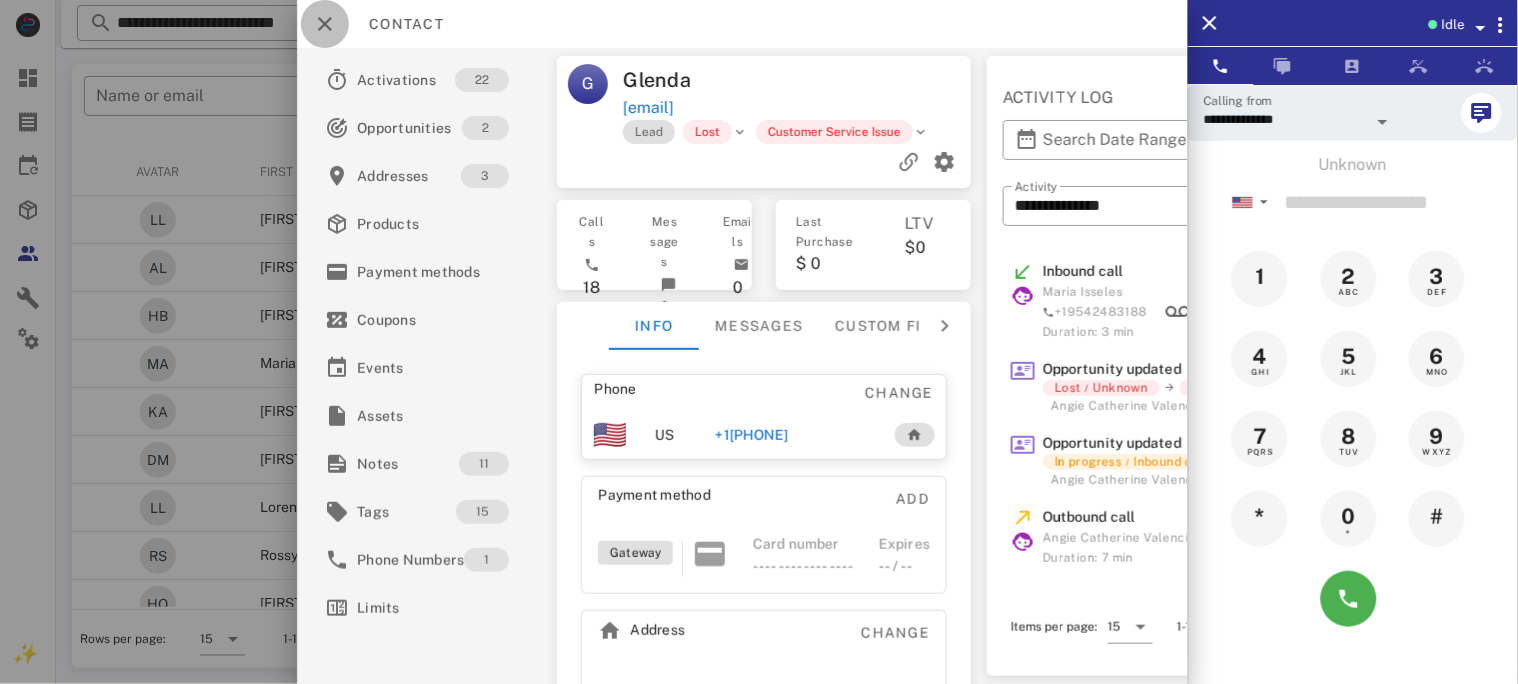 click at bounding box center (325, 24) 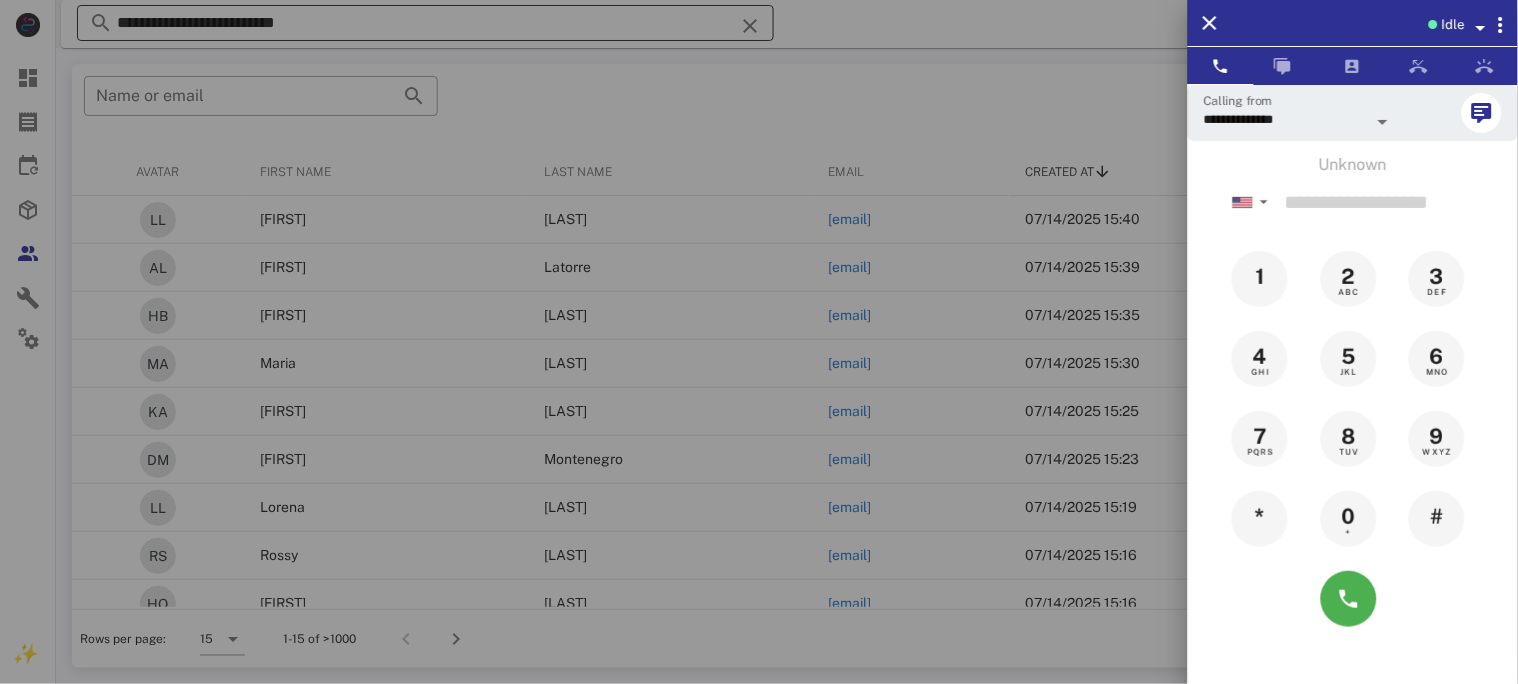drag, startPoint x: 318, startPoint y: 19, endPoint x: 349, endPoint y: 17, distance: 31.06445 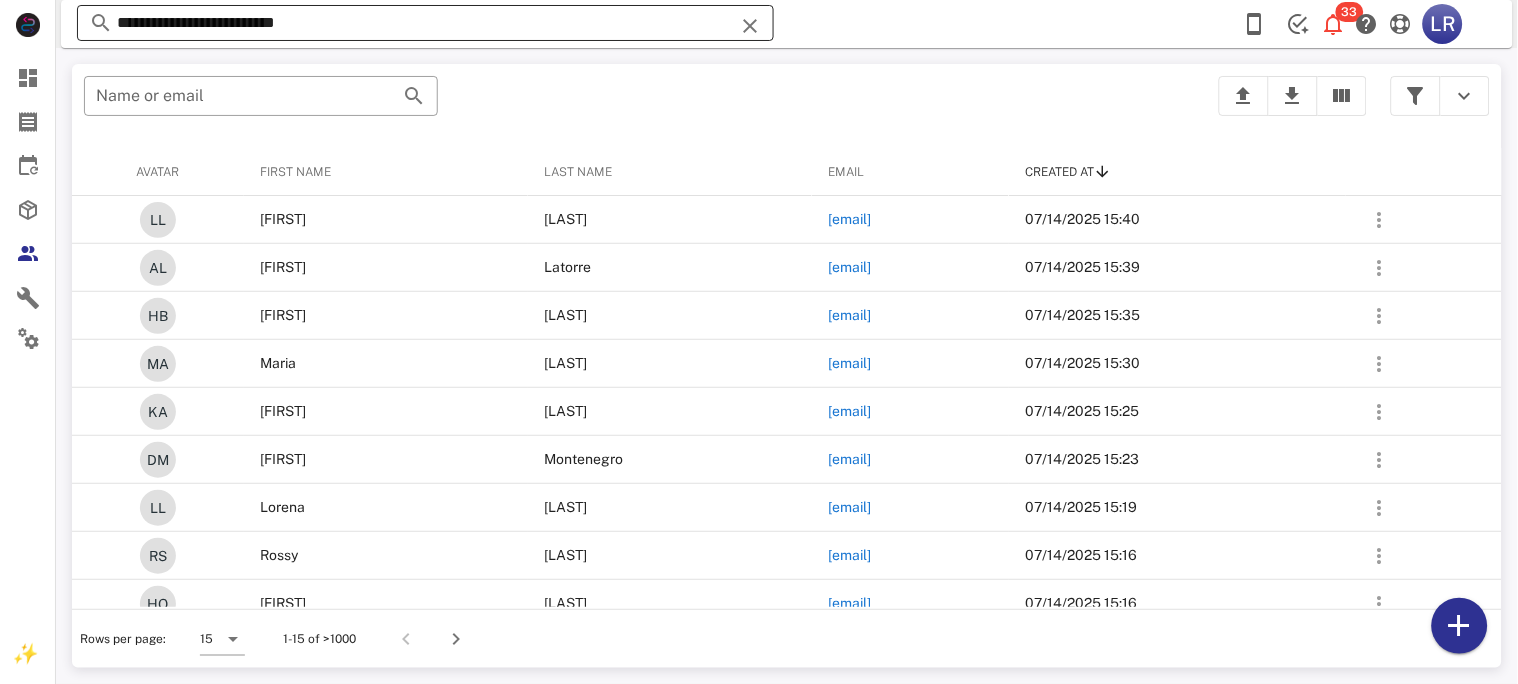 click at bounding box center [750, 26] 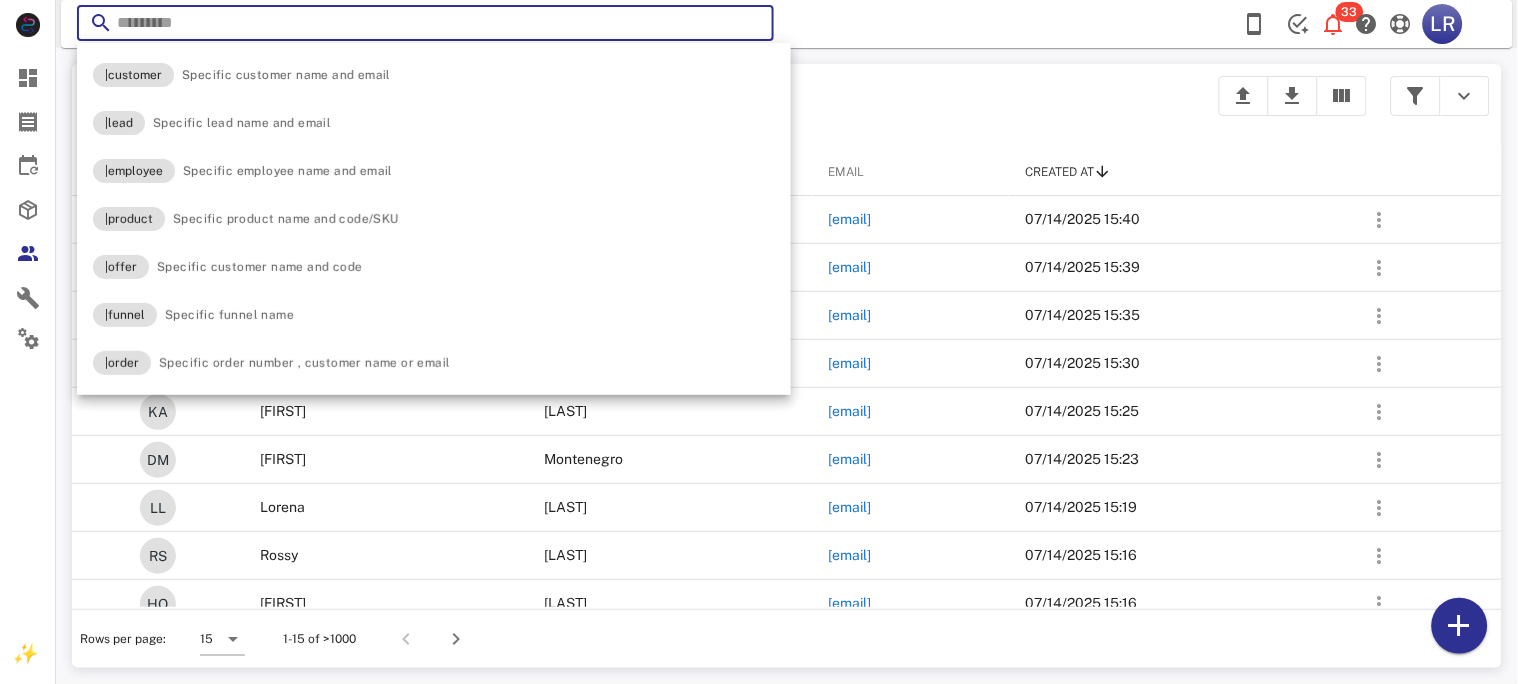 click at bounding box center (750, 26) 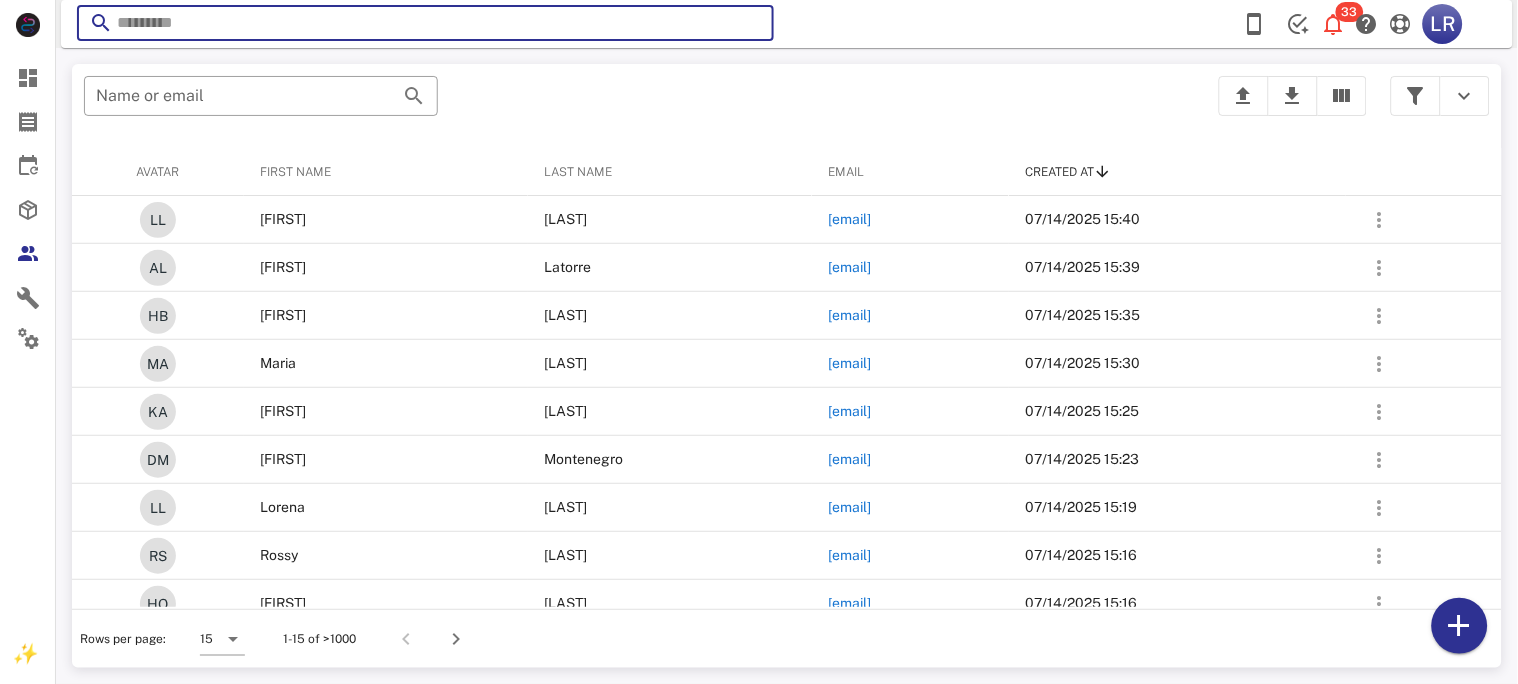 paste on "**********" 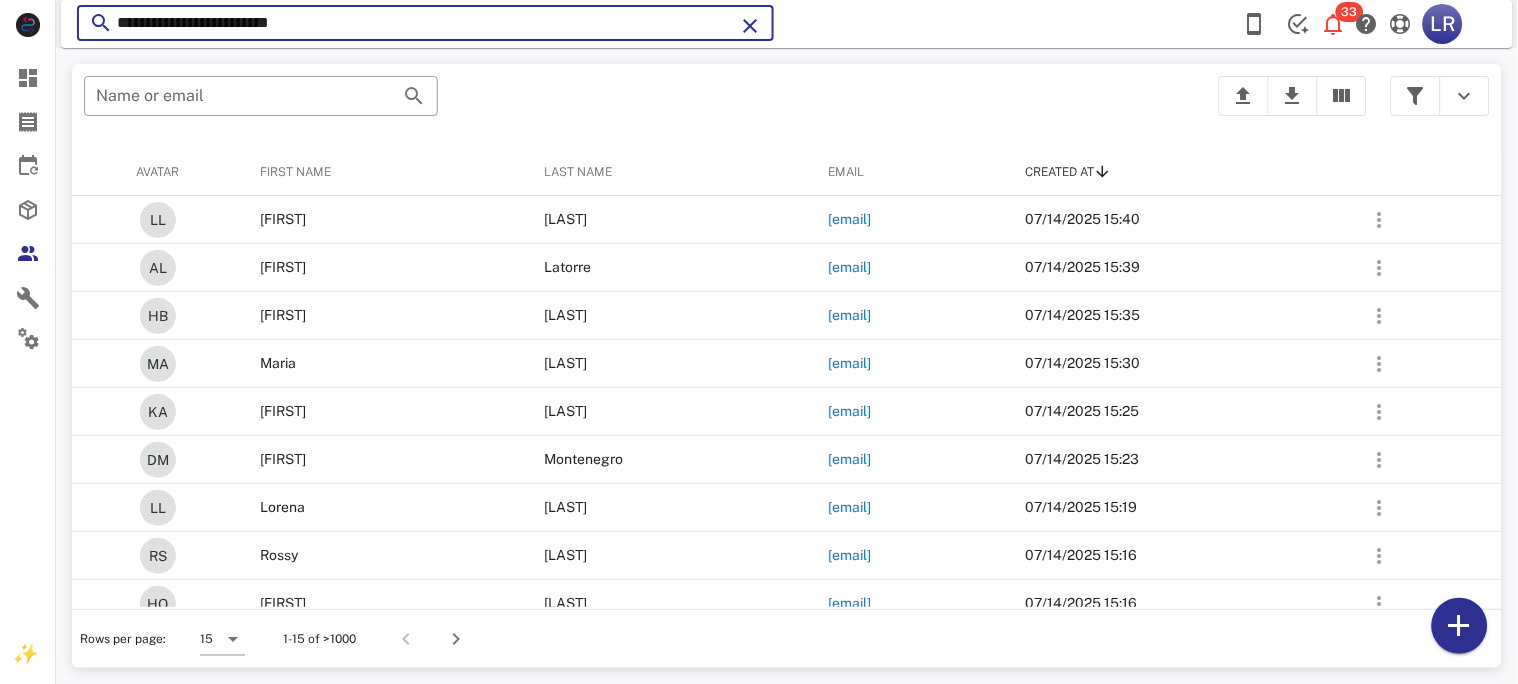 type on "**********" 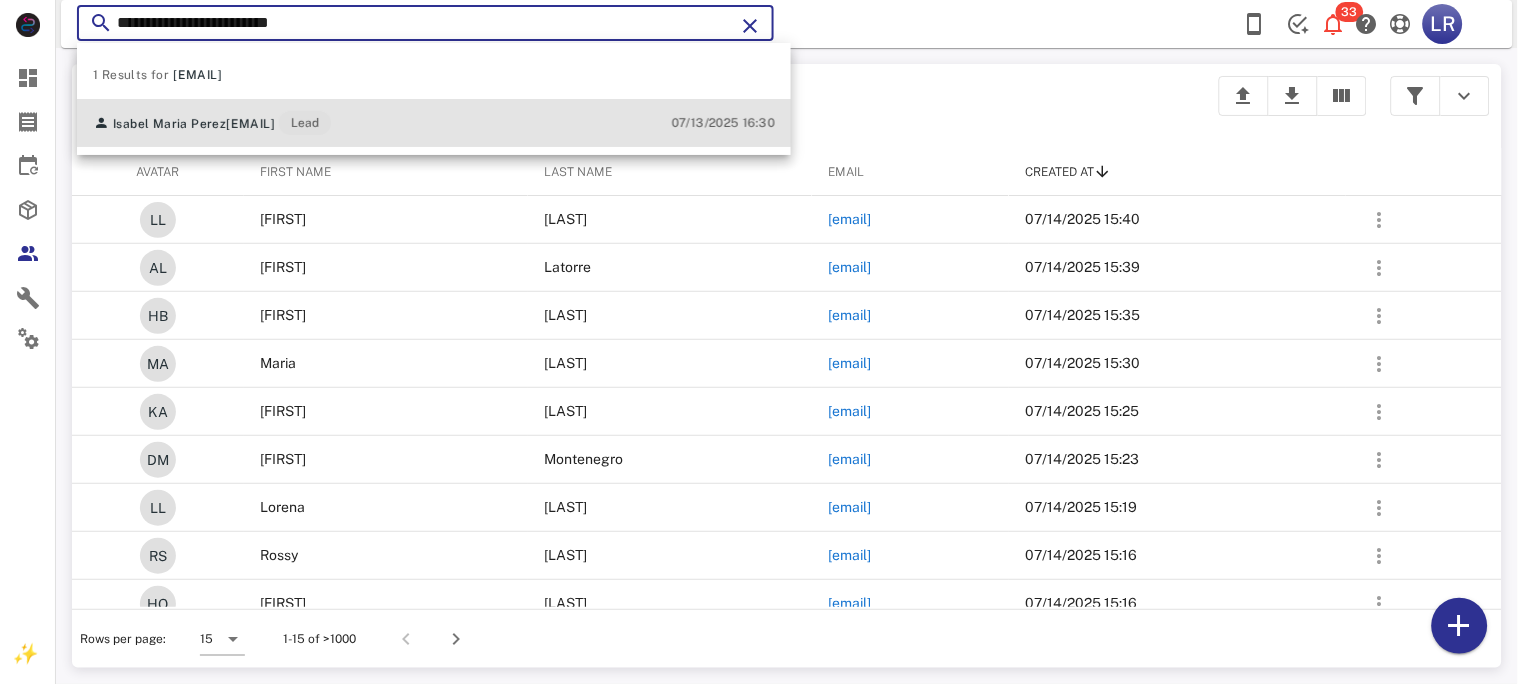 click on "[EMAIL]" at bounding box center (250, 124) 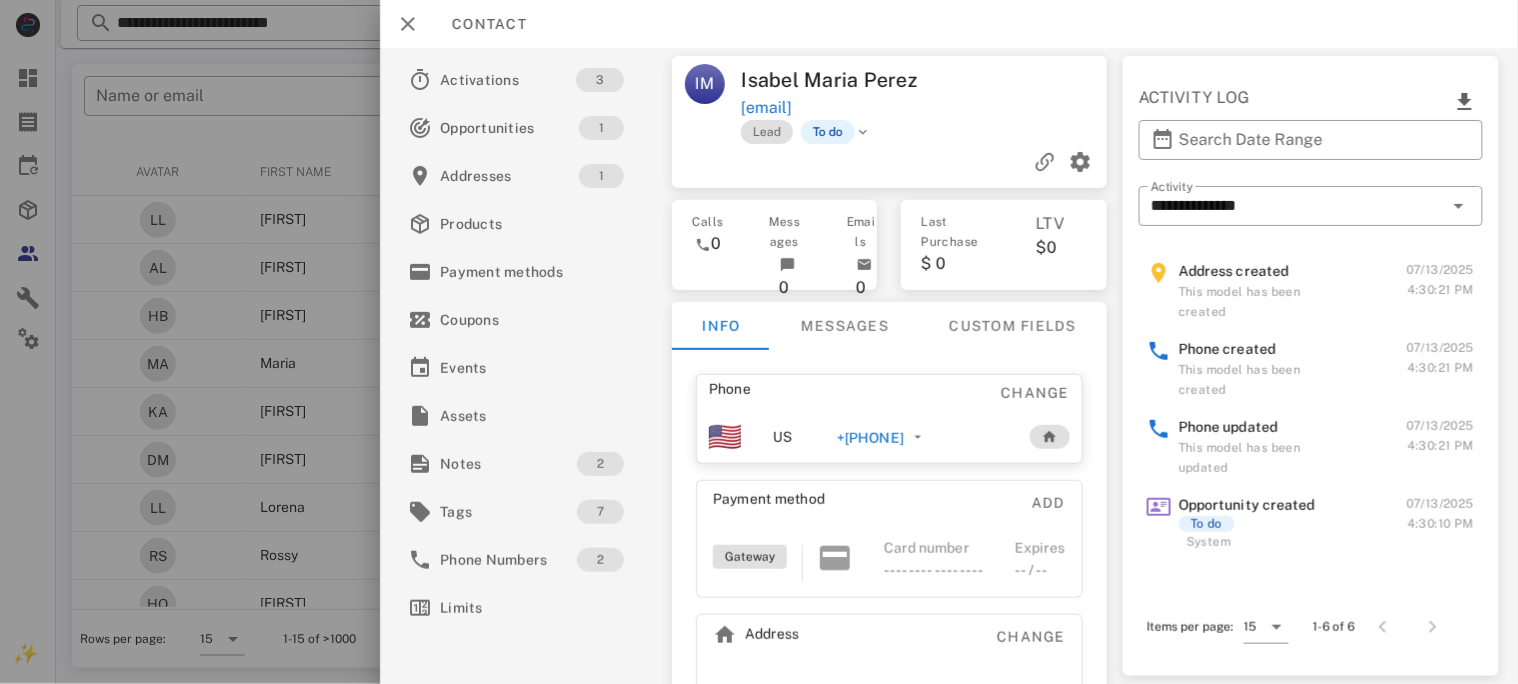 click on "+[PHONE]" at bounding box center (869, 438) 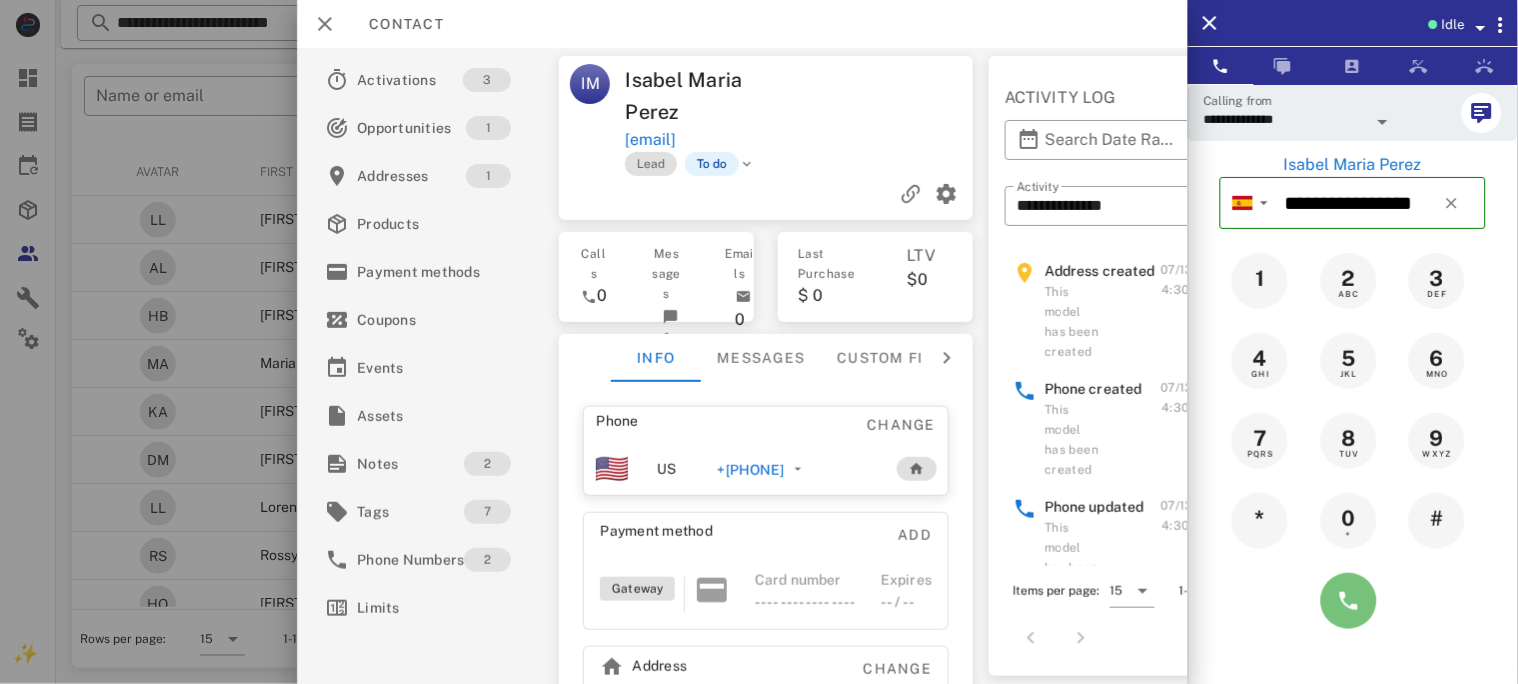 click at bounding box center [1349, 601] 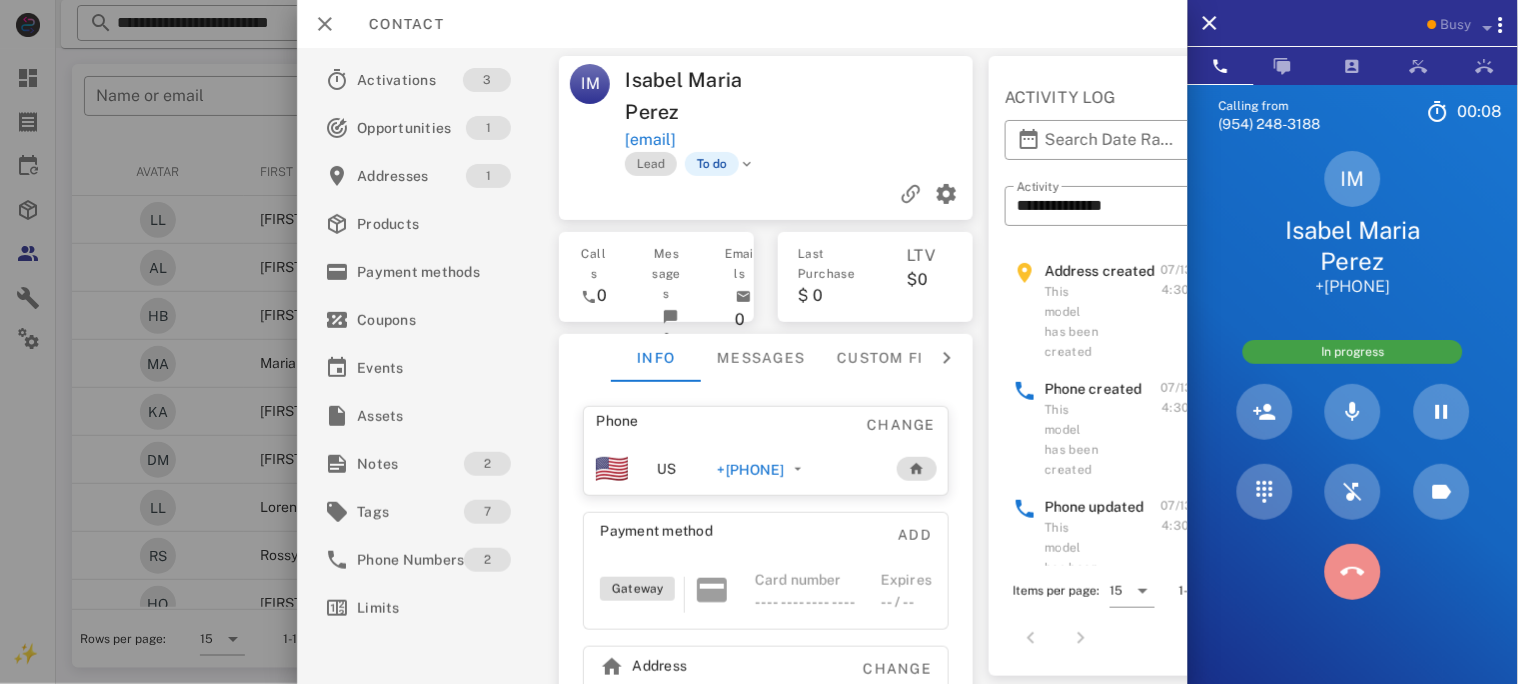 click at bounding box center [1353, 572] 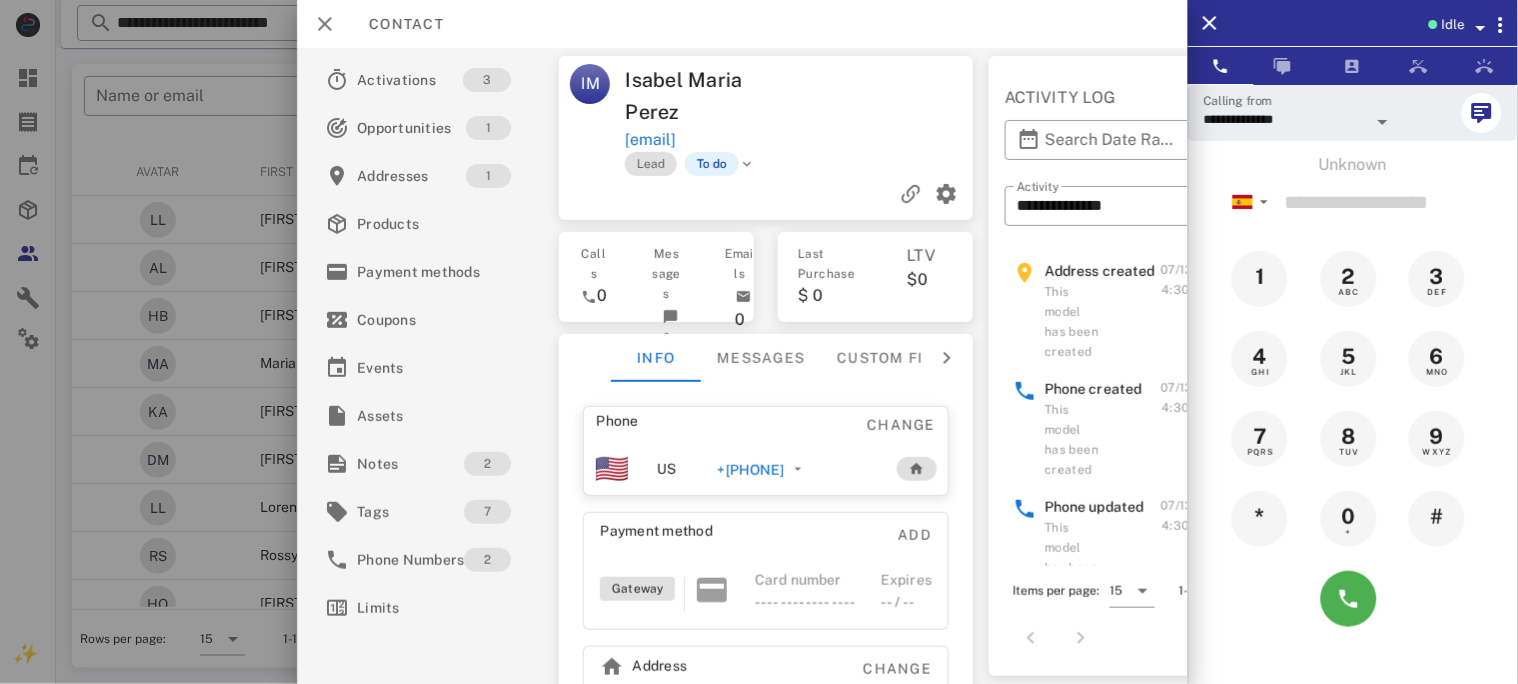 click on "+[PHONE]" at bounding box center (750, 470) 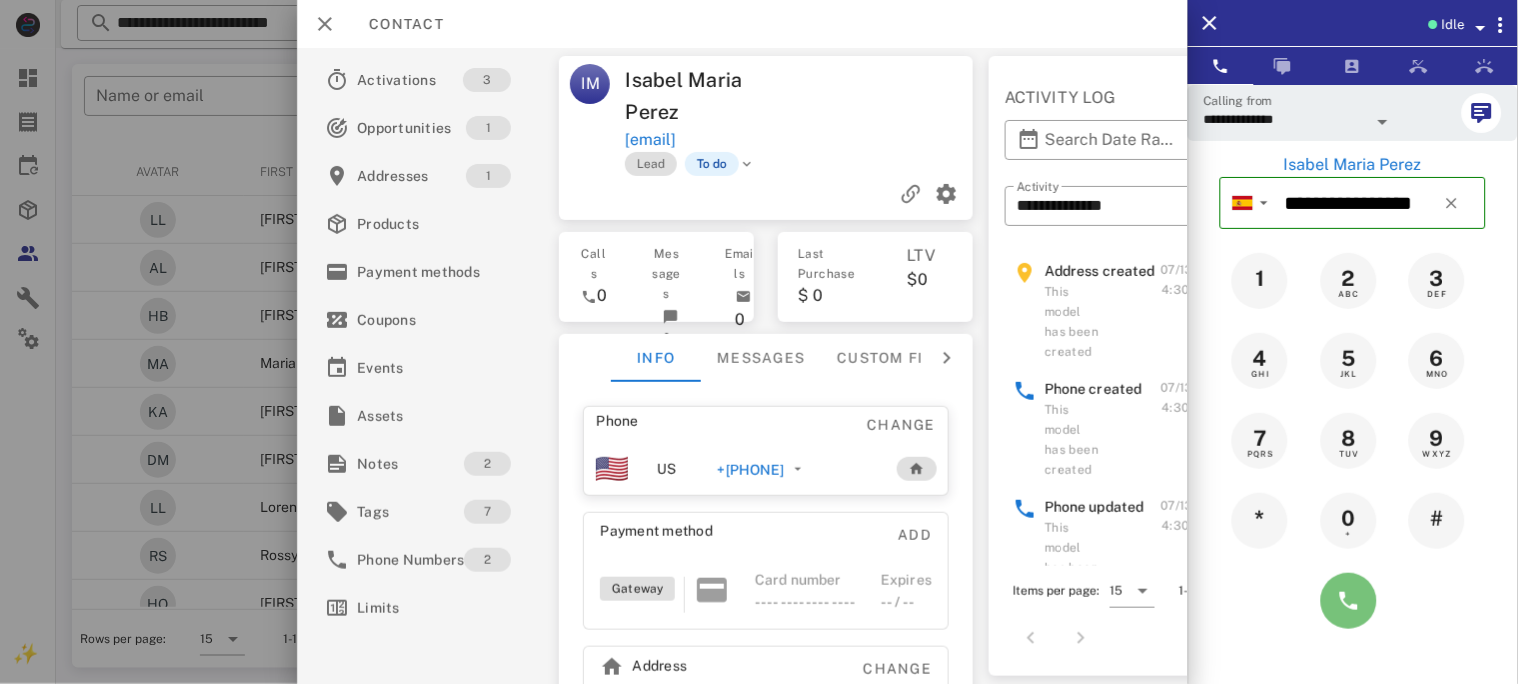 click at bounding box center (1349, 601) 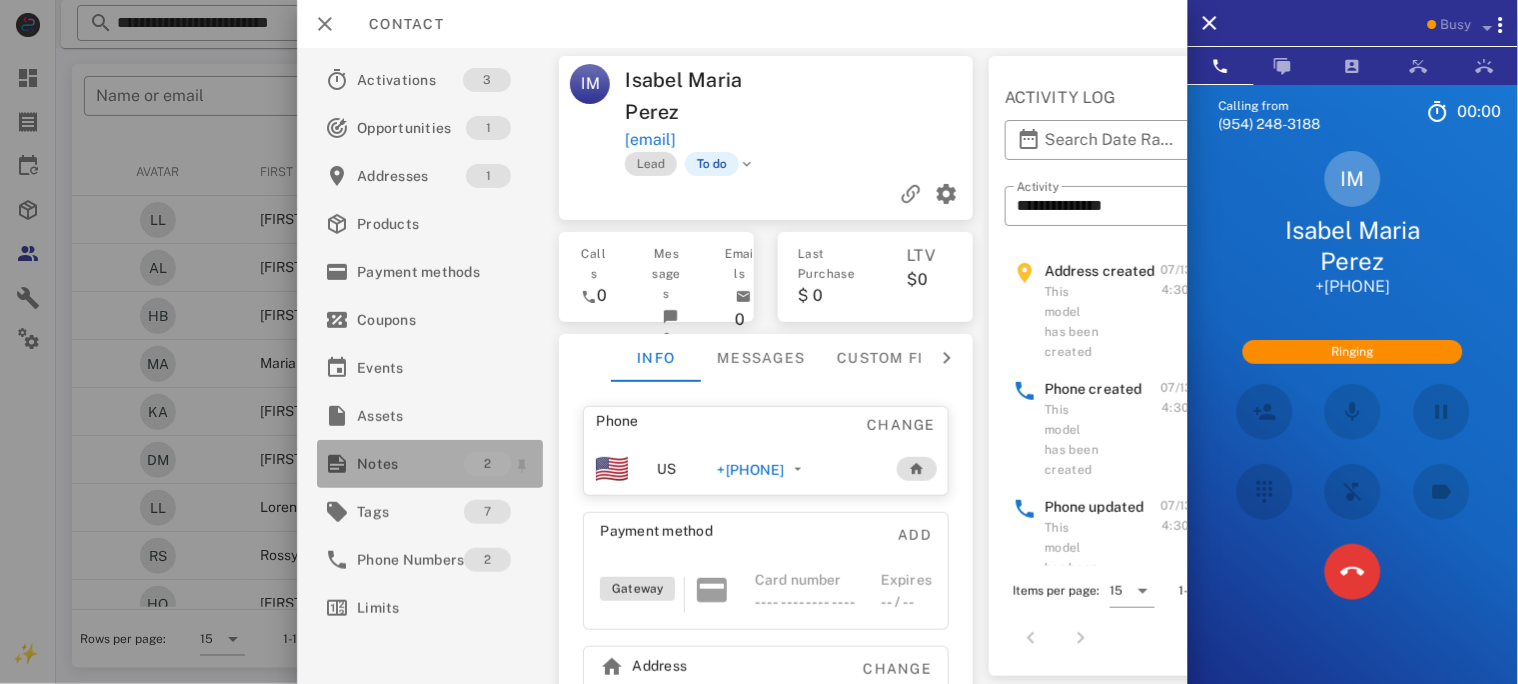 click on "Notes" at bounding box center (410, 464) 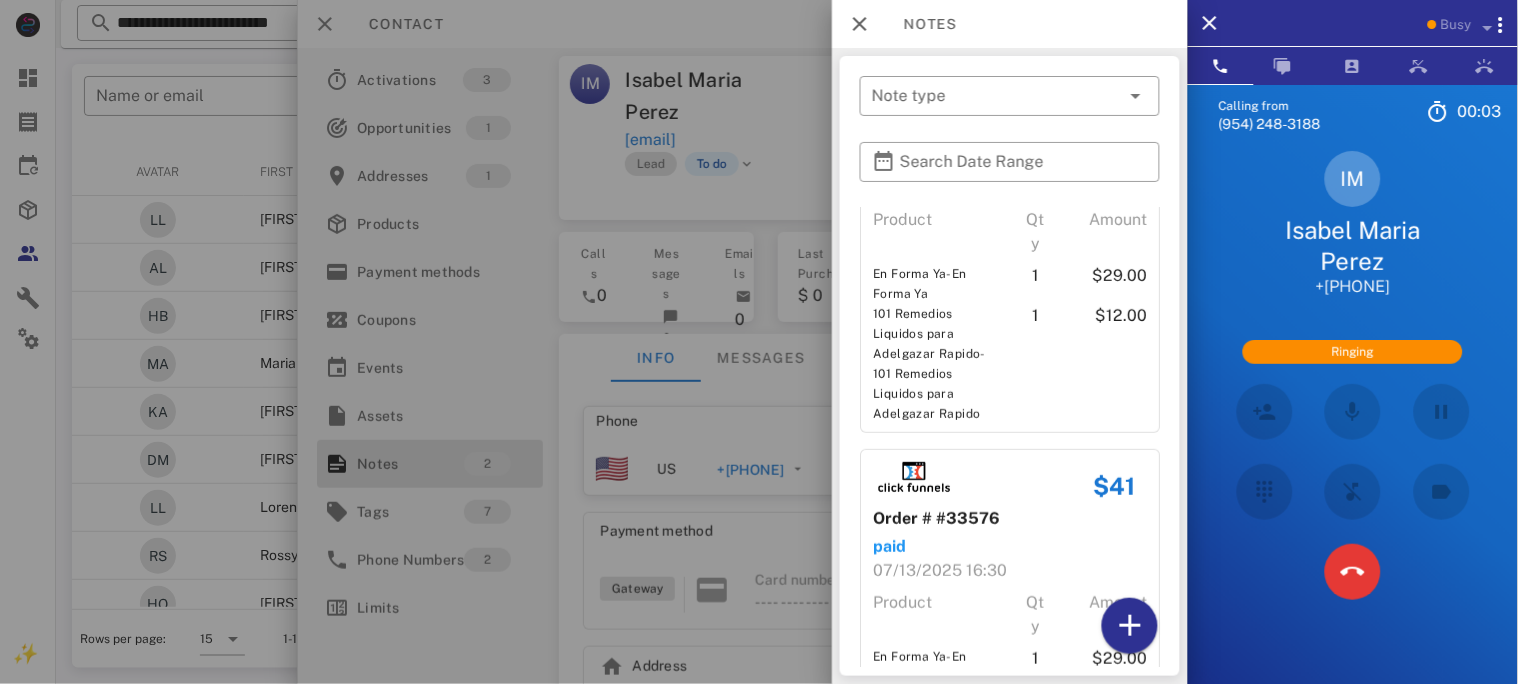 scroll, scrollTop: 315, scrollLeft: 0, axis: vertical 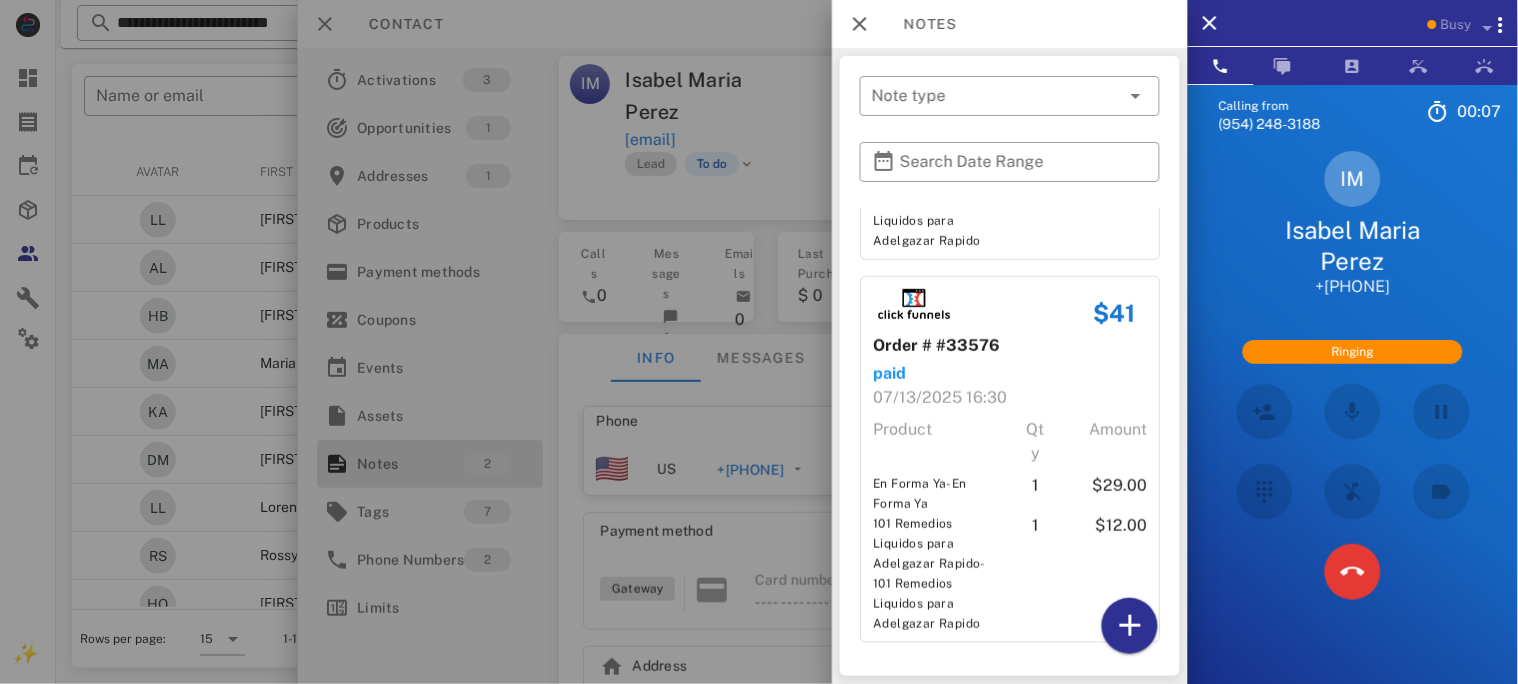 click at bounding box center (759, 342) 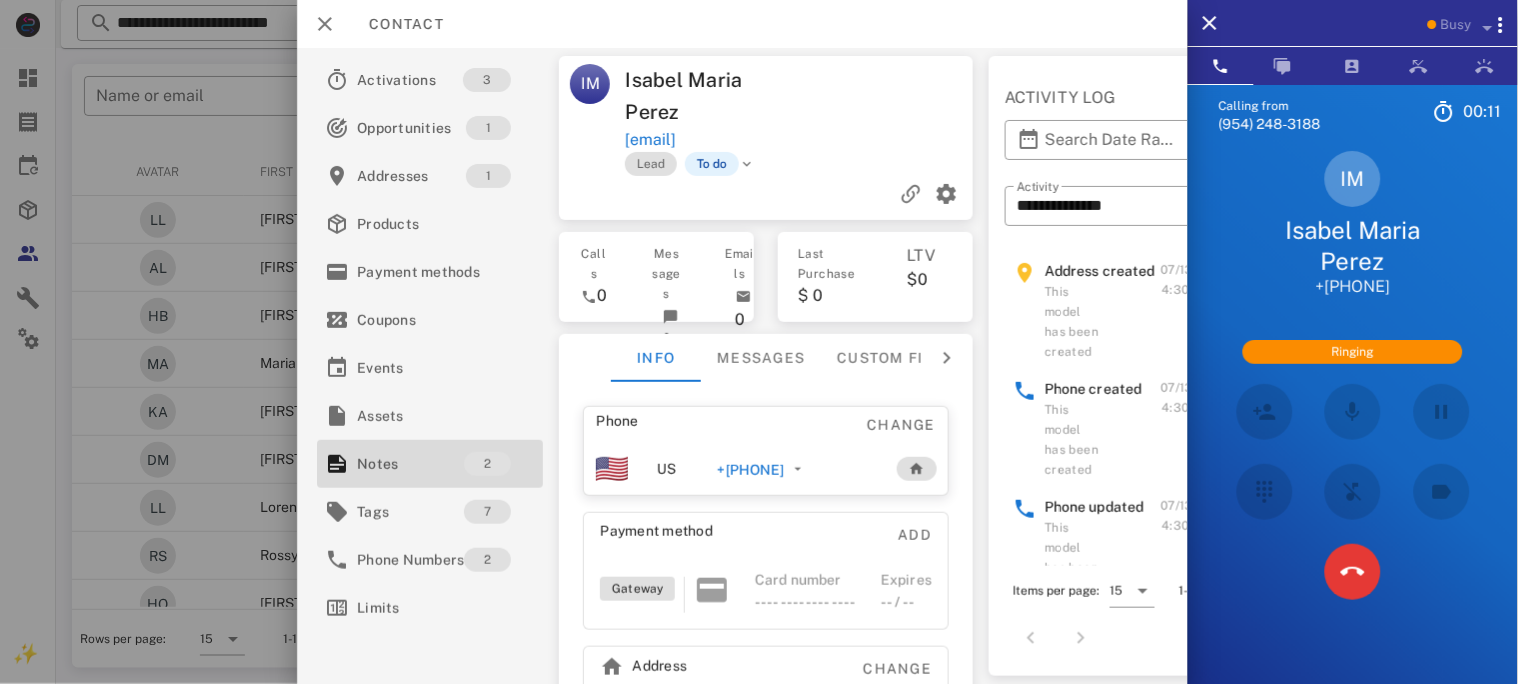 drag, startPoint x: 846, startPoint y: 140, endPoint x: 625, endPoint y: 142, distance: 221.00905 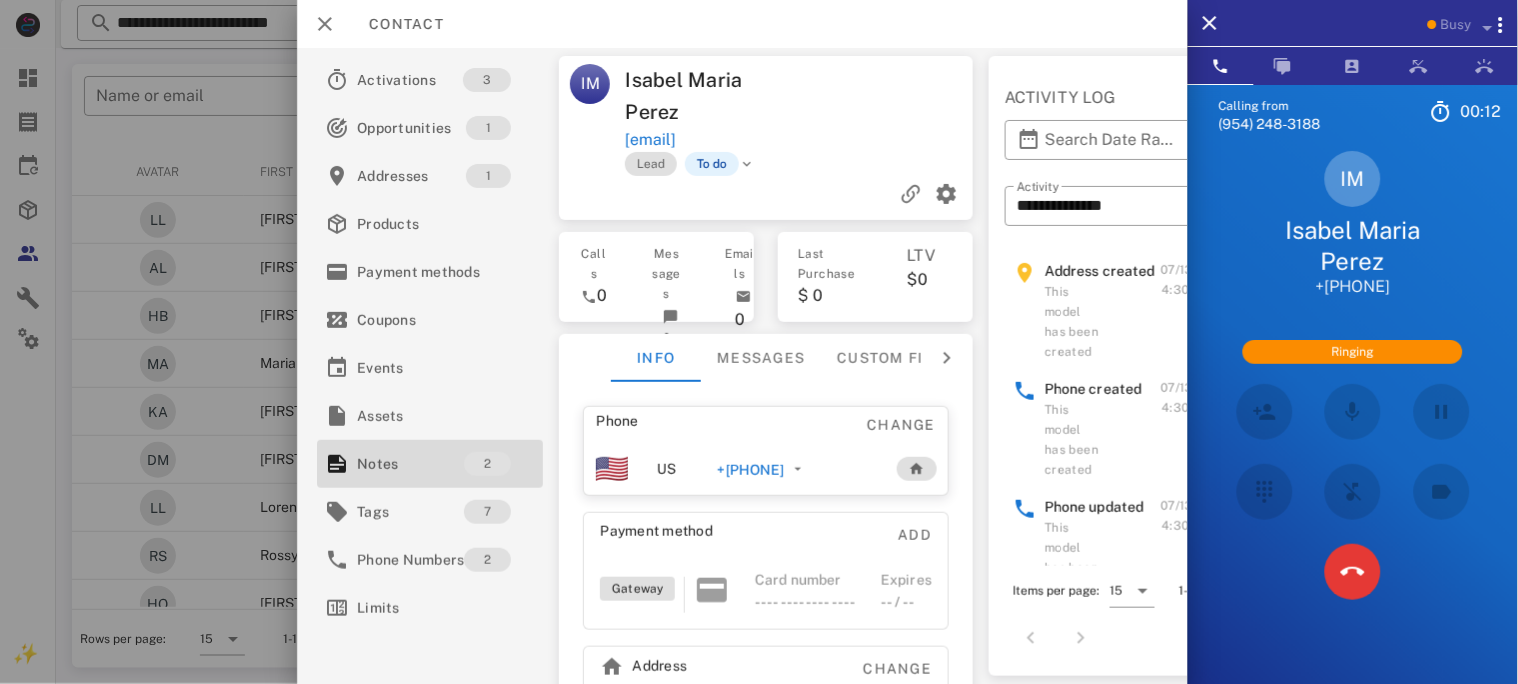 click on "[FIRST] [LAST]  [EMAIL]" at bounding box center (800, 108) 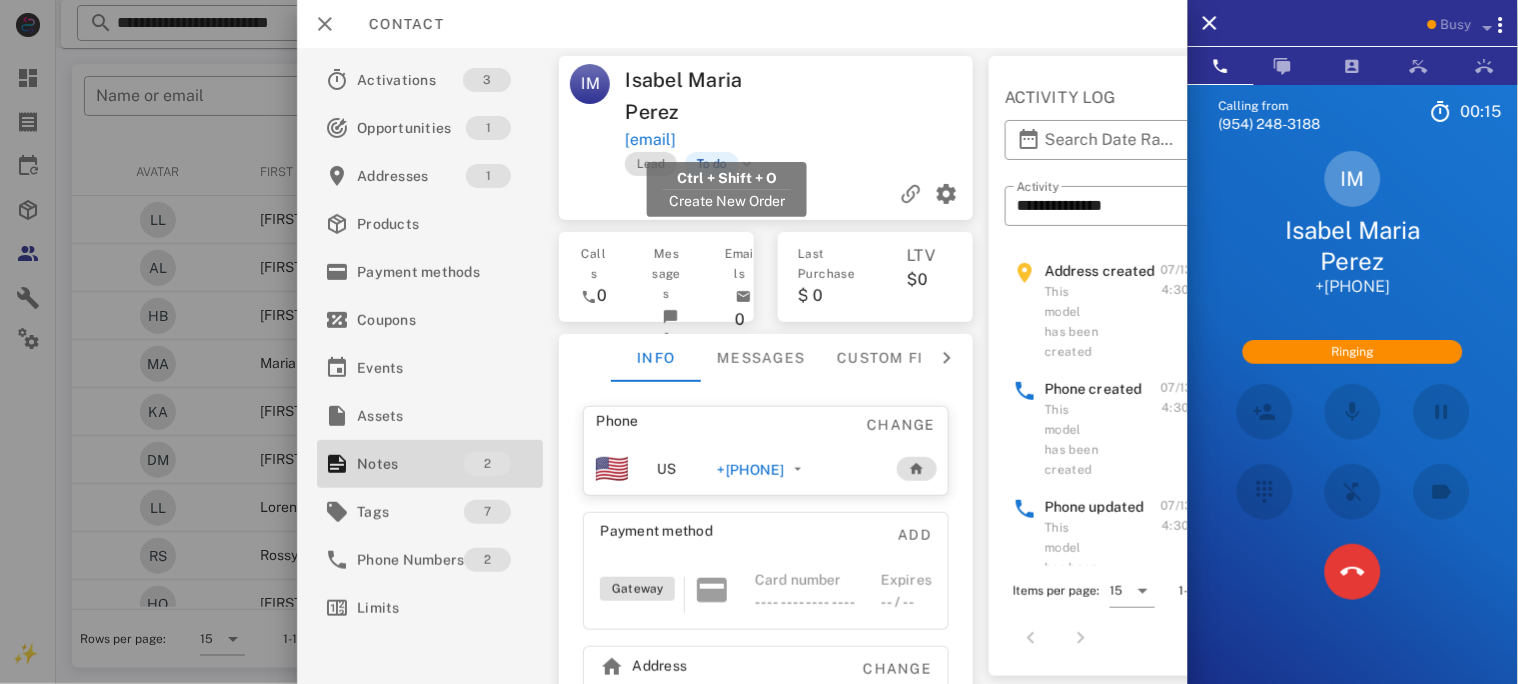 drag, startPoint x: 844, startPoint y: 142, endPoint x: 626, endPoint y: 134, distance: 218.14674 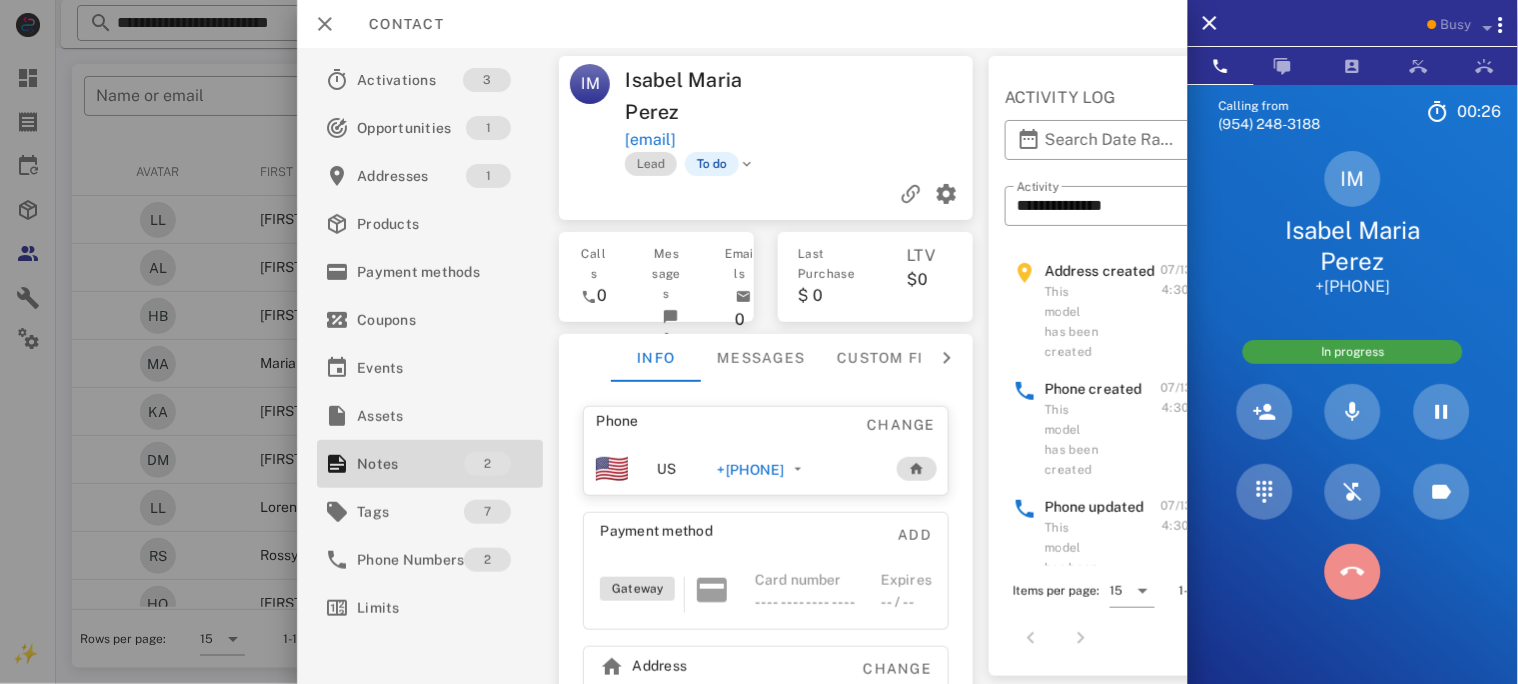 click at bounding box center [1352, 572] 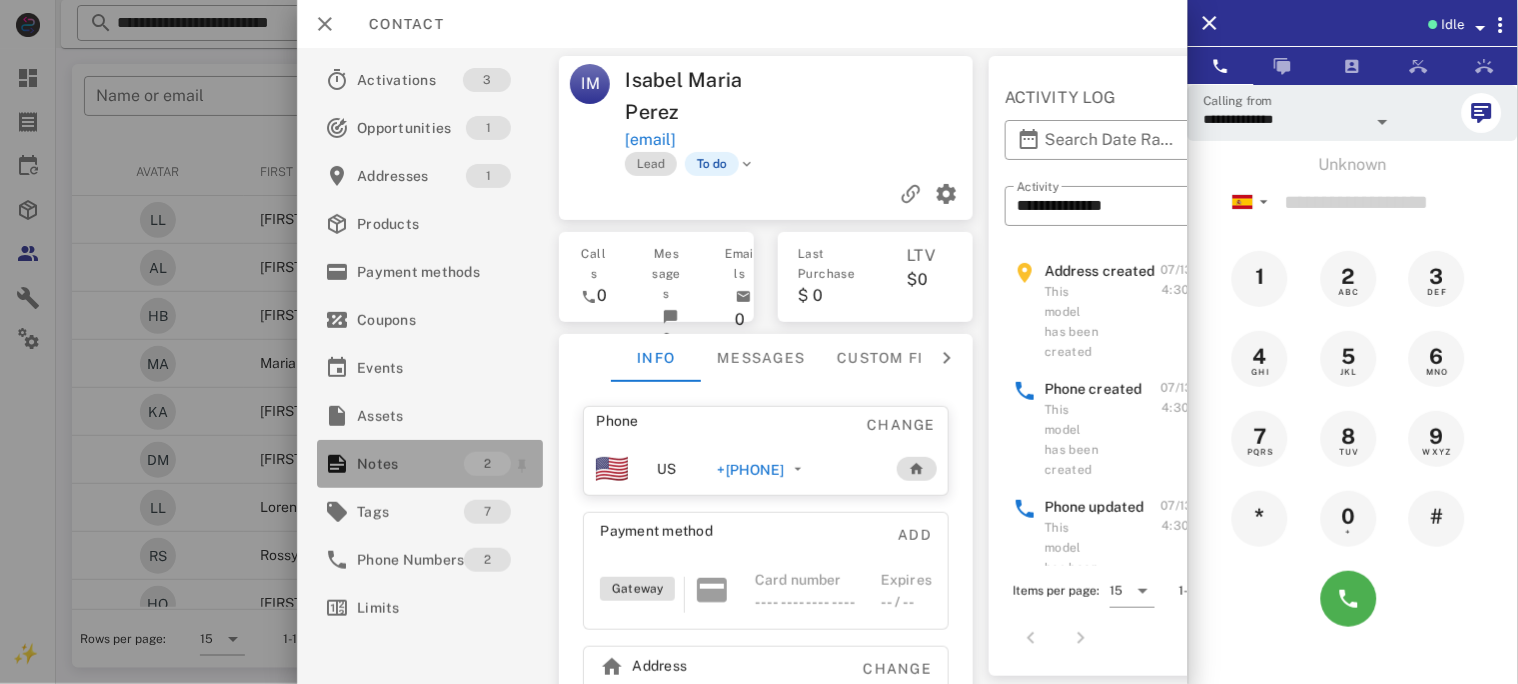 click on "Notes" at bounding box center [410, 464] 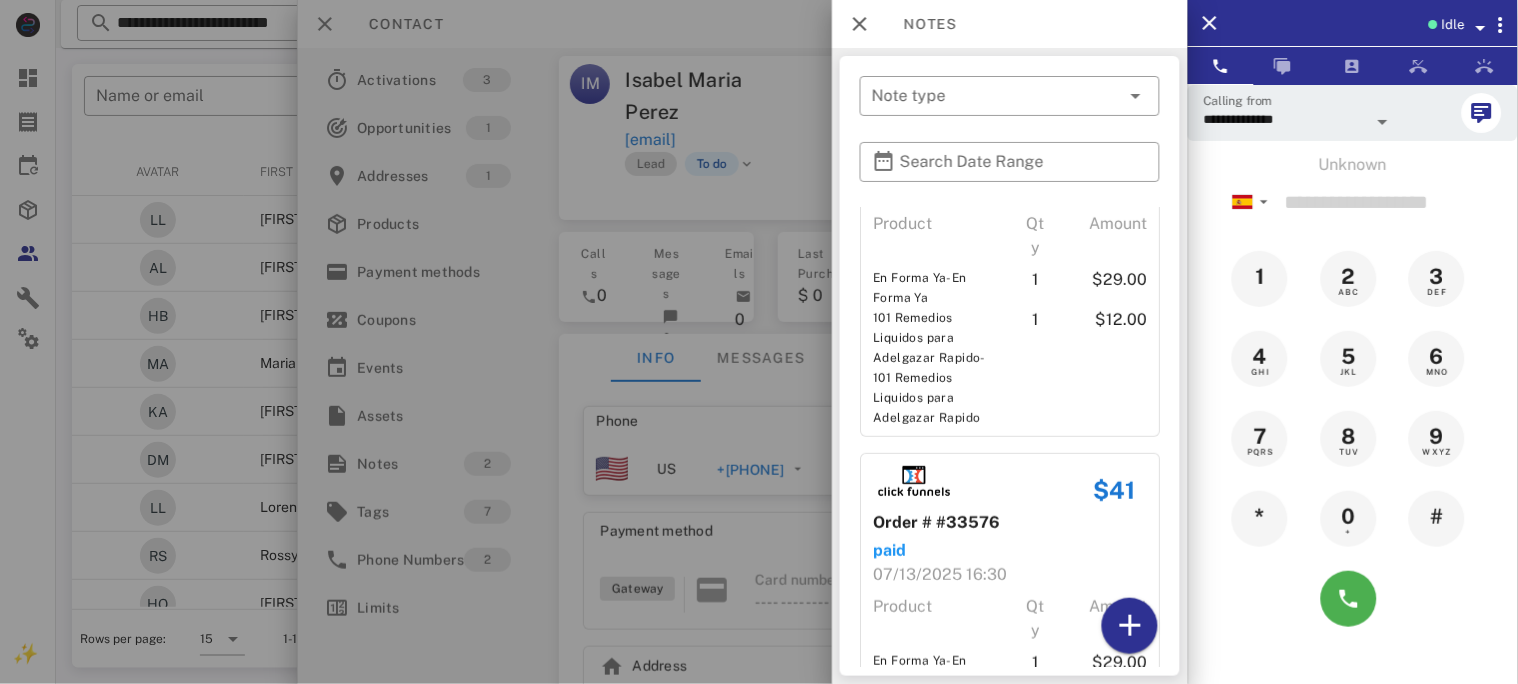 scroll, scrollTop: 315, scrollLeft: 0, axis: vertical 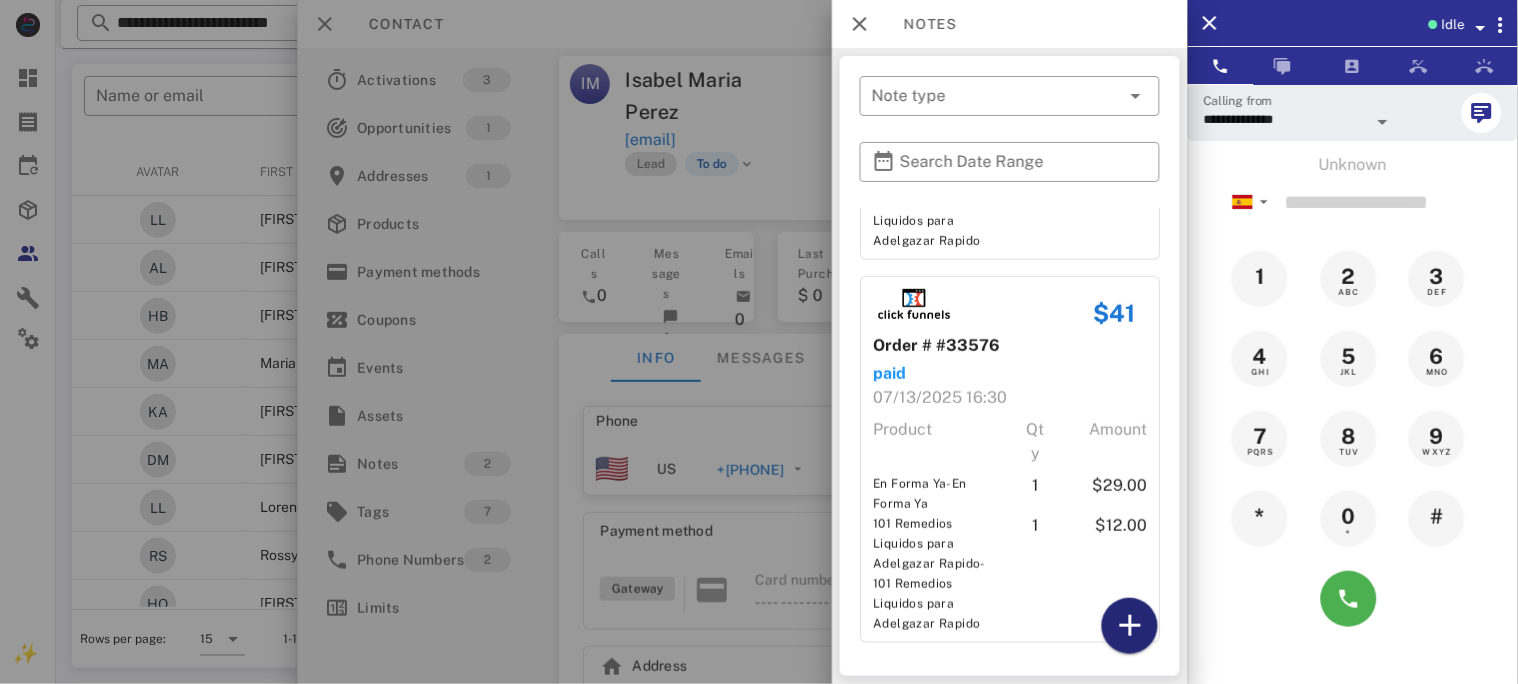 click at bounding box center (1130, 626) 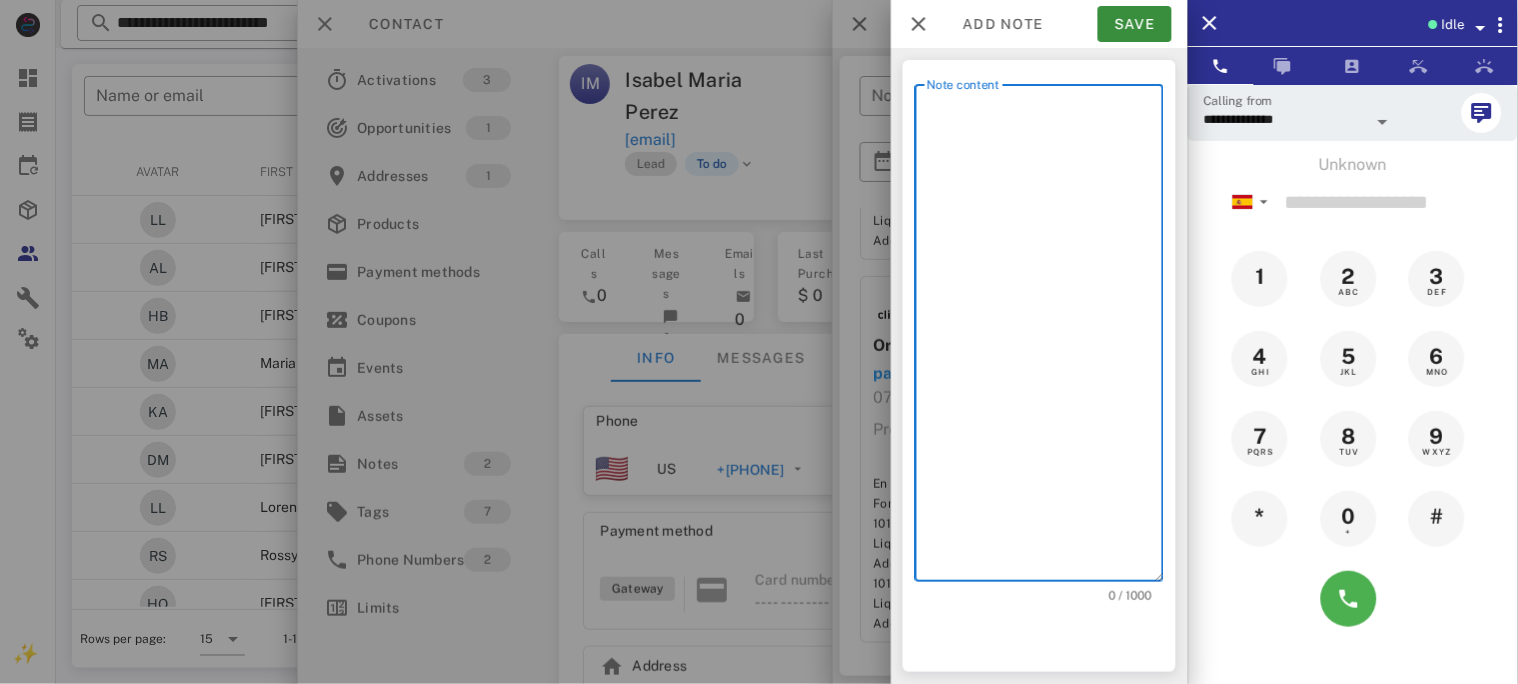 click on "Note content" at bounding box center (1045, 338) 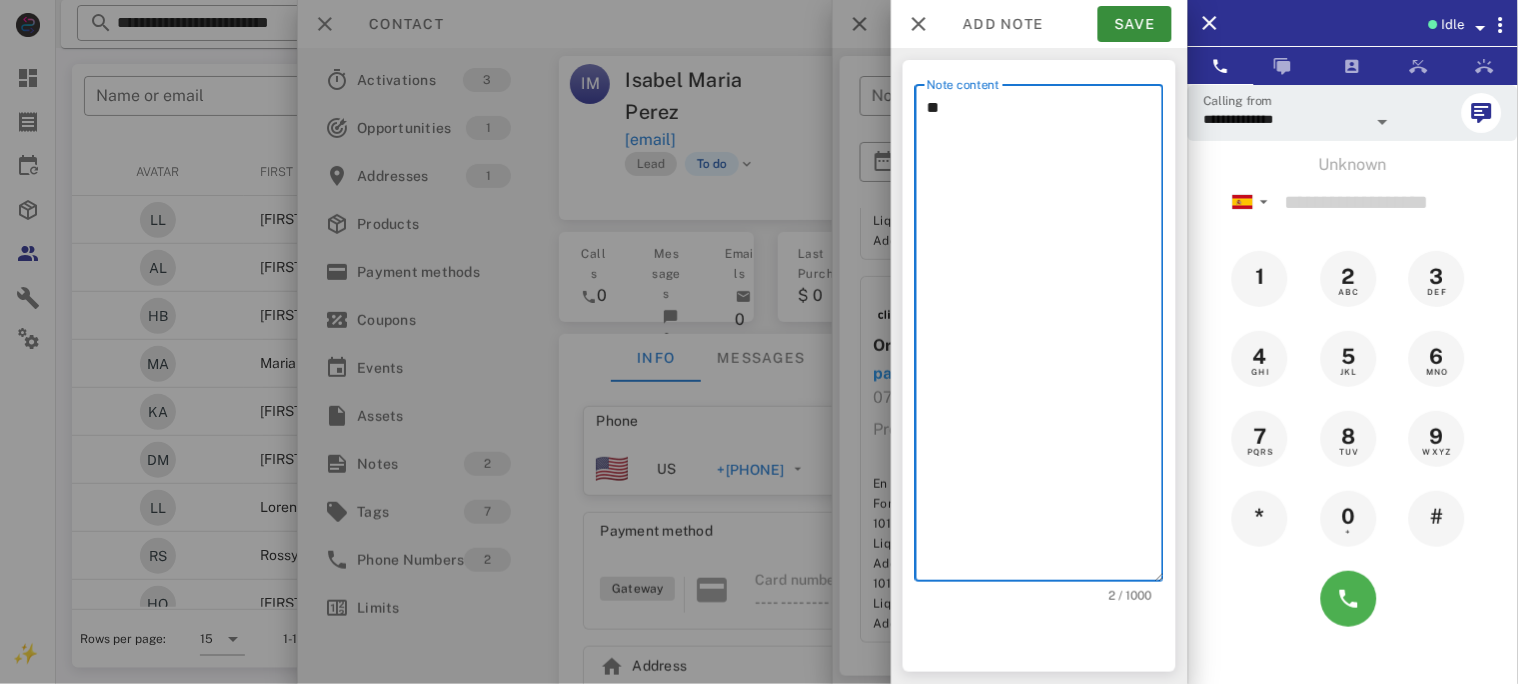 type on "*" 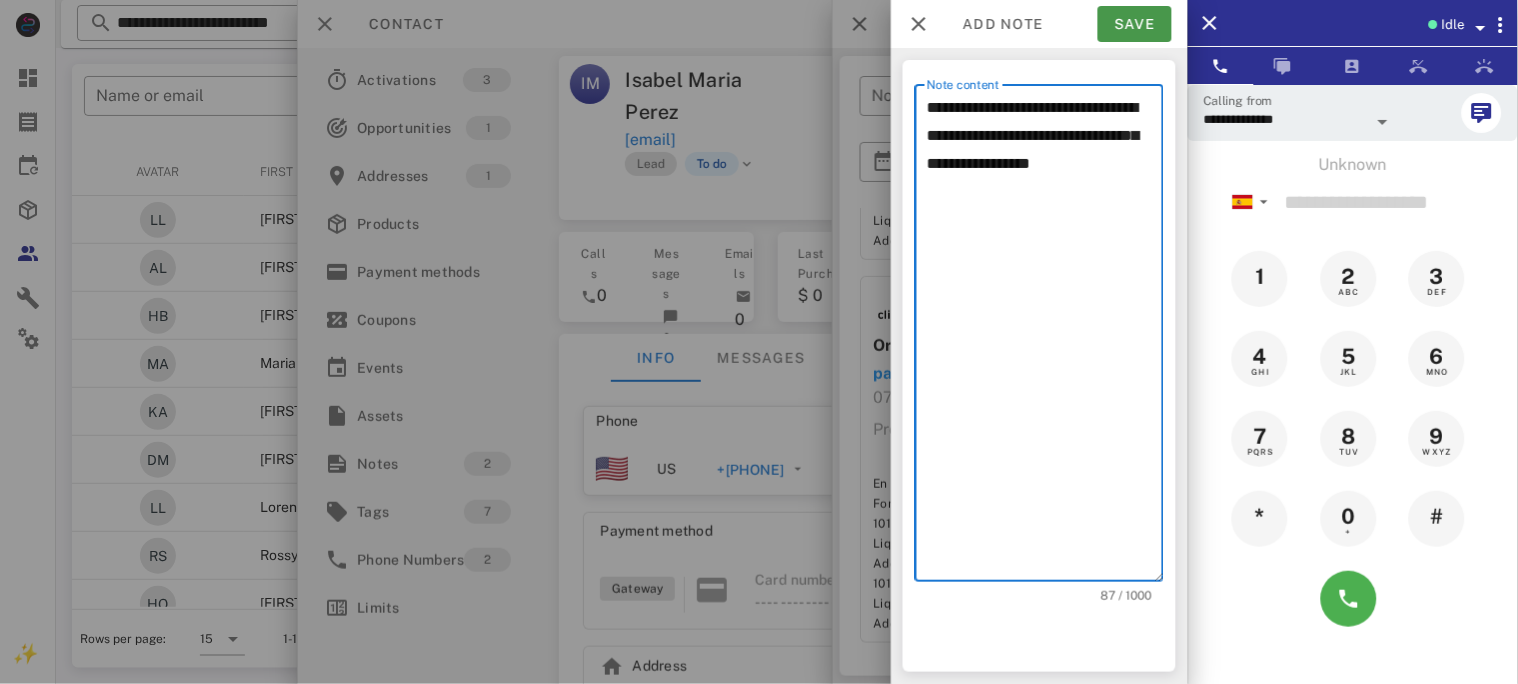 type on "**********" 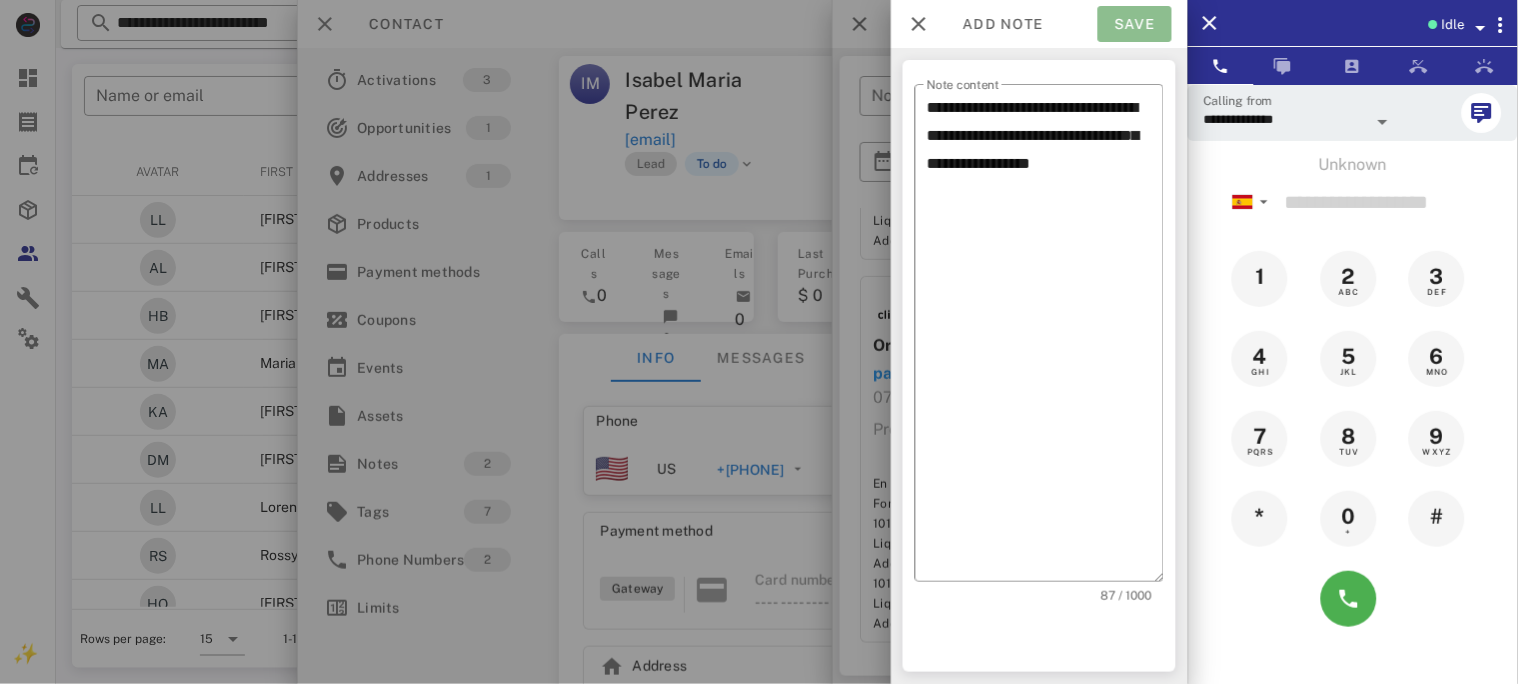 click on "Save" at bounding box center [1135, 24] 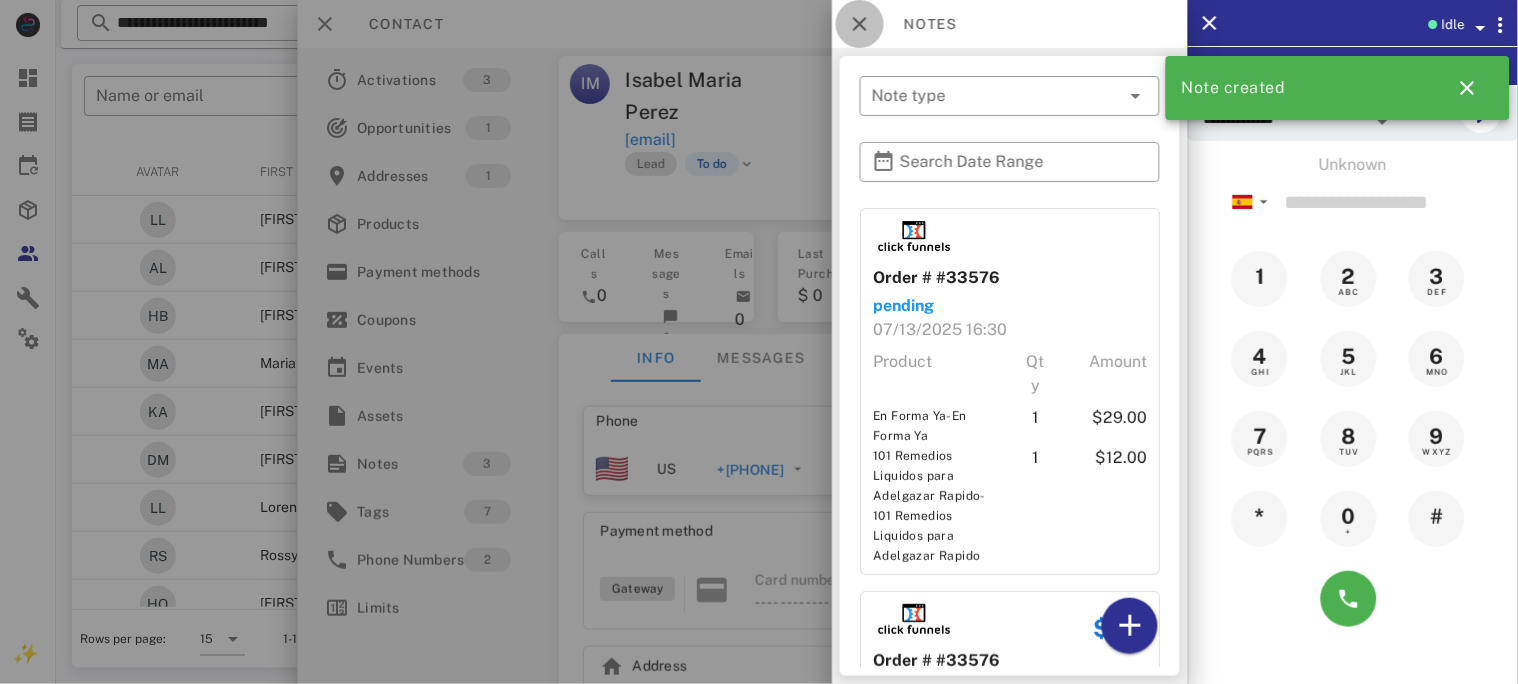 click at bounding box center [860, 24] 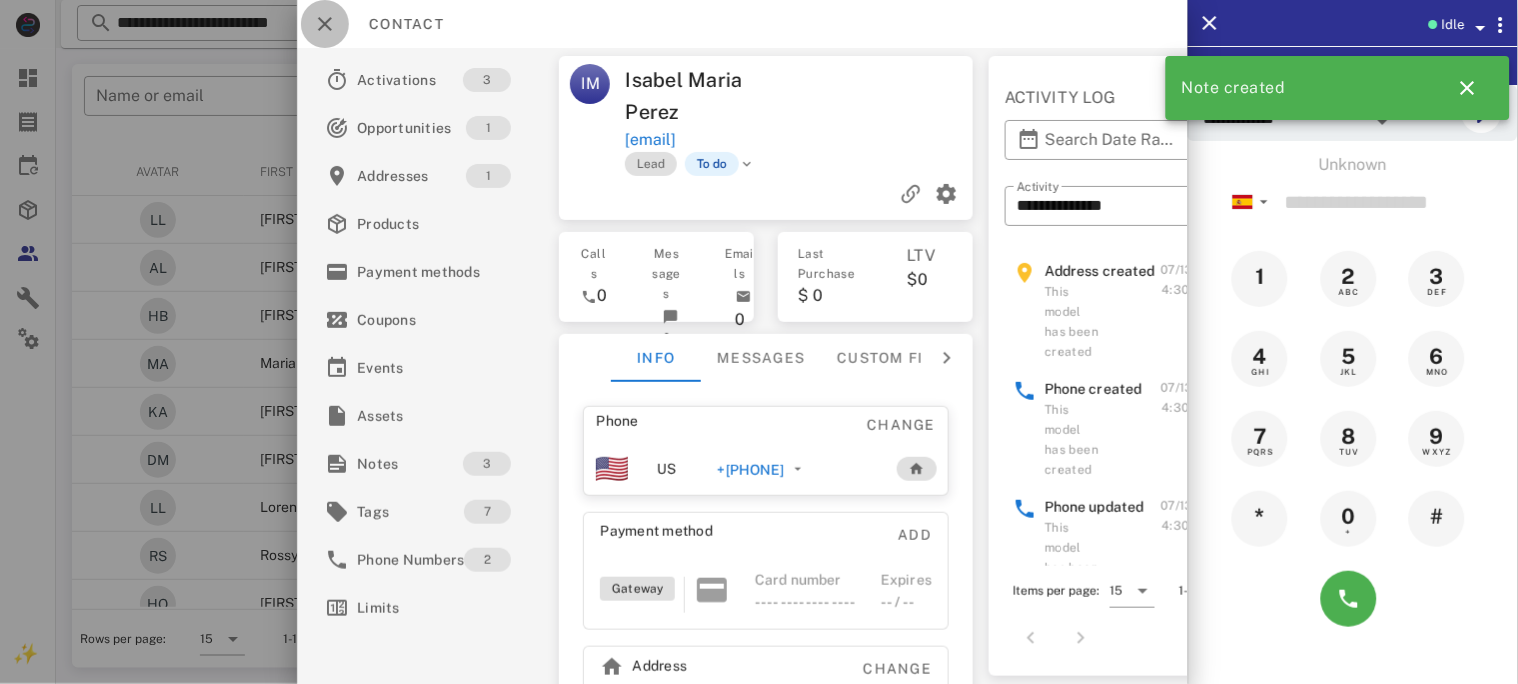 click at bounding box center (325, 24) 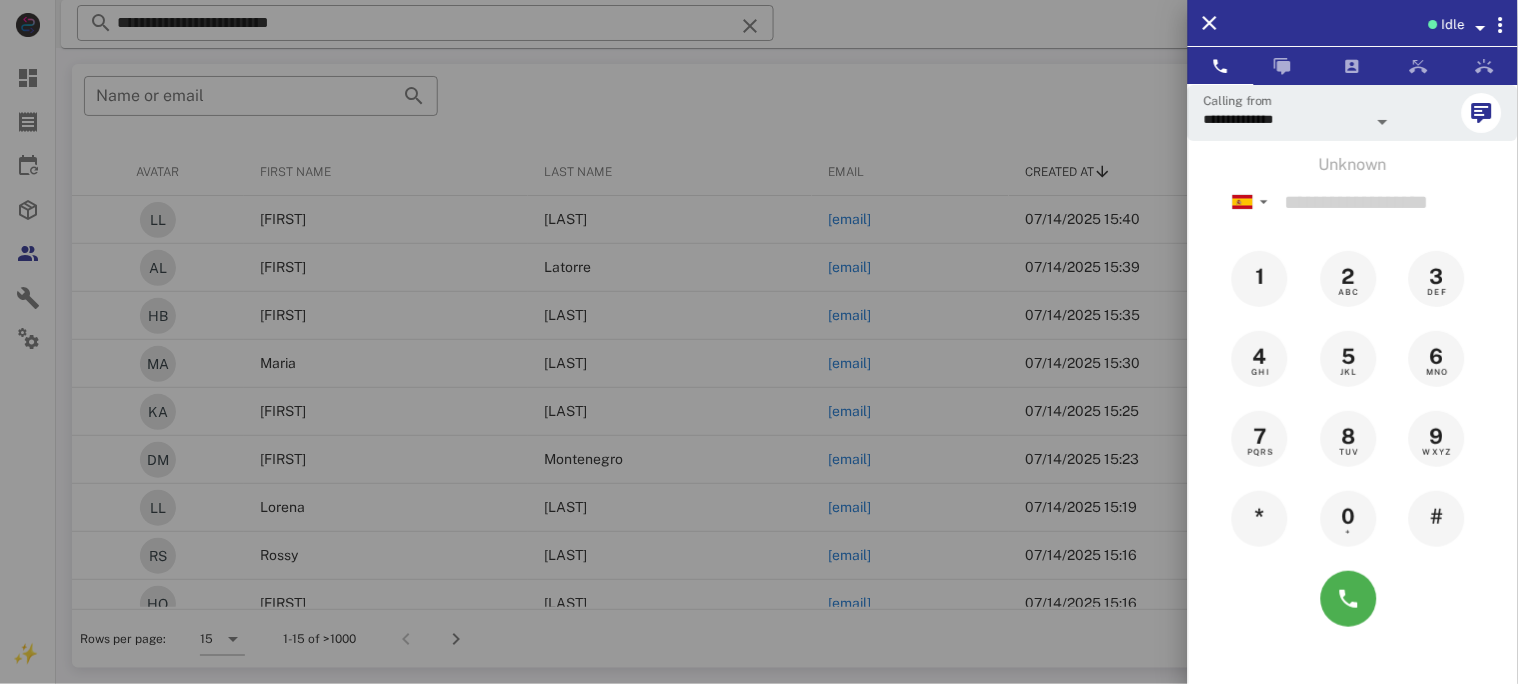 click at bounding box center [759, 342] 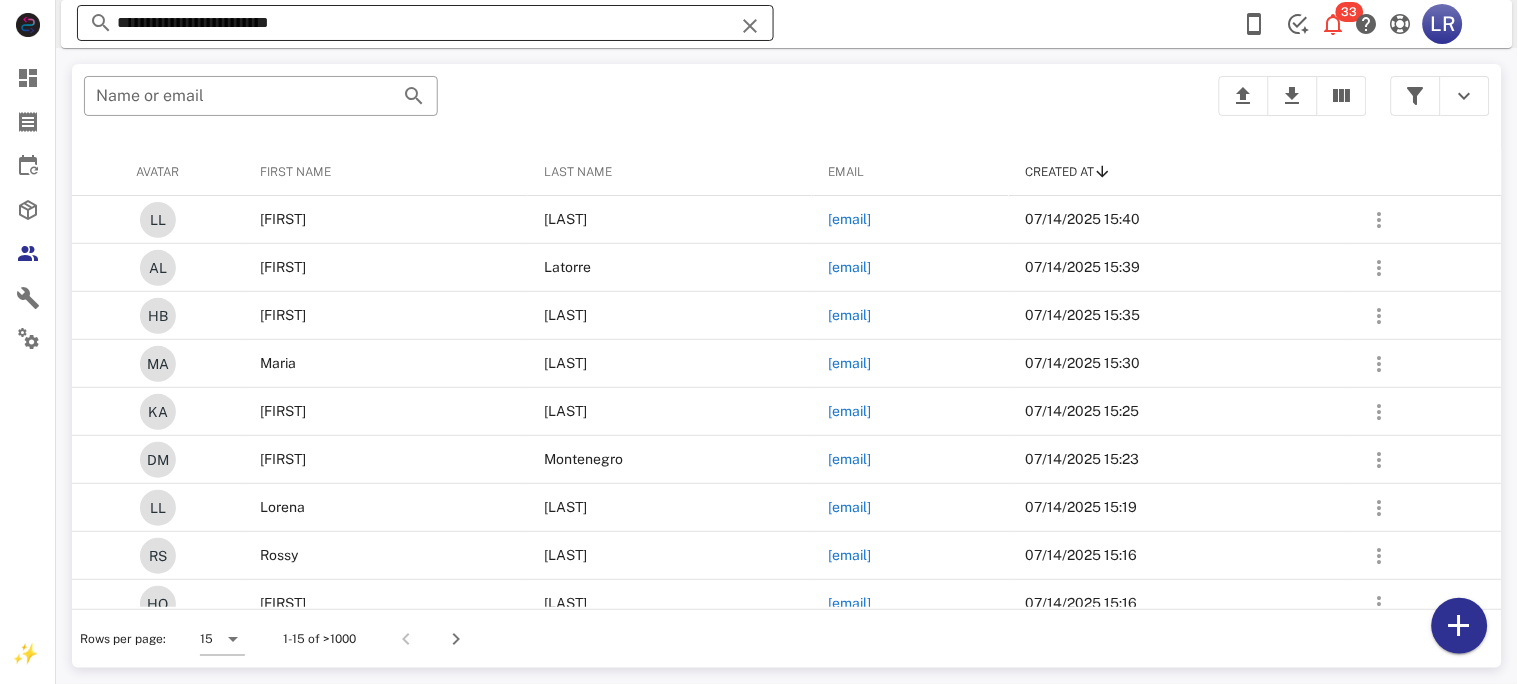 click at bounding box center (750, 26) 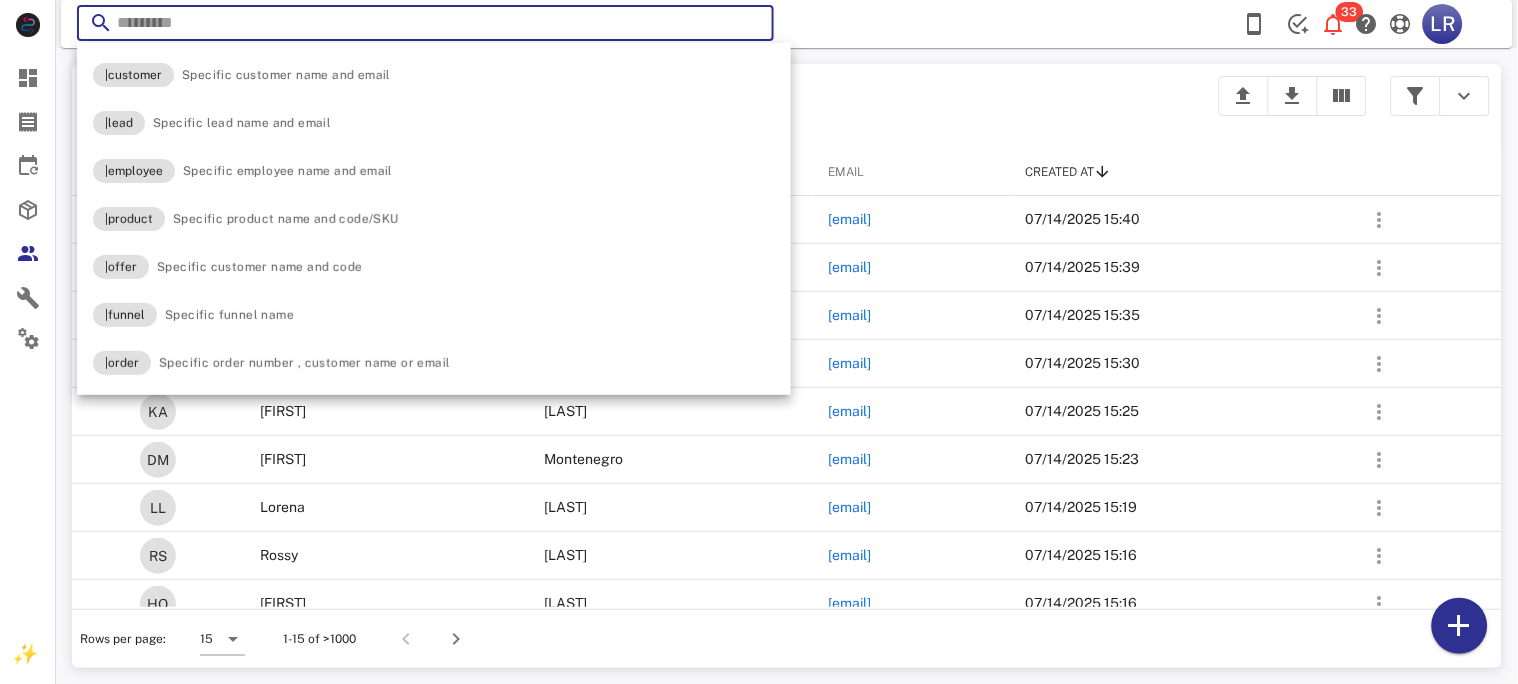 click at bounding box center [425, 23] 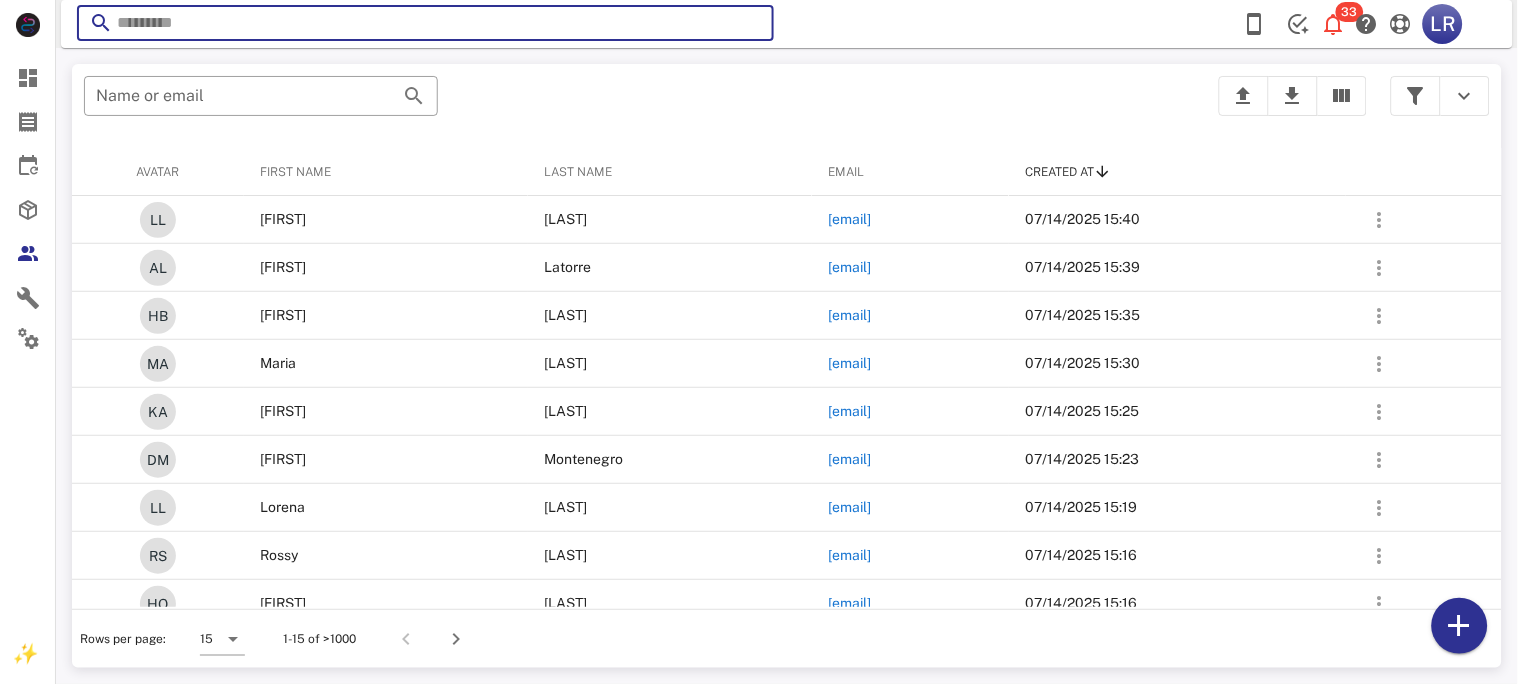 paste on "**********" 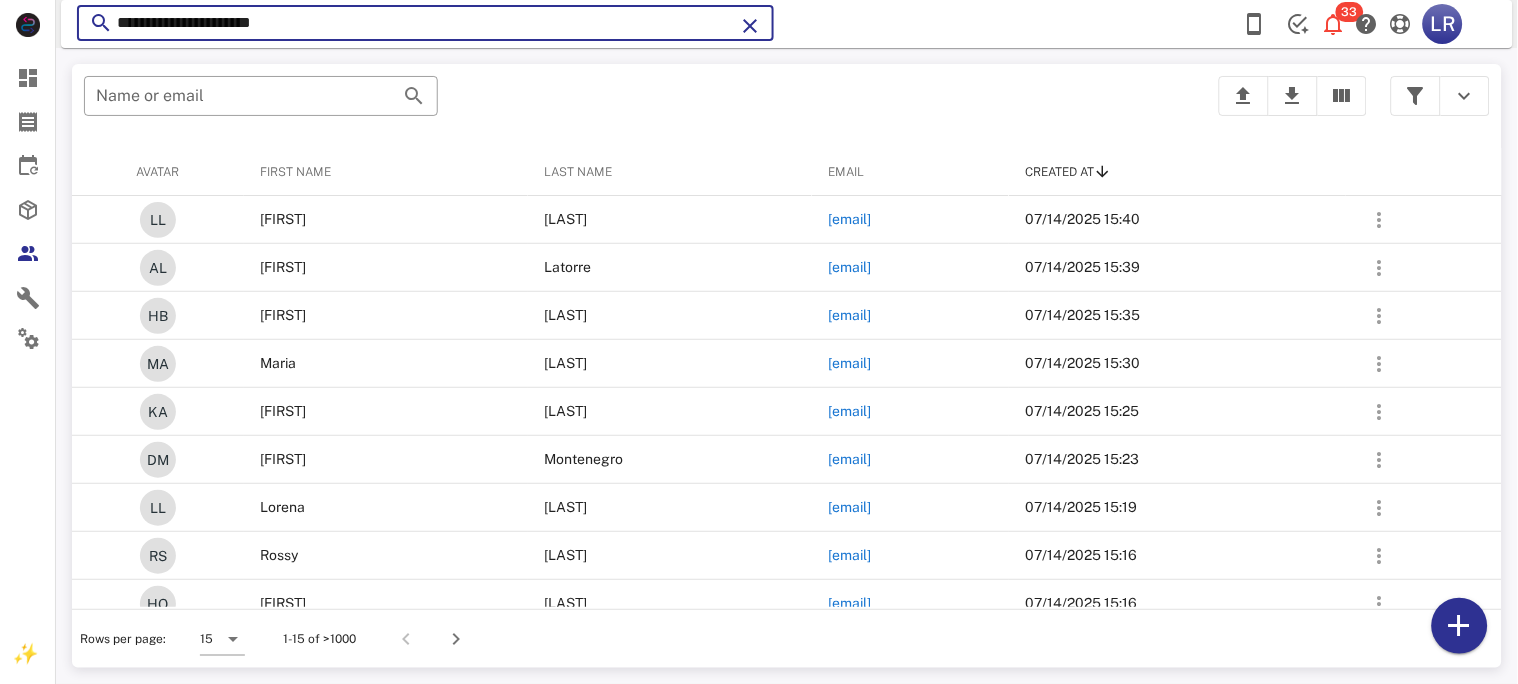 type on "**********" 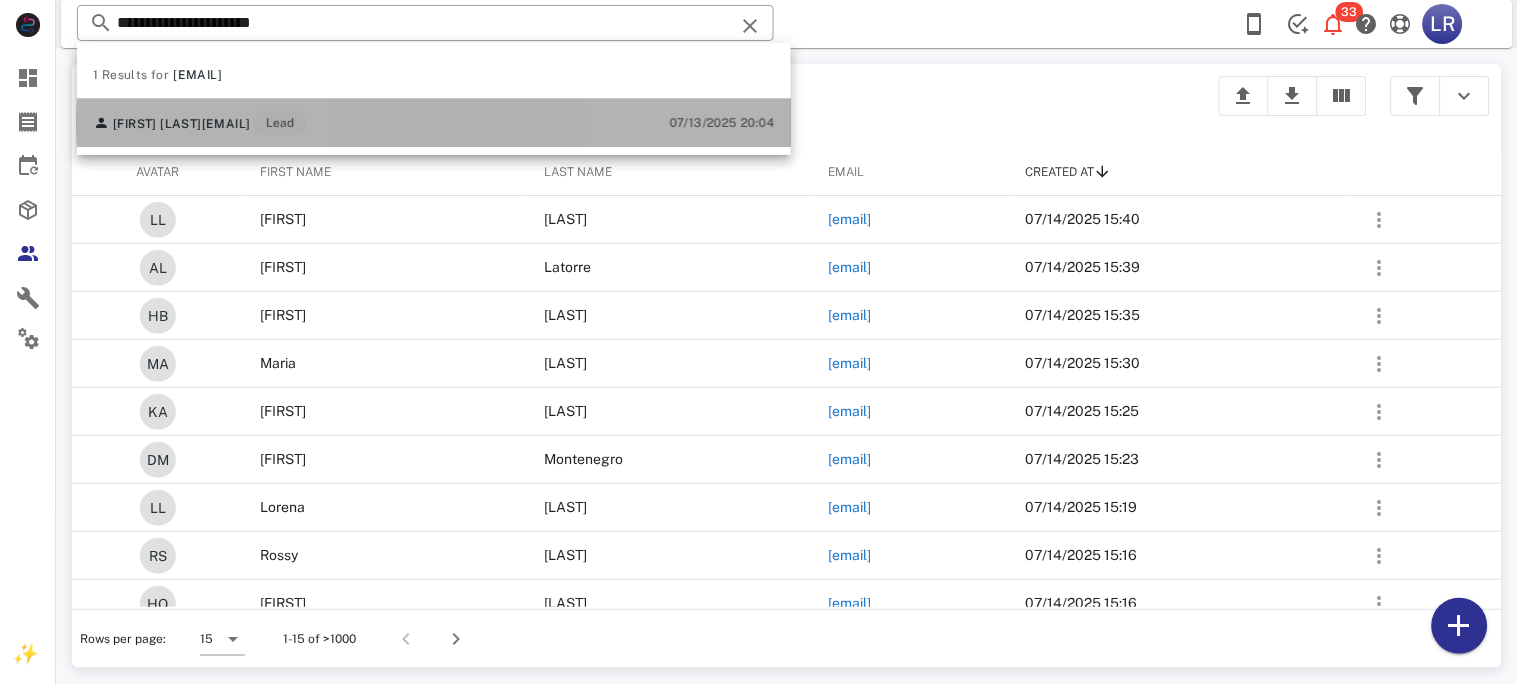 click on "[EMAIL]" at bounding box center [226, 124] 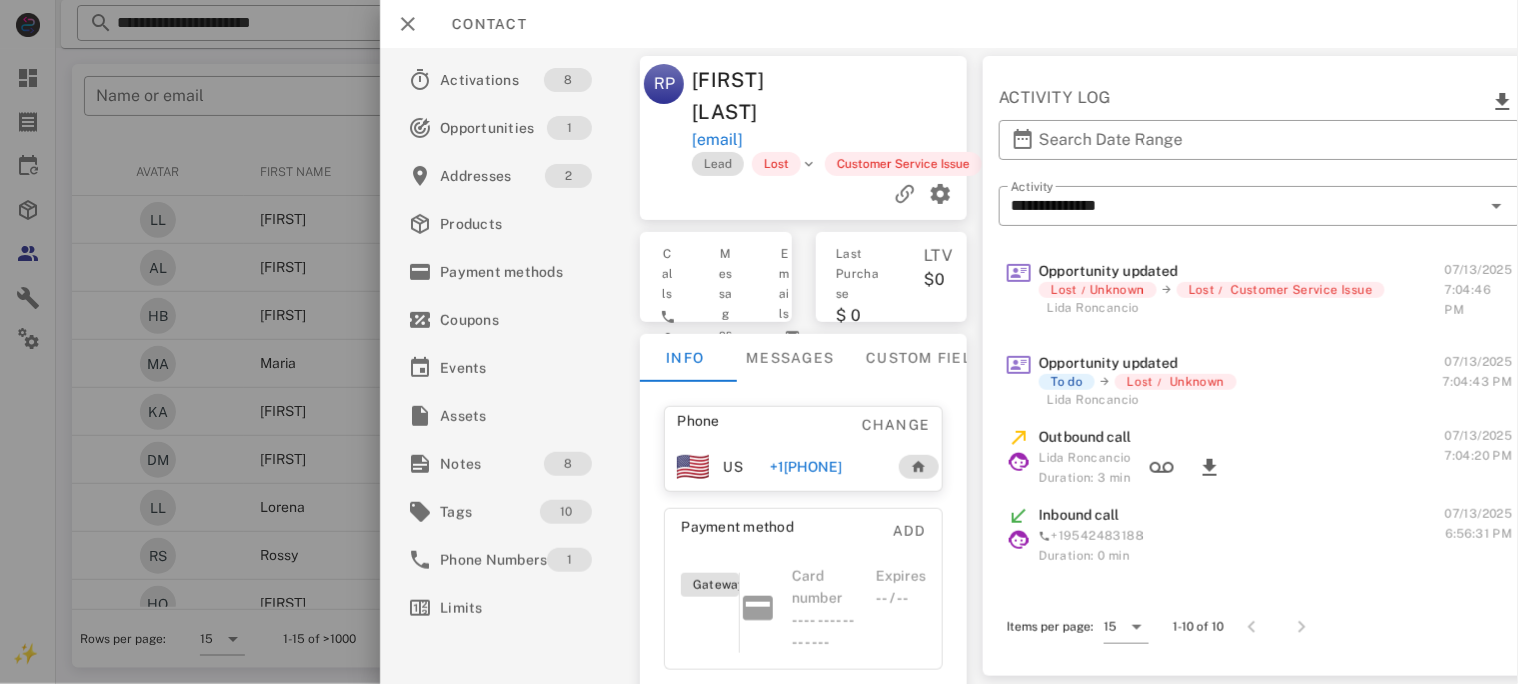 click on "+1[PHONE]" at bounding box center [805, 467] 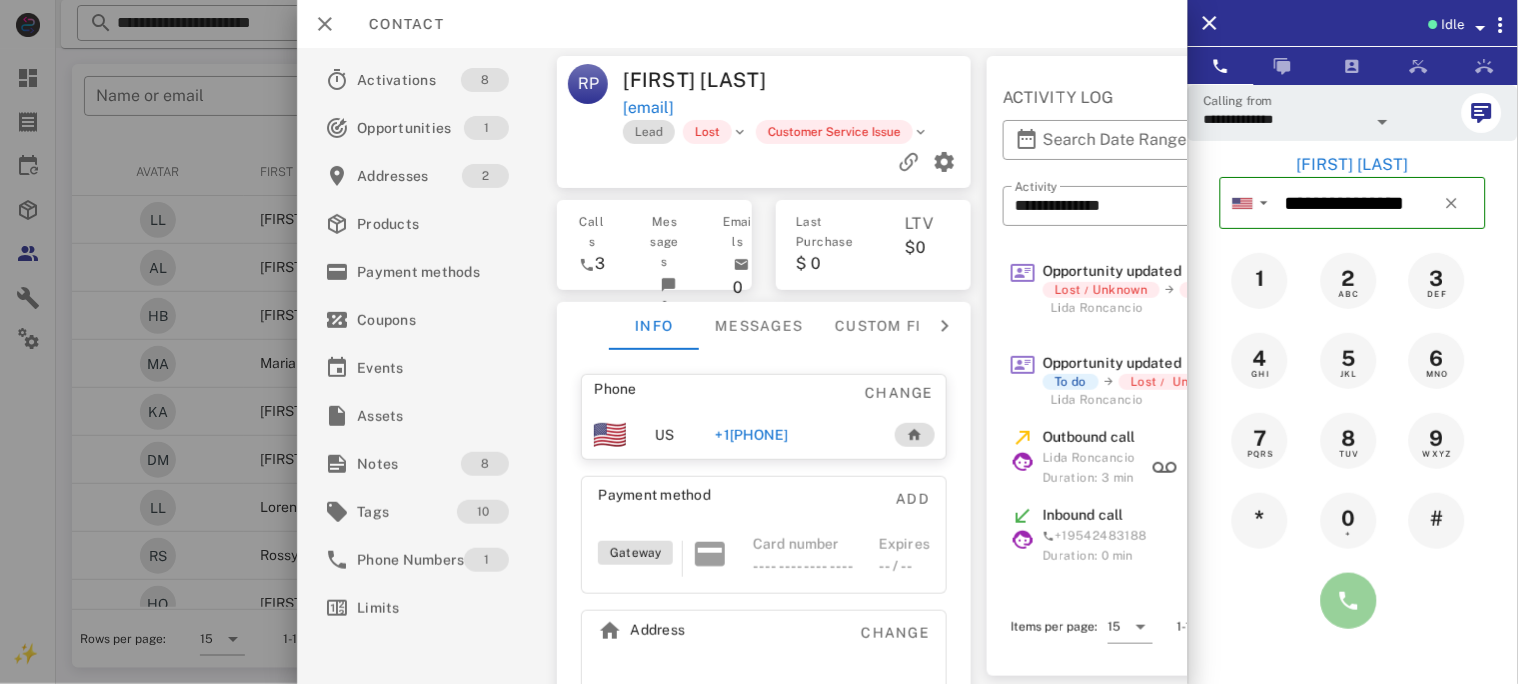 click at bounding box center (1349, 601) 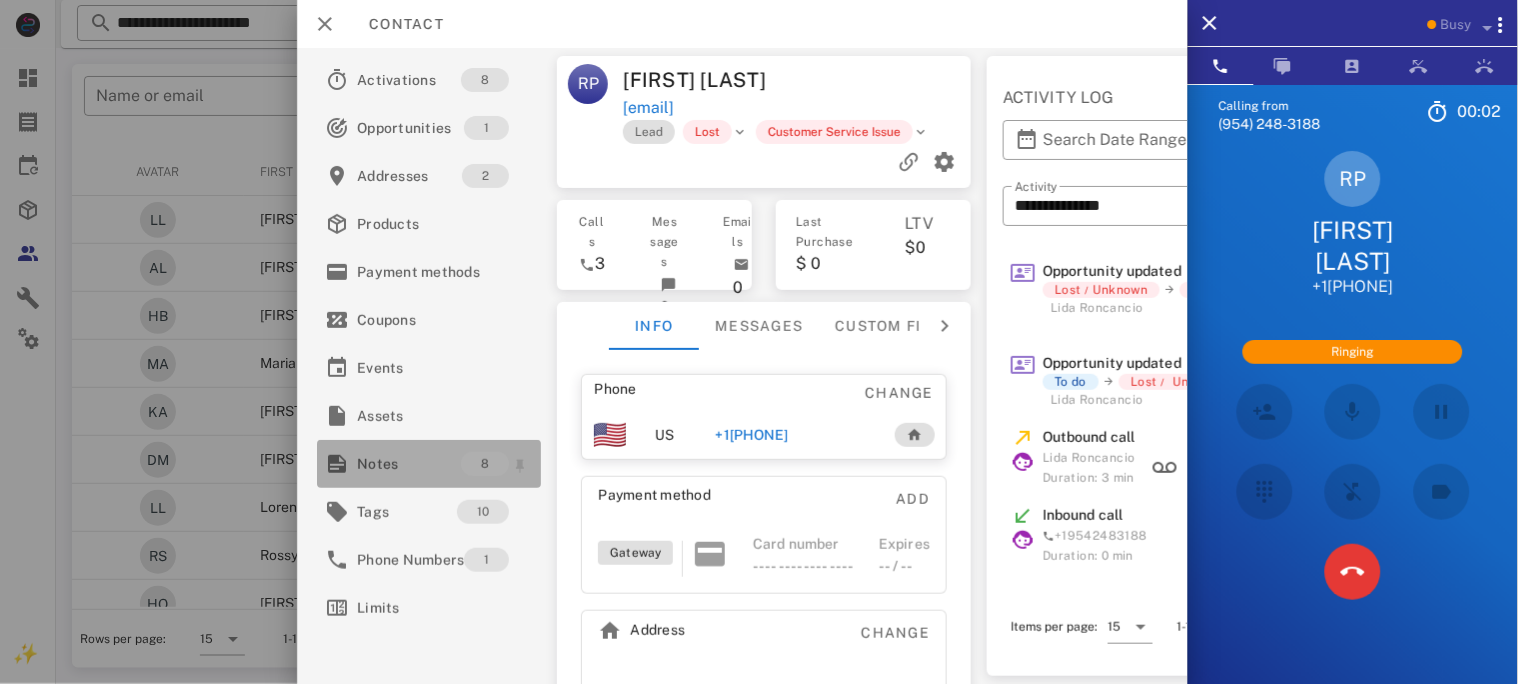 click on "Notes" at bounding box center (409, 464) 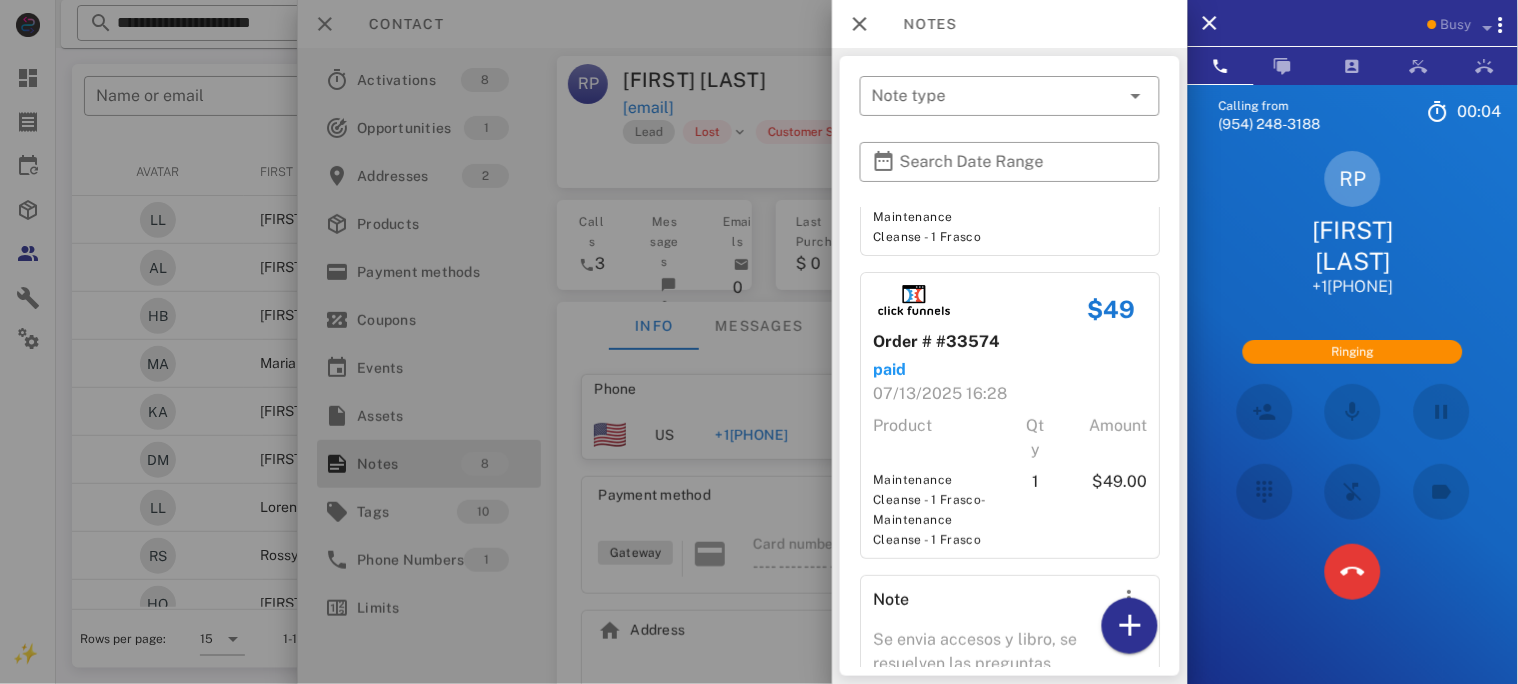 scroll, scrollTop: 1814, scrollLeft: 0, axis: vertical 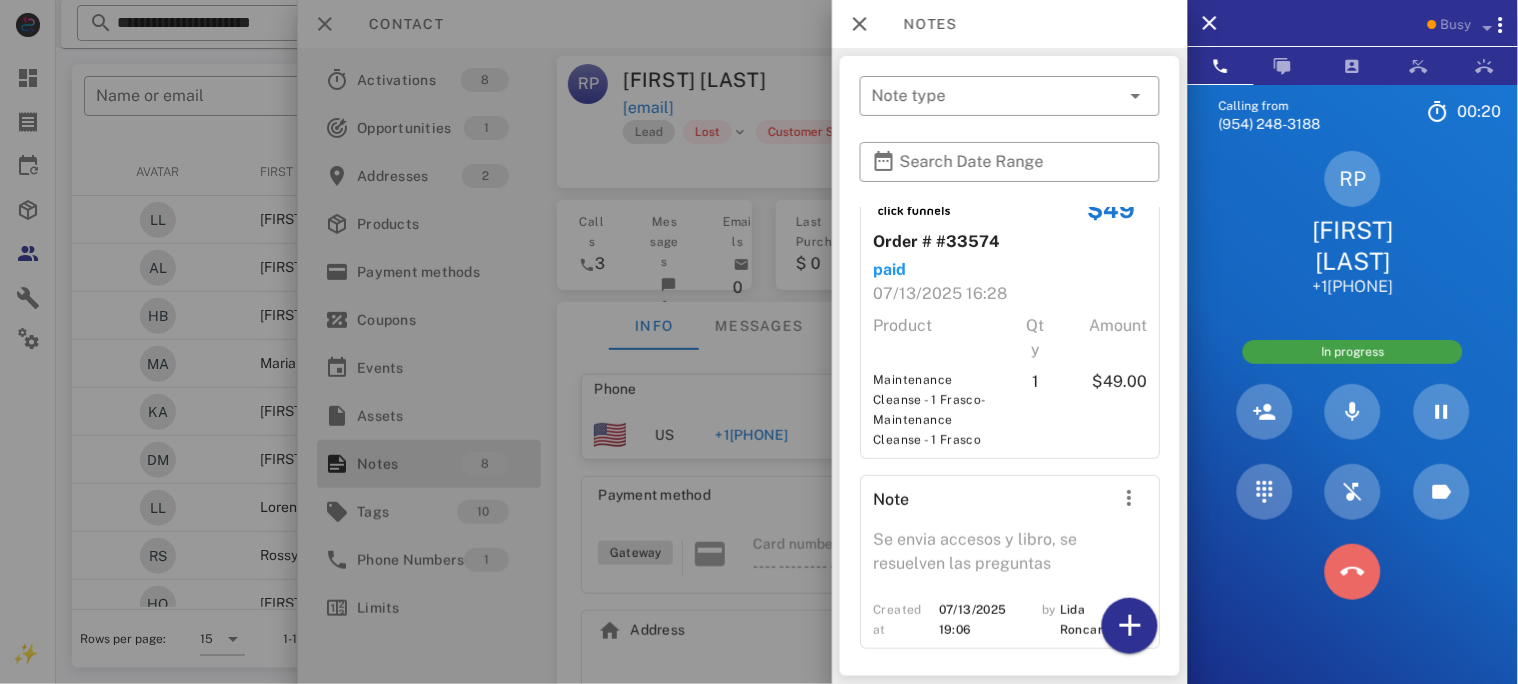 click at bounding box center (1353, 572) 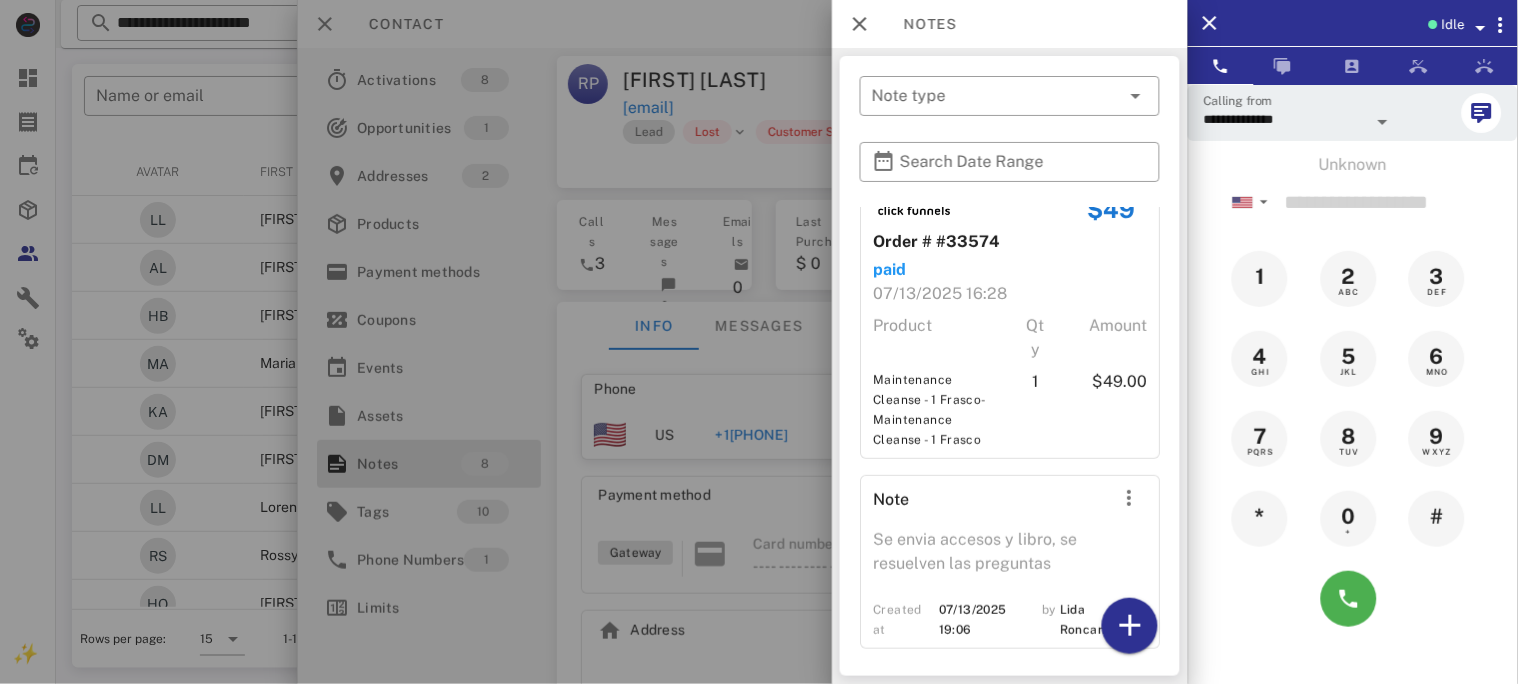 click at bounding box center (759, 342) 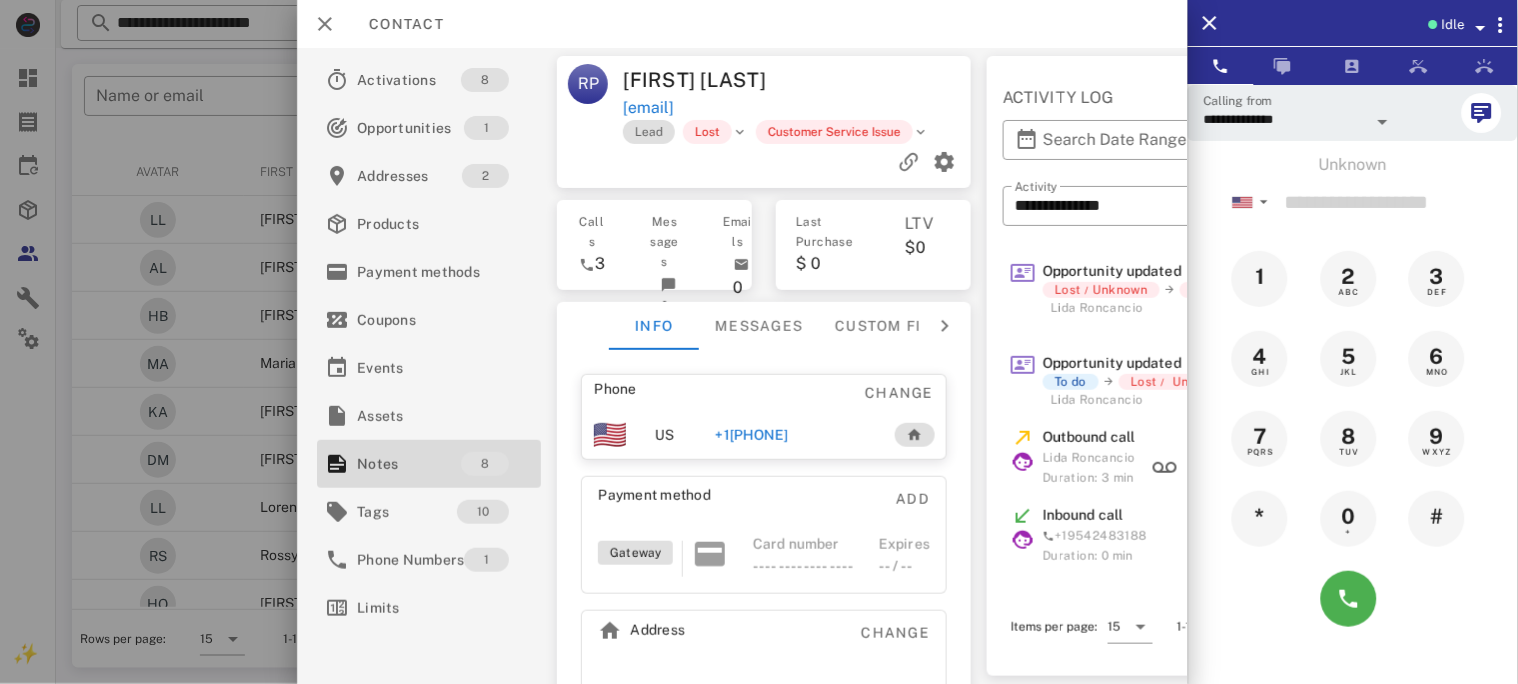 click on "+1[PHONE]" at bounding box center (751, 435) 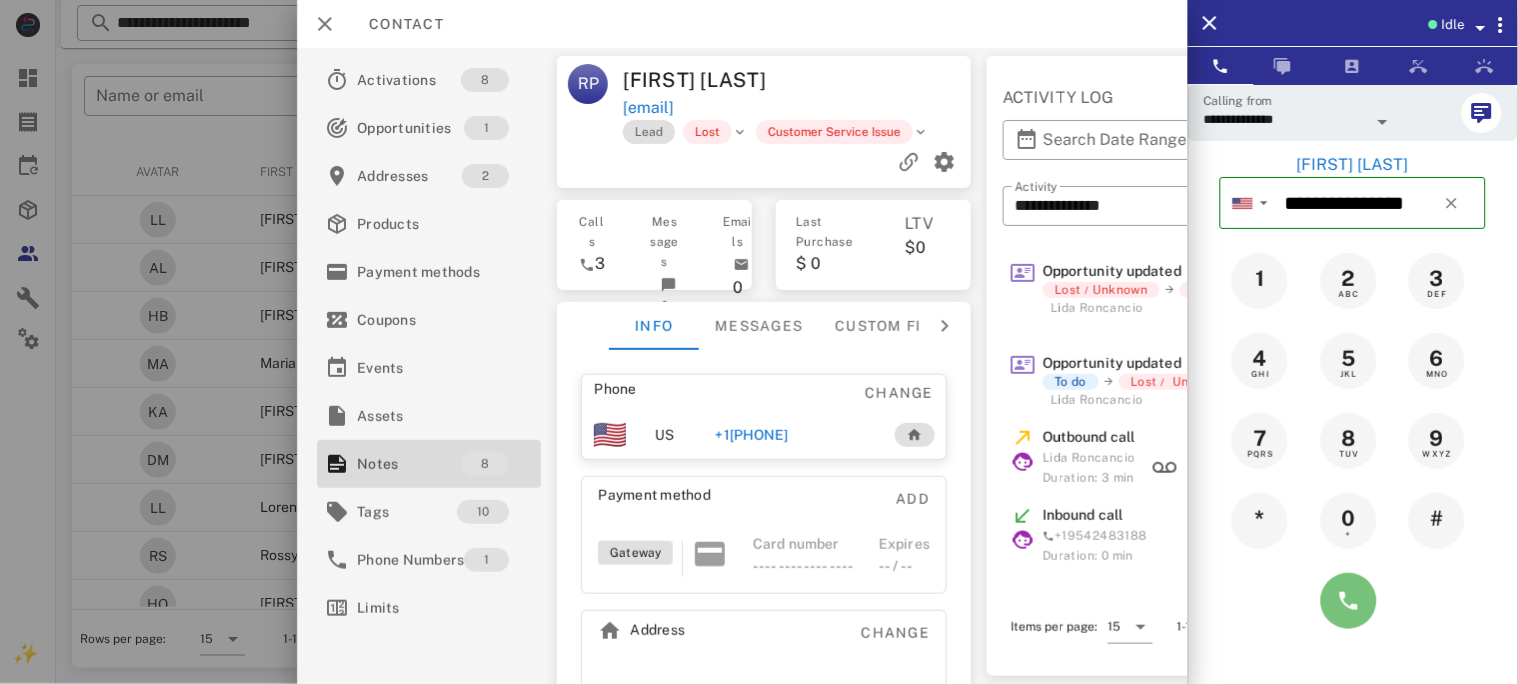 click at bounding box center [1349, 601] 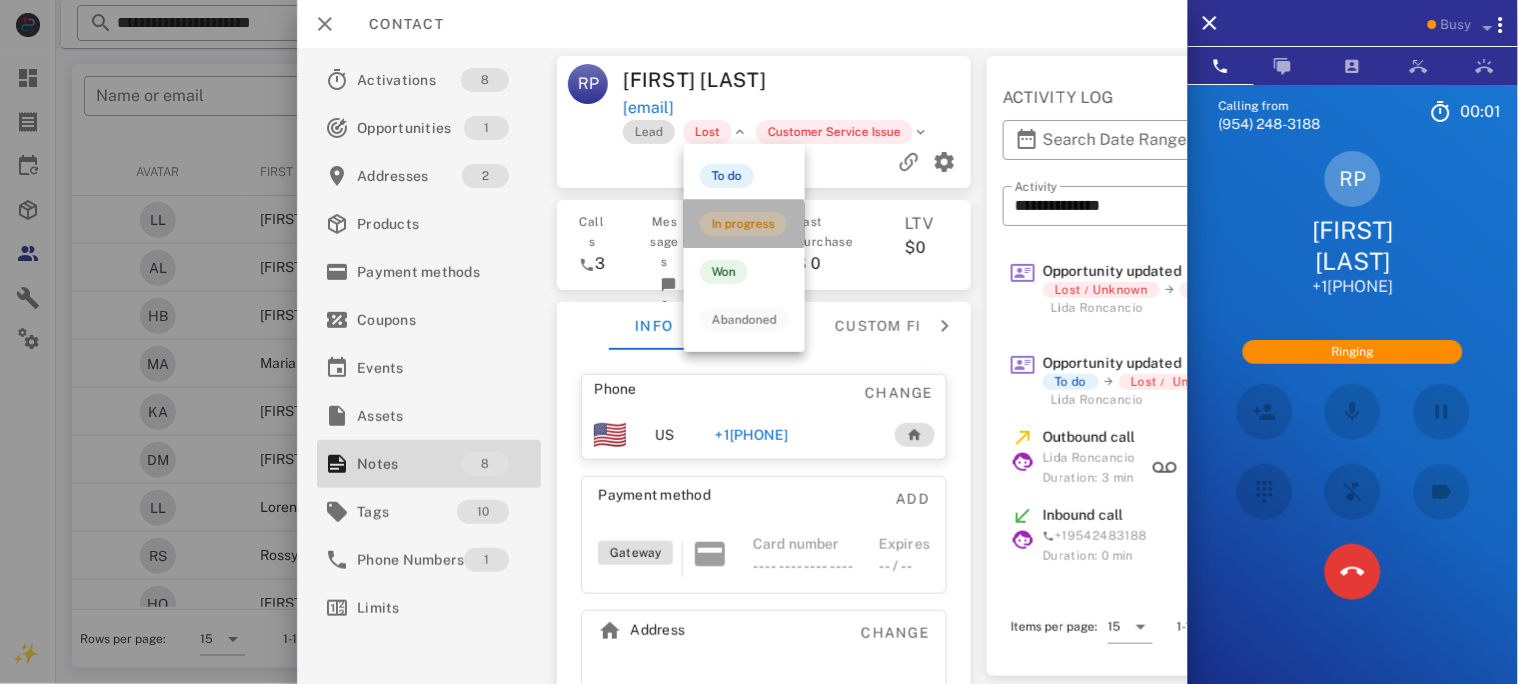 click on "In progress" at bounding box center (743, 224) 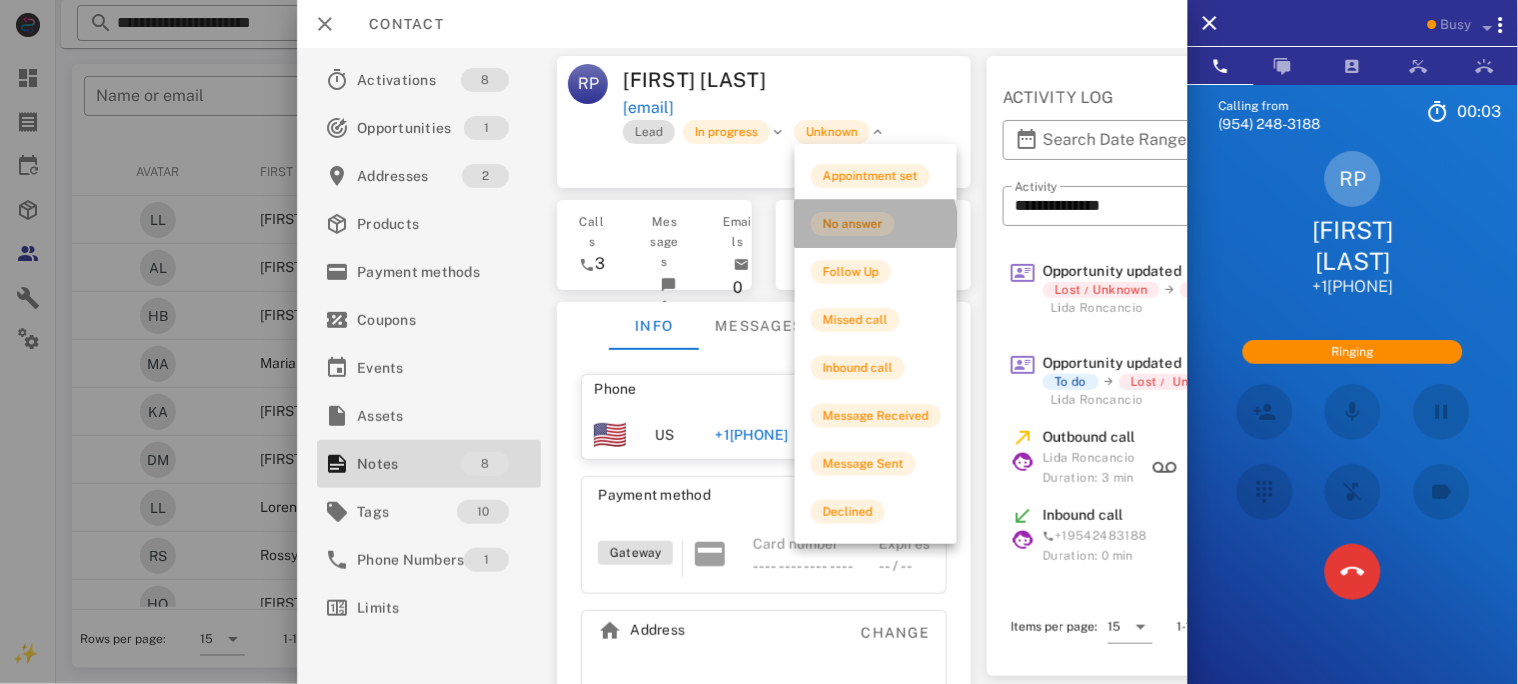 drag, startPoint x: 833, startPoint y: 220, endPoint x: 822, endPoint y: 249, distance: 31.016125 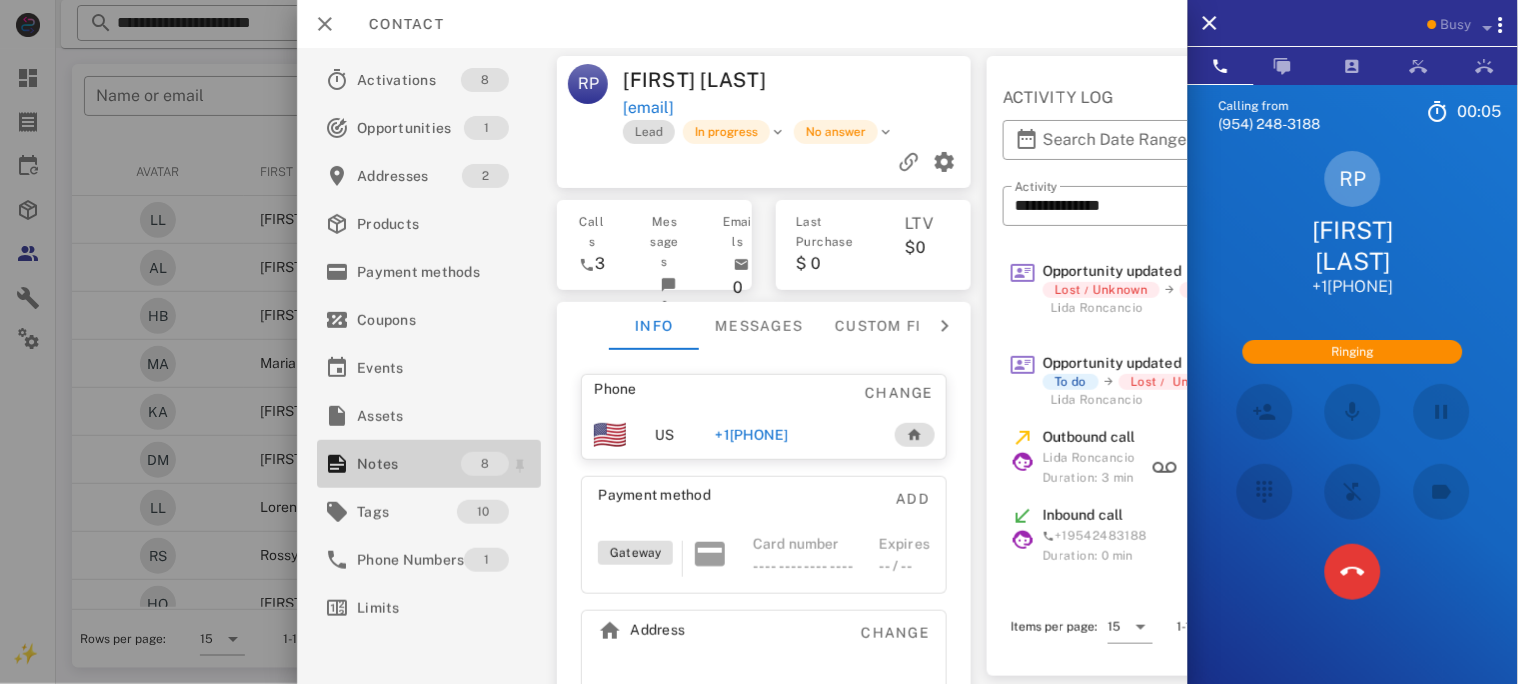 click on "Notes" at bounding box center [409, 464] 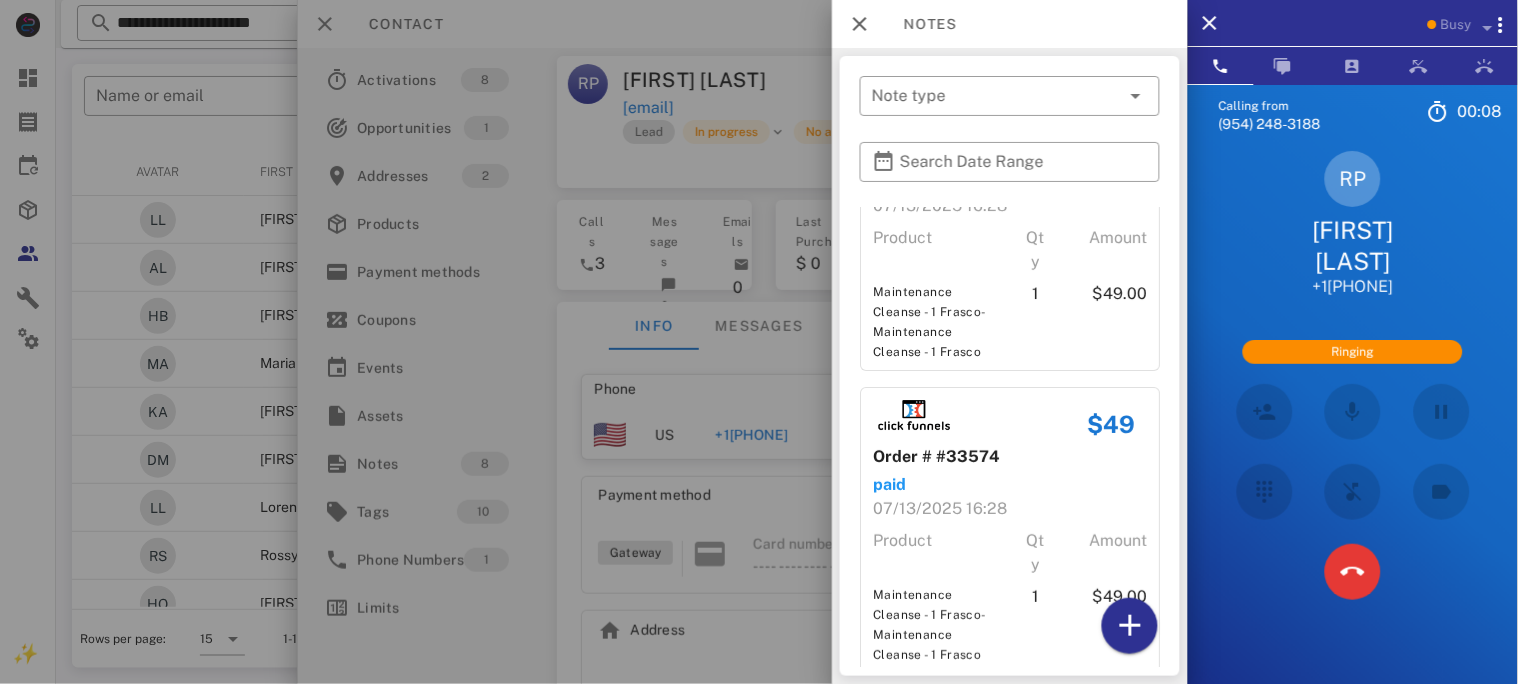 scroll, scrollTop: 1814, scrollLeft: 0, axis: vertical 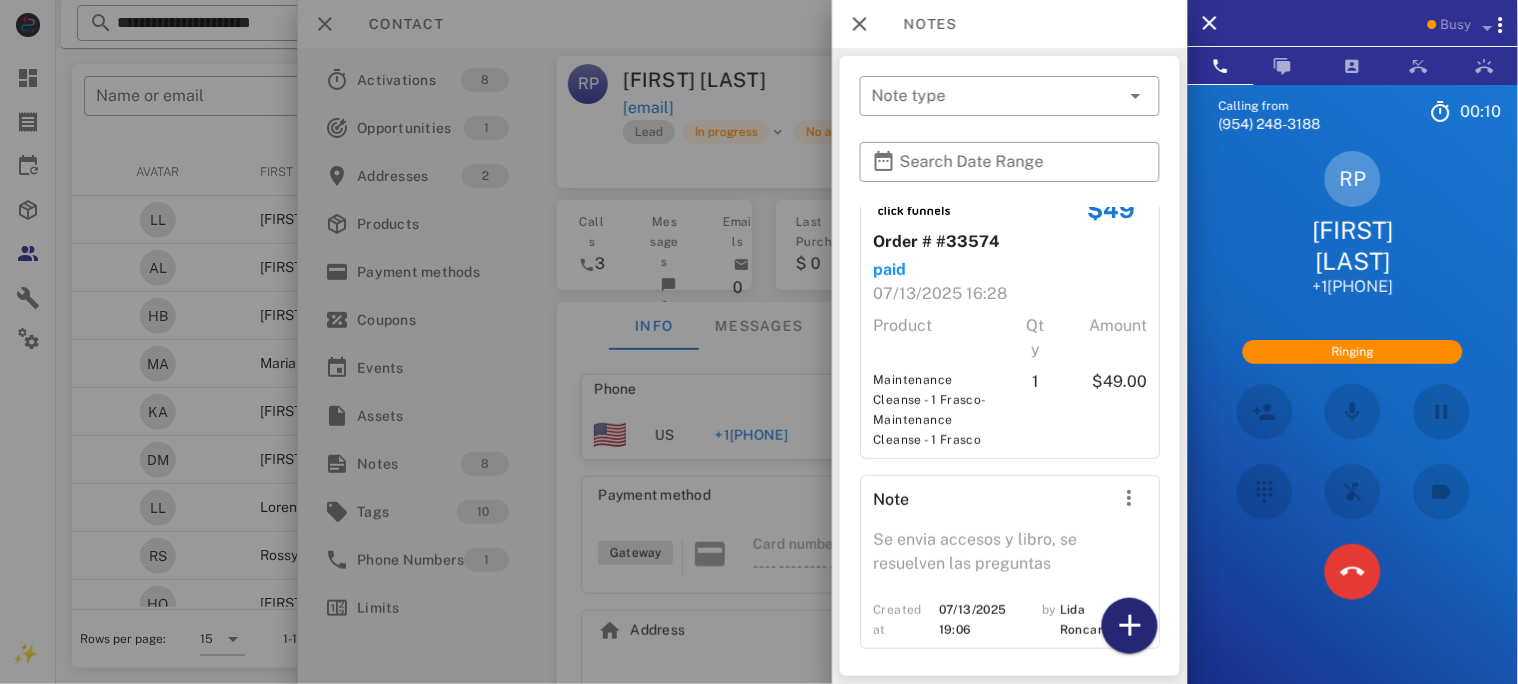 click at bounding box center (1130, 626) 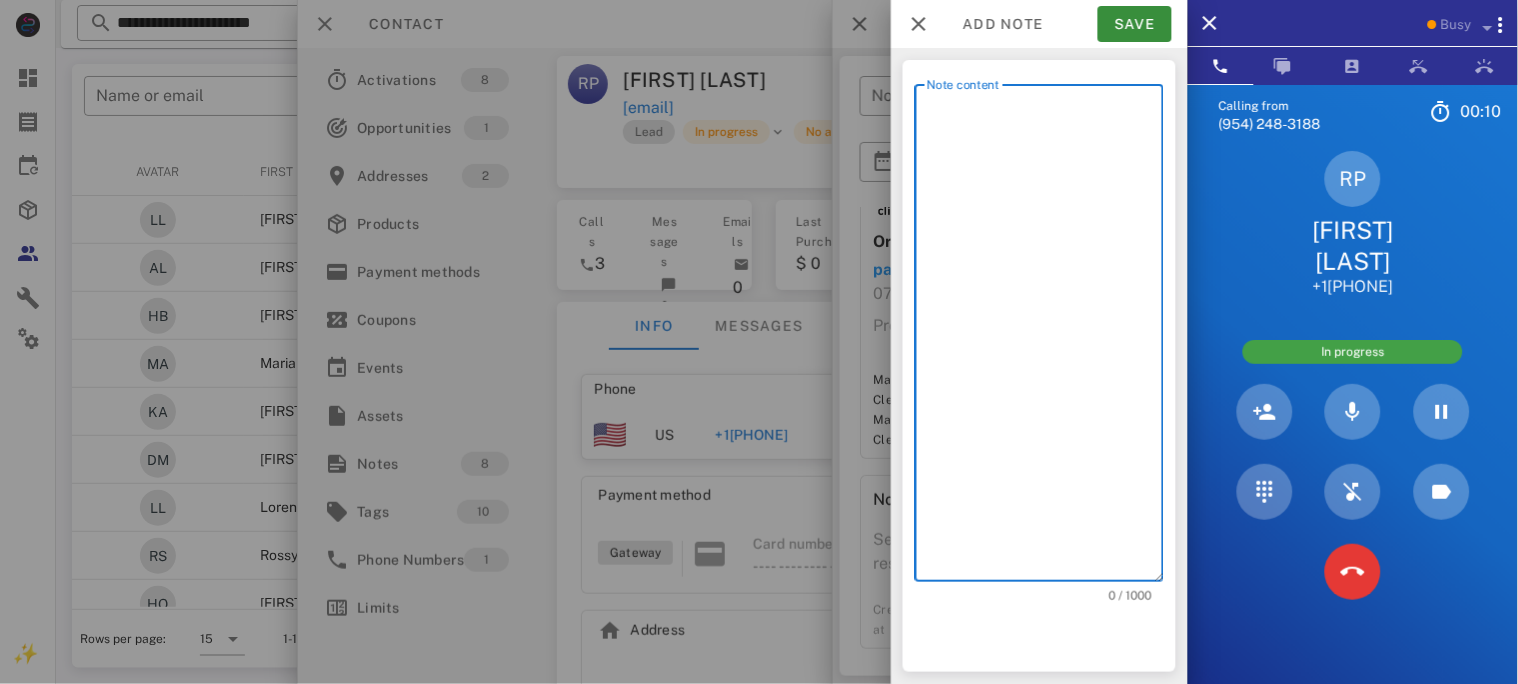 click on "Note content" at bounding box center [1045, 338] 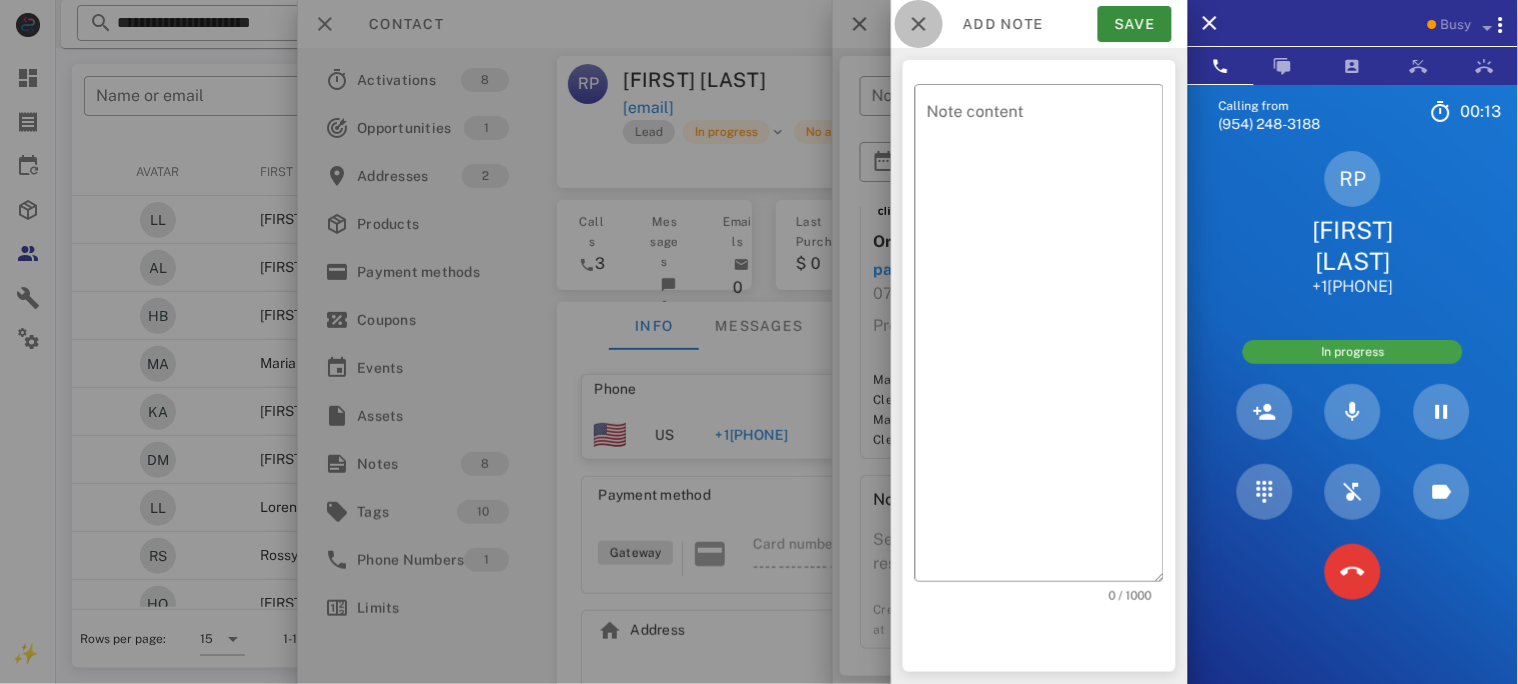 click at bounding box center [919, 24] 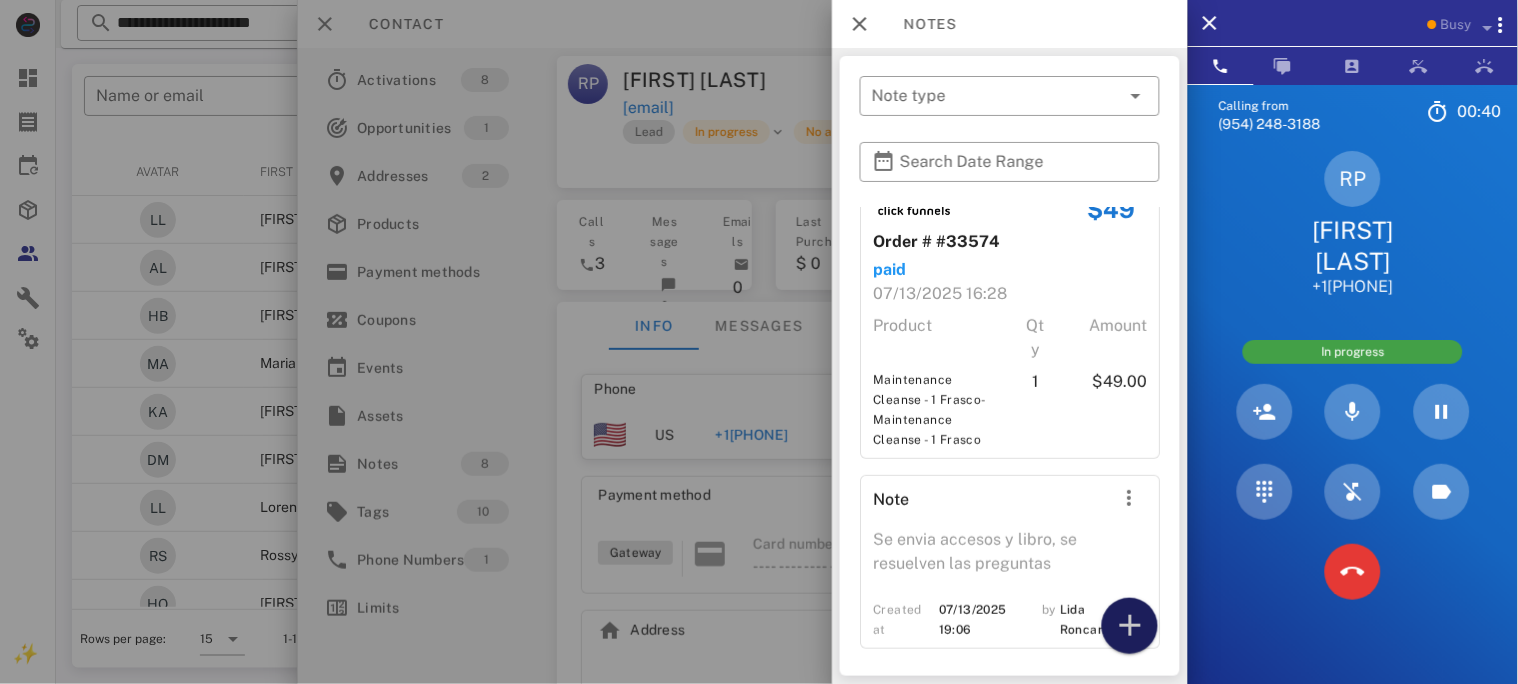 click at bounding box center [1130, 626] 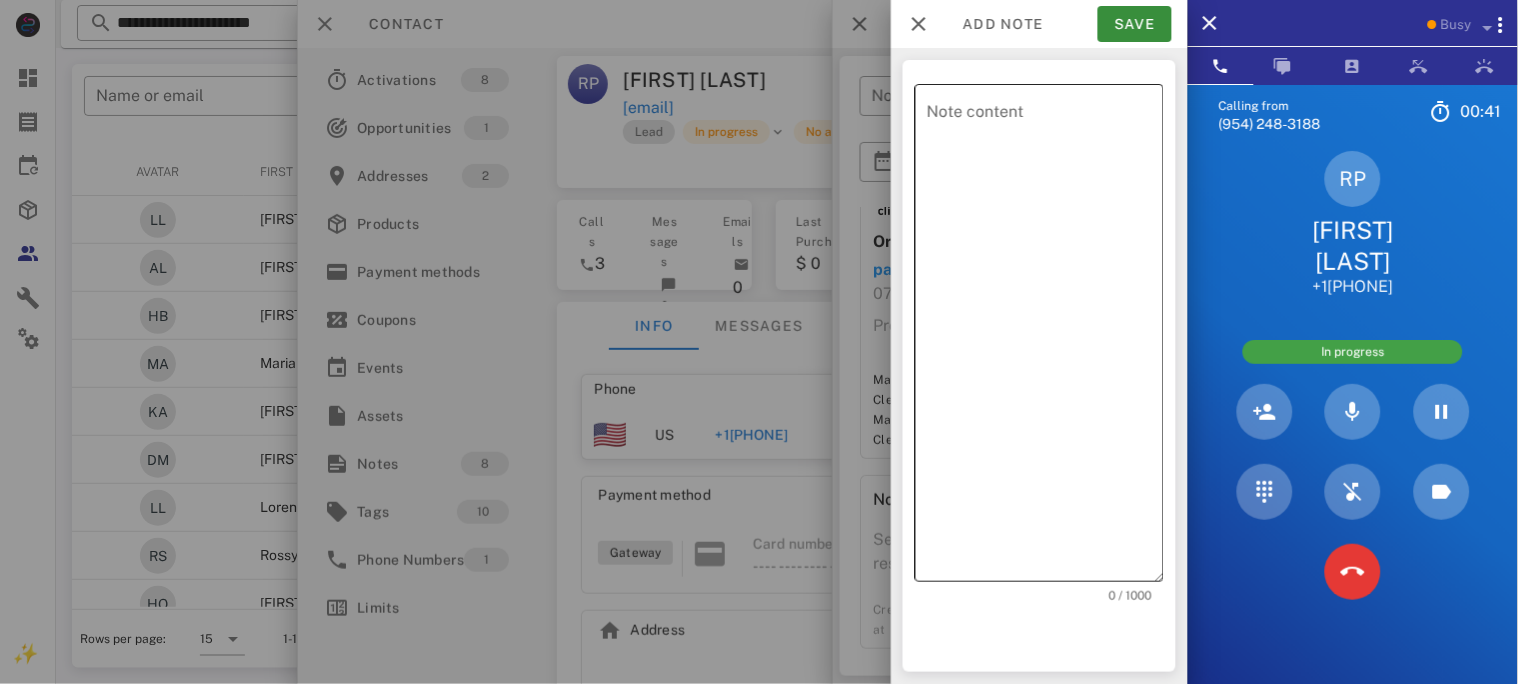 click on "Note content" at bounding box center [1045, 338] 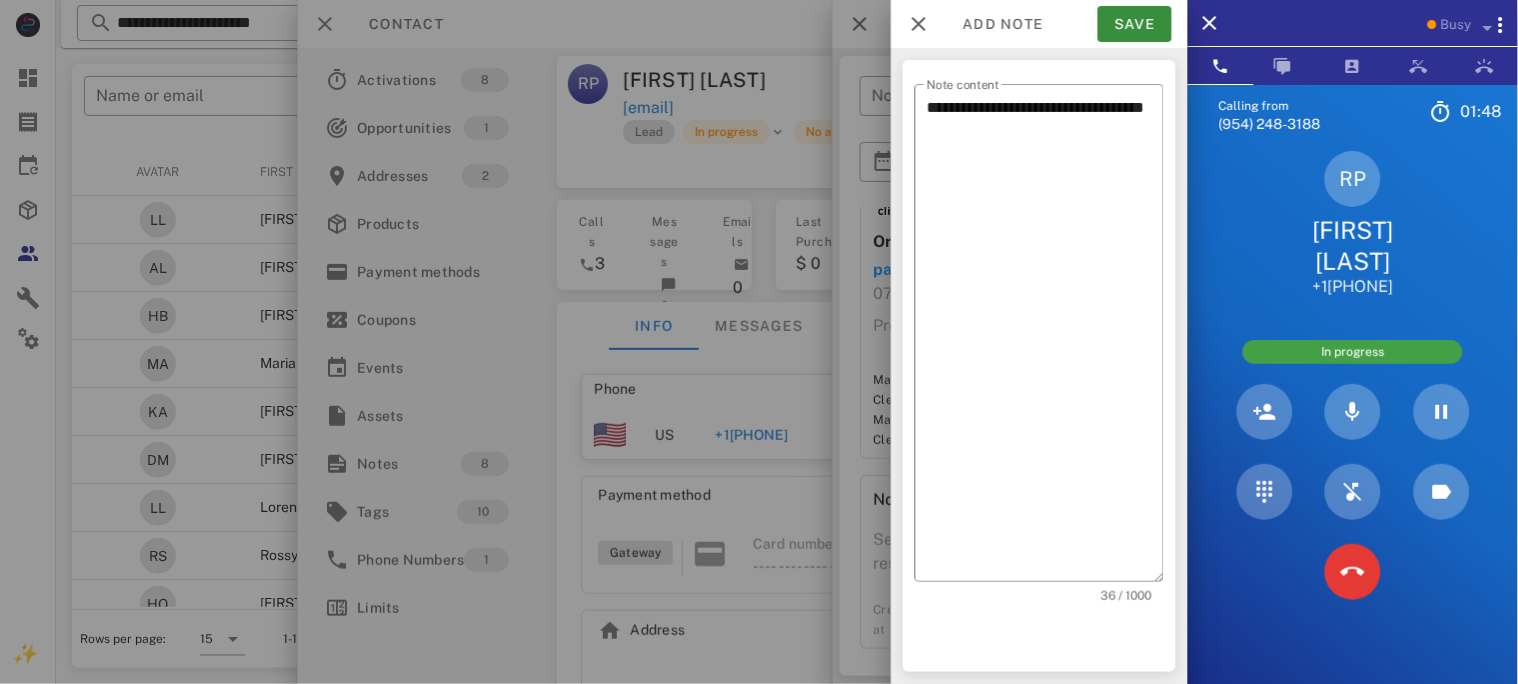 click on "RP   [FIRST] [LAST]  [PHONE]" at bounding box center (1353, 224) 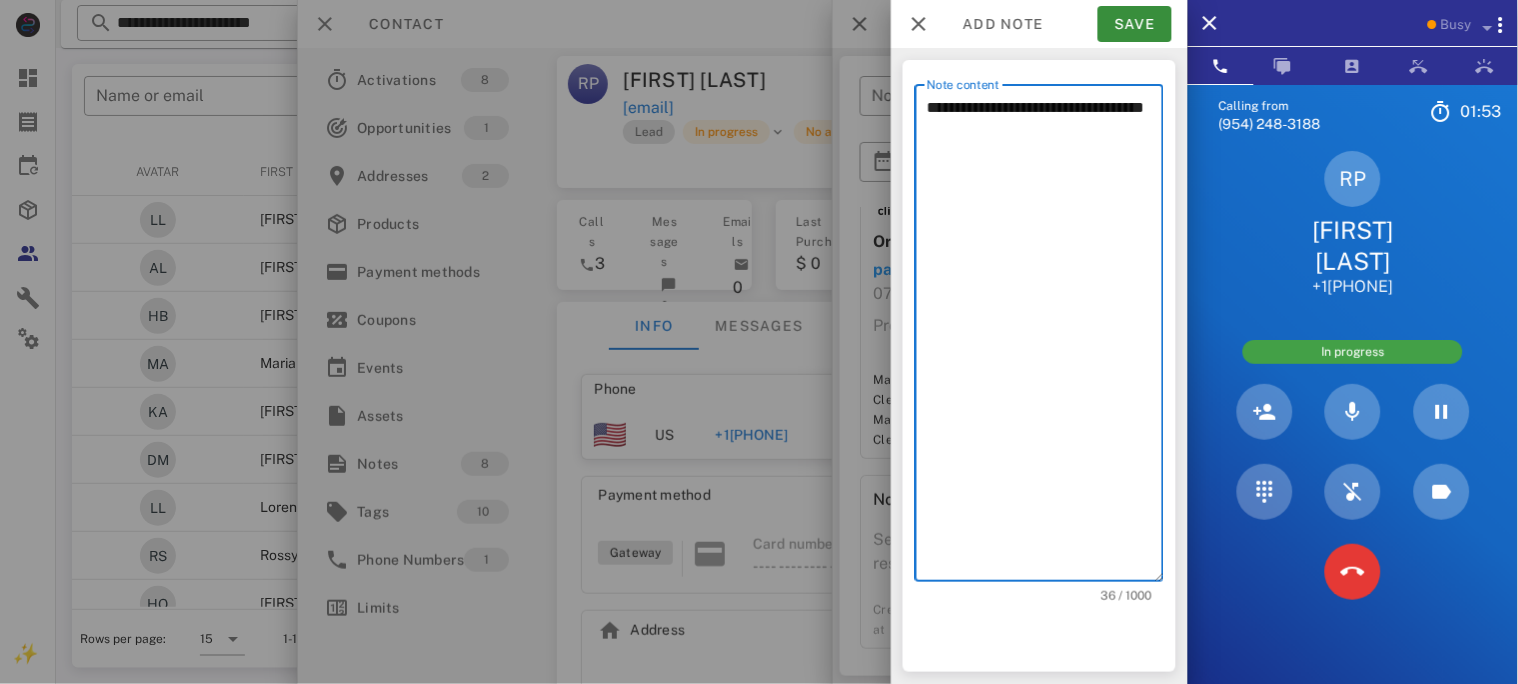 click on "**********" at bounding box center (1045, 338) 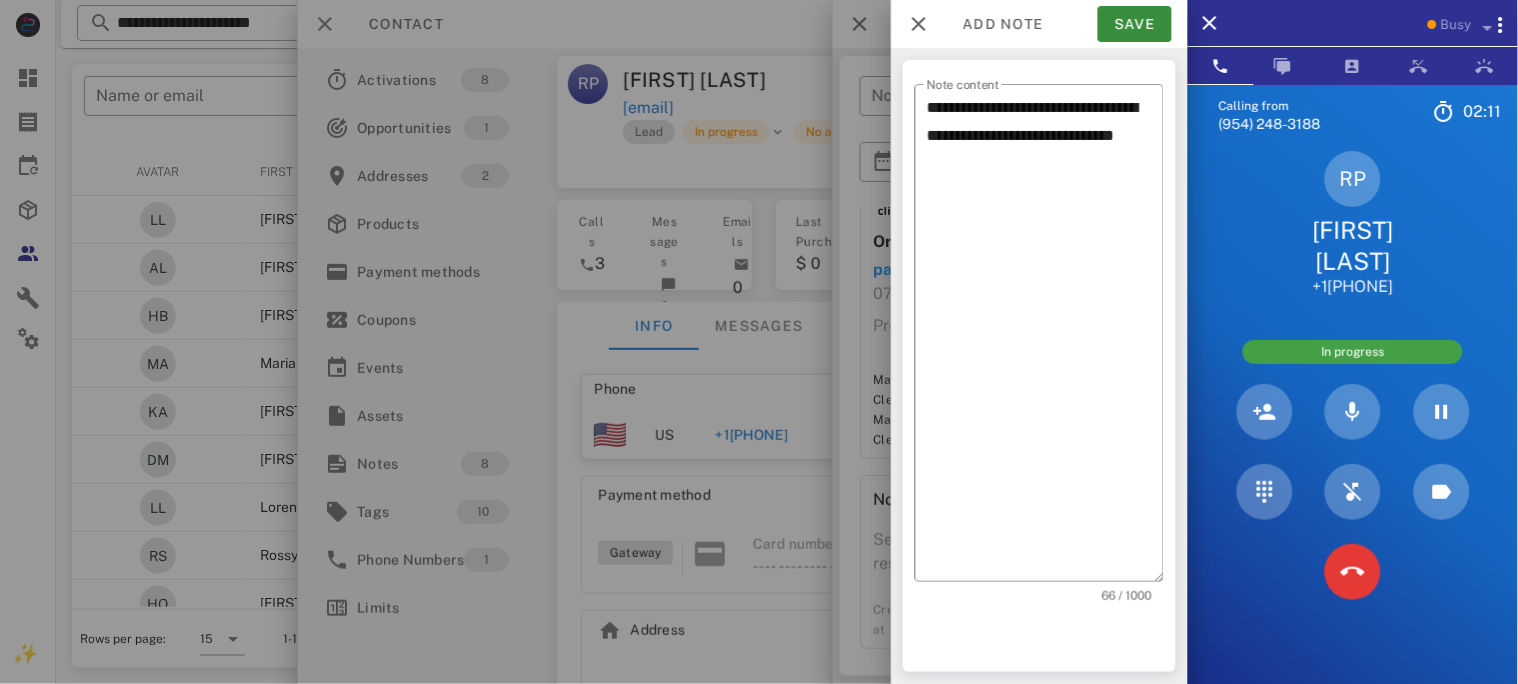 click on "RP   [FIRST] [LAST]  [PHONE]" at bounding box center (1353, 224) 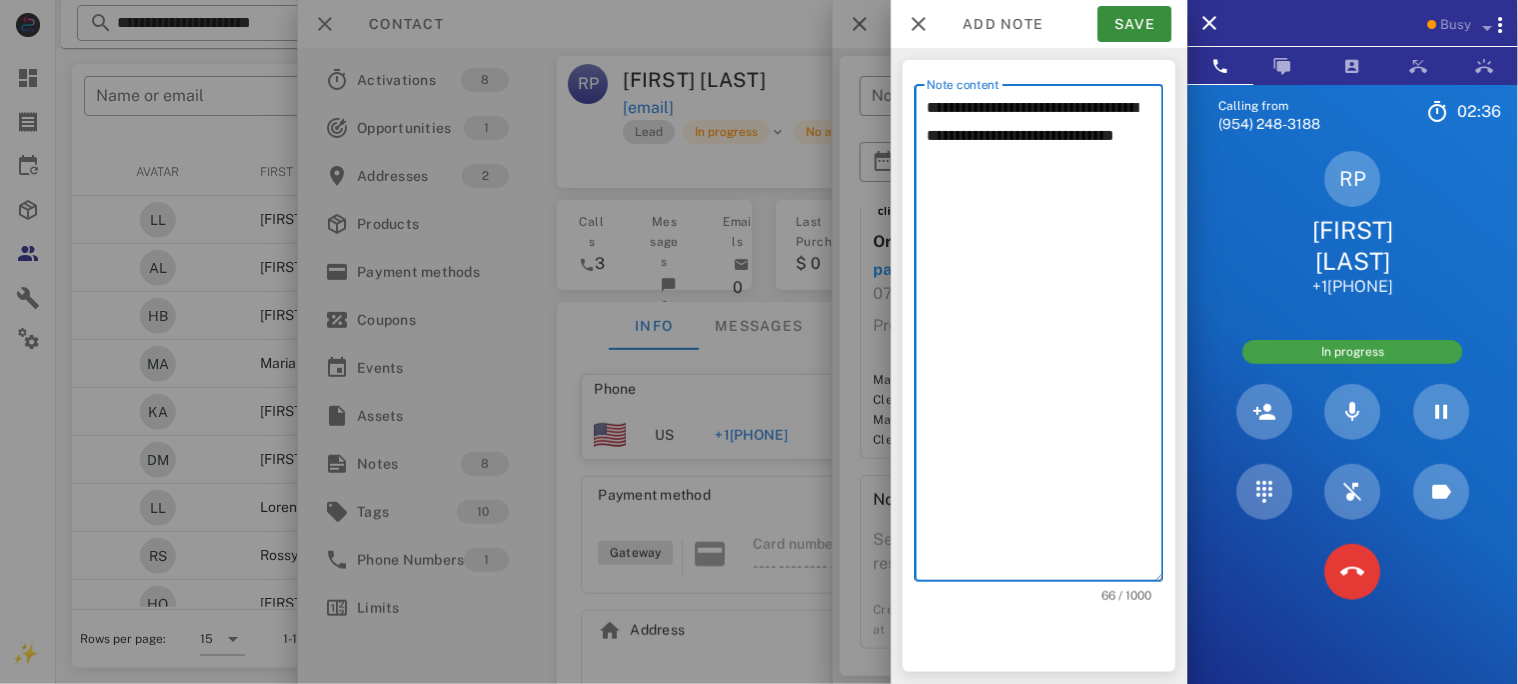 click on "**********" at bounding box center [1045, 338] 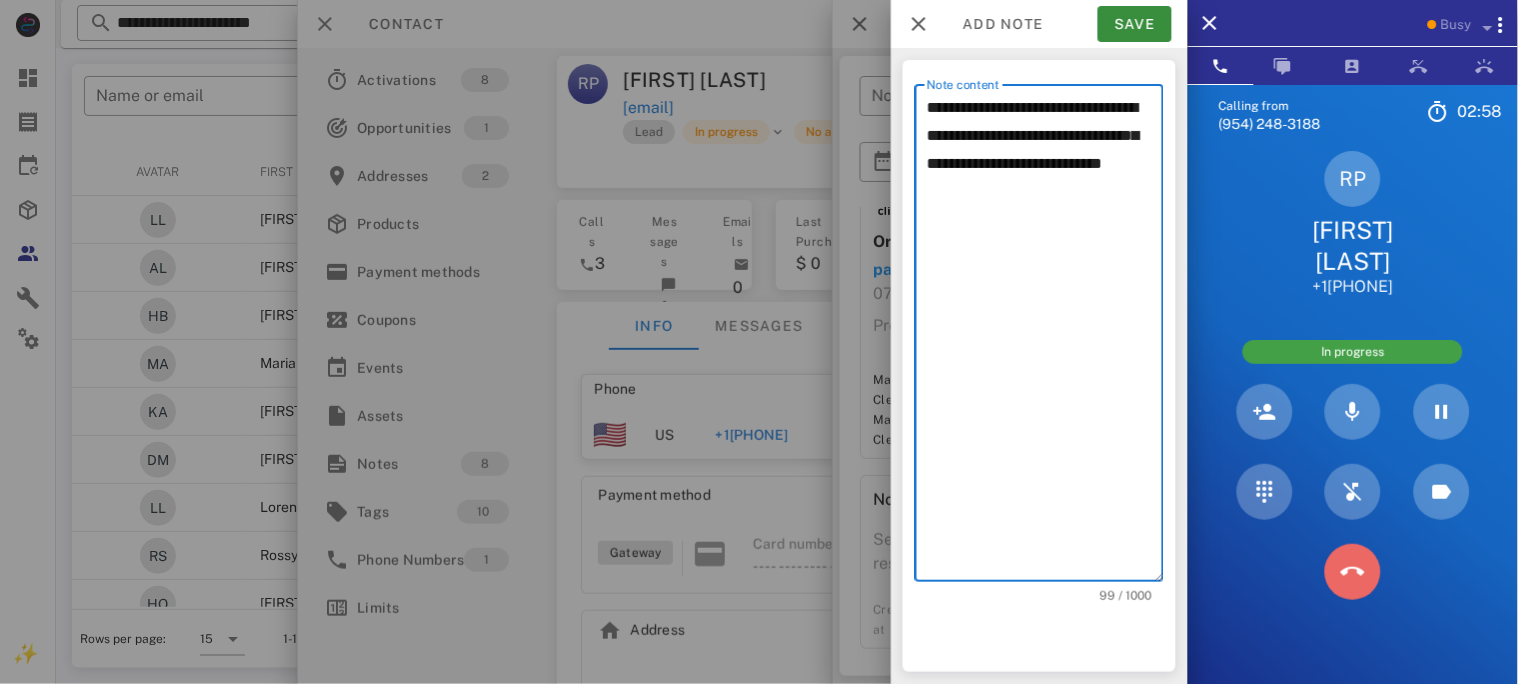 click at bounding box center [1353, 572] 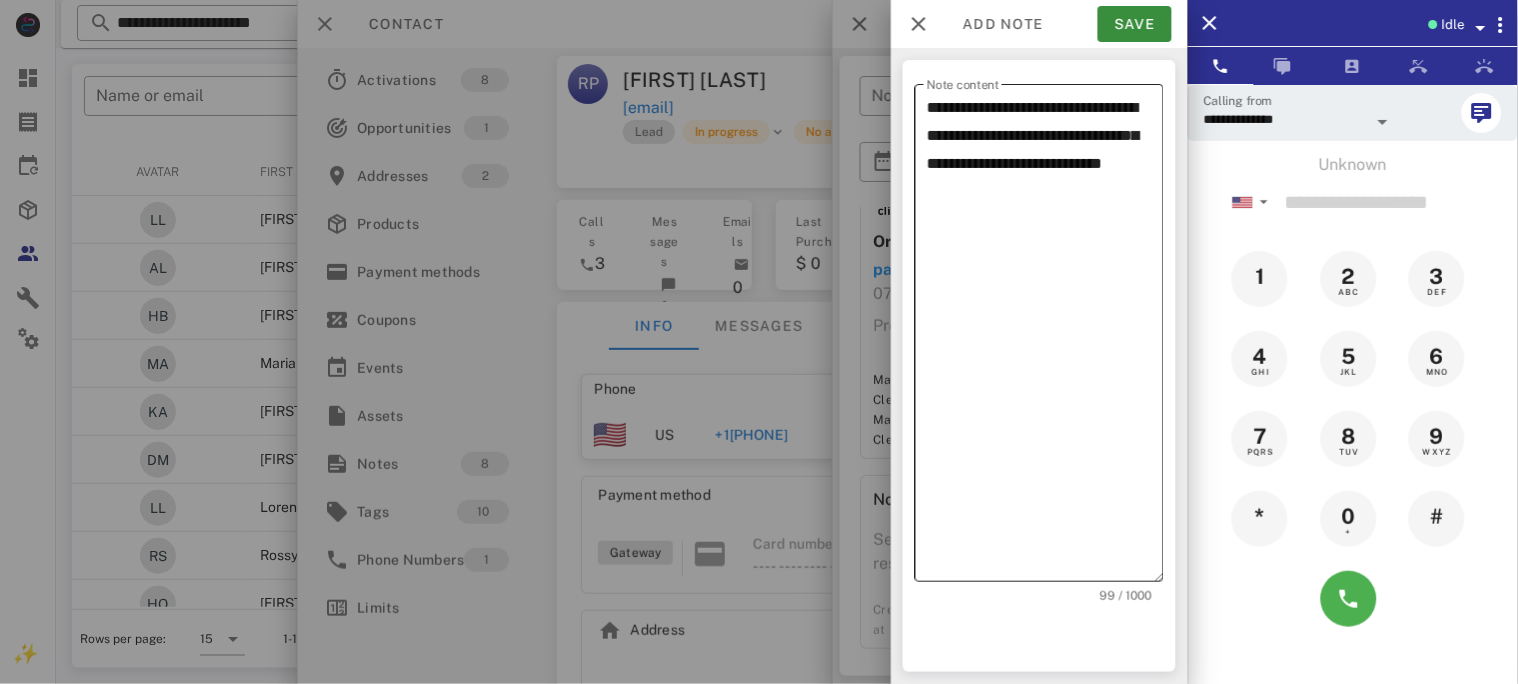 click on "**********" at bounding box center [1045, 338] 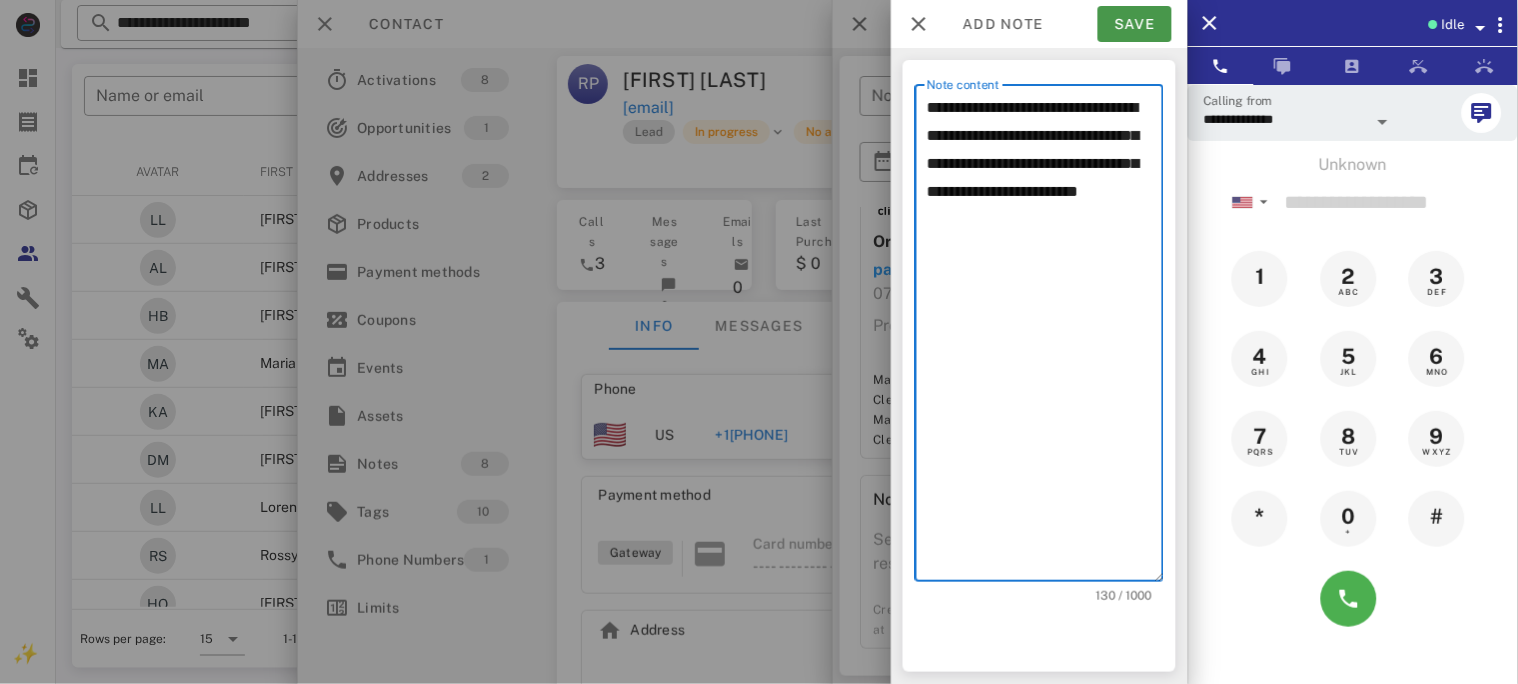 type on "**********" 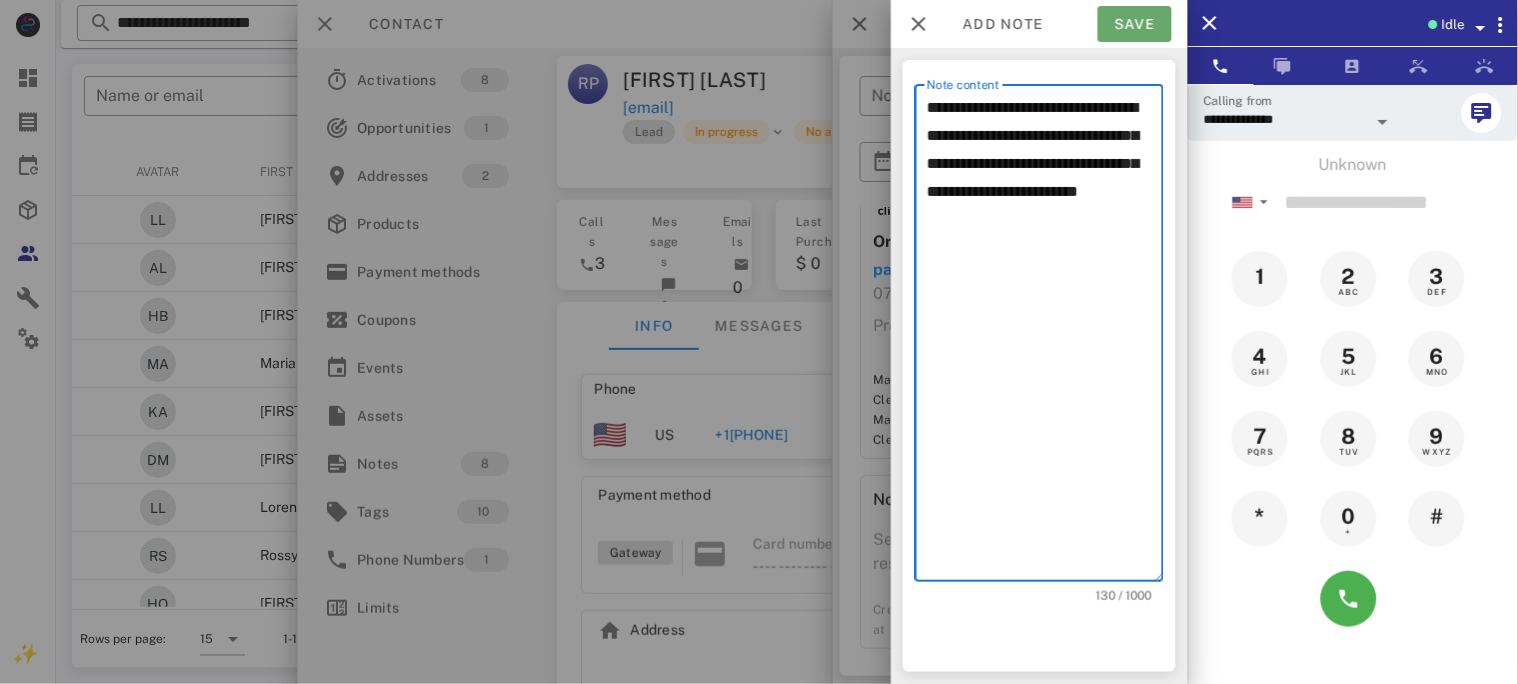 click on "Save" at bounding box center (1135, 24) 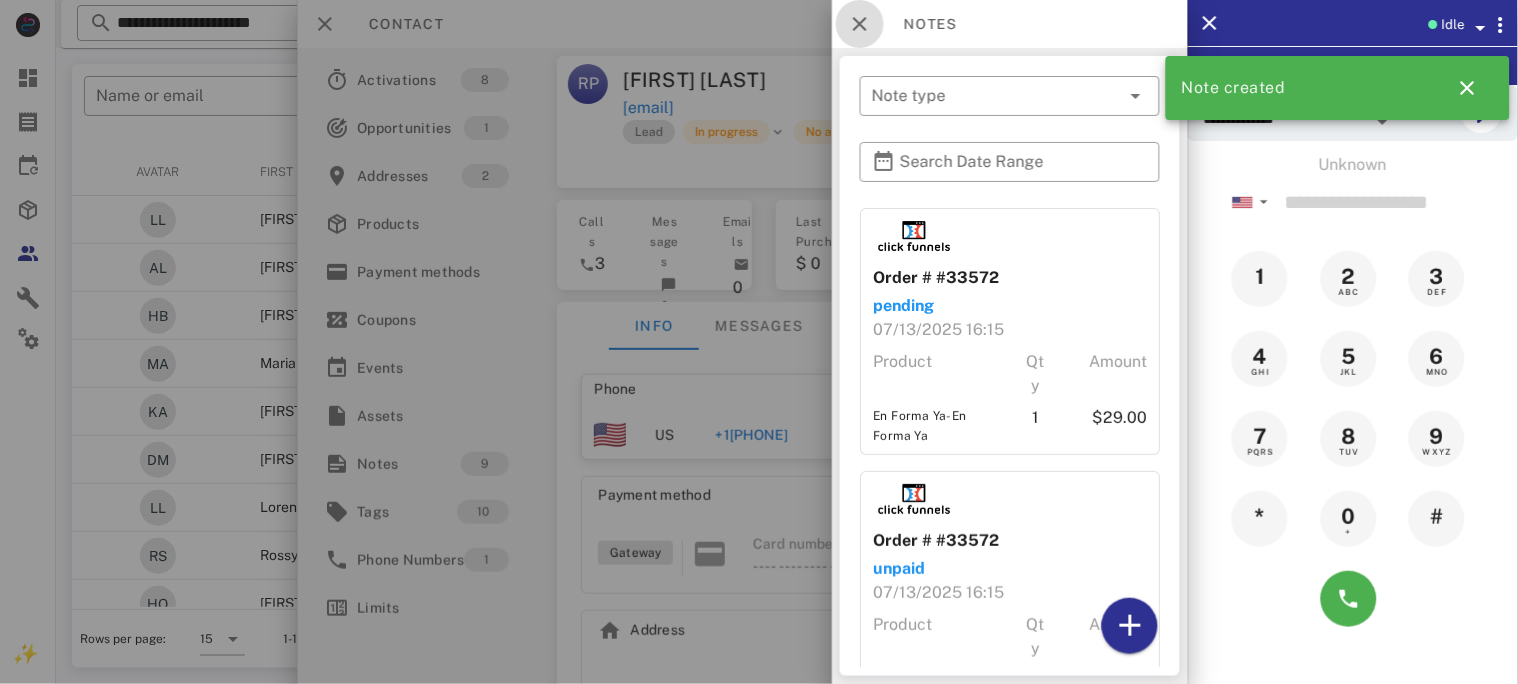 click at bounding box center [860, 24] 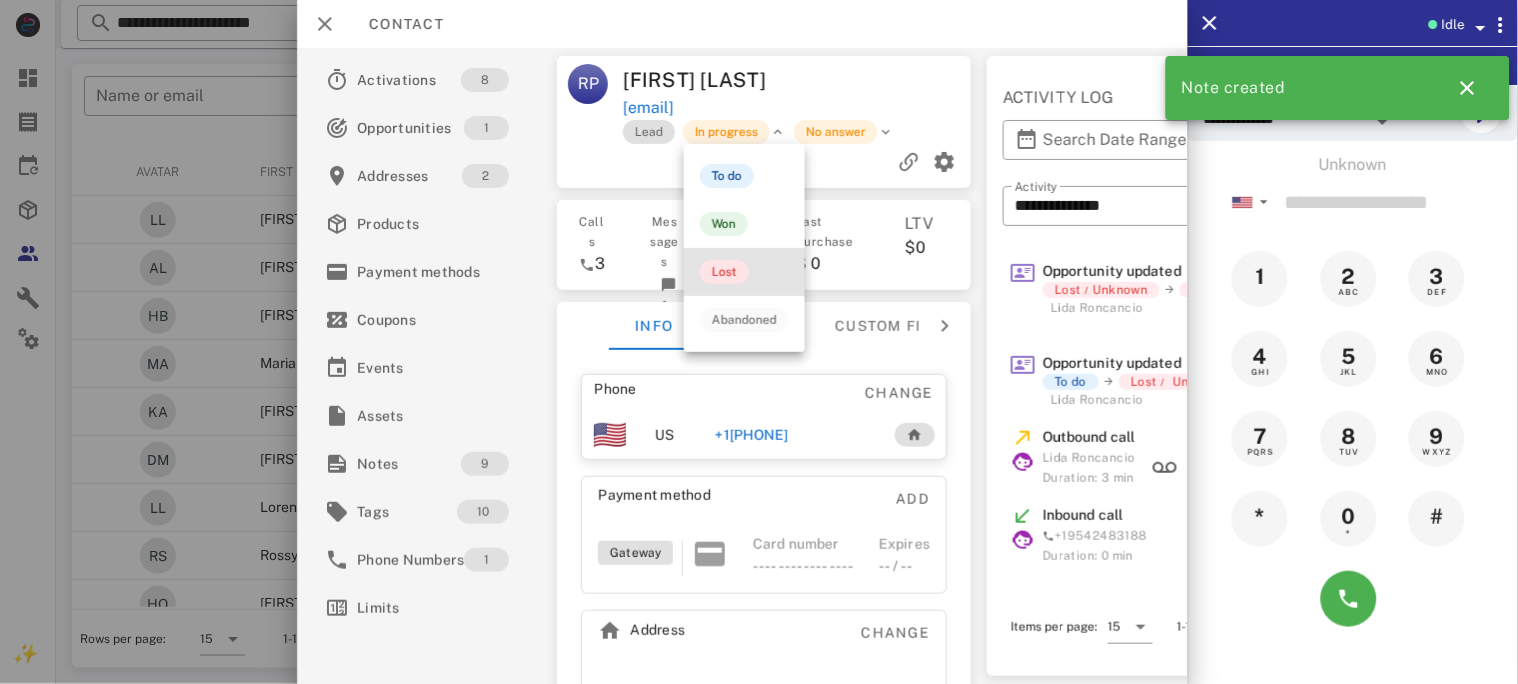 click on "Lost" at bounding box center [724, 272] 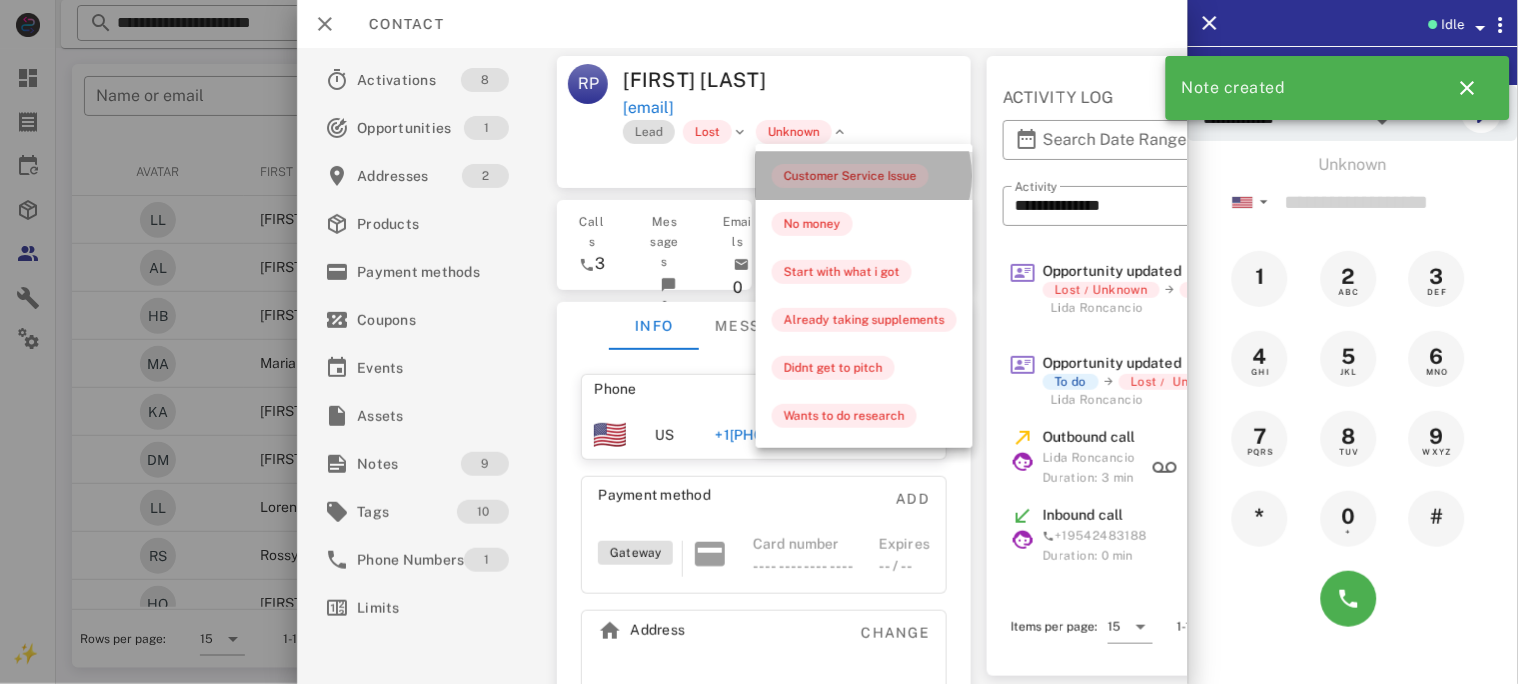 click on "Customer Service Issue" at bounding box center [850, 176] 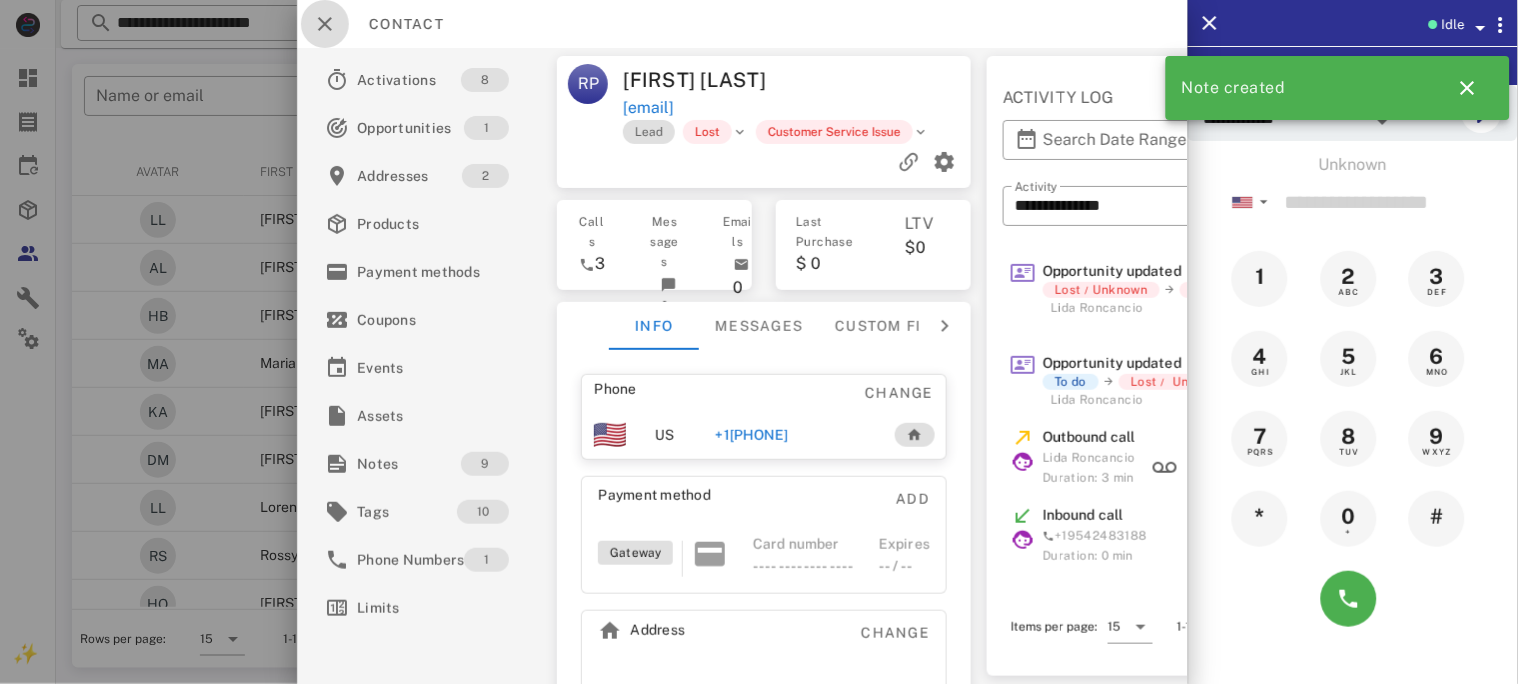 click at bounding box center (325, 24) 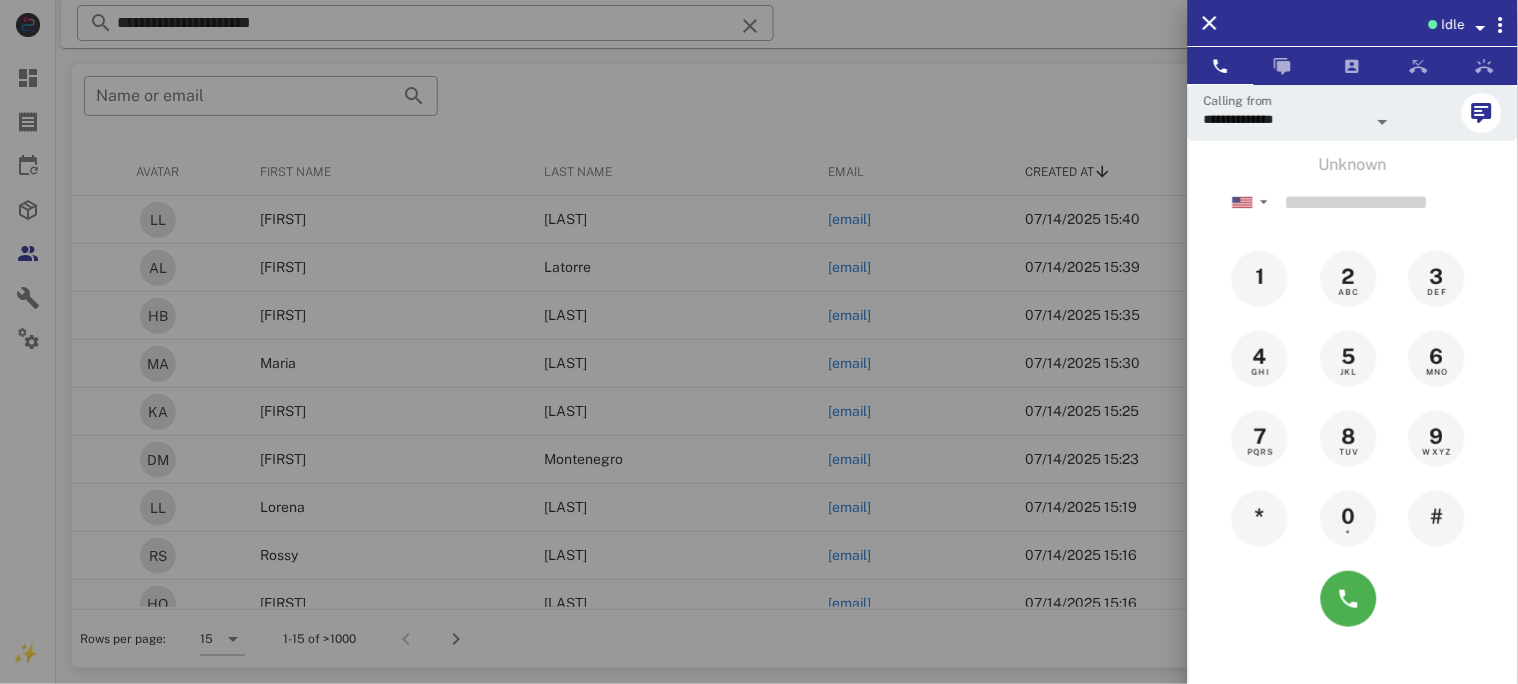 click at bounding box center (759, 342) 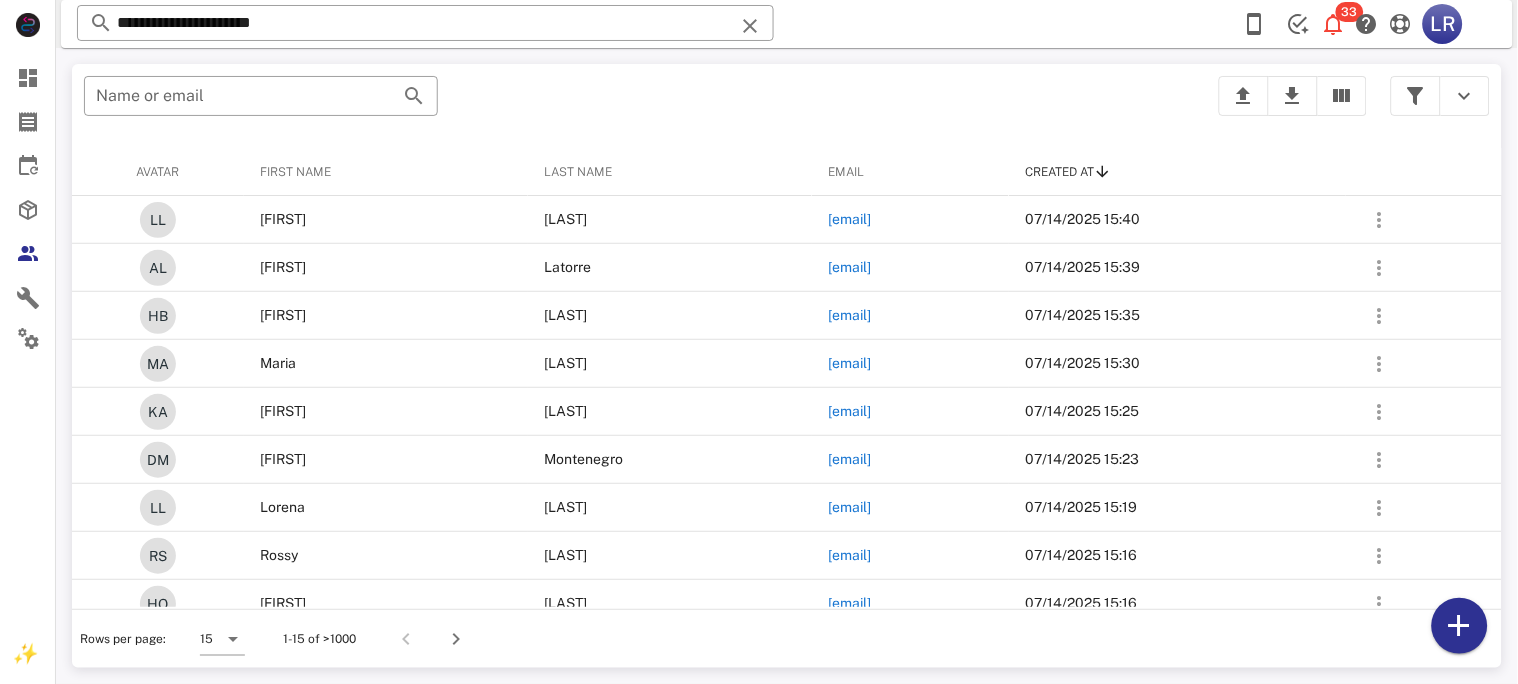 click at bounding box center [750, 26] 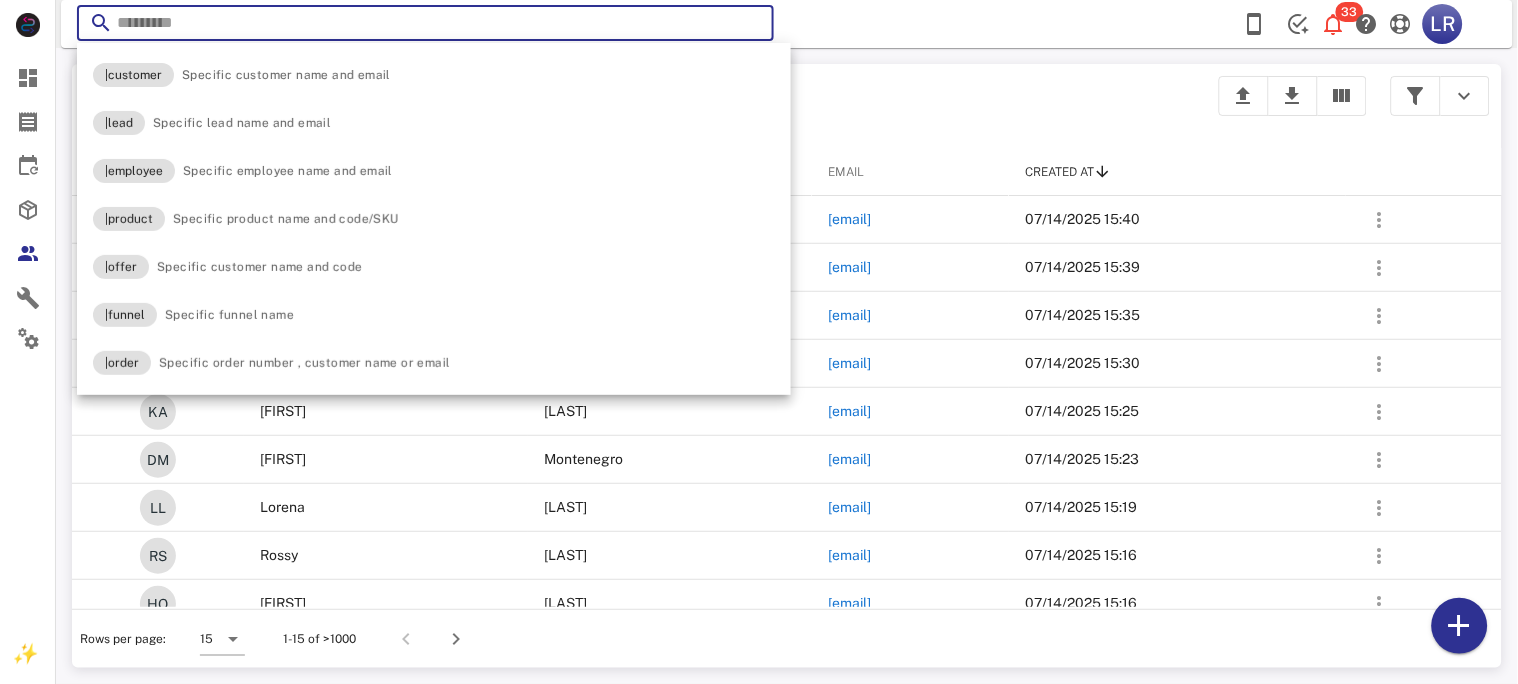 paste on "**********" 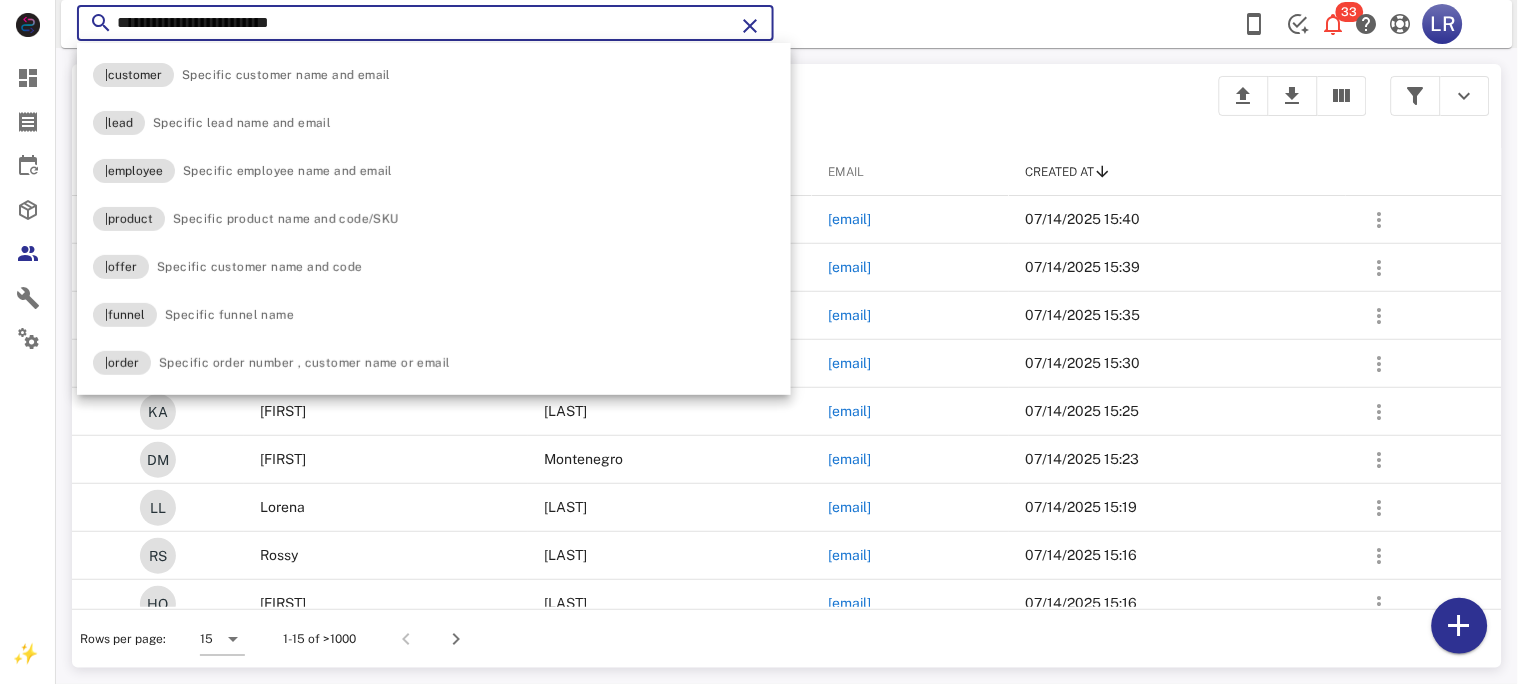 type on "**********" 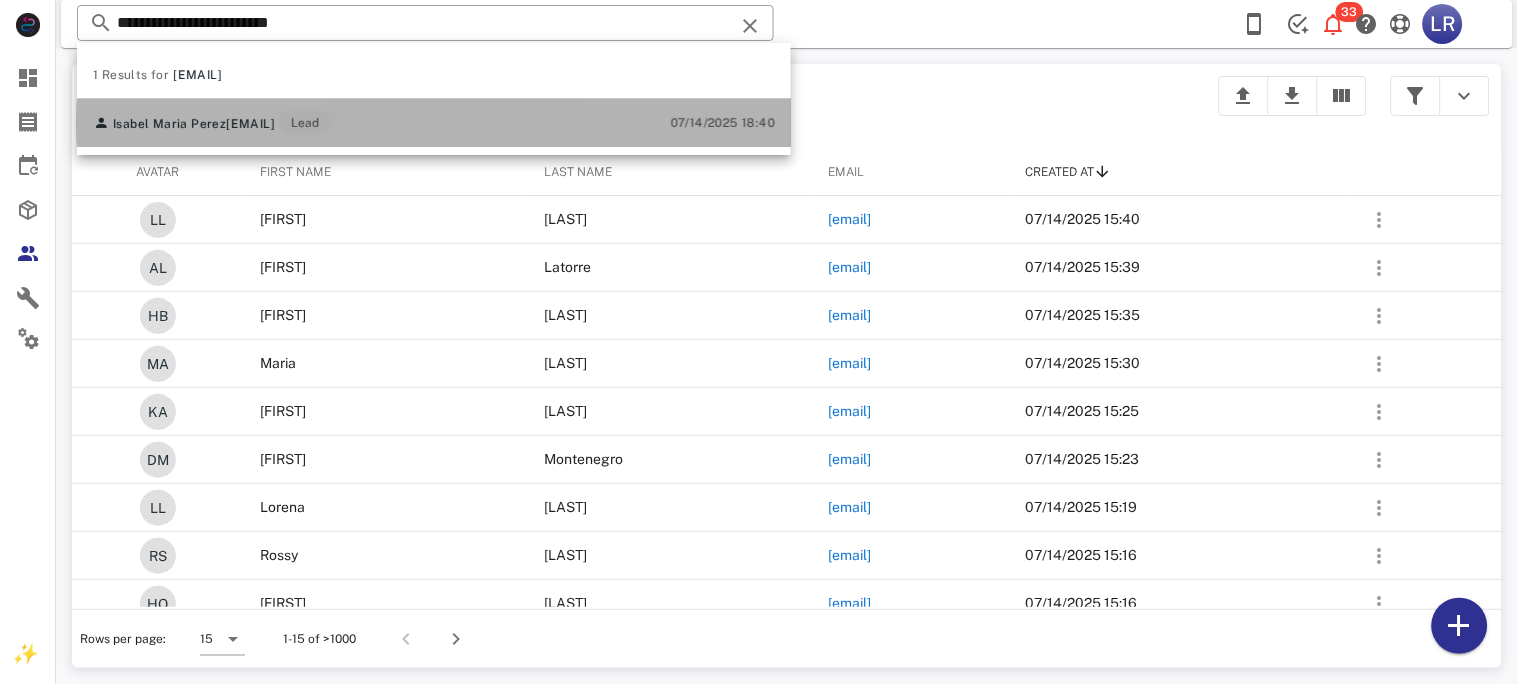 click on "[EMAIL]" at bounding box center [250, 124] 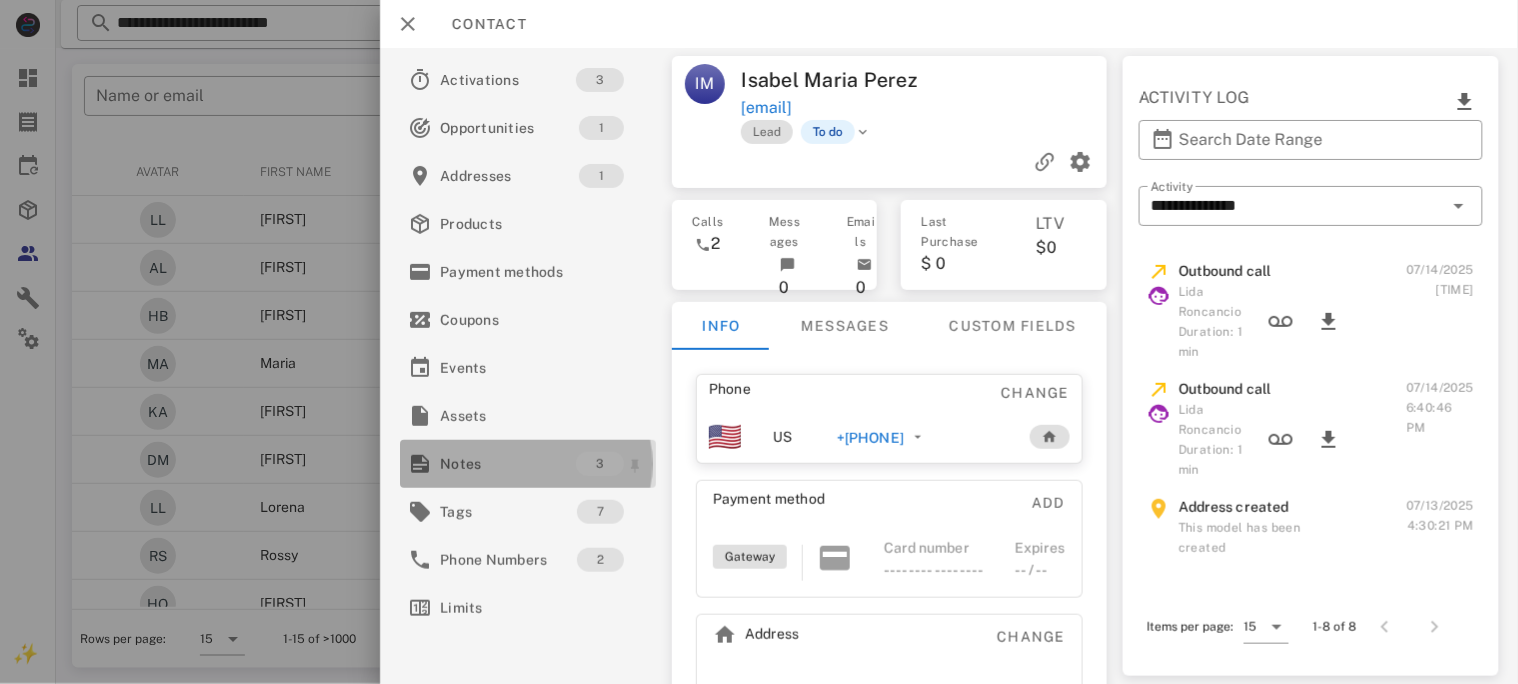 click on "Notes" at bounding box center (508, 464) 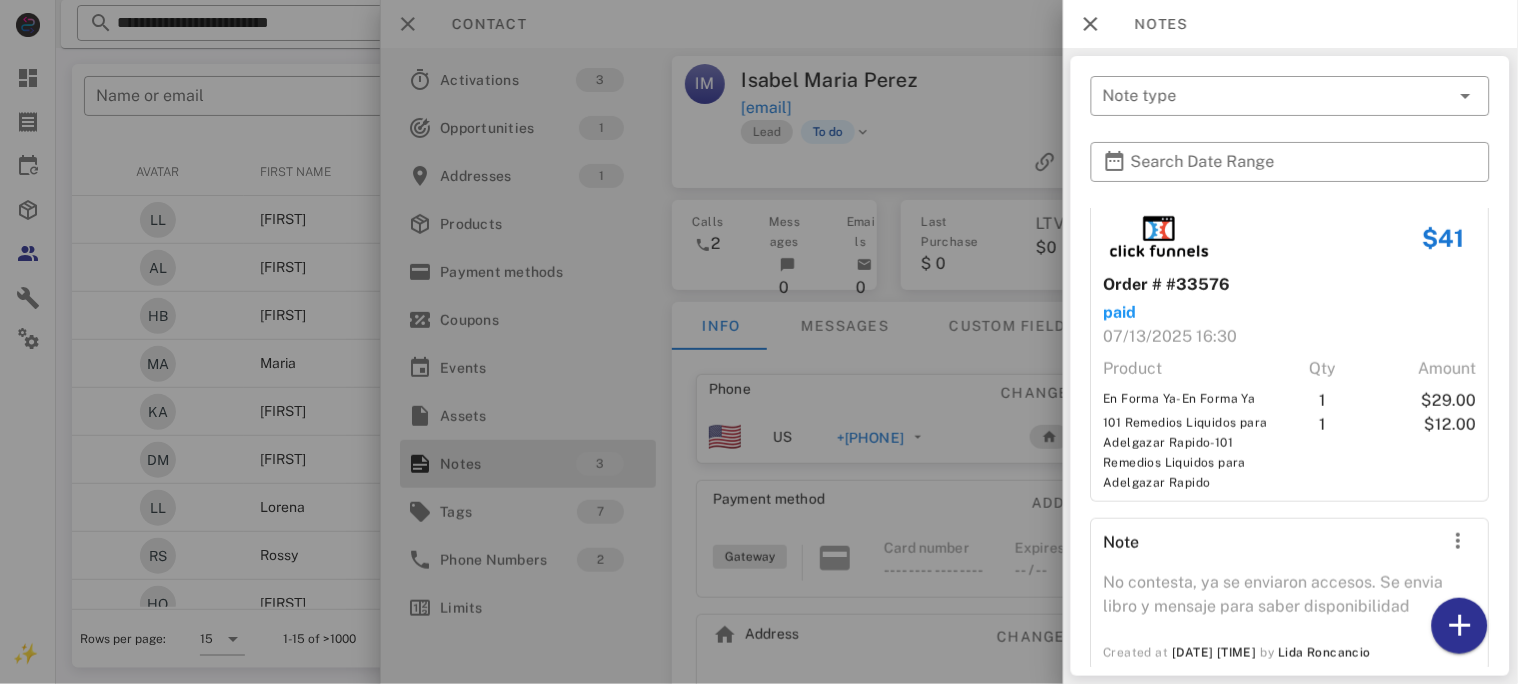 scroll, scrollTop: 352, scrollLeft: 0, axis: vertical 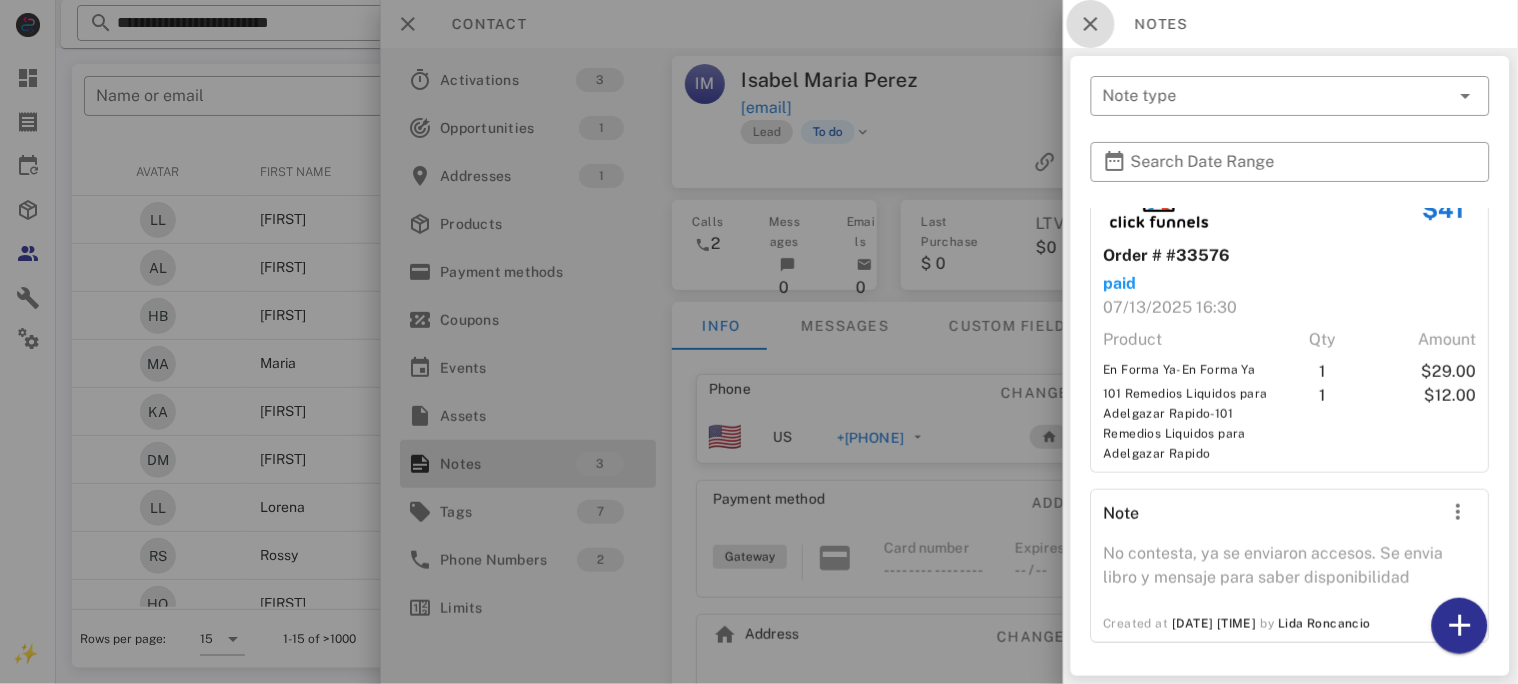 click at bounding box center [1091, 24] 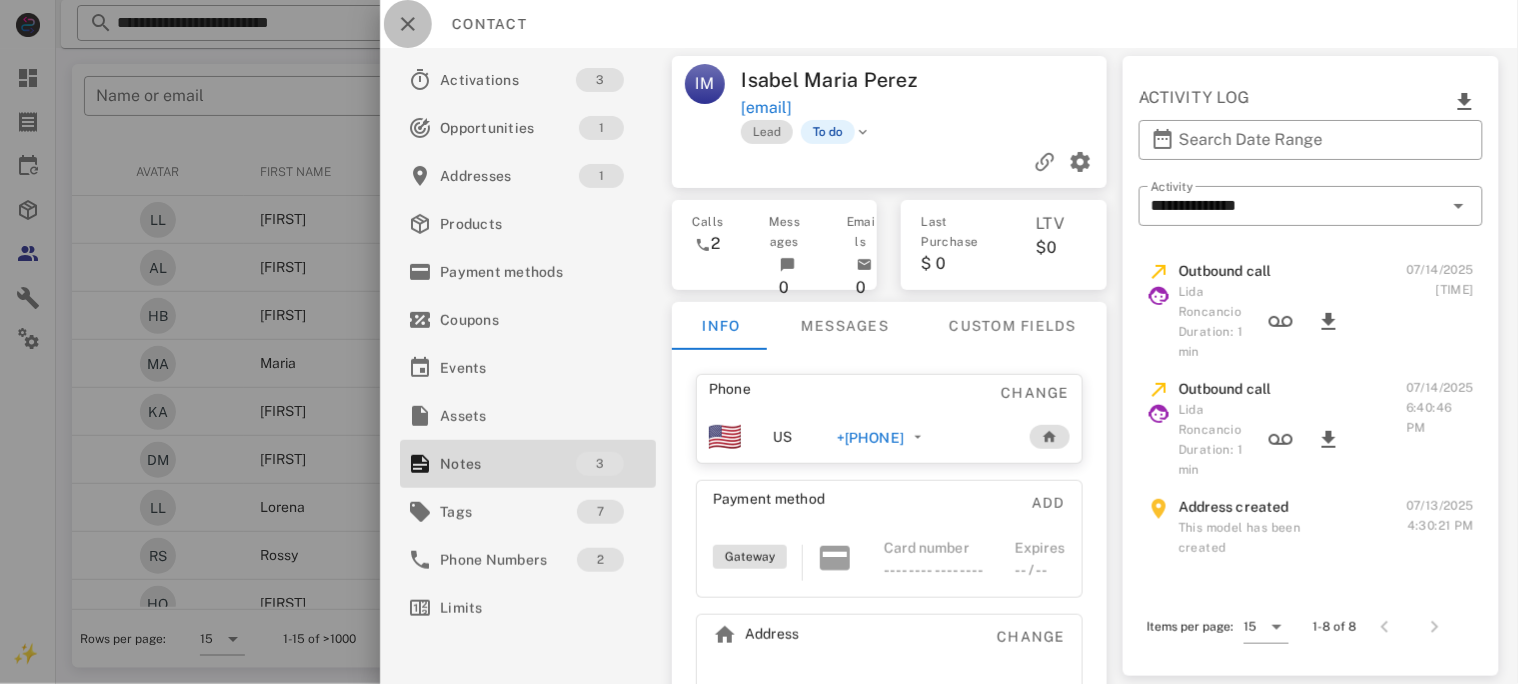 click at bounding box center (408, 24) 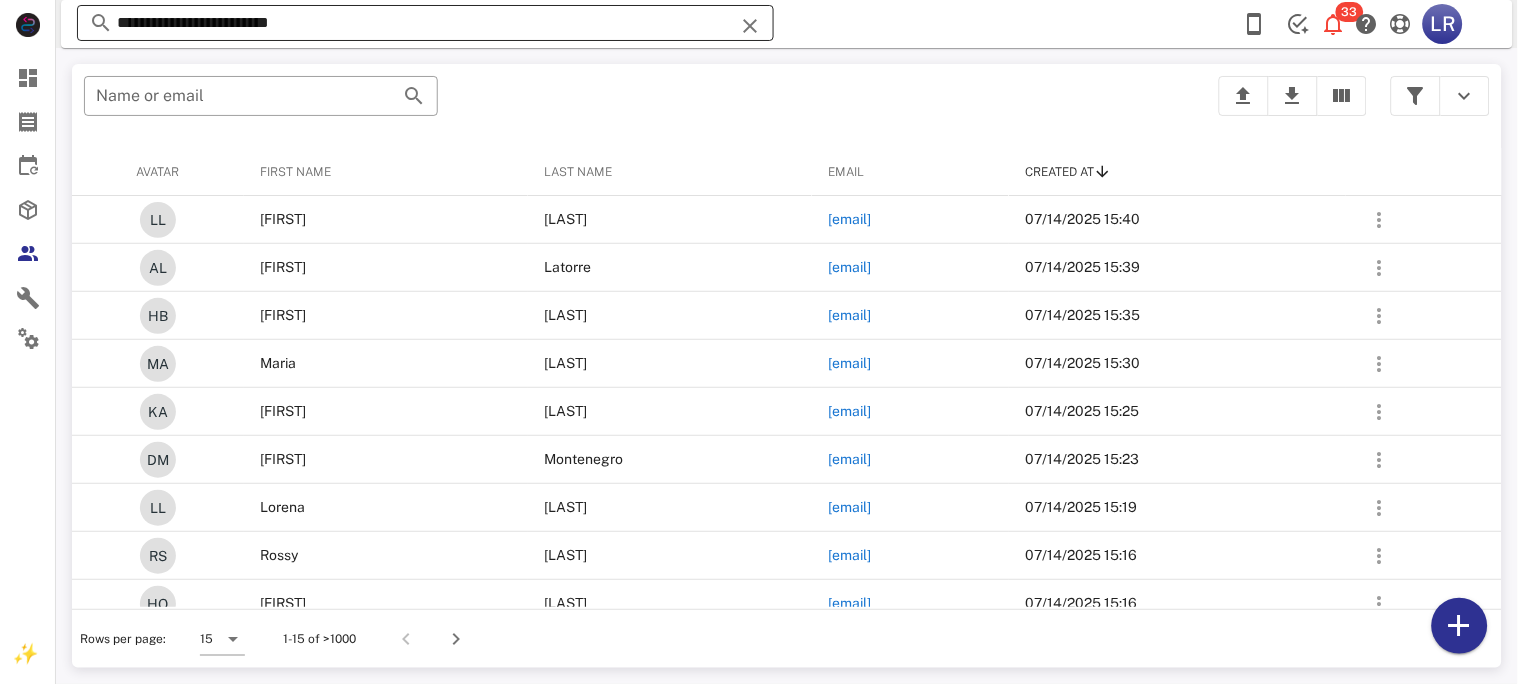 click at bounding box center (750, 26) 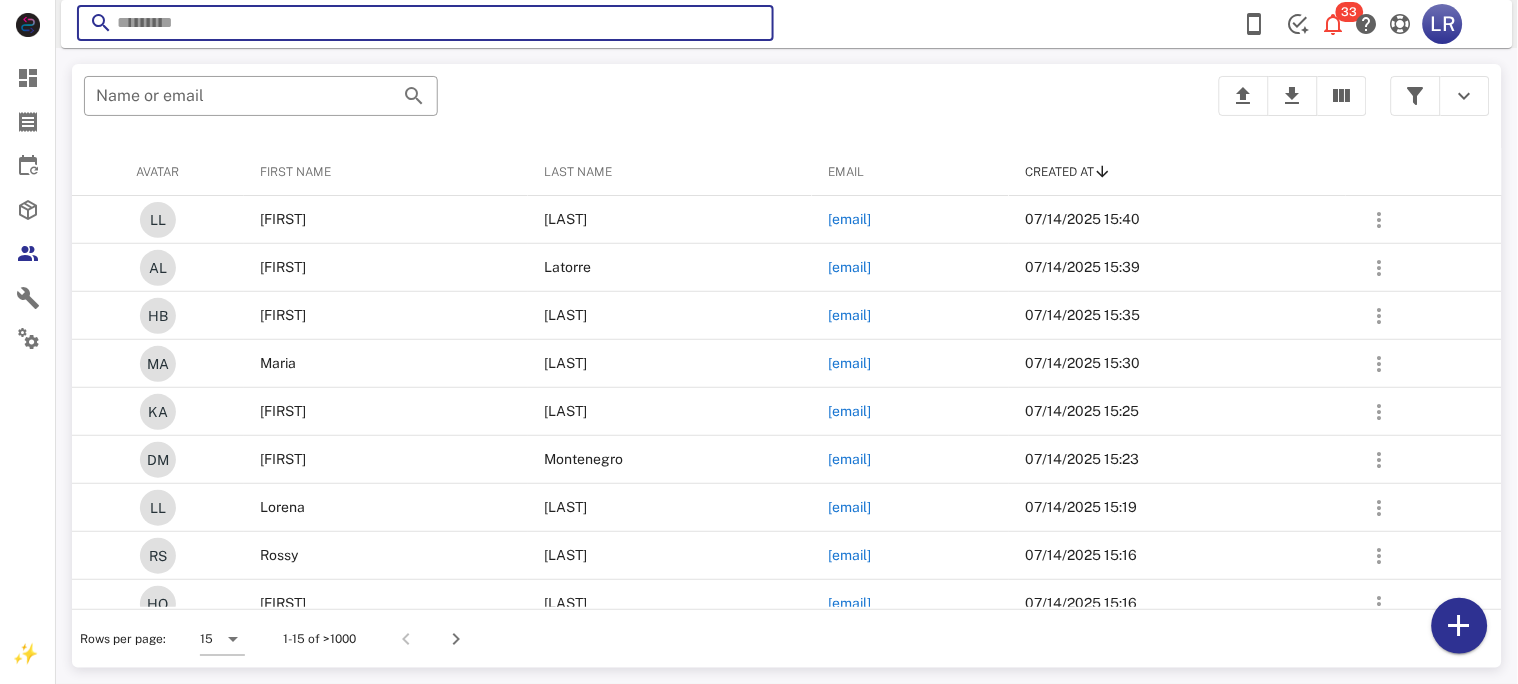 click at bounding box center [750, 26] 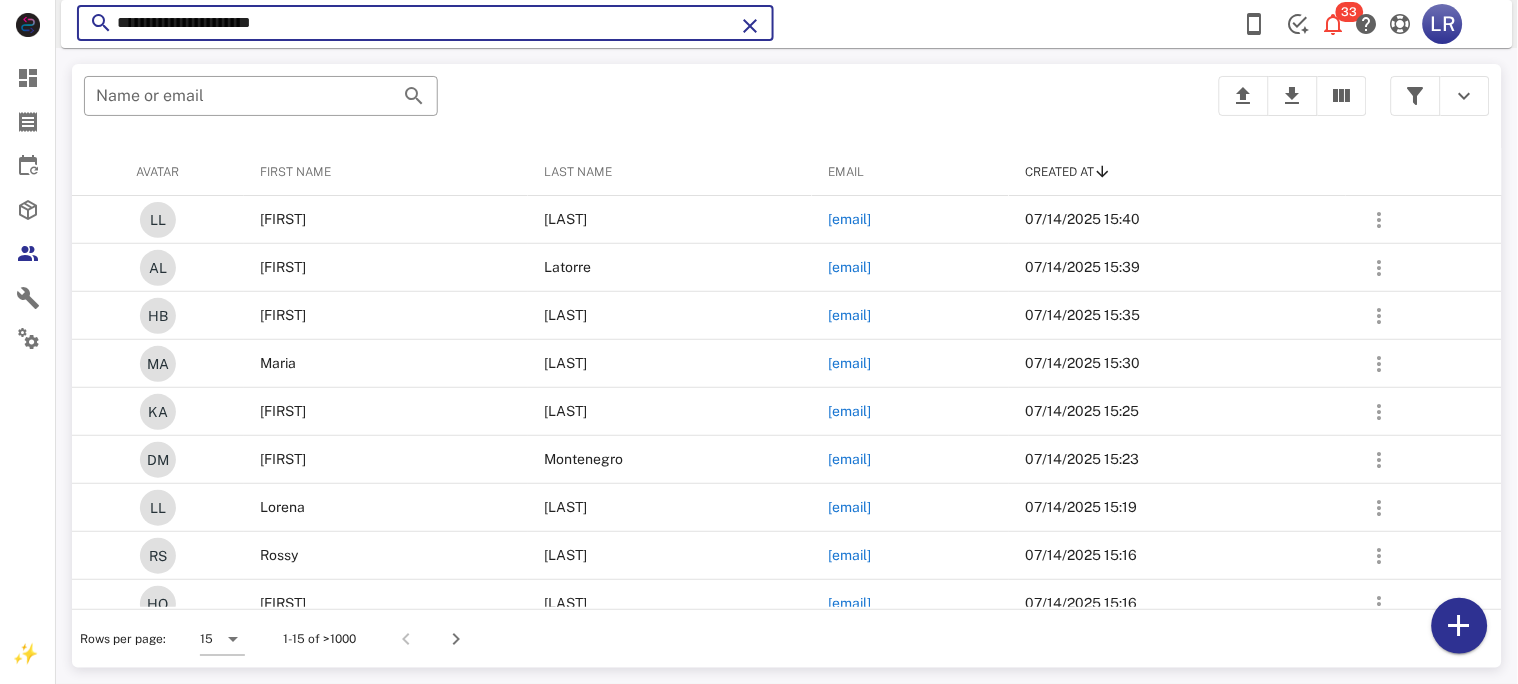 type on "**********" 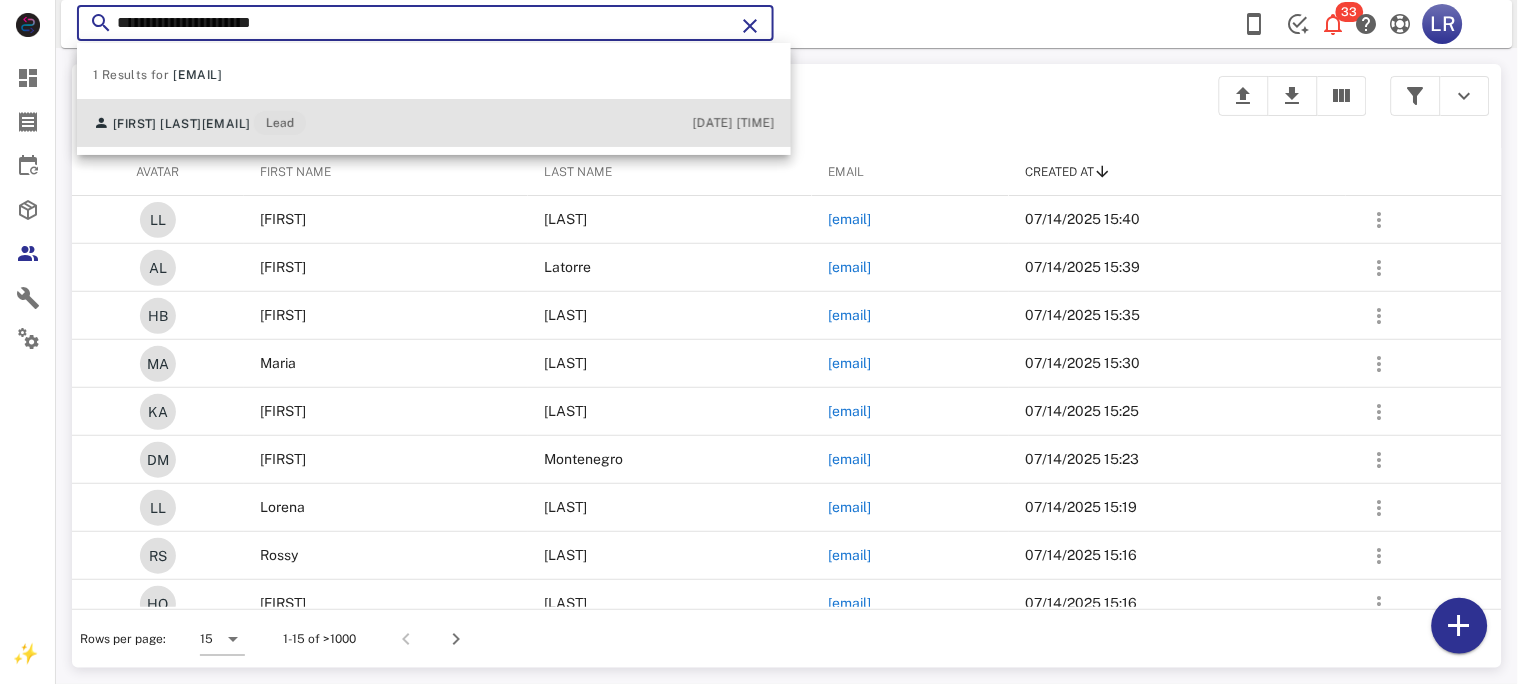 click on "[EMAIL]" at bounding box center [226, 124] 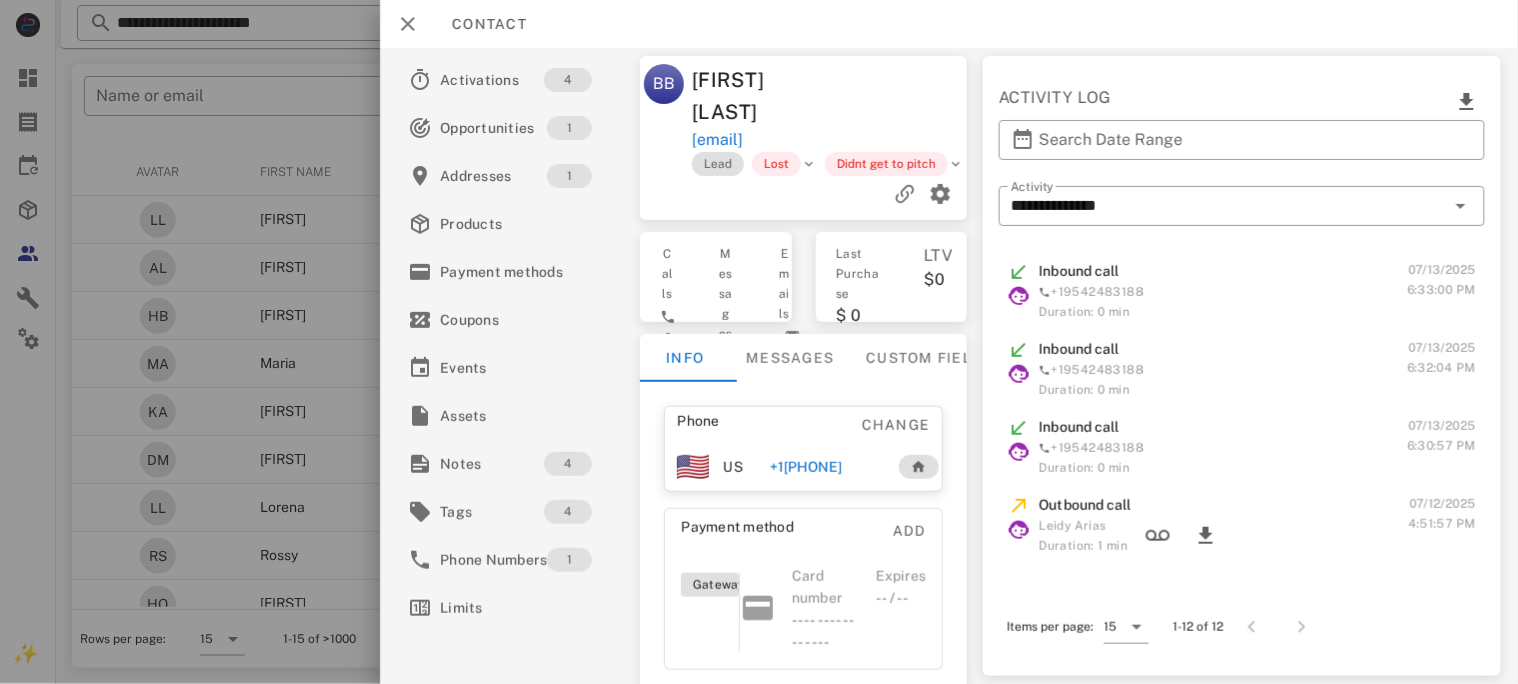 click on "+1[PHONE]" at bounding box center [805, 467] 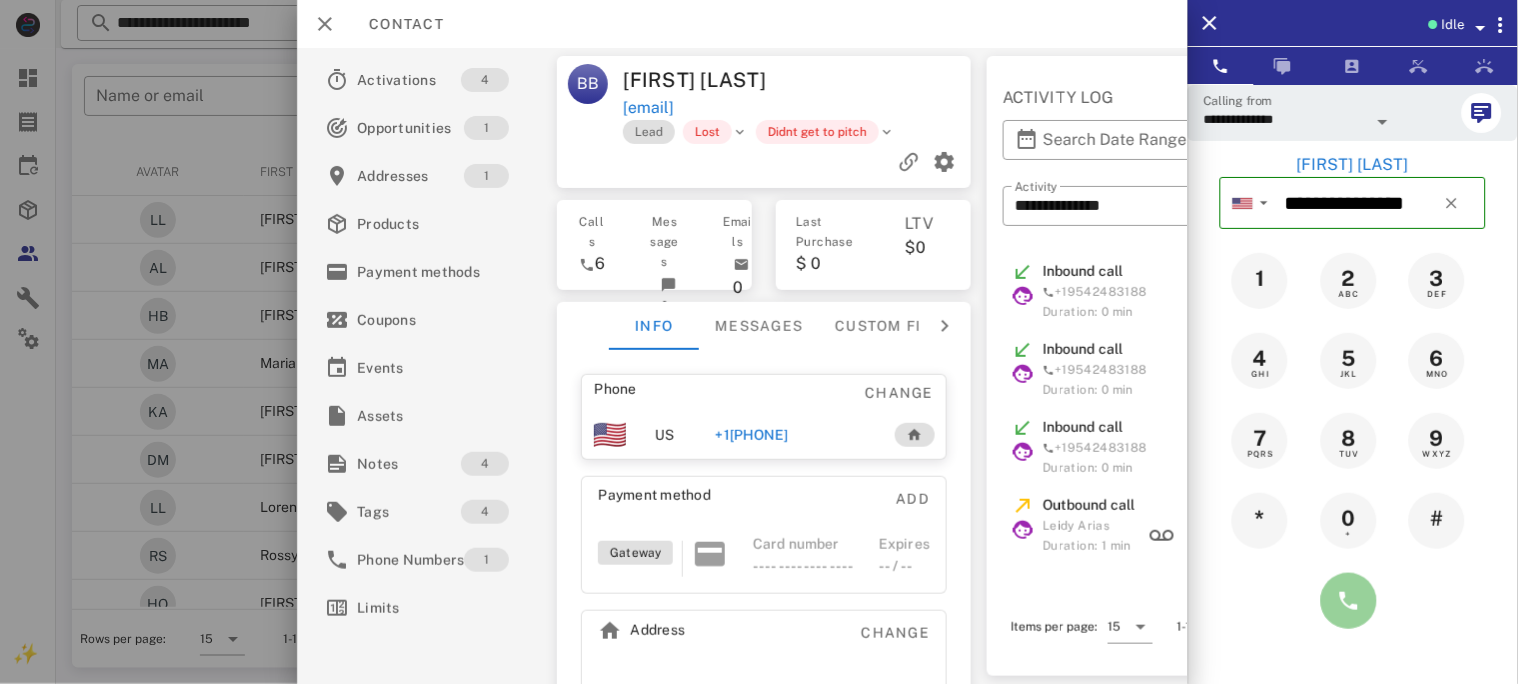 click at bounding box center [1349, 601] 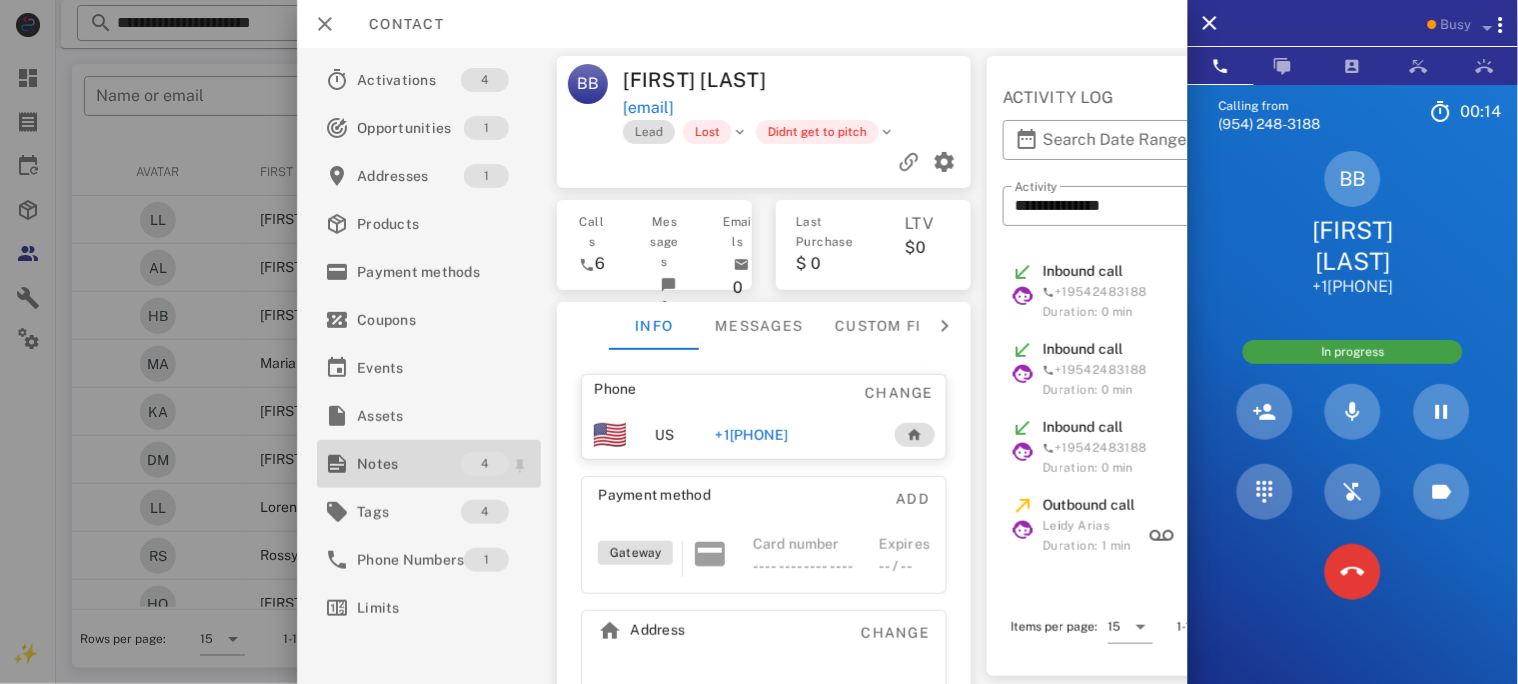 click on "Notes" at bounding box center [409, 464] 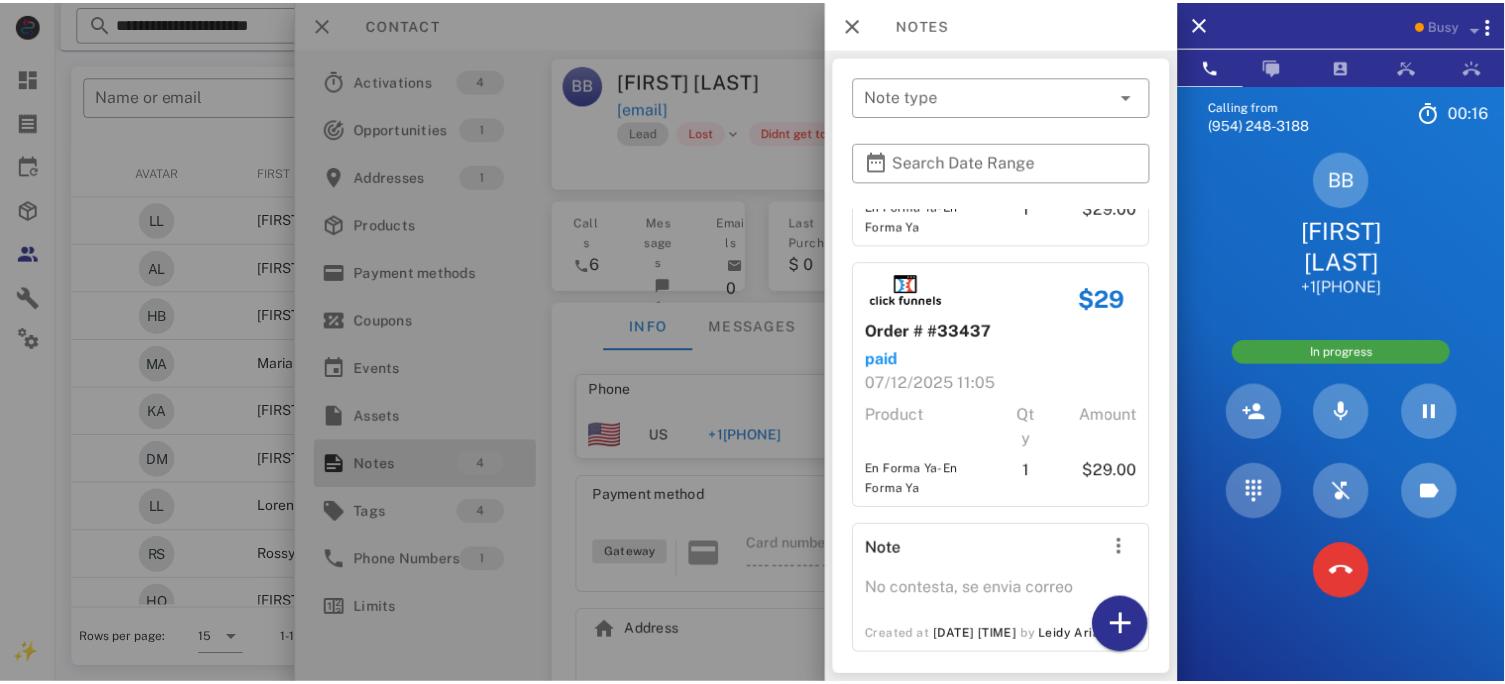 scroll, scrollTop: 483, scrollLeft: 0, axis: vertical 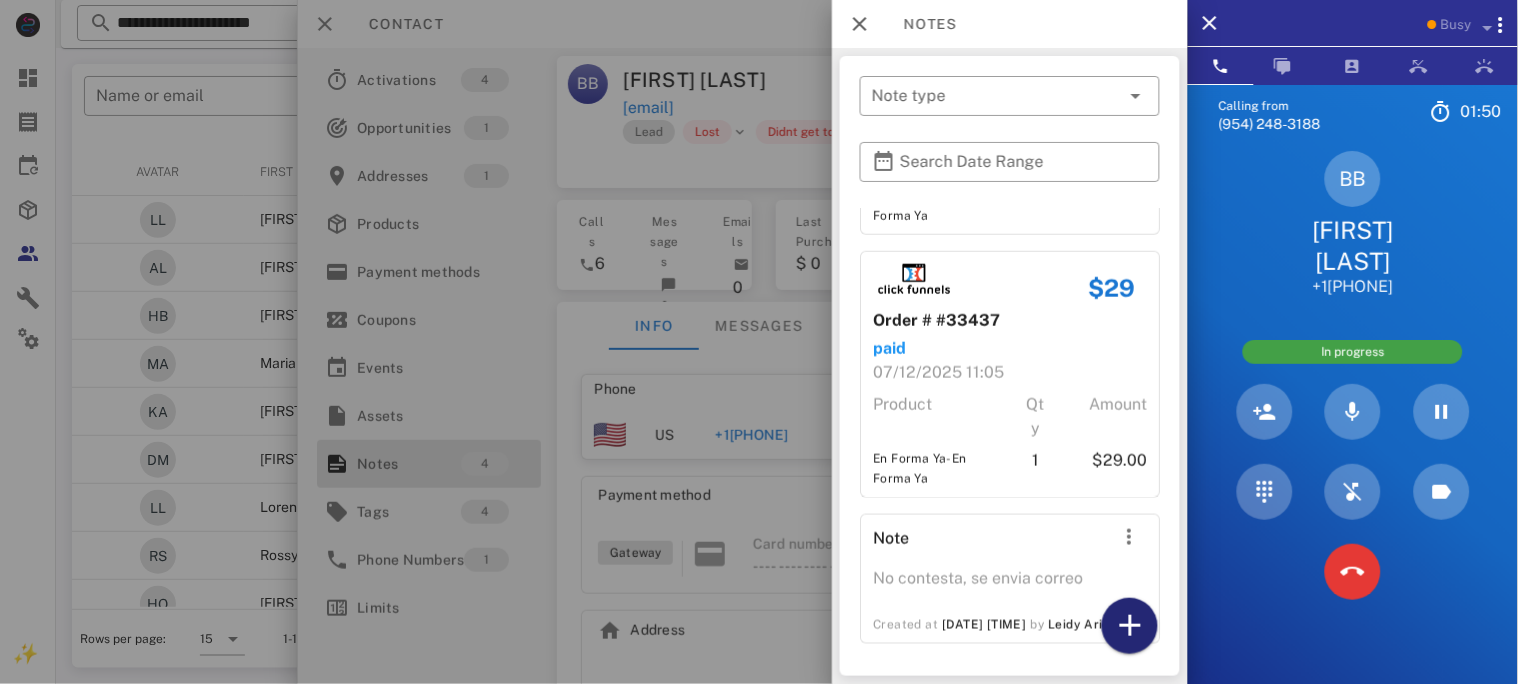 click at bounding box center (1130, 626) 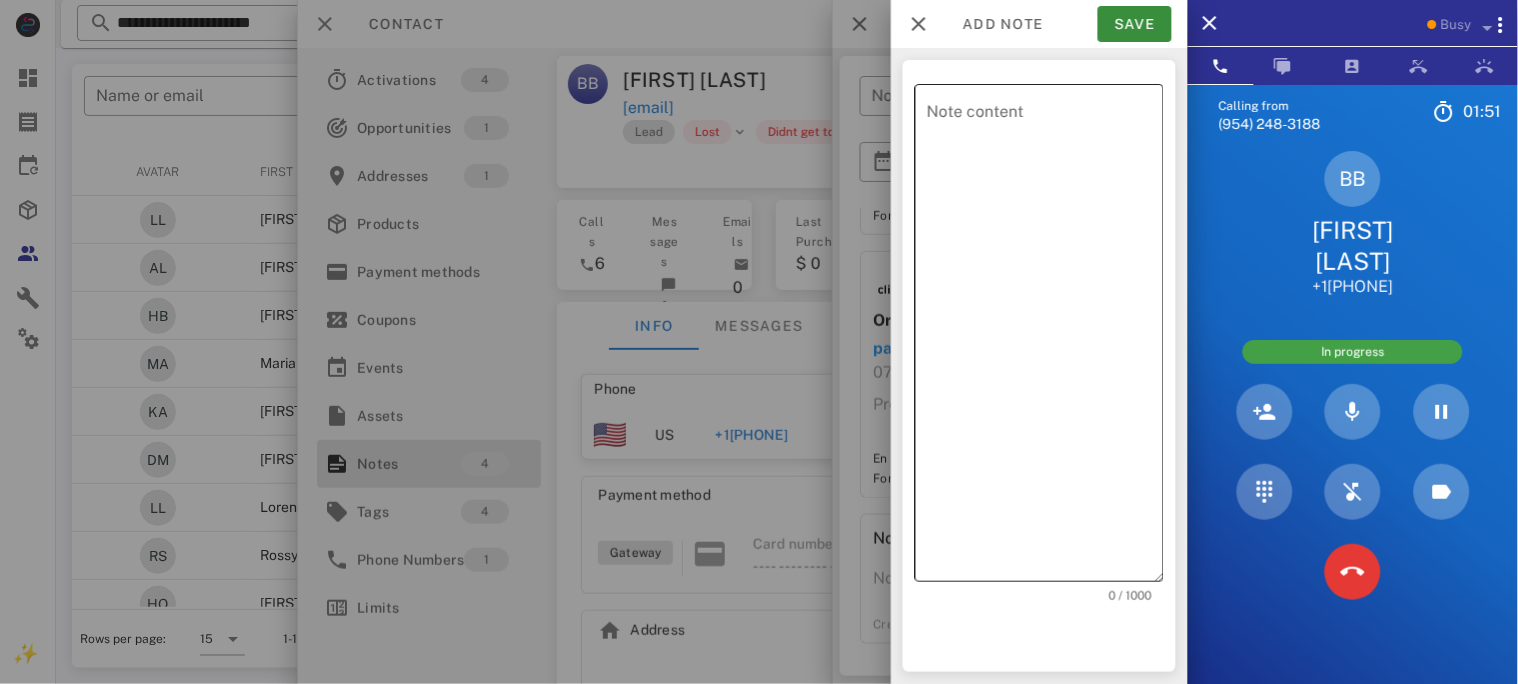 click on "Note content" at bounding box center [1045, 338] 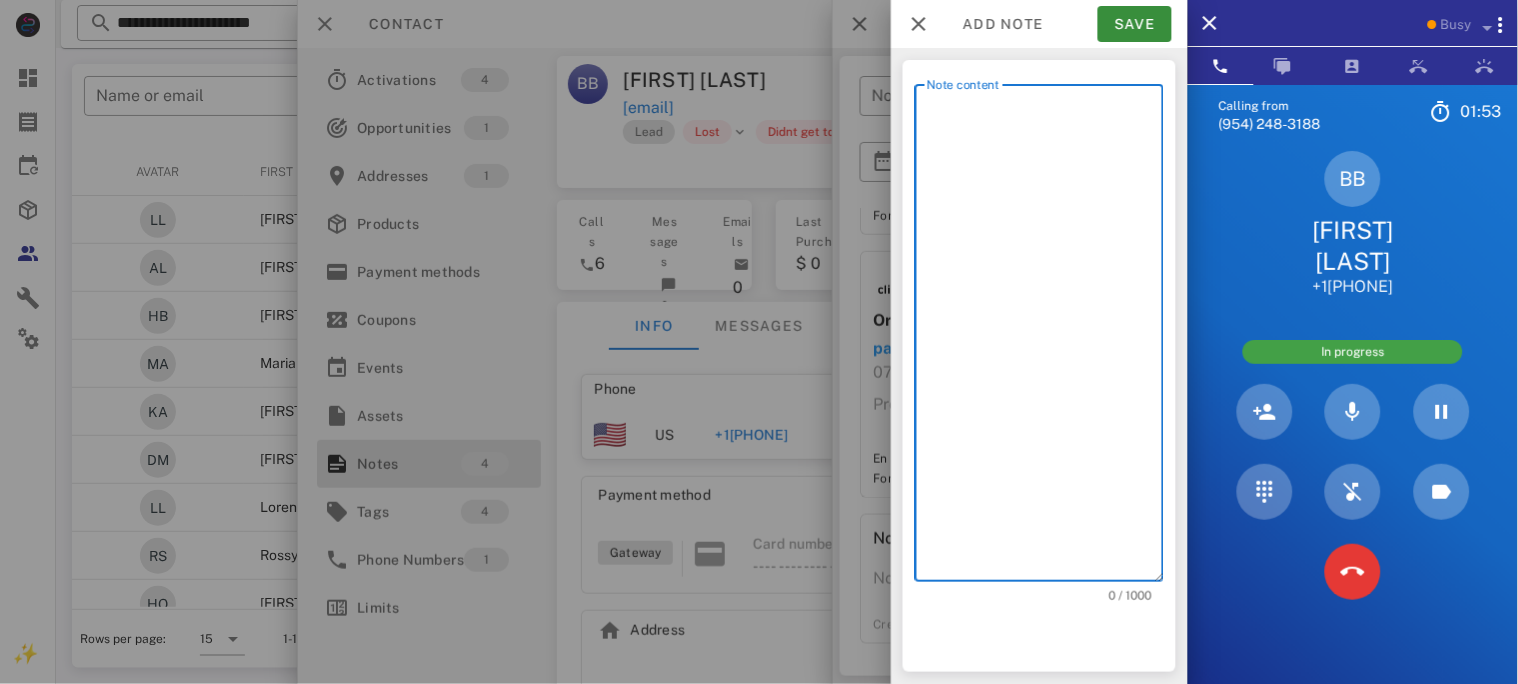 type on "*" 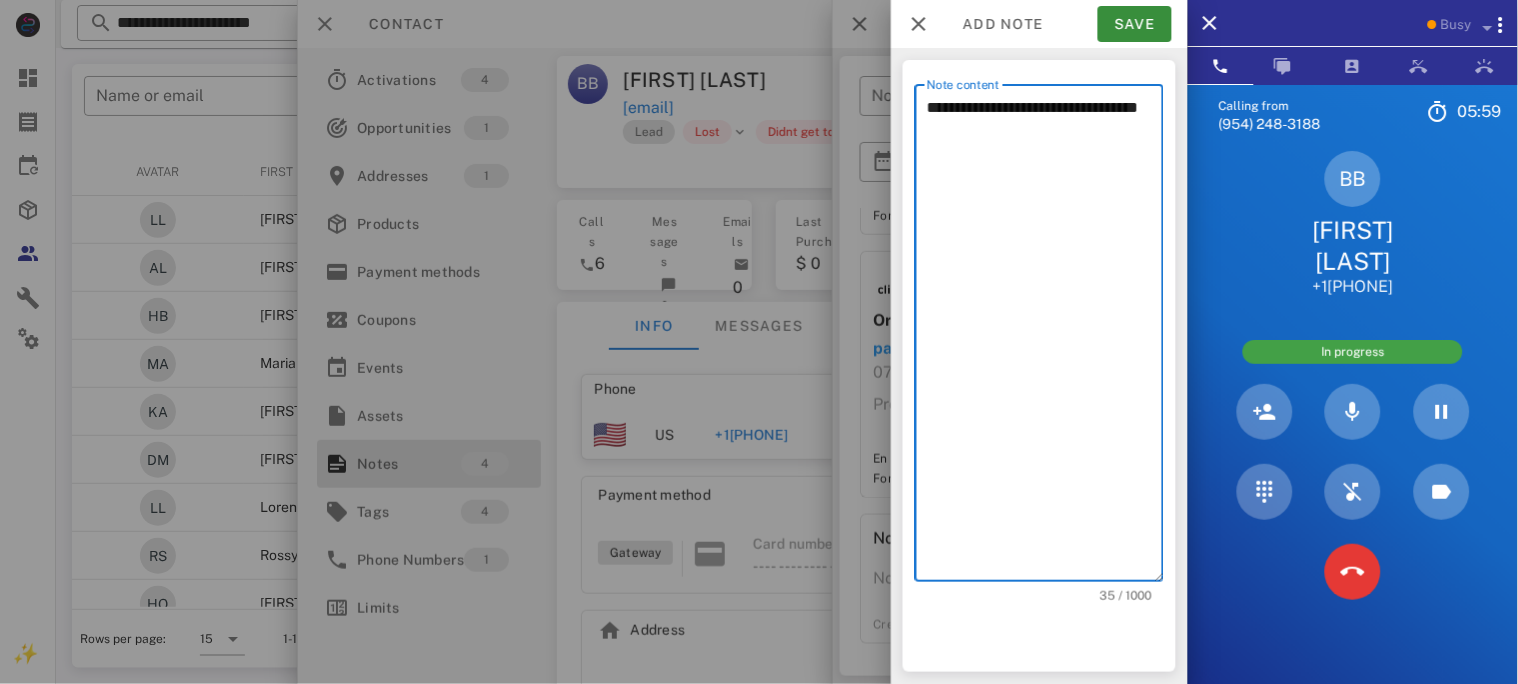 click on "BB   [FIRST] [LAST]  [PHONE]" at bounding box center (1353, 224) 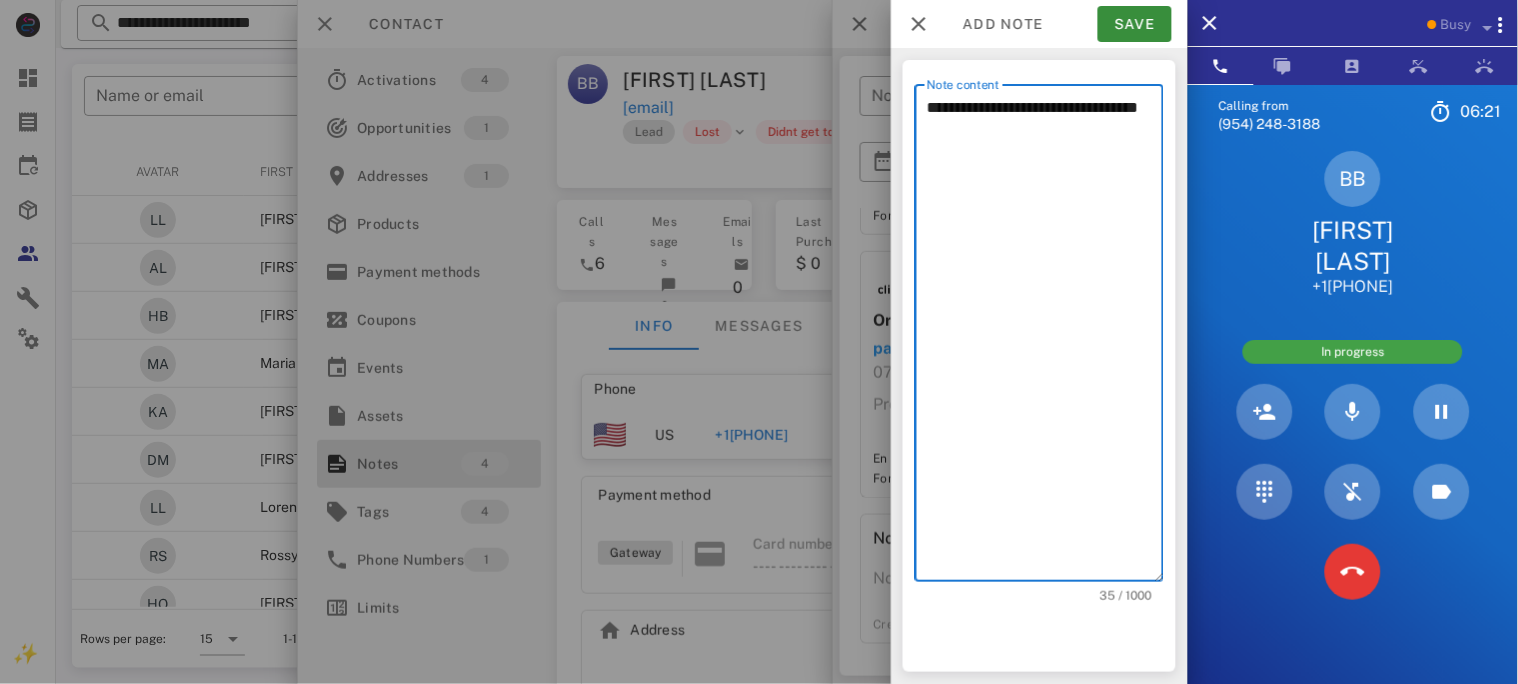 click on "**********" at bounding box center [1045, 338] 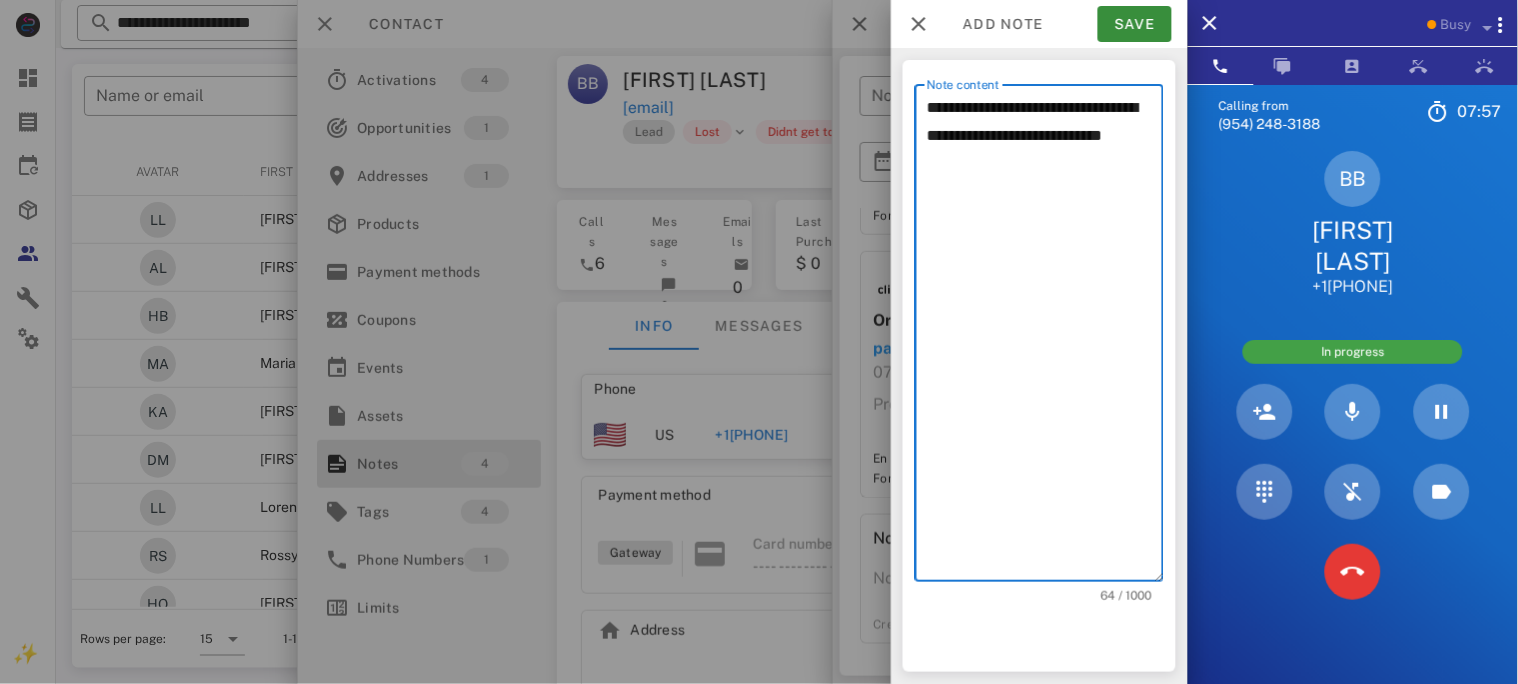 type on "**********" 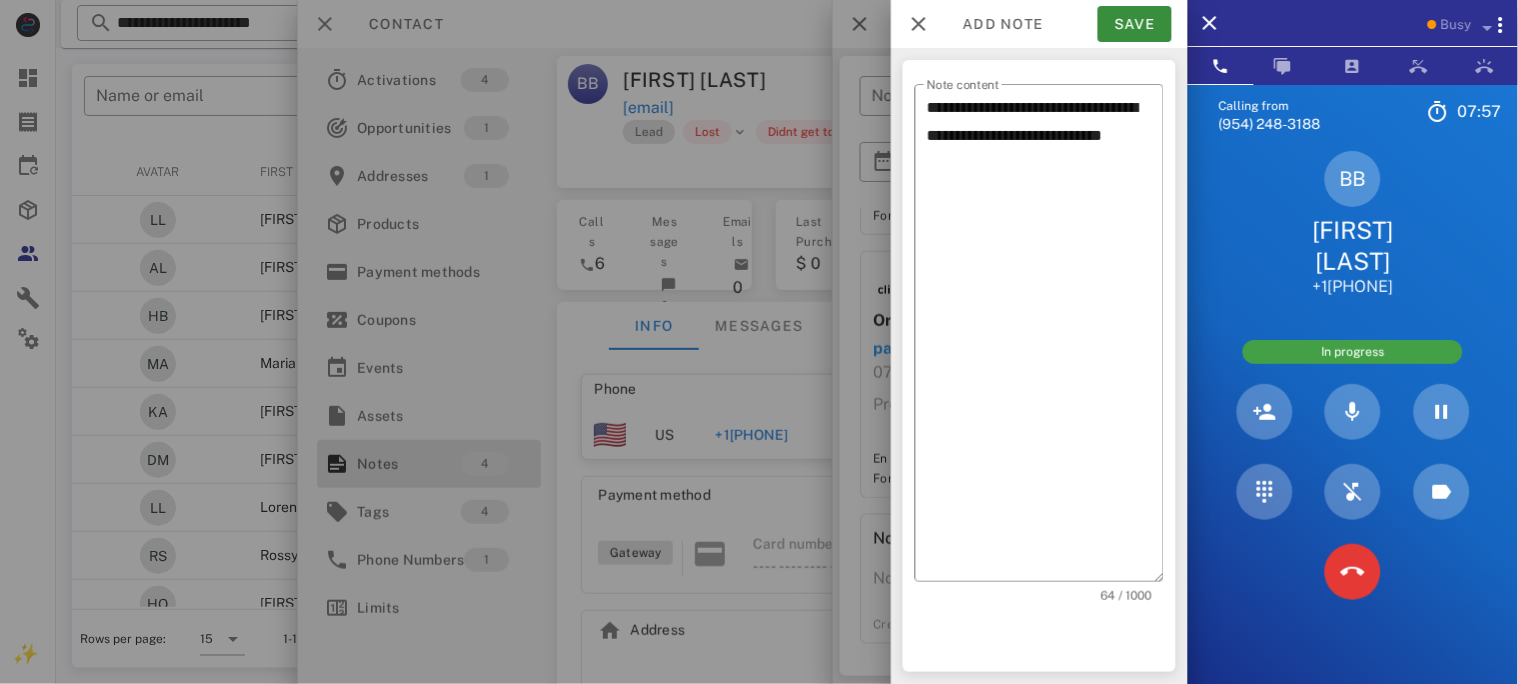 click on "BB   [FIRST] [LAST]  [PHONE]" at bounding box center (1353, 224) 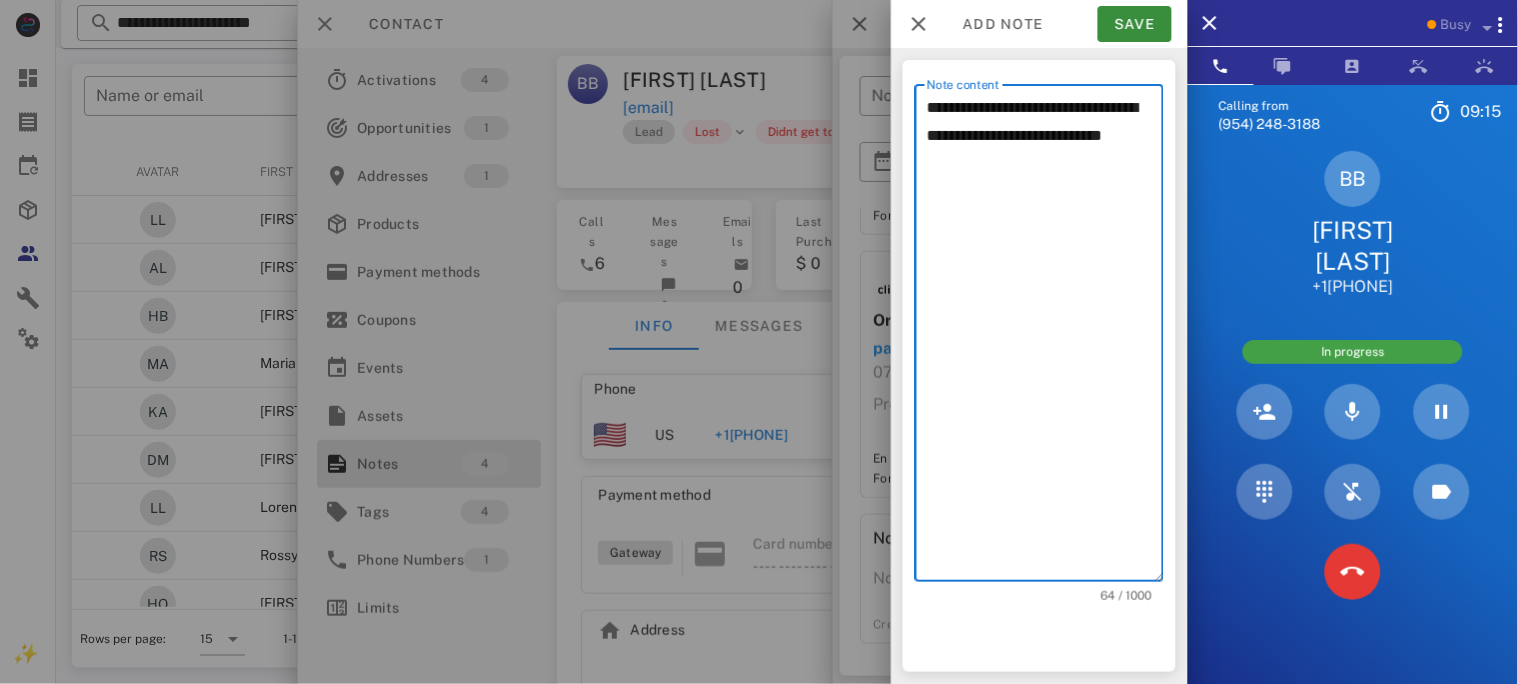 click on "**********" at bounding box center (1045, 338) 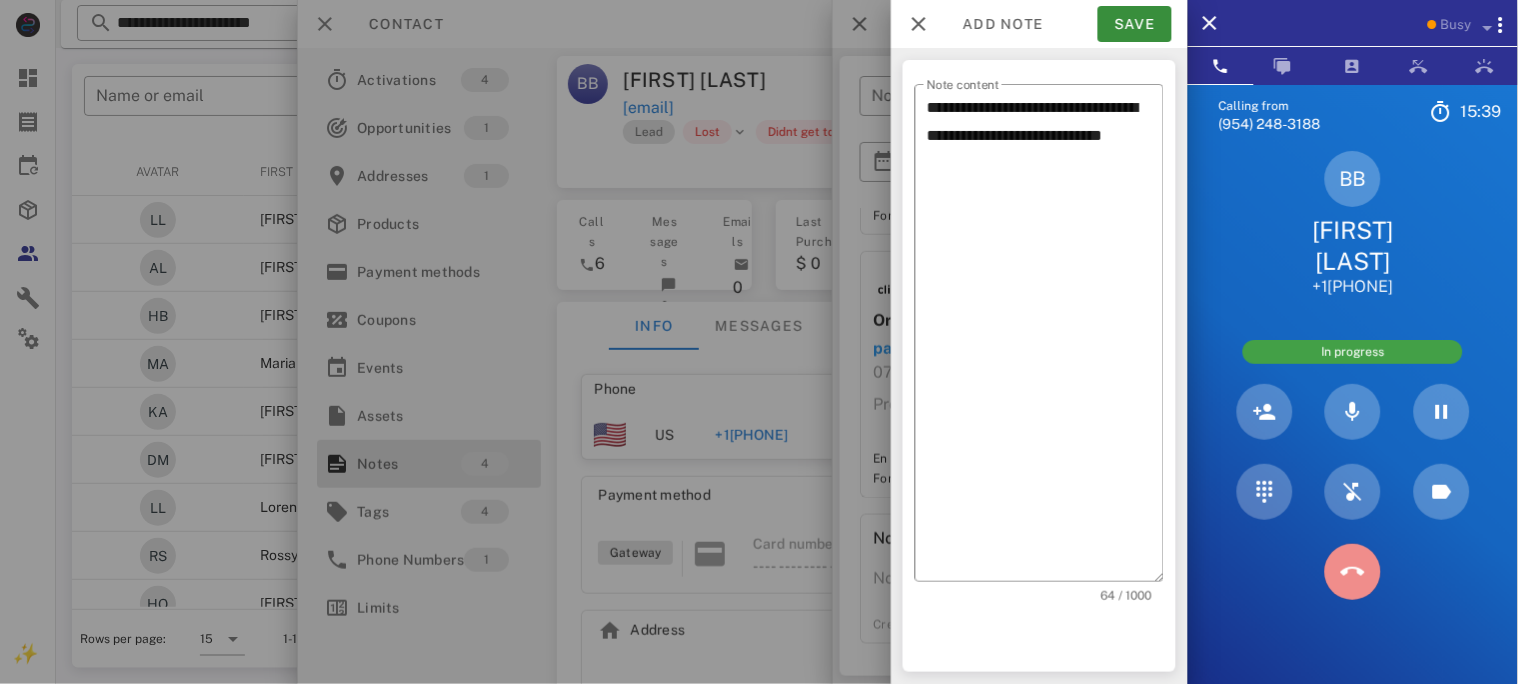 click at bounding box center [1353, 572] 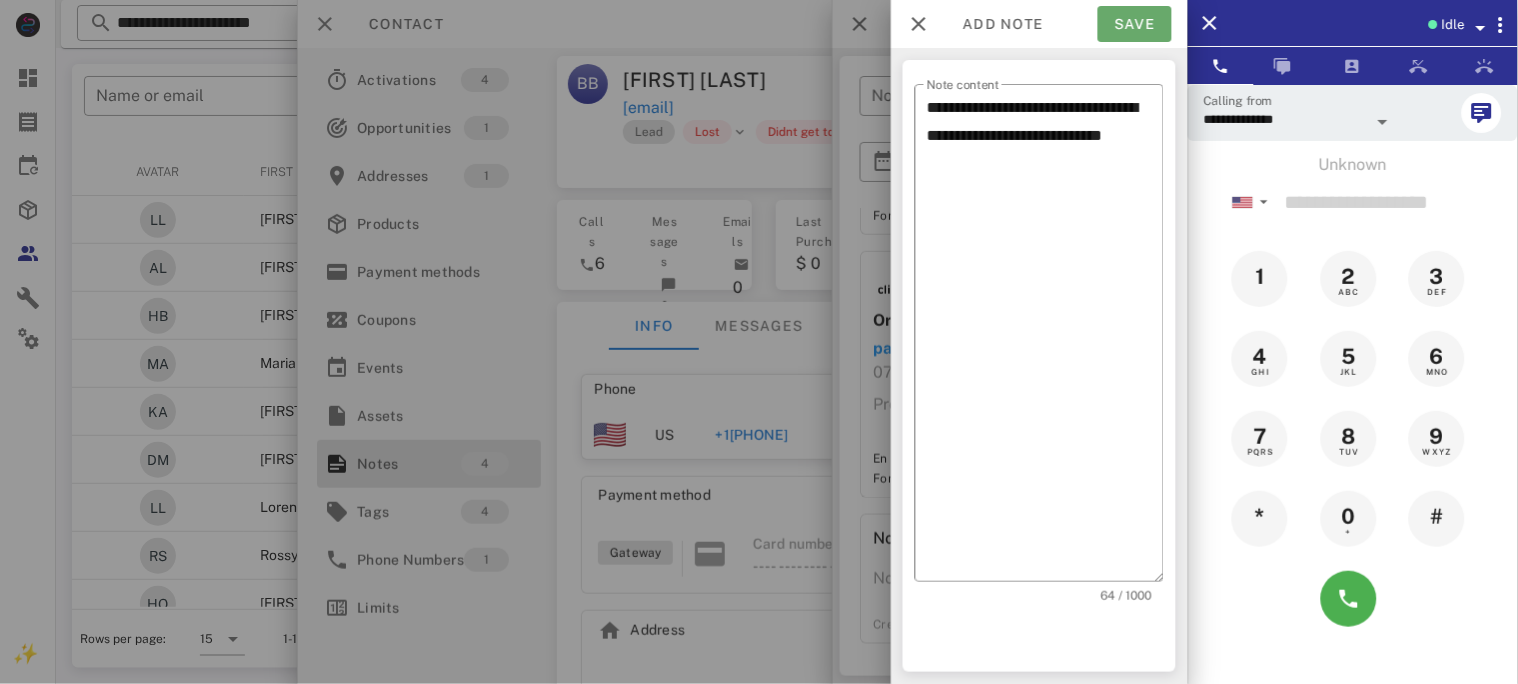 click on "Save" at bounding box center [1135, 24] 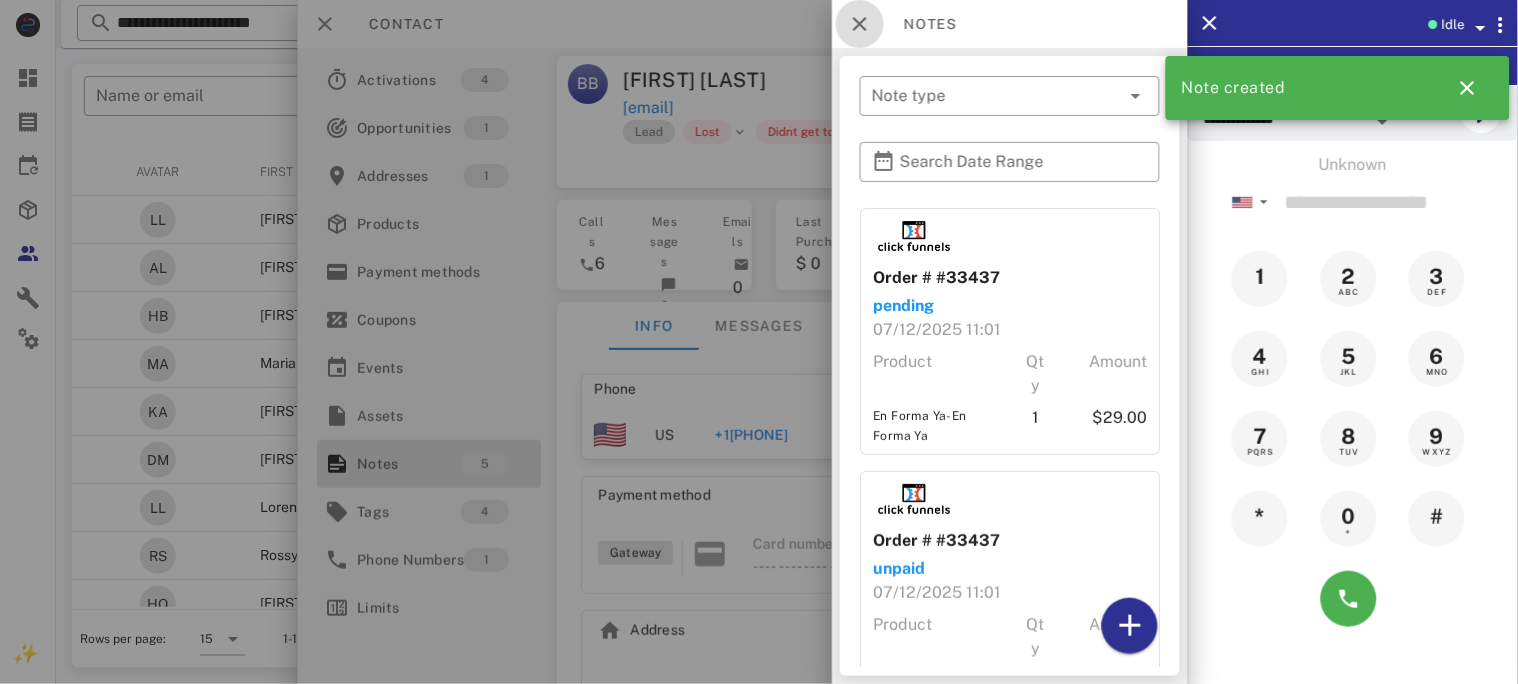 click at bounding box center [860, 24] 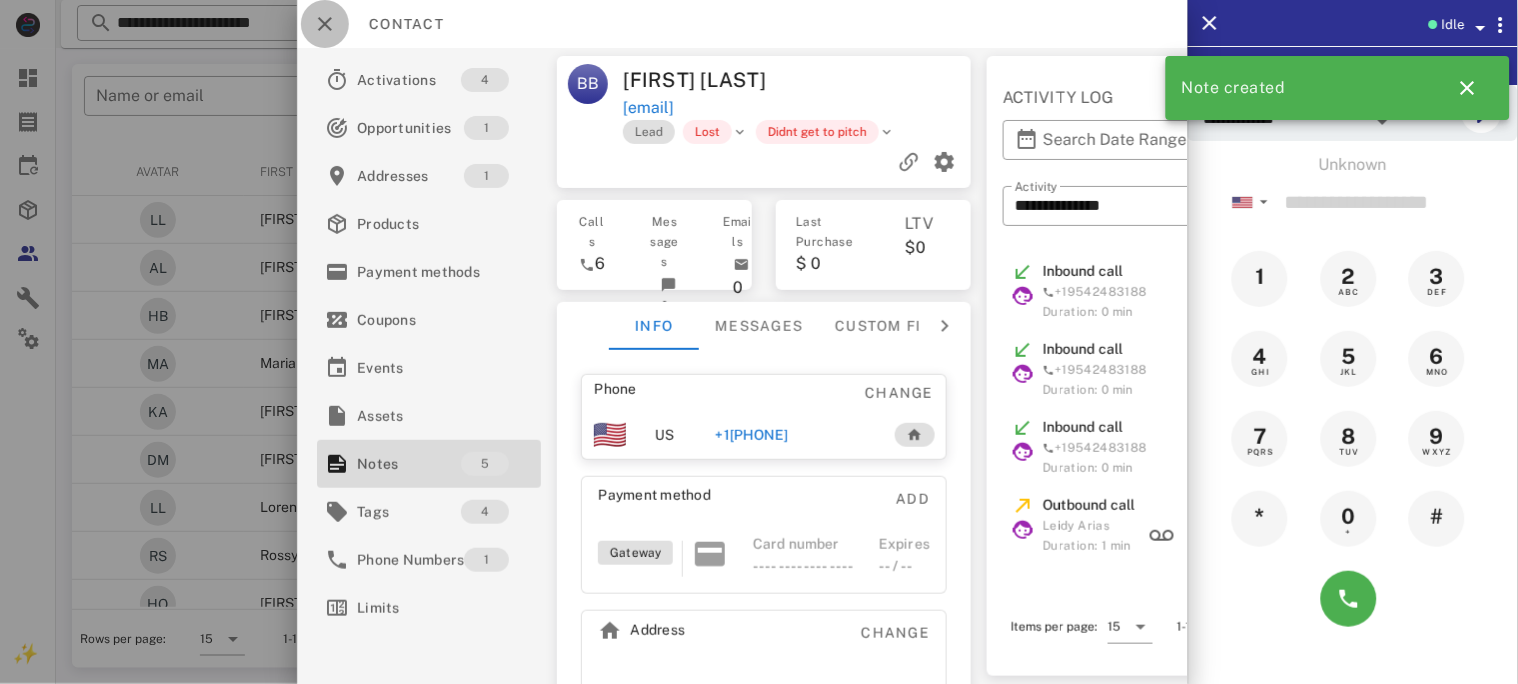 click at bounding box center [325, 24] 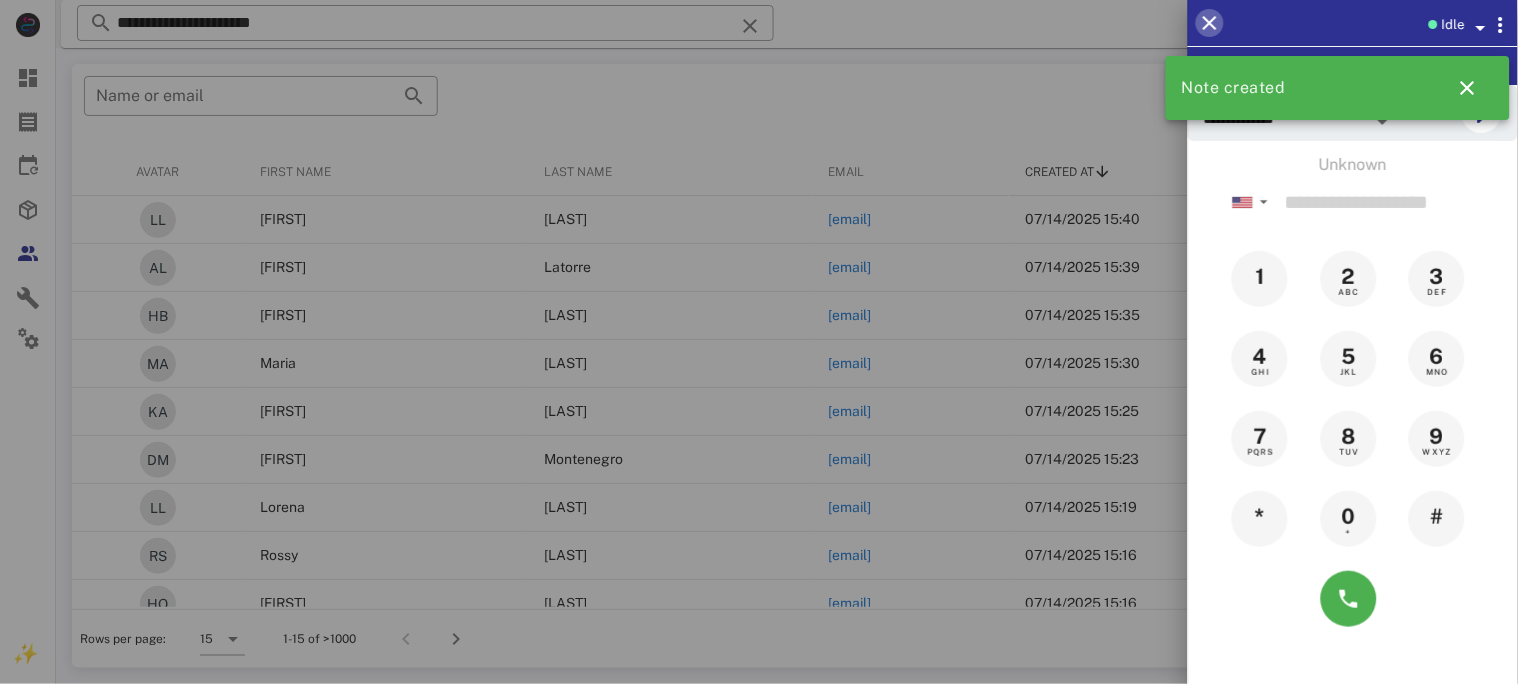 click at bounding box center (1210, 23) 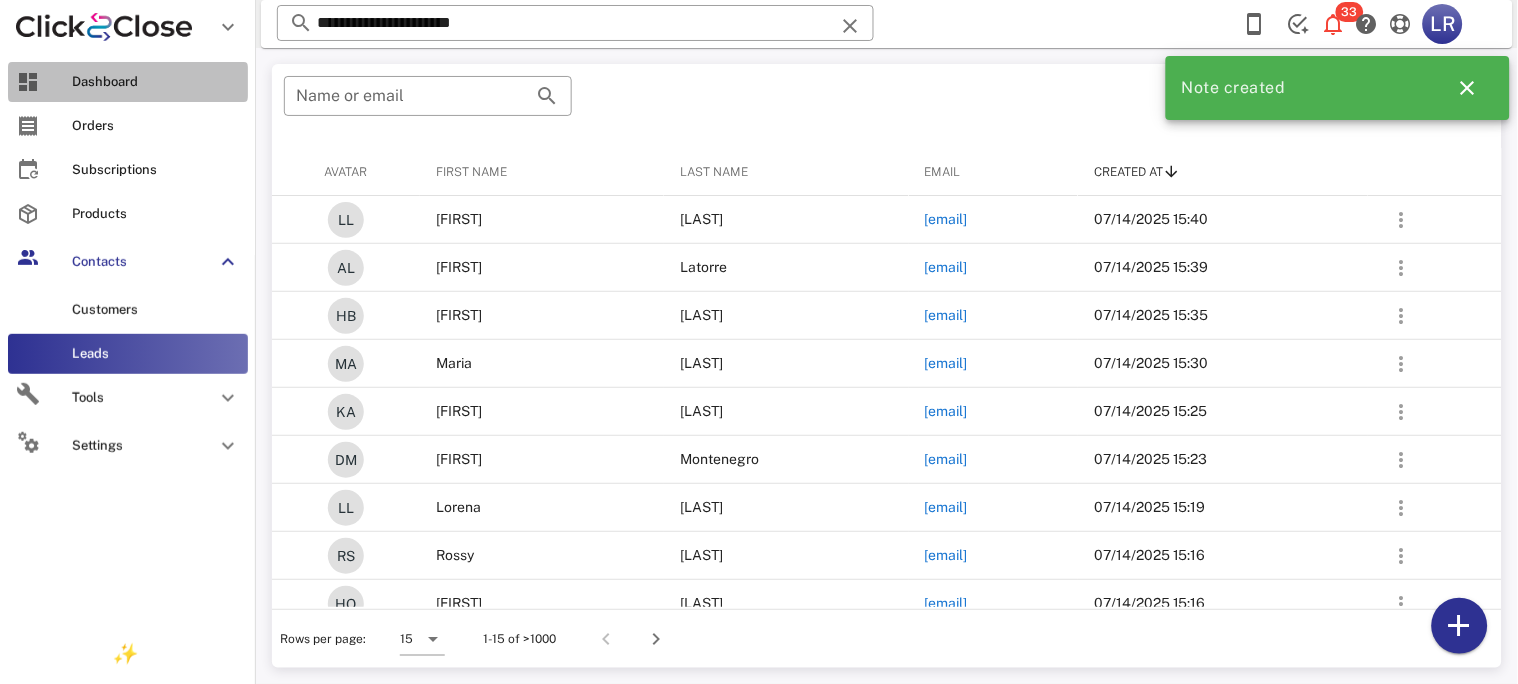 click on "Dashboard" at bounding box center [128, 82] 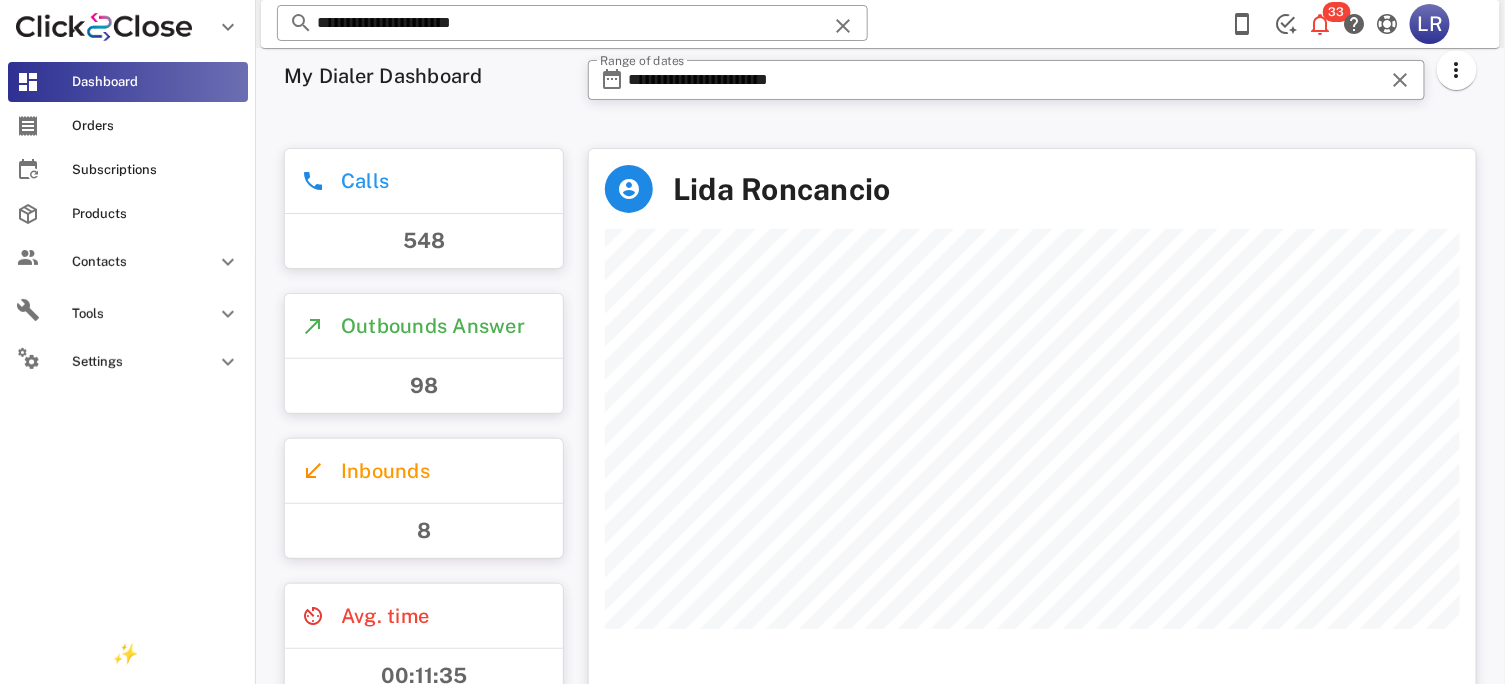 scroll, scrollTop: 999441, scrollLeft: 999113, axis: both 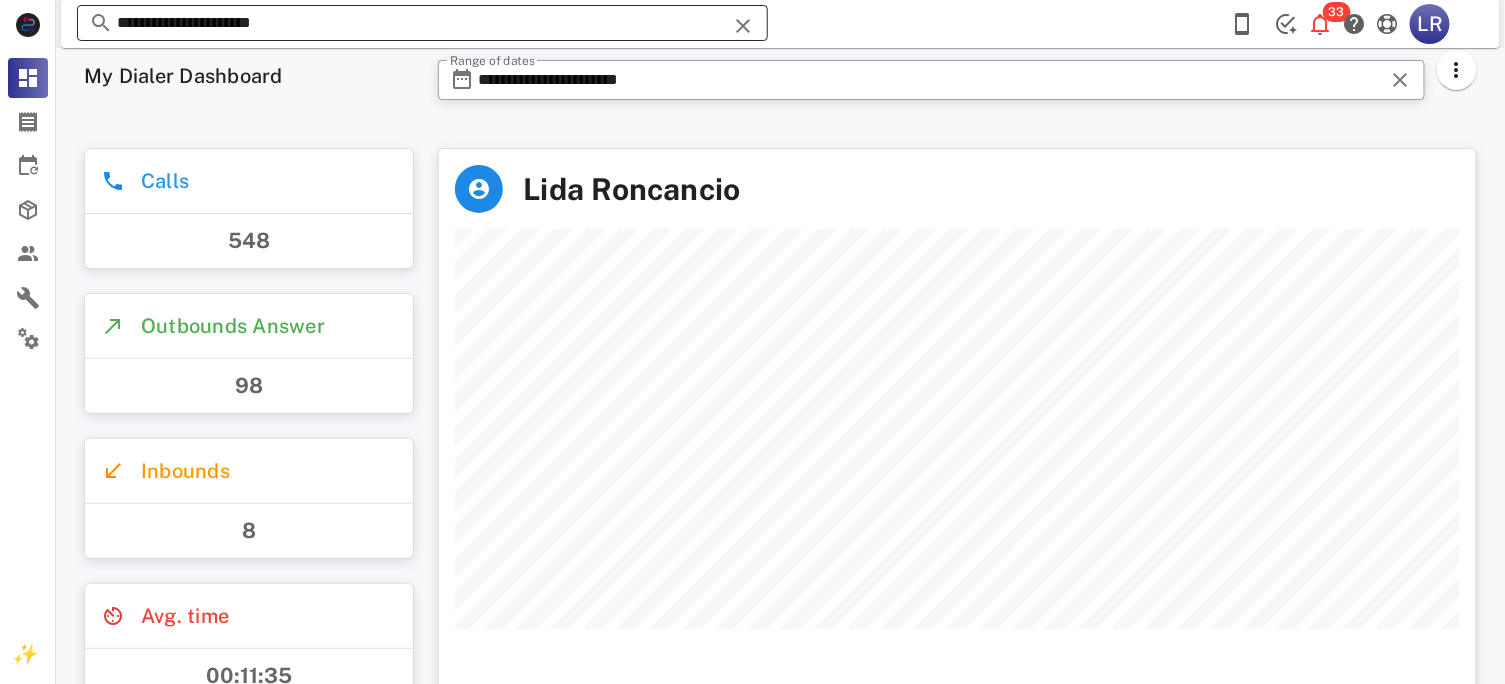 click at bounding box center [744, 26] 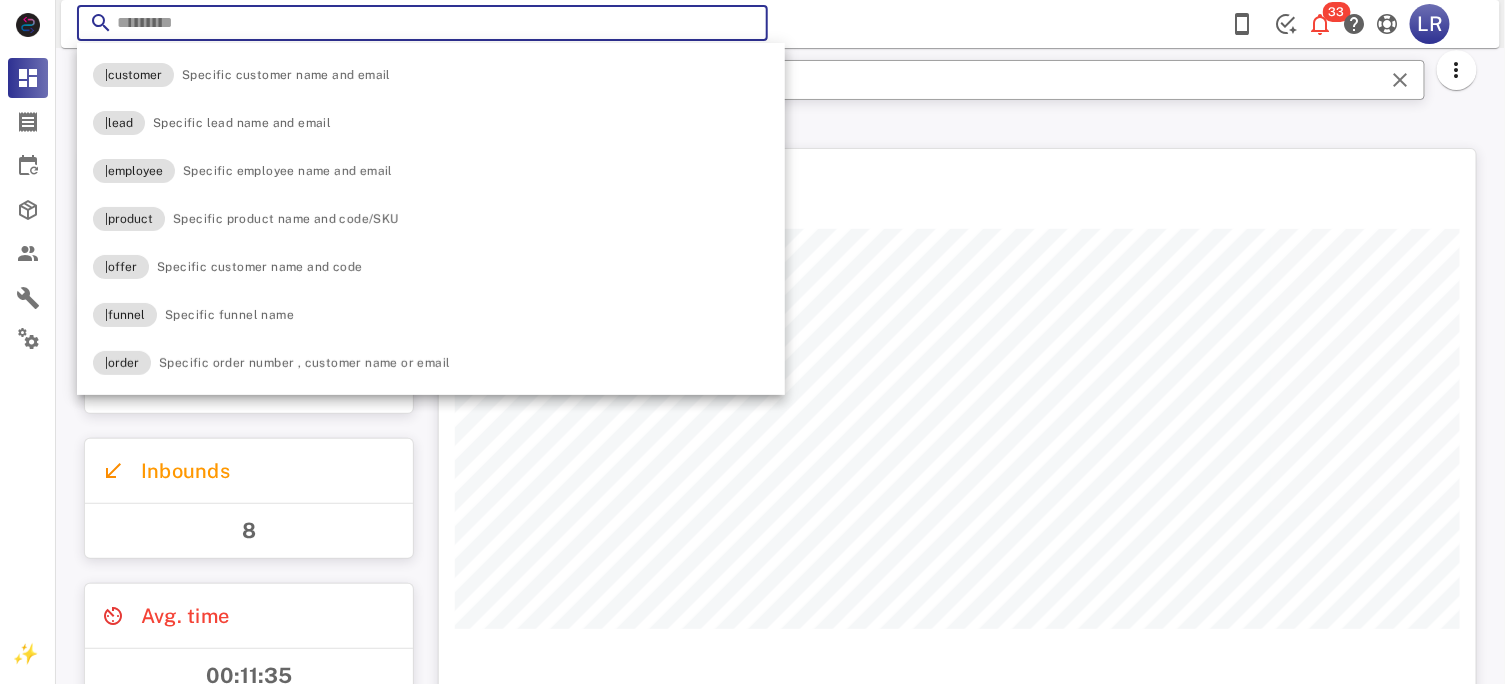 click at bounding box center (744, 26) 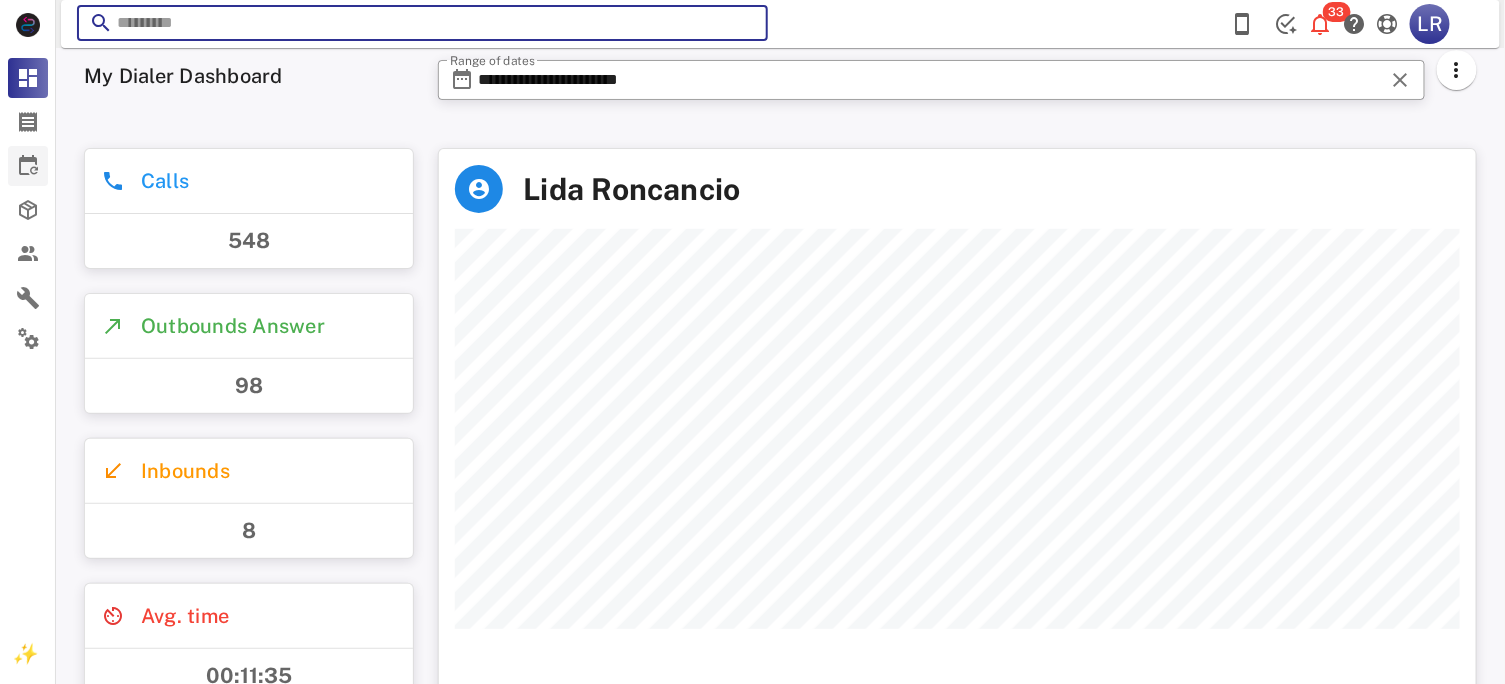 scroll, scrollTop: 558, scrollLeft: 892, axis: both 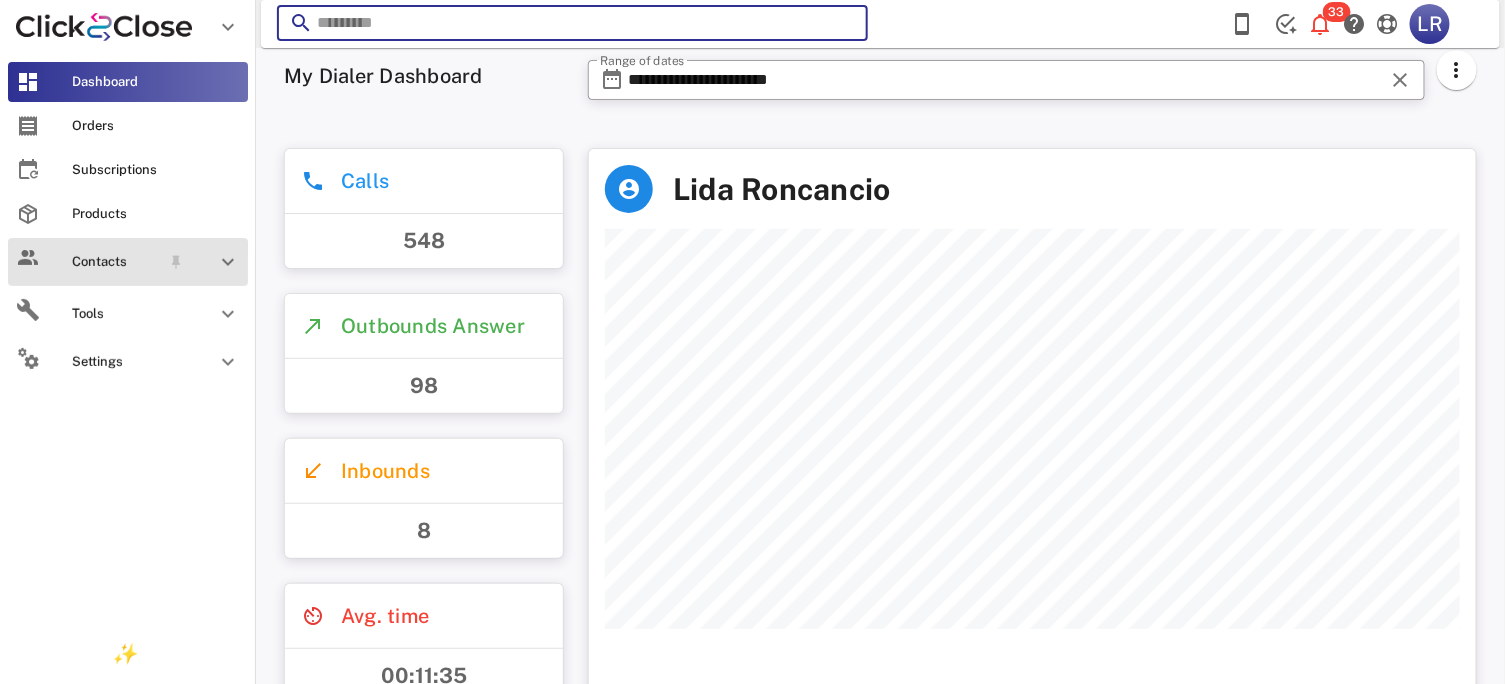 click on "Contacts" at bounding box center (116, 262) 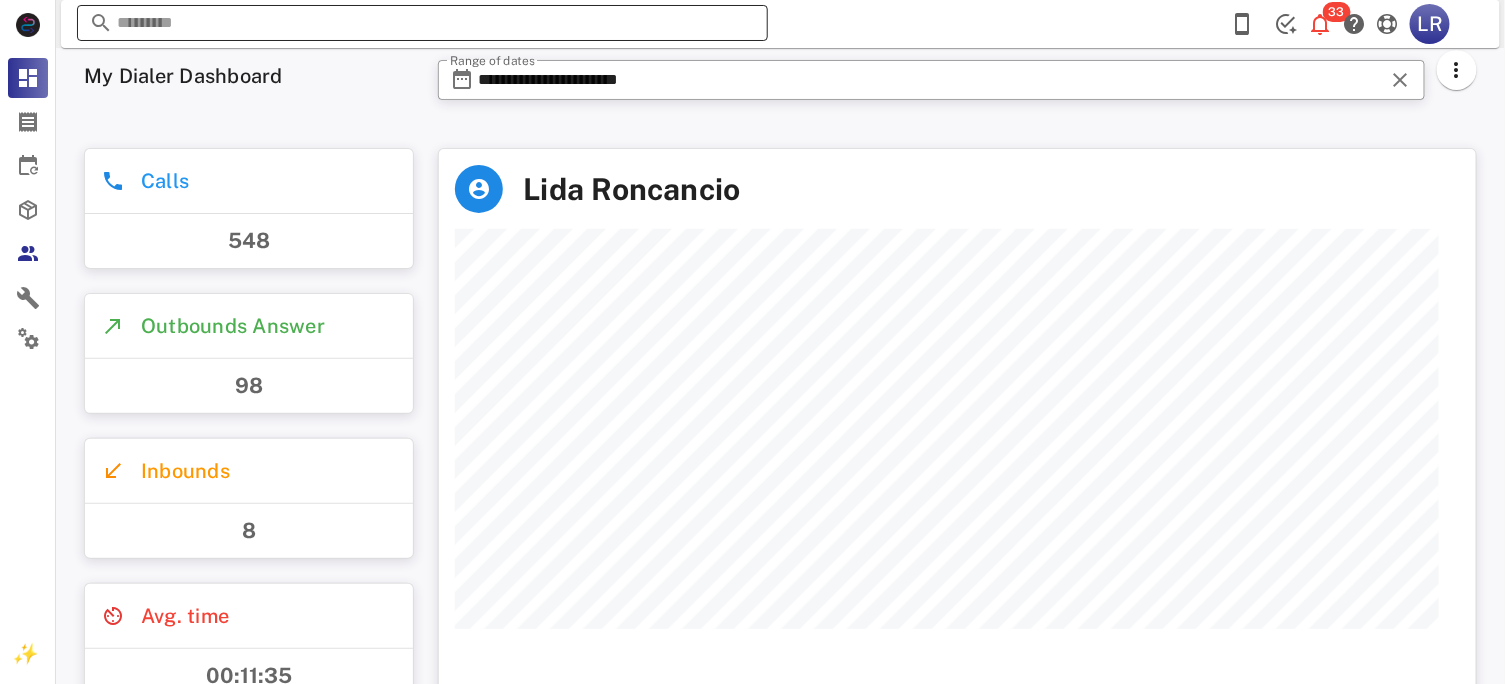 scroll, scrollTop: 999441, scrollLeft: 998963, axis: both 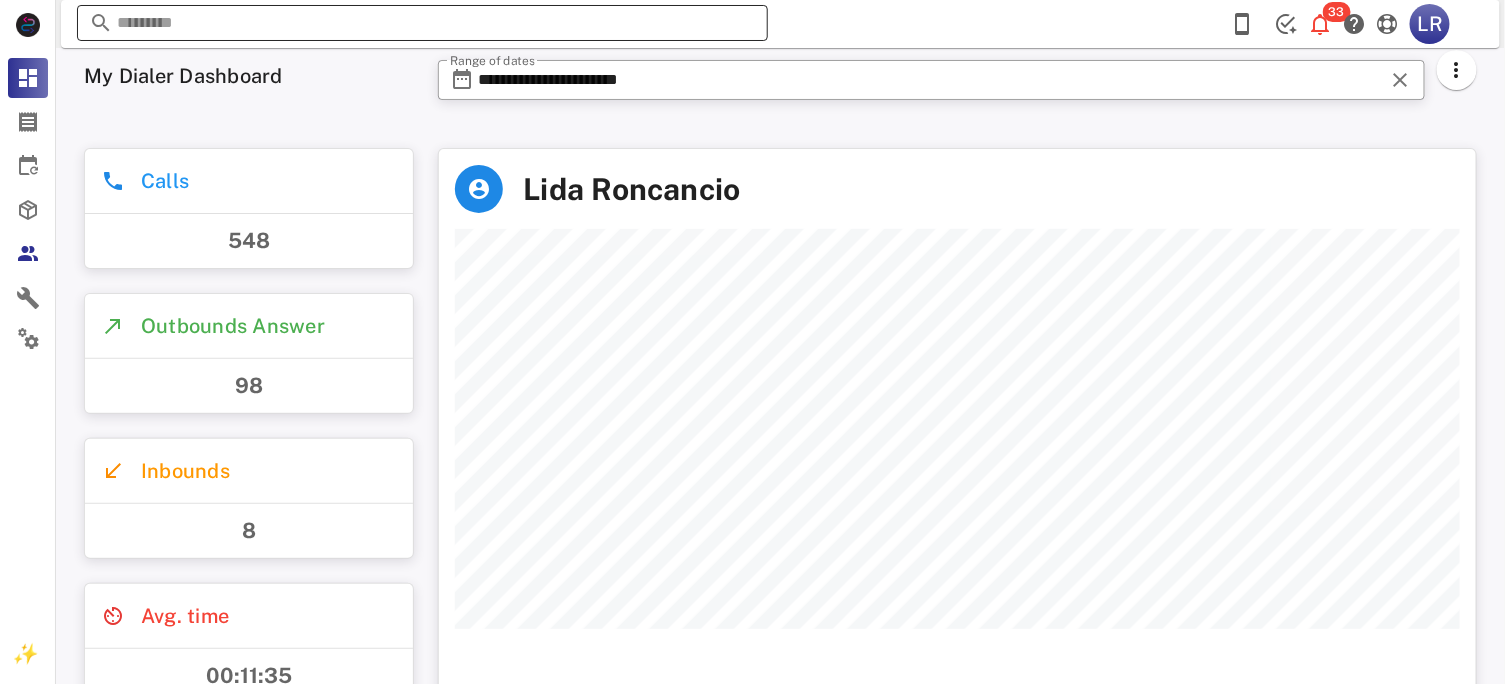 click at bounding box center [422, 23] 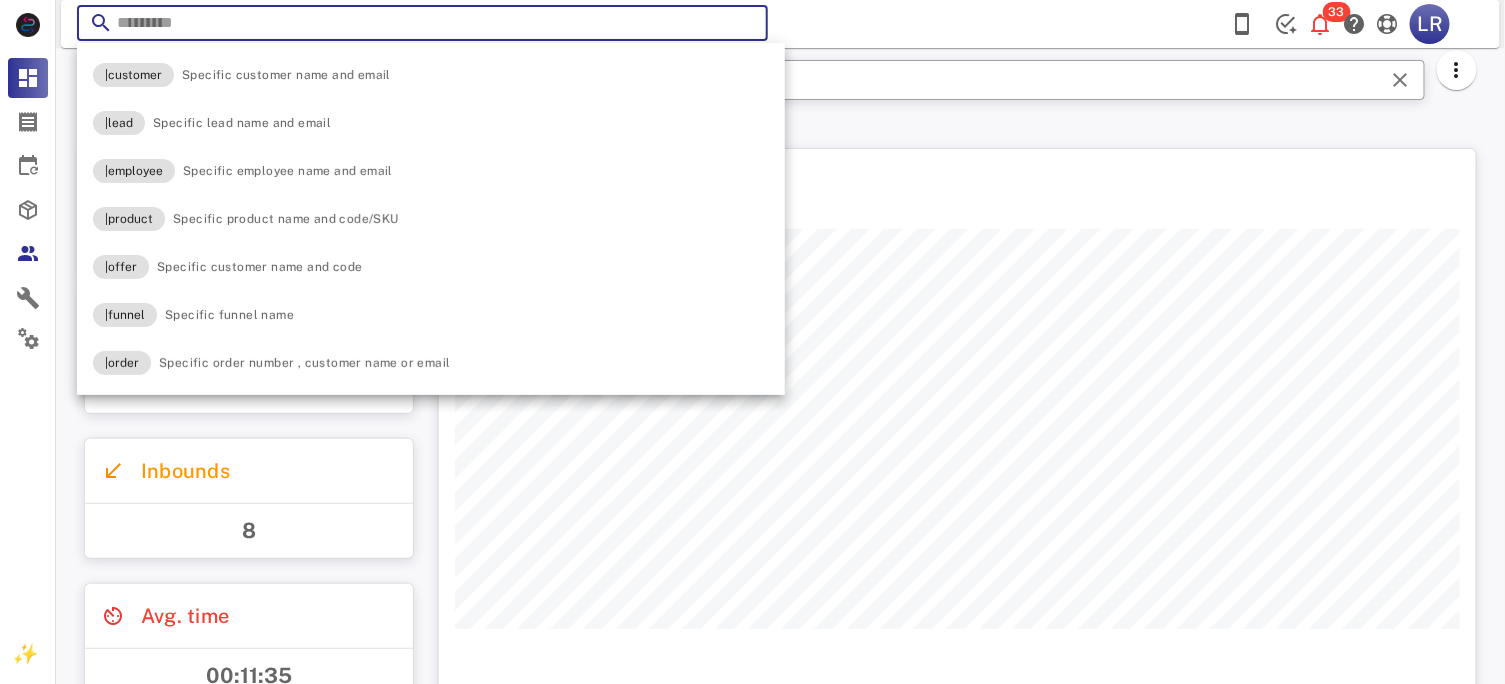 paste on "**********" 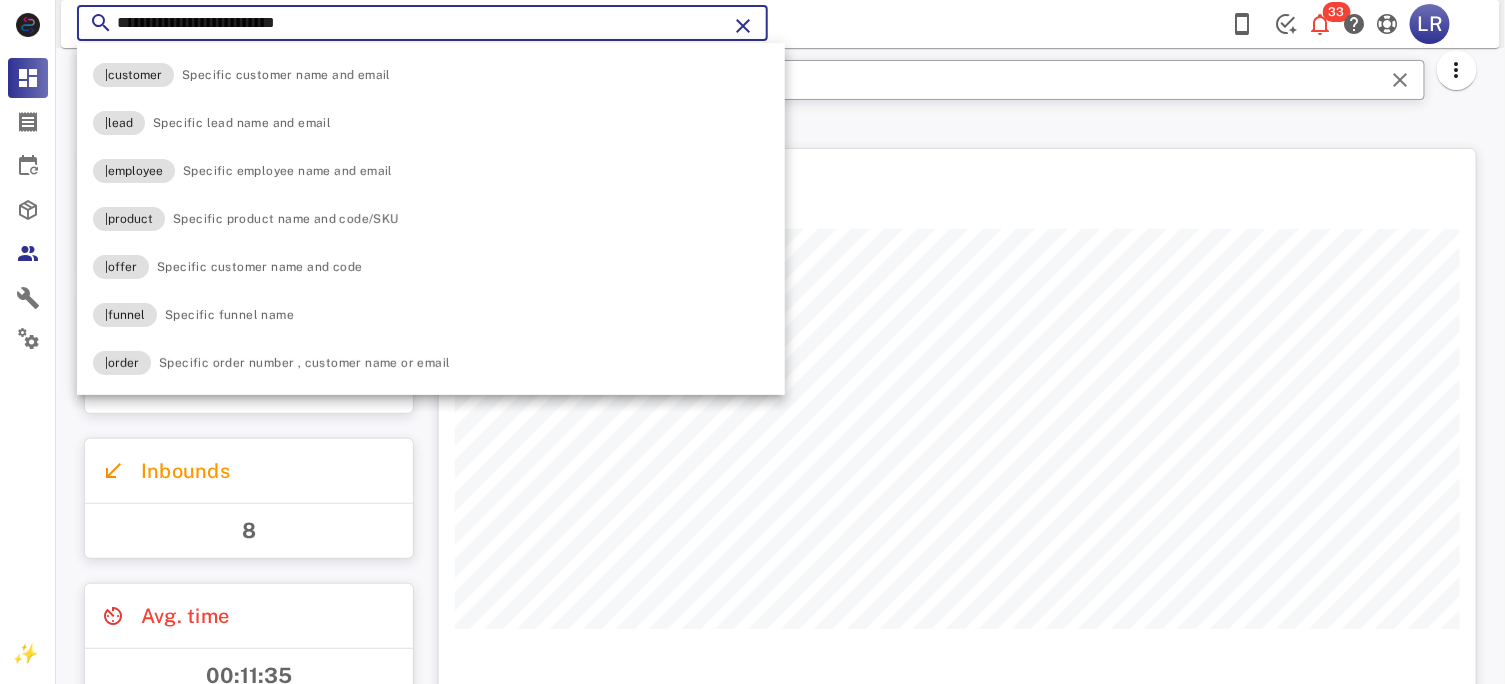 type on "**********" 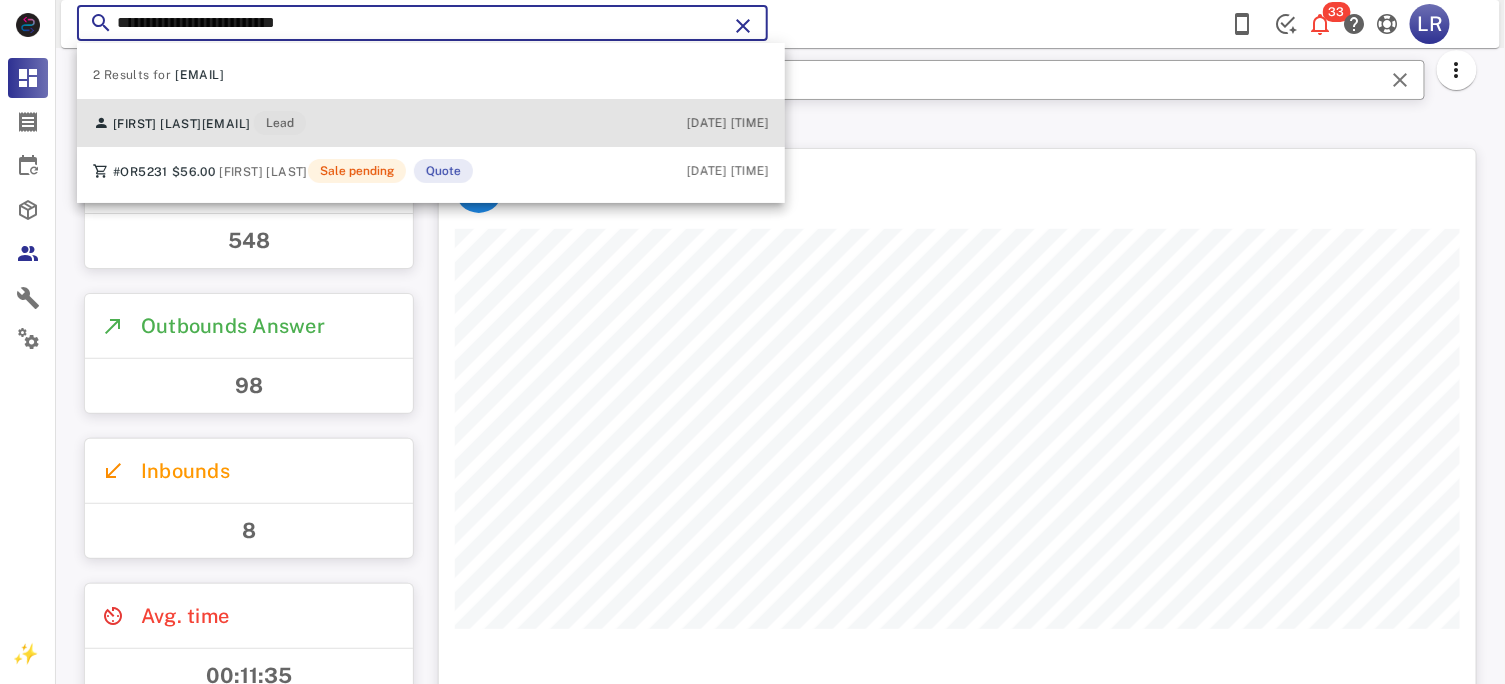 click on "[FIRST] [LAST]  [EMAIL]  Lead" at bounding box center [199, 123] 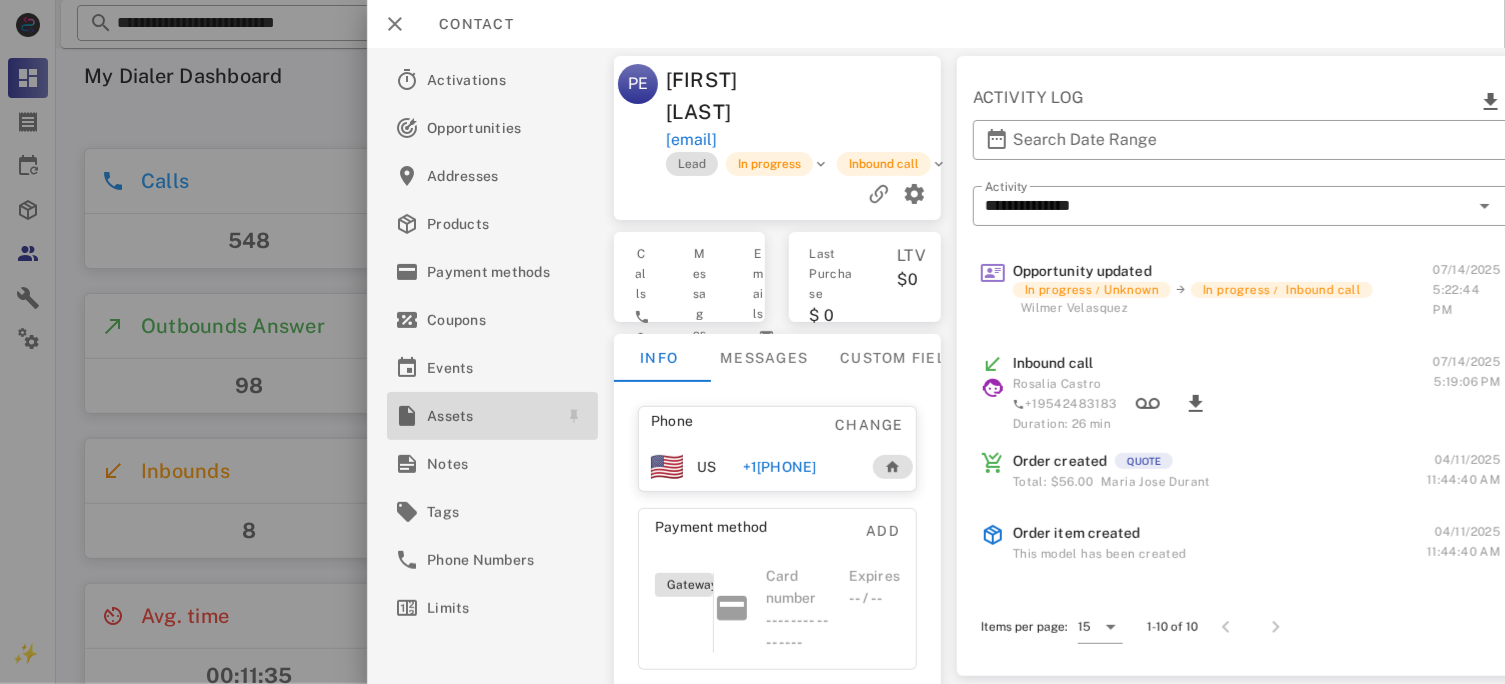 click on "Assets" at bounding box center (488, 416) 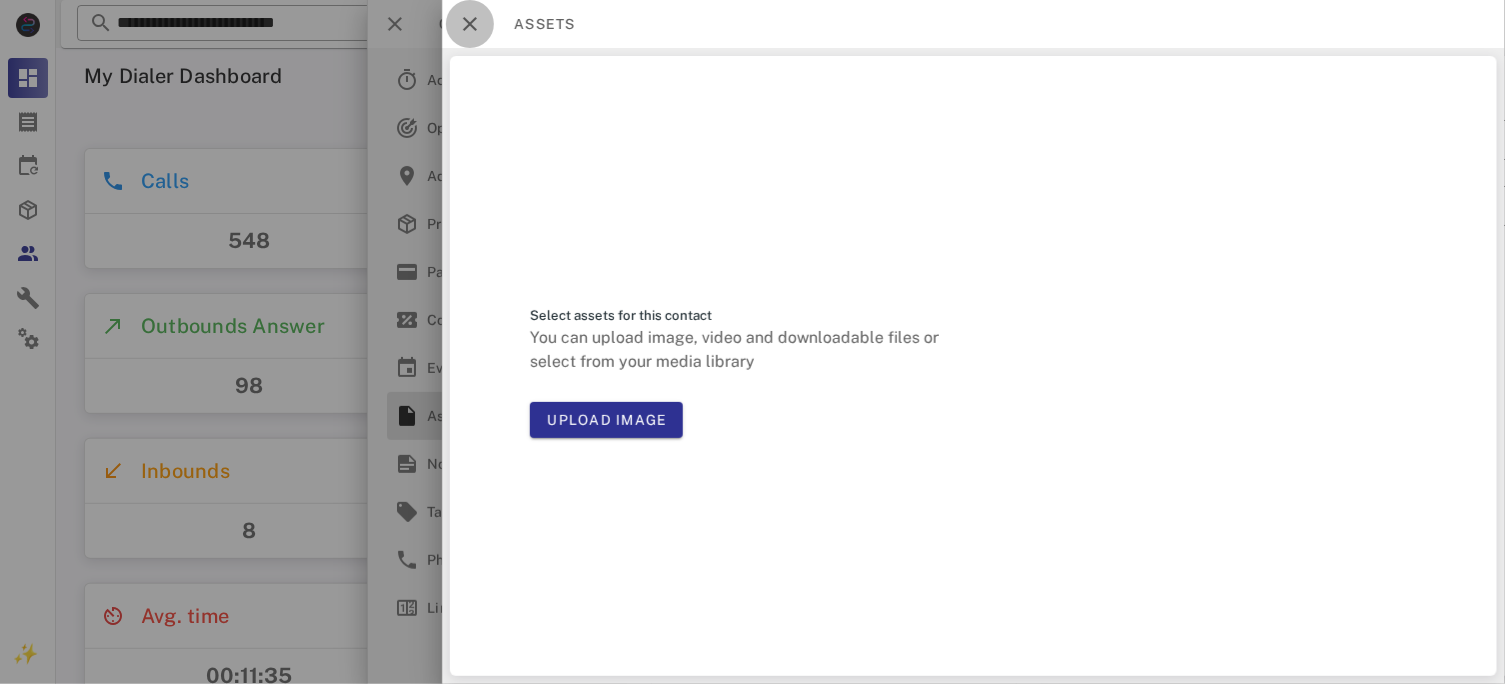 click at bounding box center (470, 24) 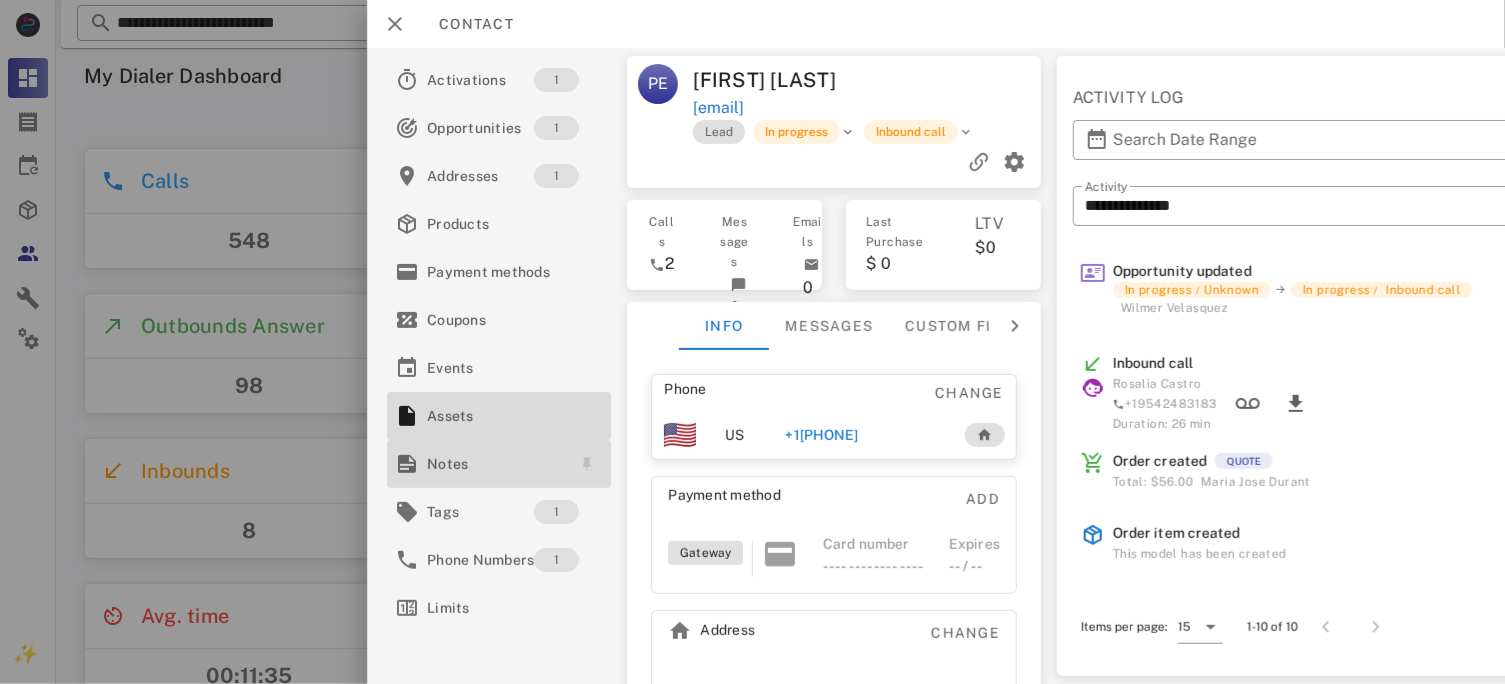 click on "Notes" at bounding box center (495, 464) 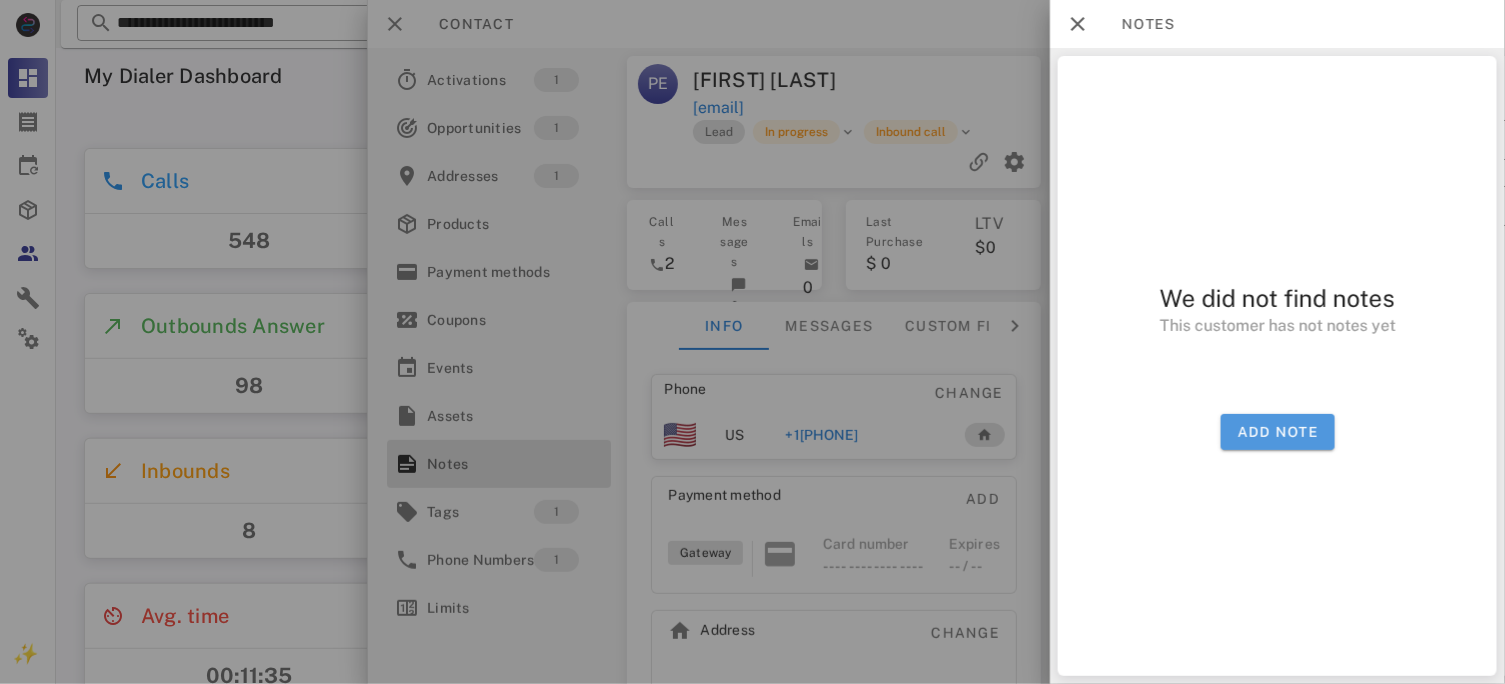 click on "Add note" at bounding box center [1277, 432] 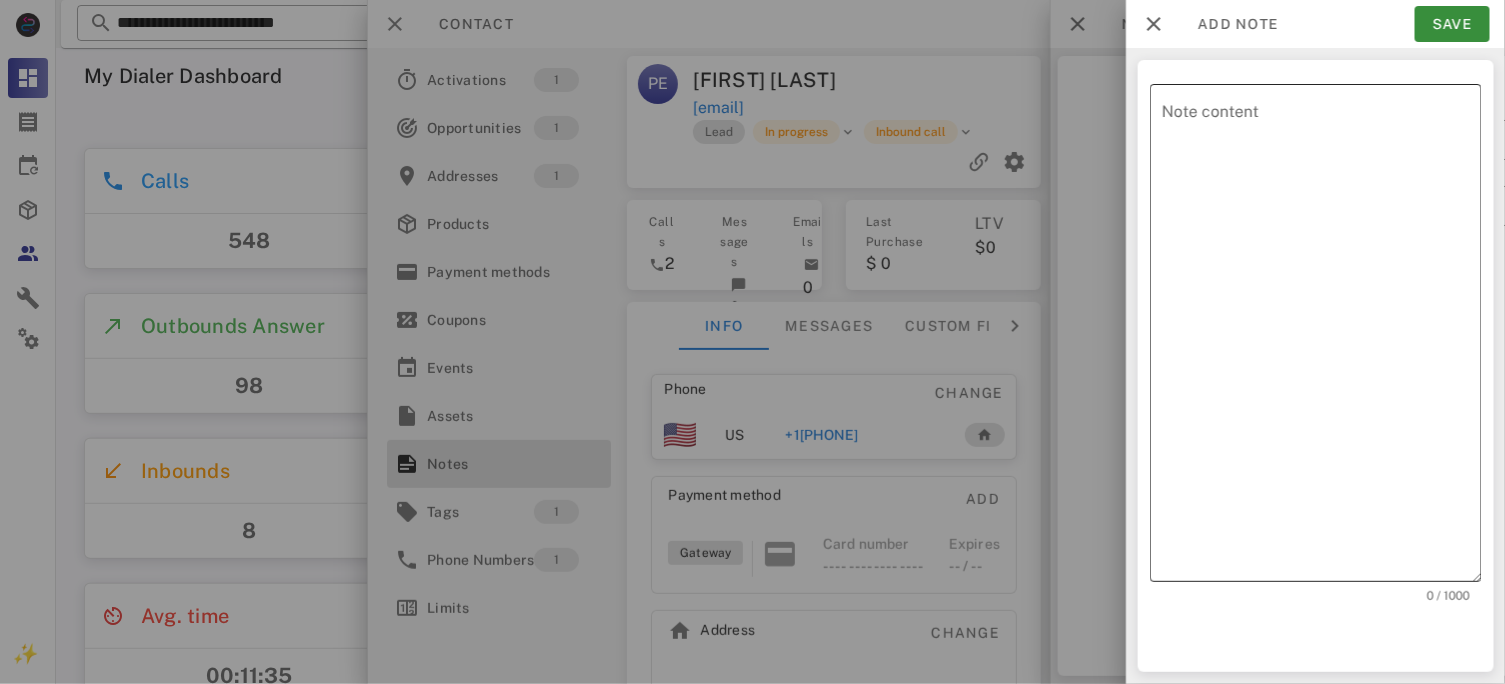 click on "Note content" at bounding box center (1322, 338) 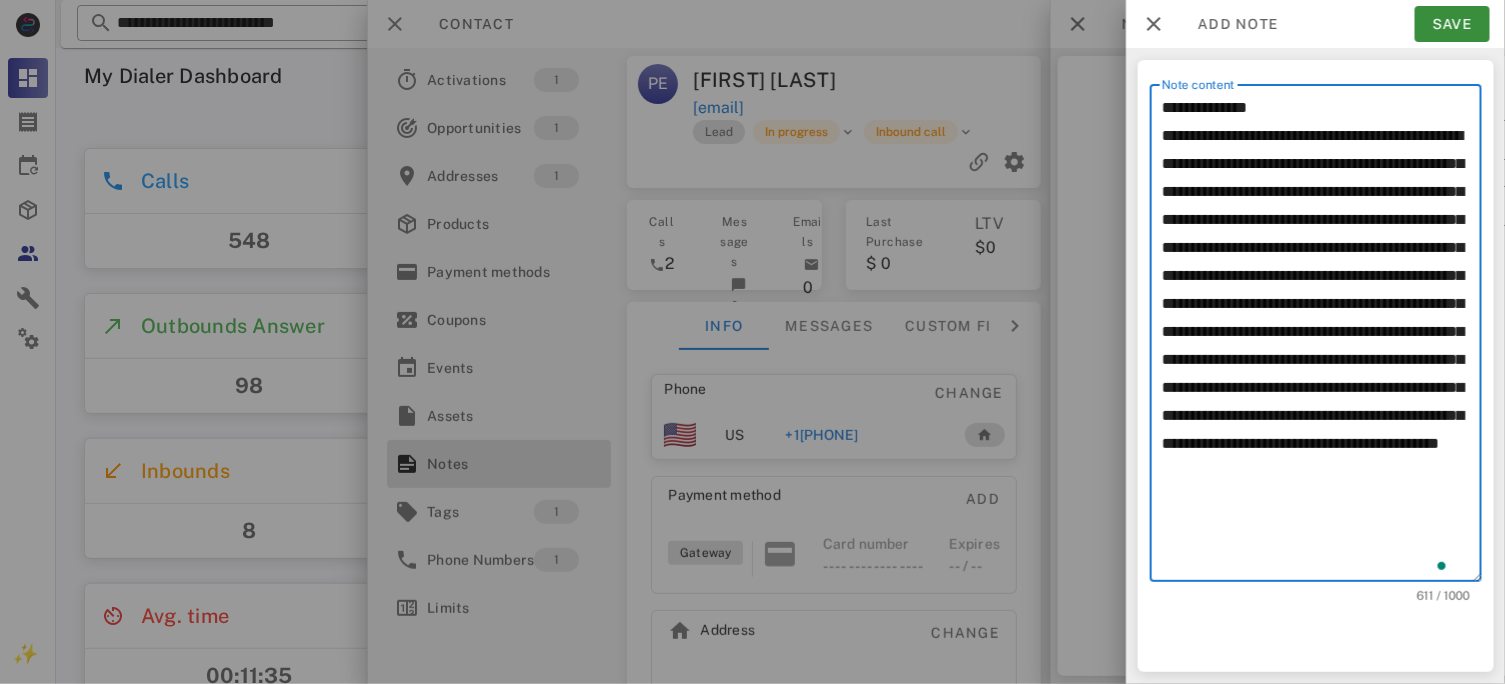 scroll, scrollTop: 12, scrollLeft: 0, axis: vertical 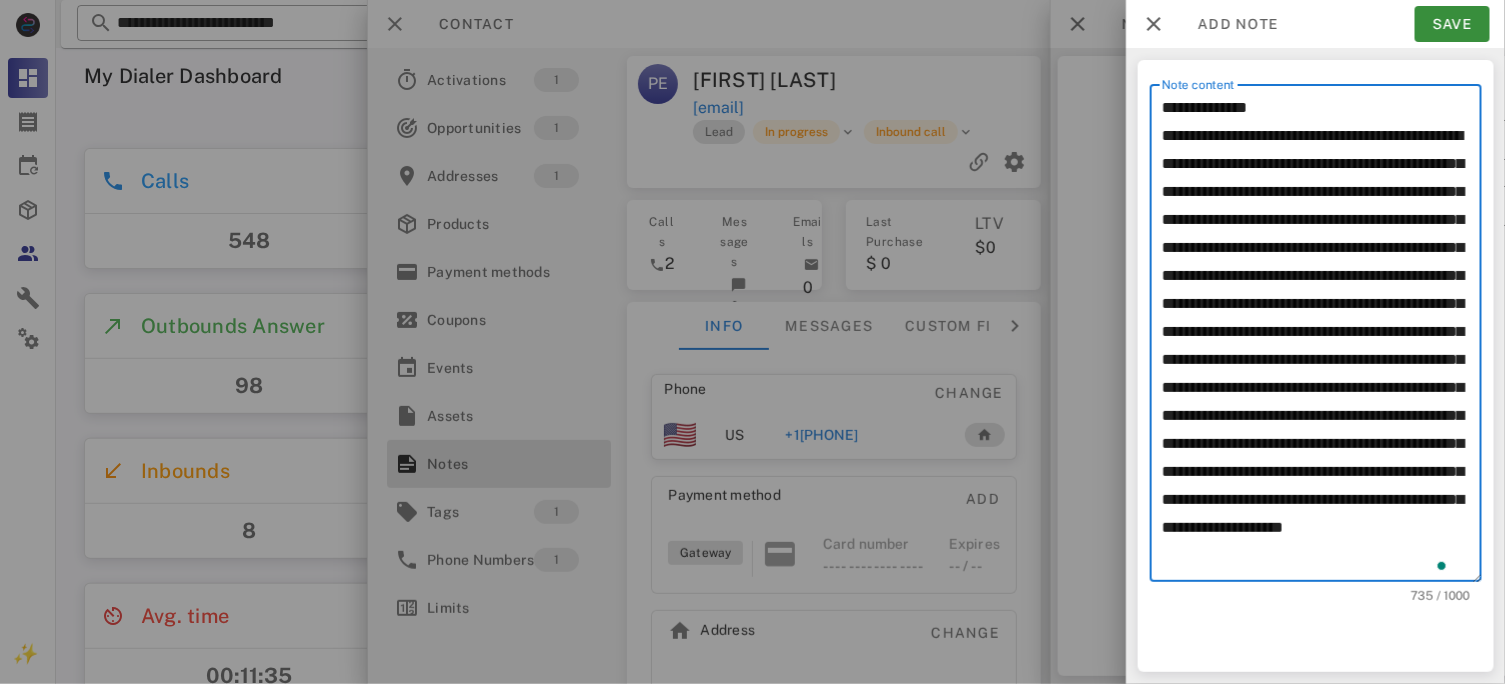 click on "**********" at bounding box center [1322, 338] 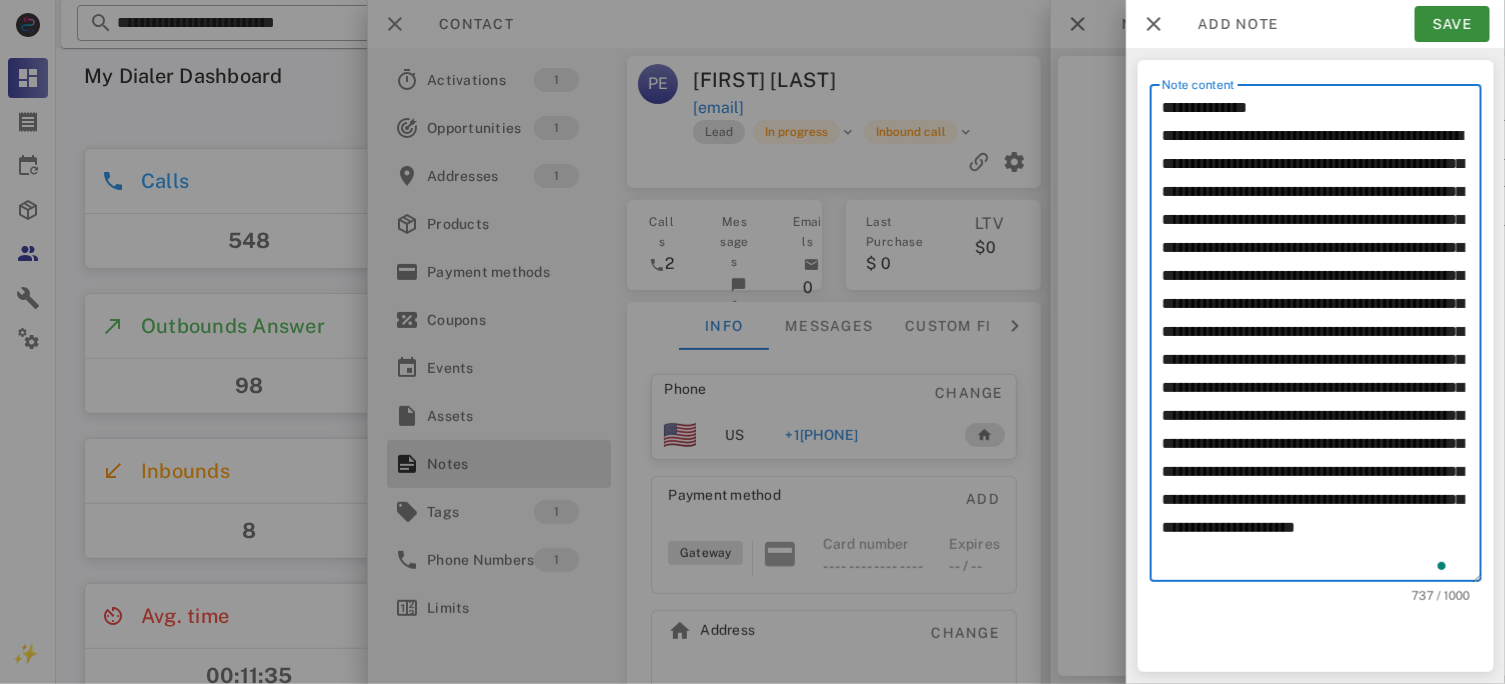 drag, startPoint x: 1264, startPoint y: 292, endPoint x: 1288, endPoint y: 288, distance: 24.33105 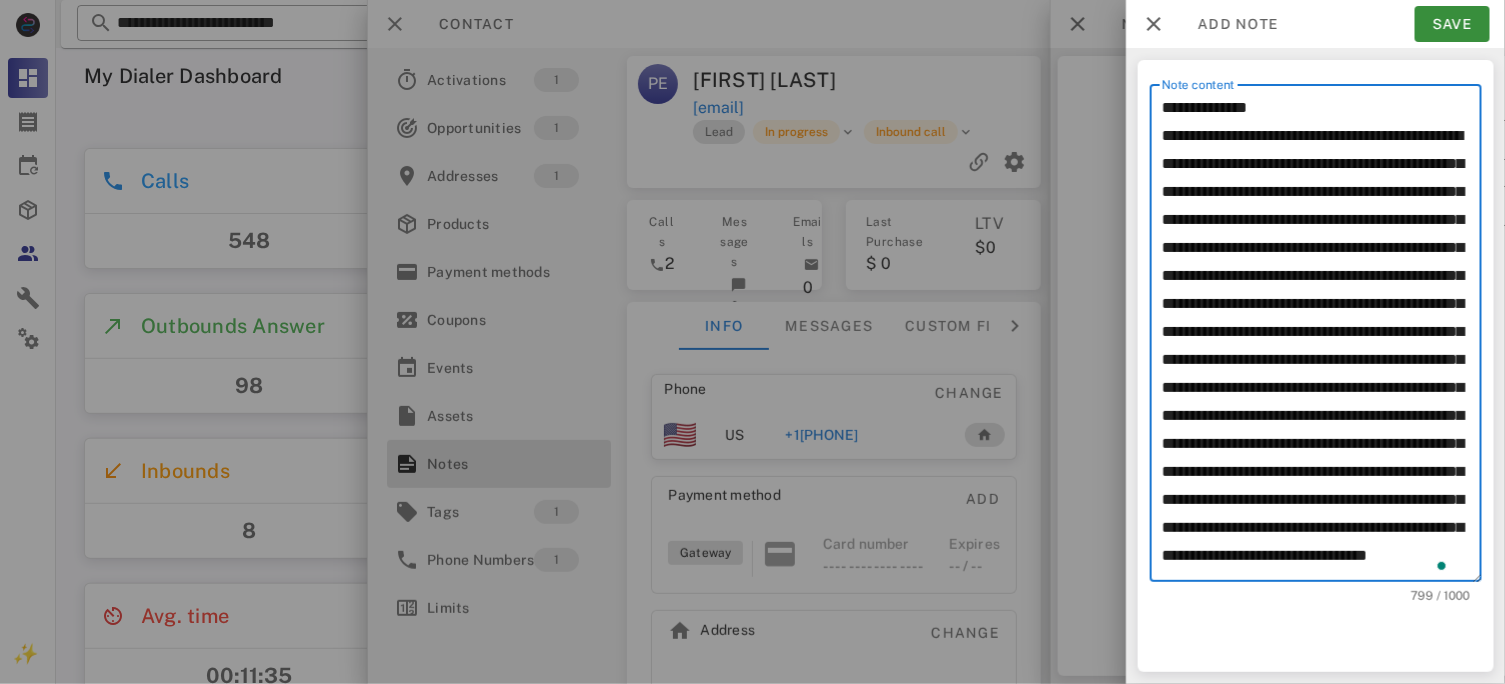 click on "**********" at bounding box center (1322, 338) 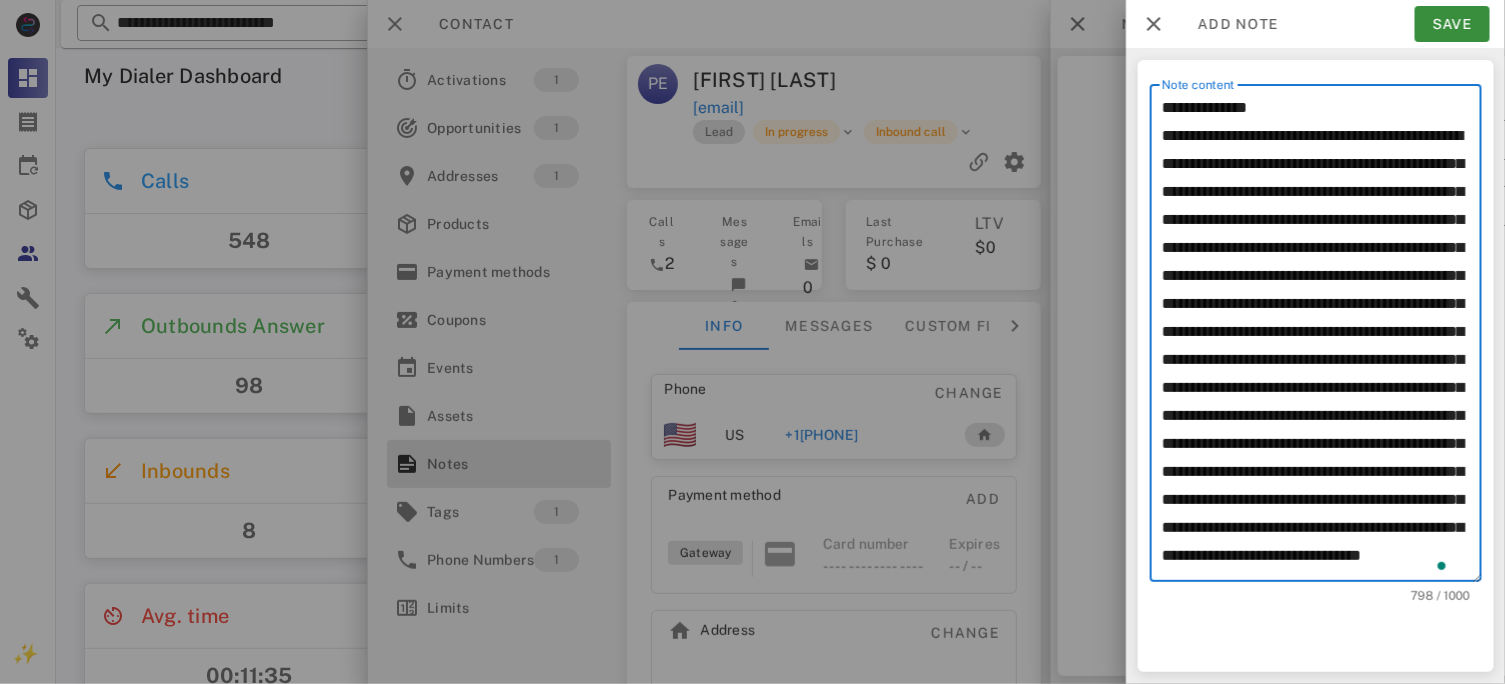 scroll, scrollTop: 122, scrollLeft: 0, axis: vertical 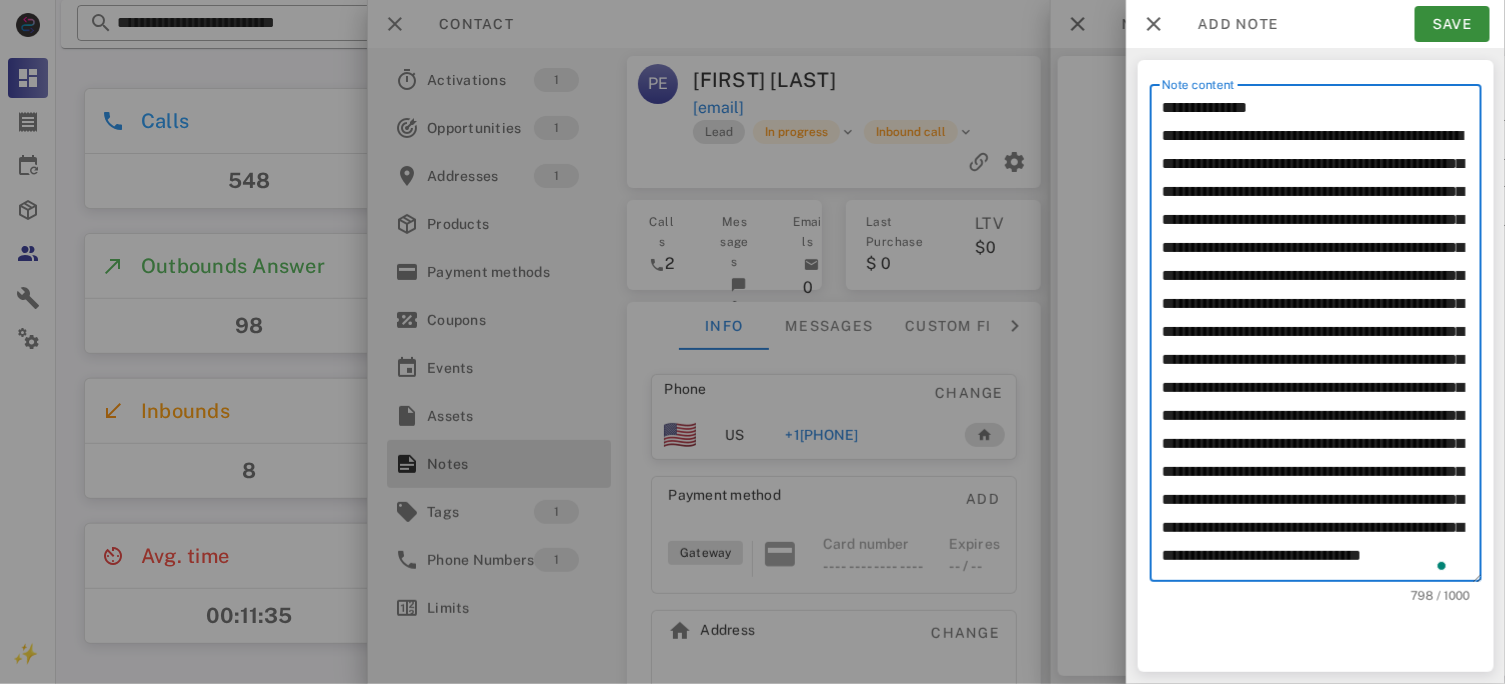 click on "**********" at bounding box center (1322, 338) 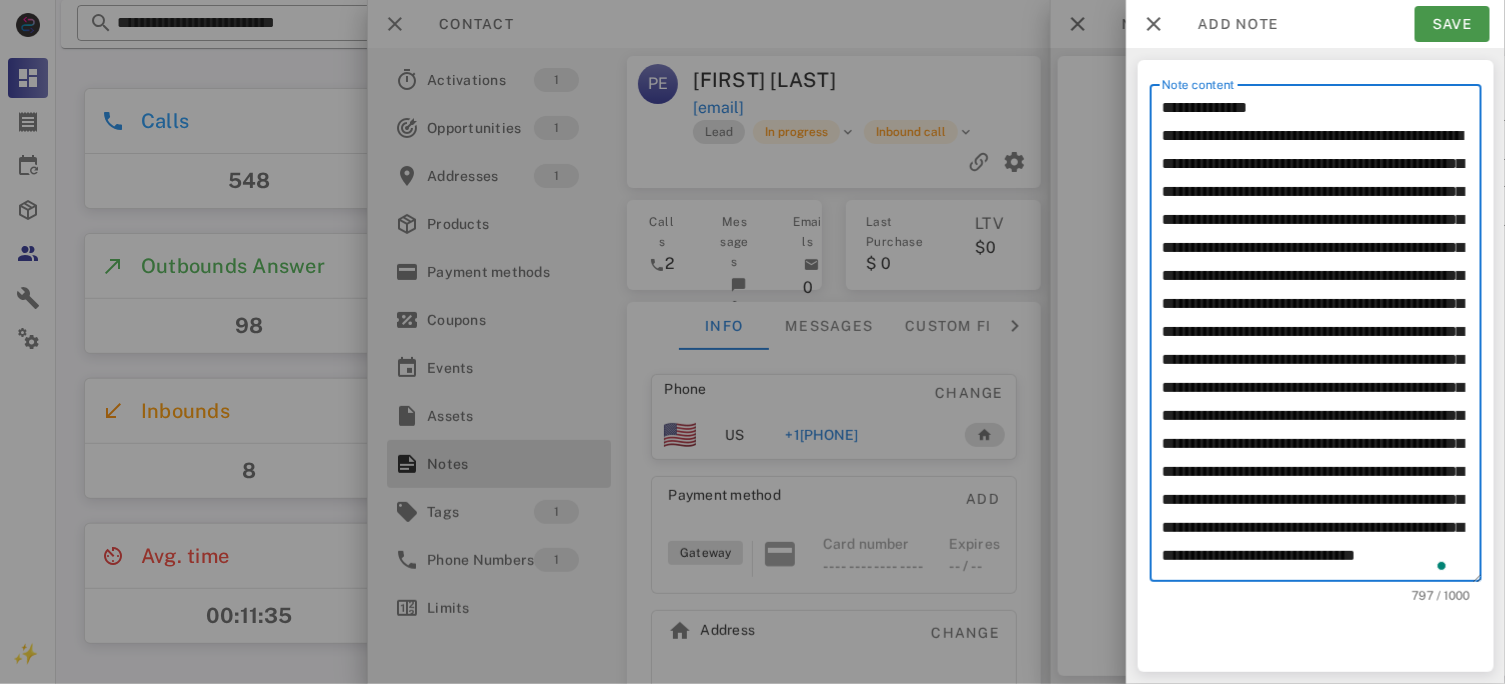 type on "**********" 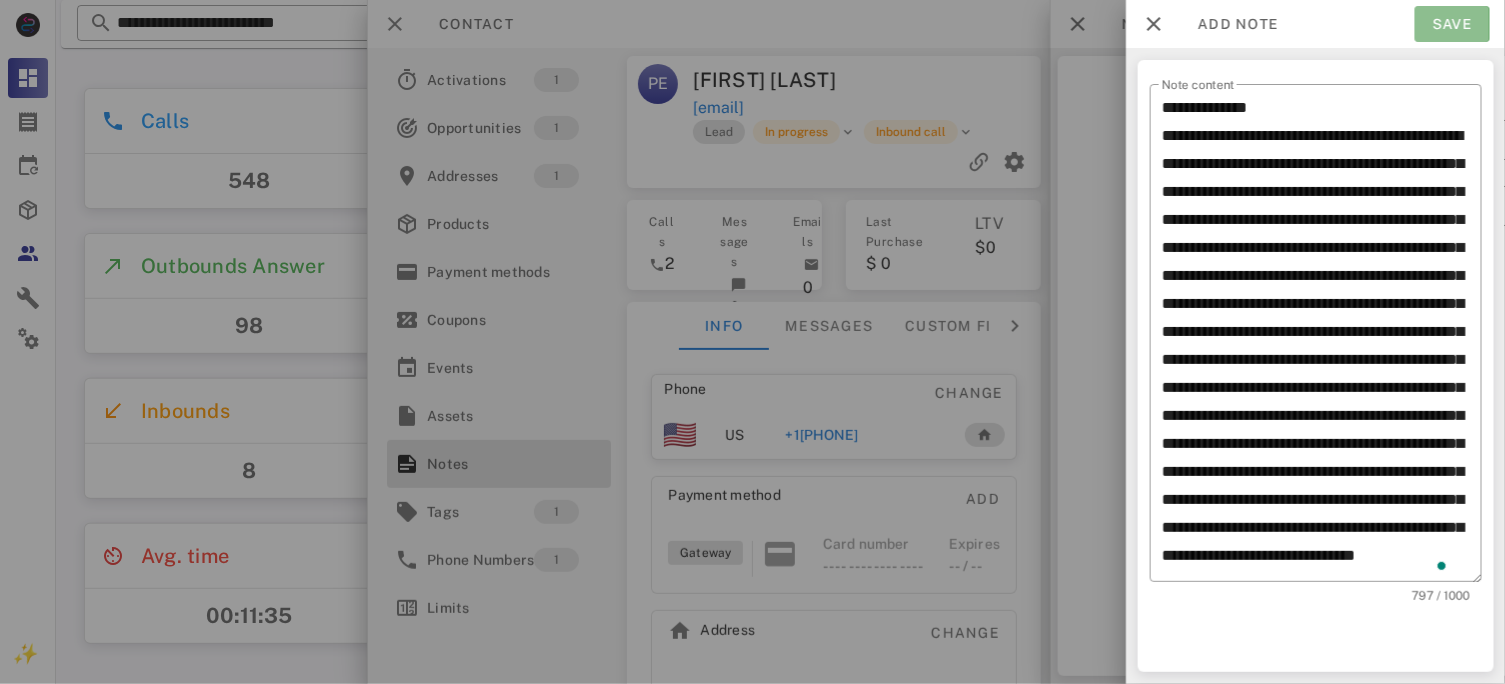 click on "Save" at bounding box center (1452, 24) 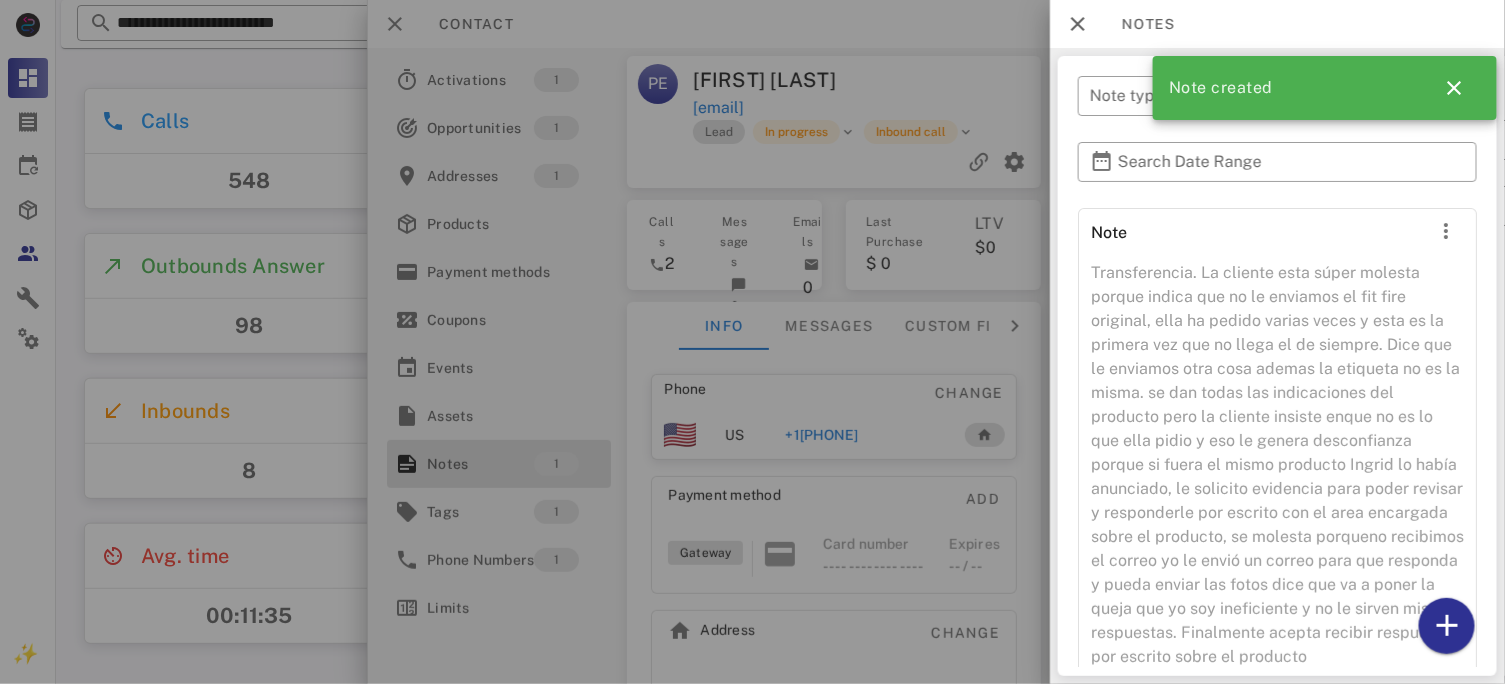 click at bounding box center (752, 342) 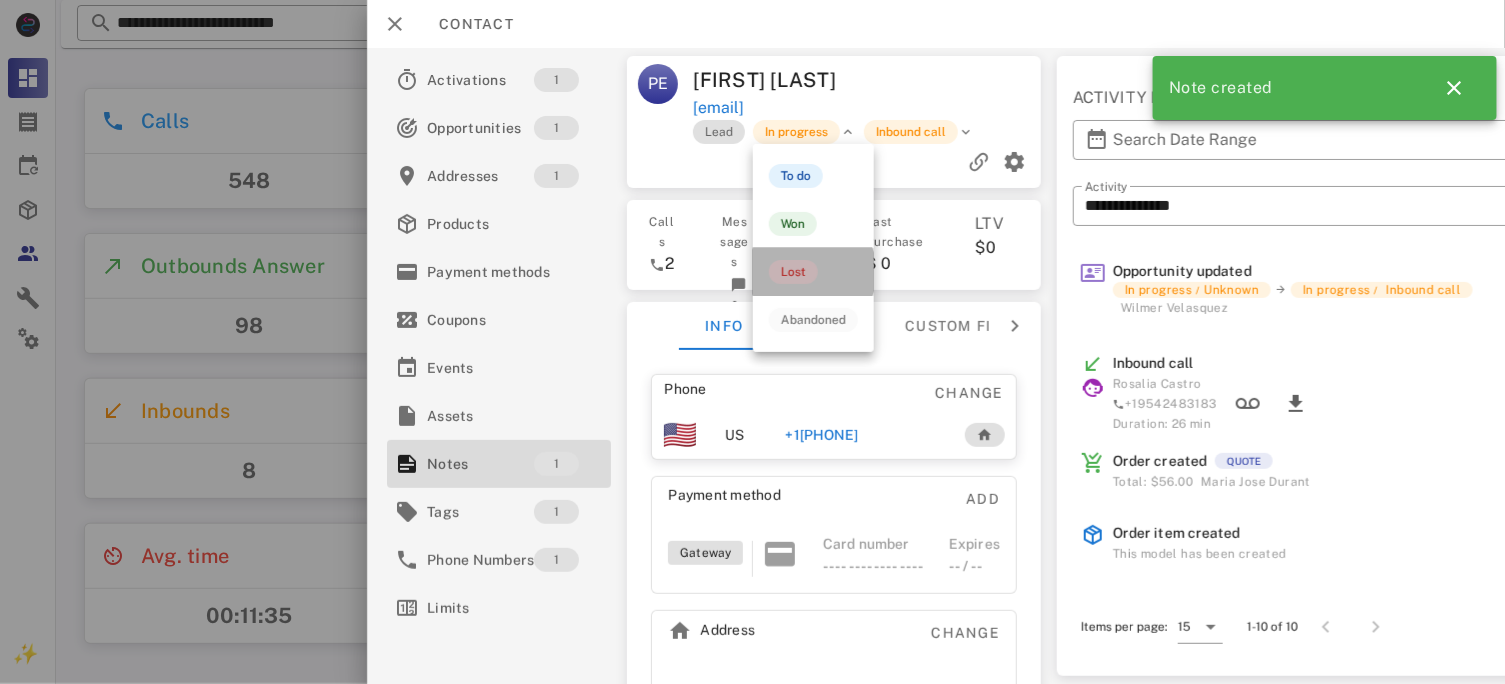 click on "Lost" at bounding box center (793, 272) 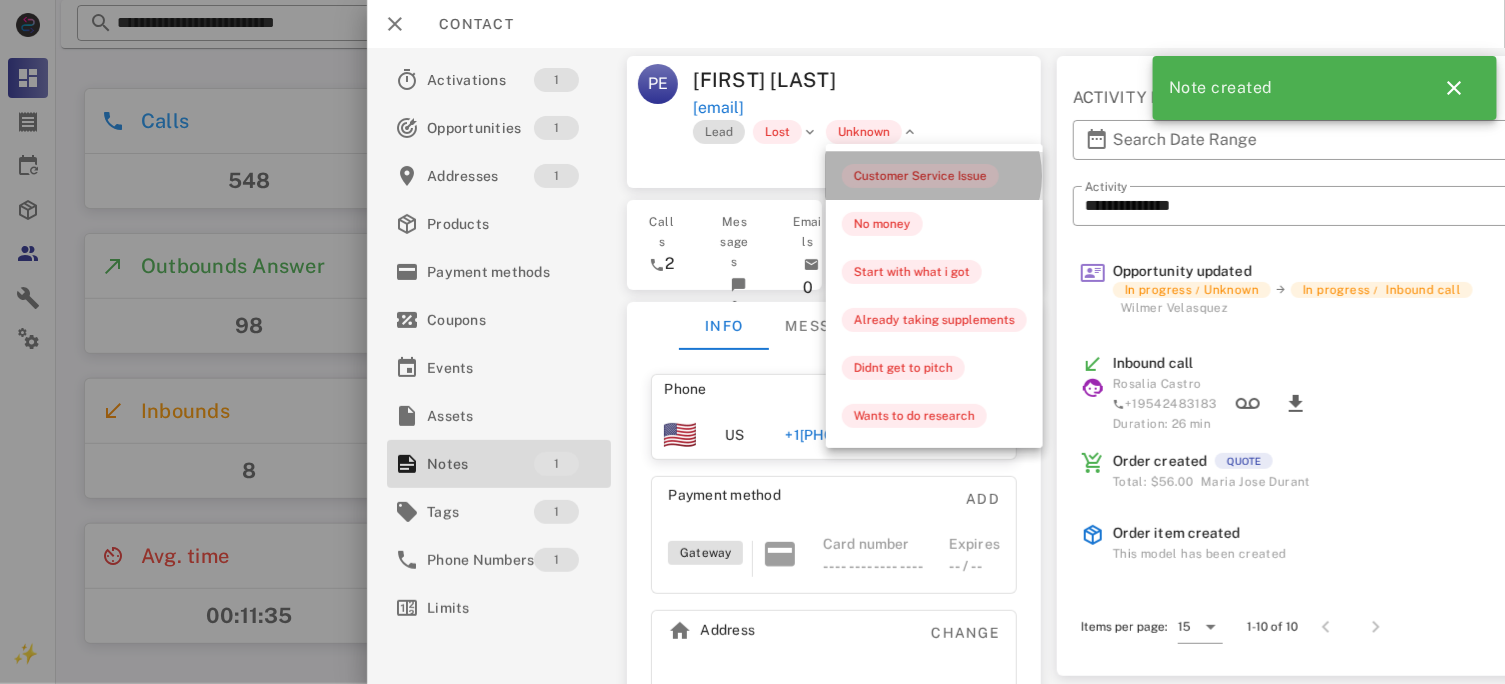 click on "Customer Service Issue" at bounding box center (920, 176) 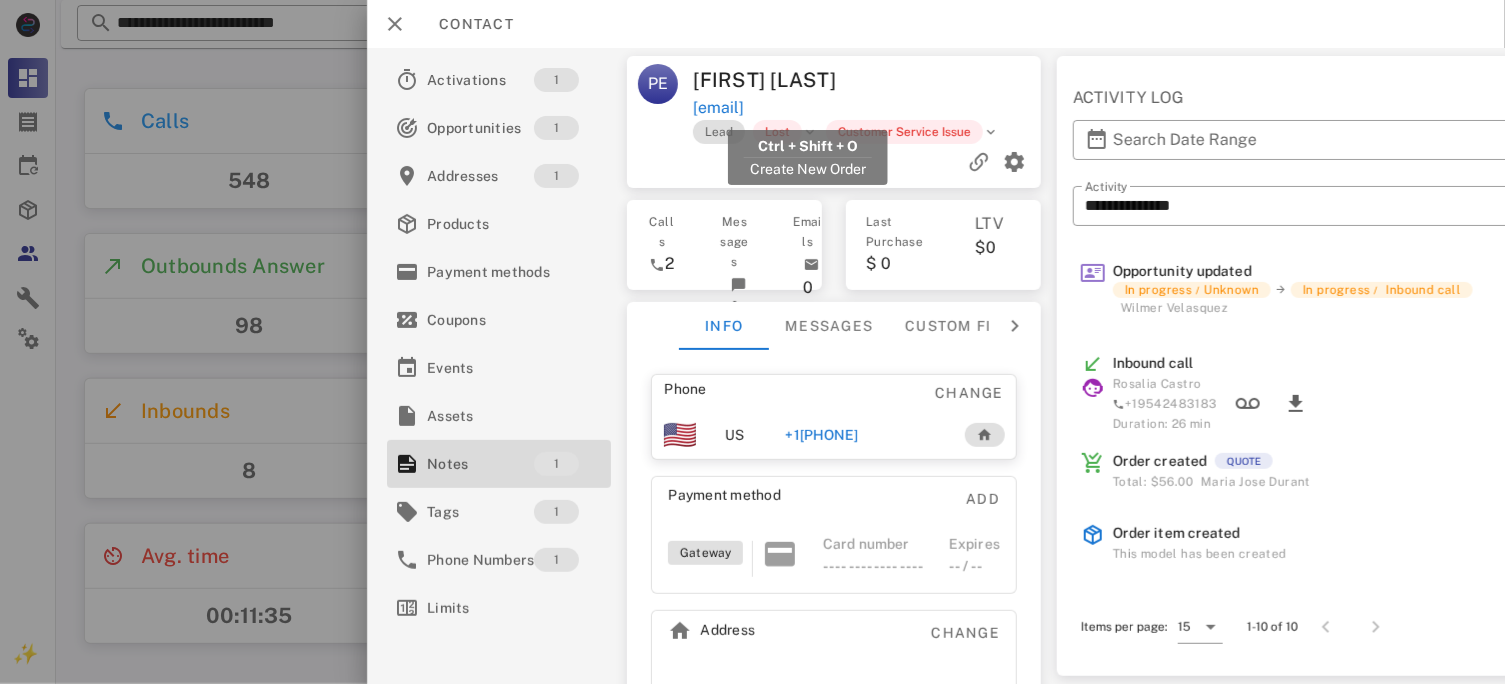 drag, startPoint x: 933, startPoint y: 111, endPoint x: 695, endPoint y: 108, distance: 238.0189 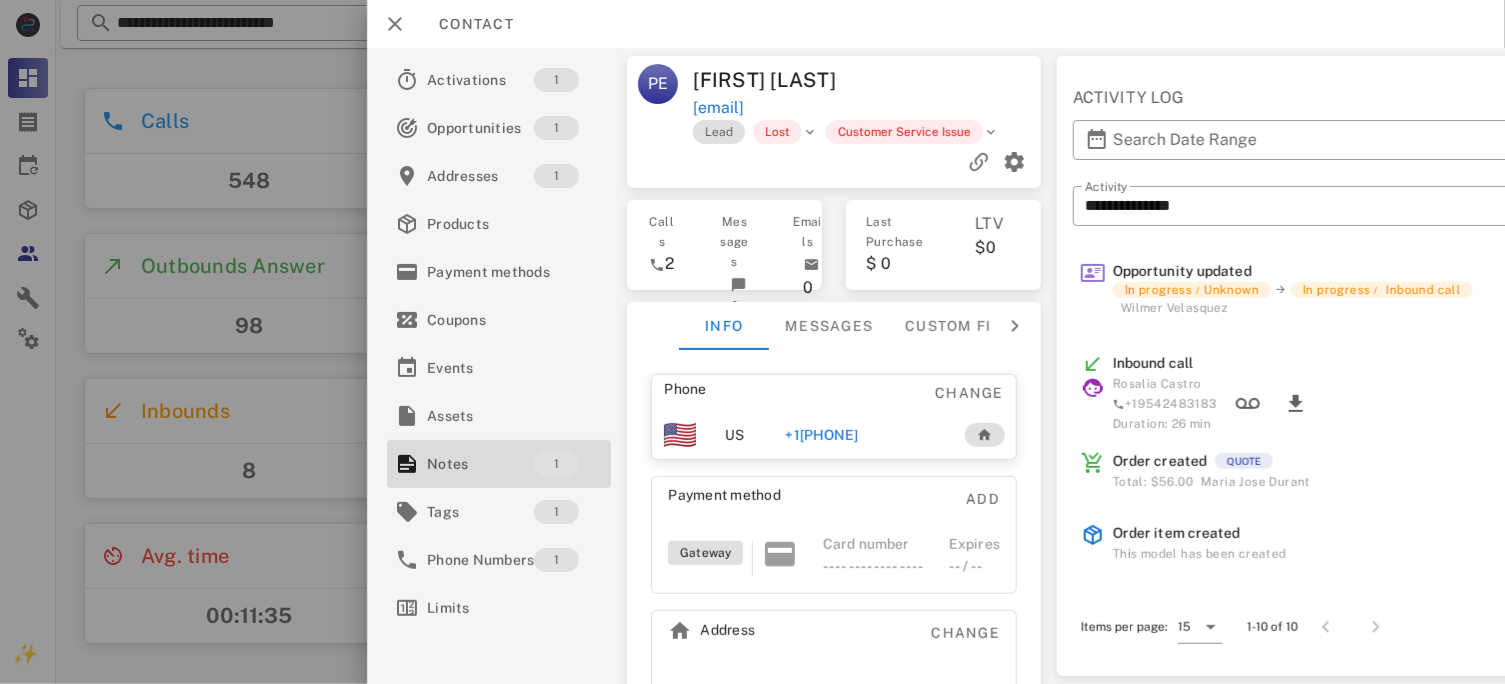 click at bounding box center (957, 80) 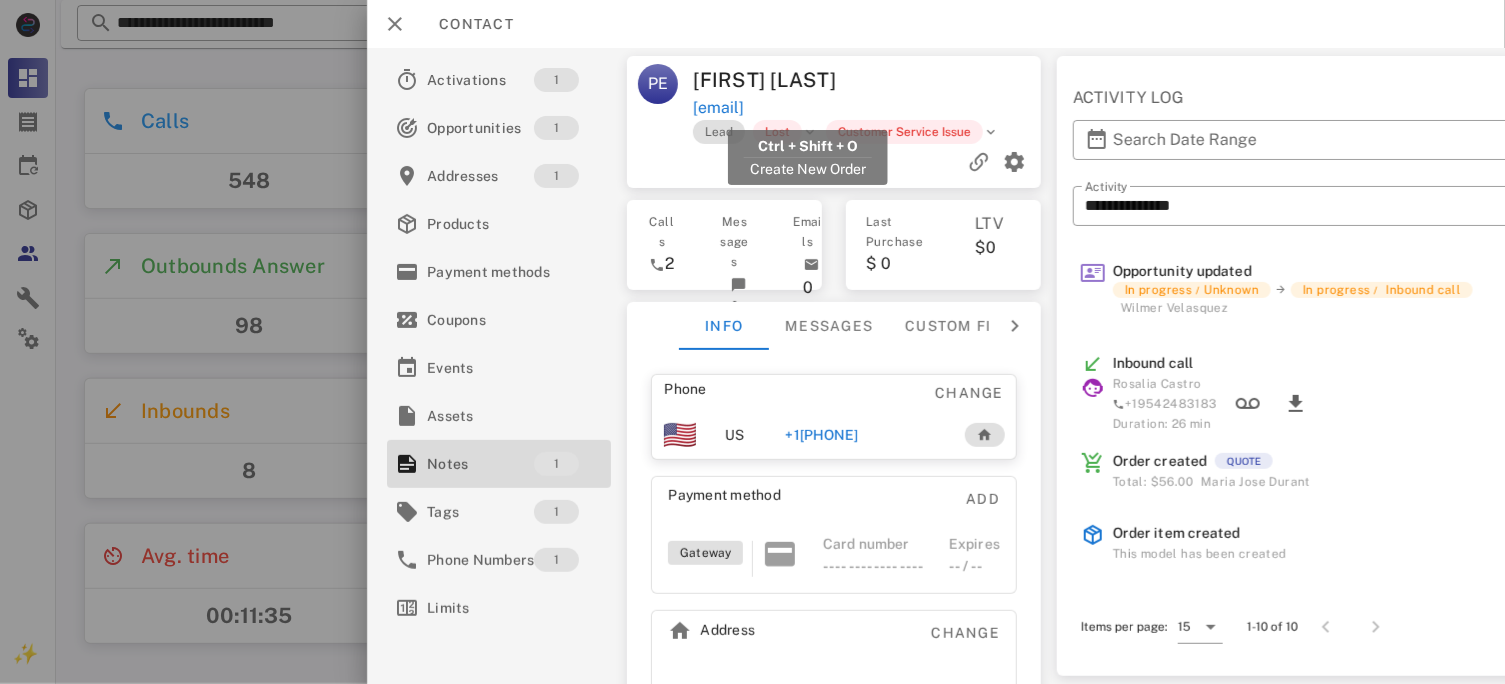 drag, startPoint x: 686, startPoint y: 74, endPoint x: 911, endPoint y: 97, distance: 226.1725 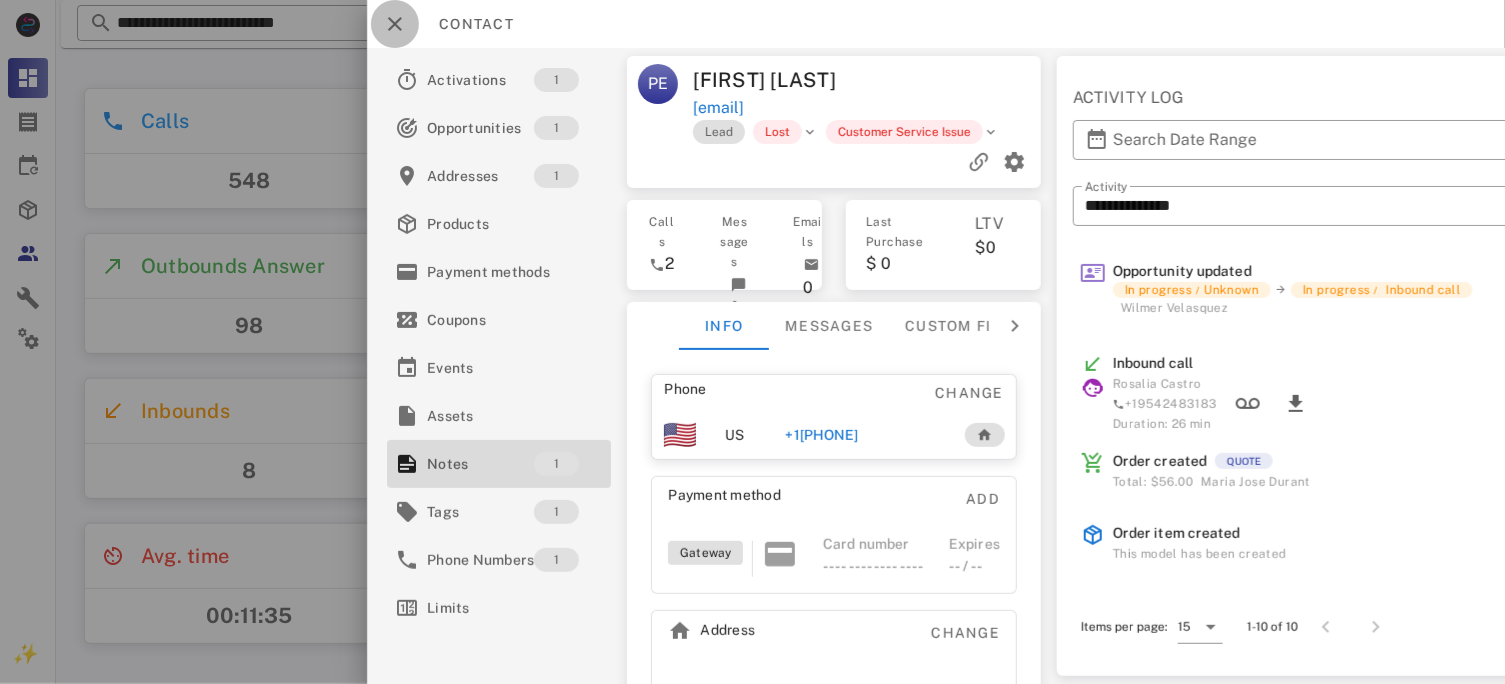 click at bounding box center [395, 24] 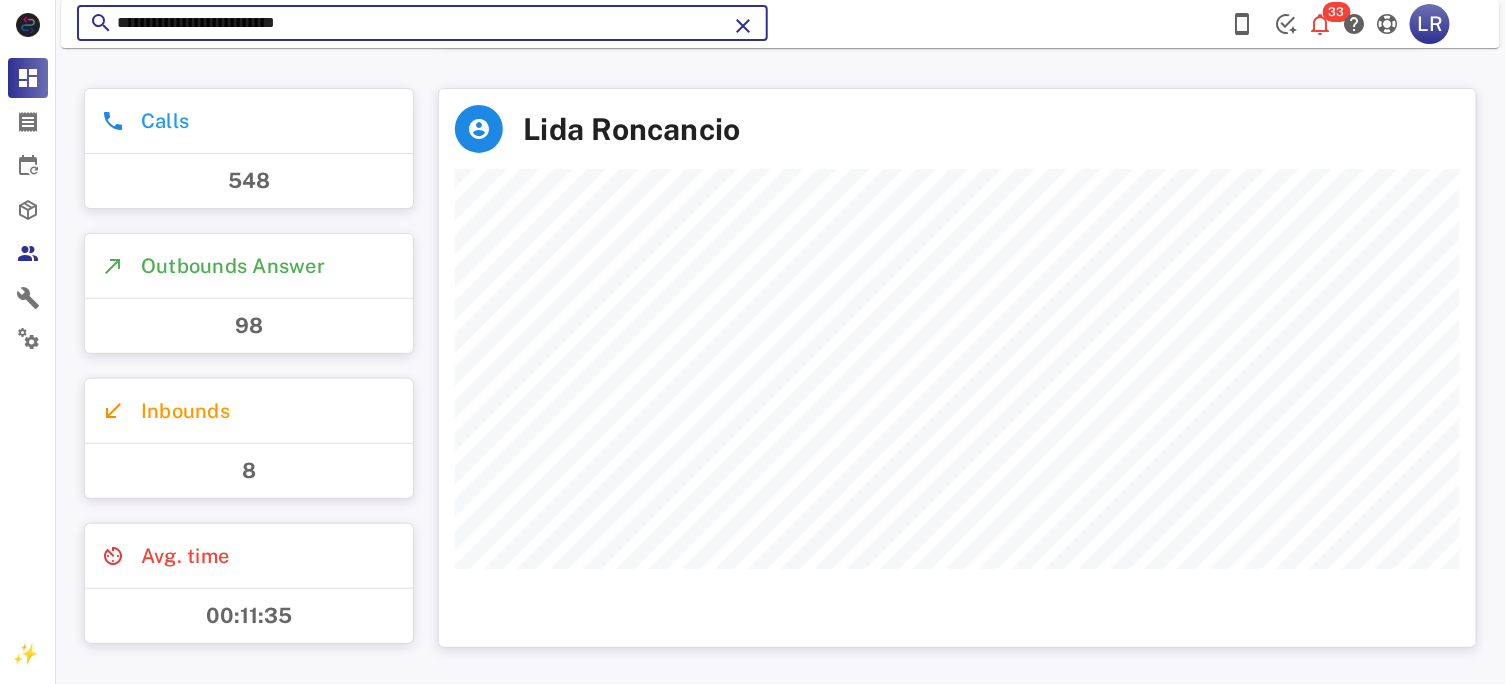 click on "**********" at bounding box center (422, 23) 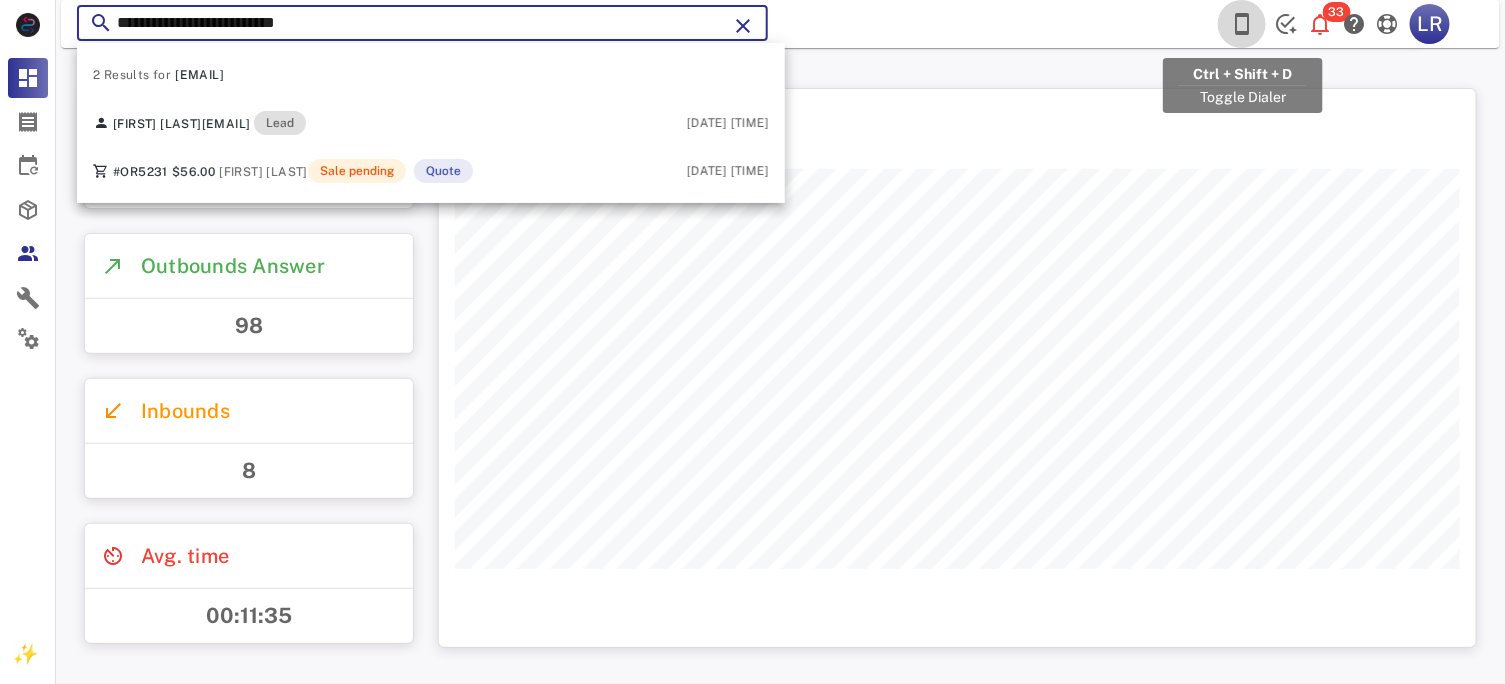 click at bounding box center (1242, 24) 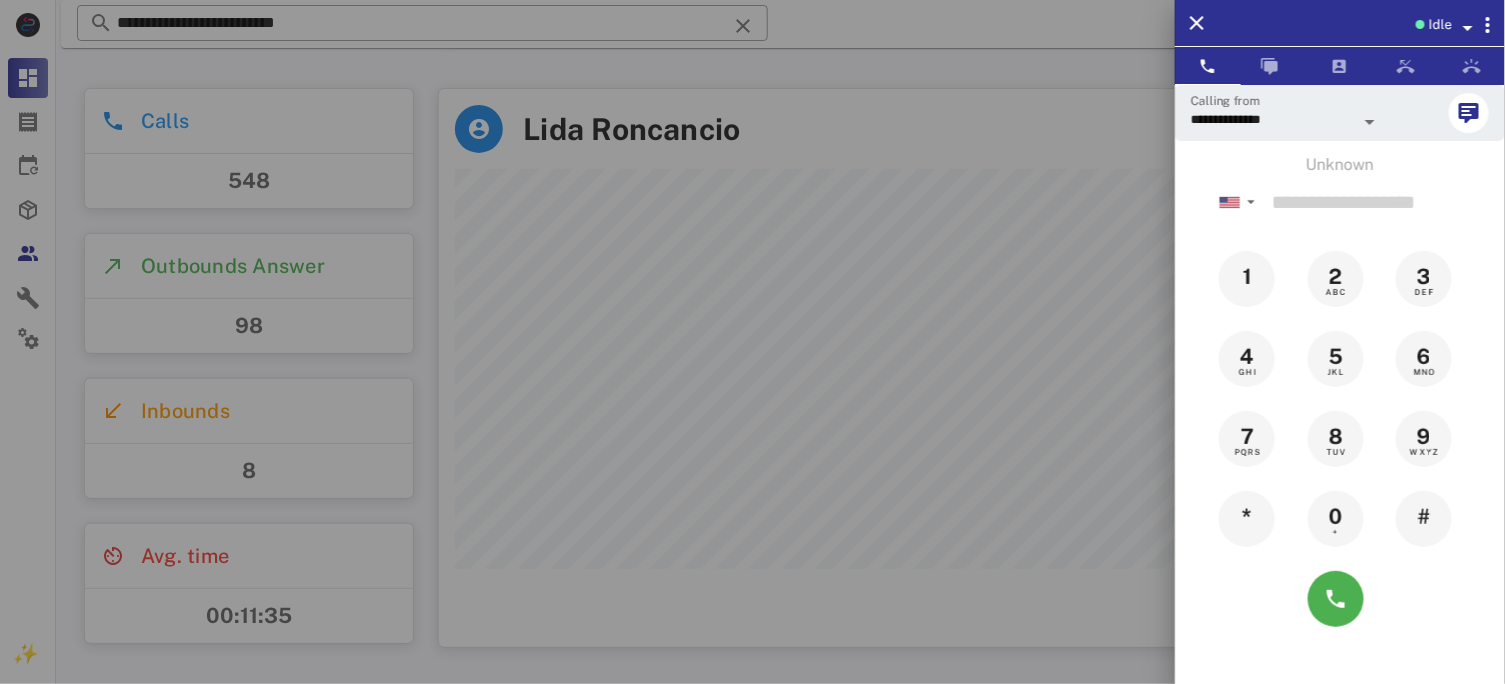 click at bounding box center (1468, 28) 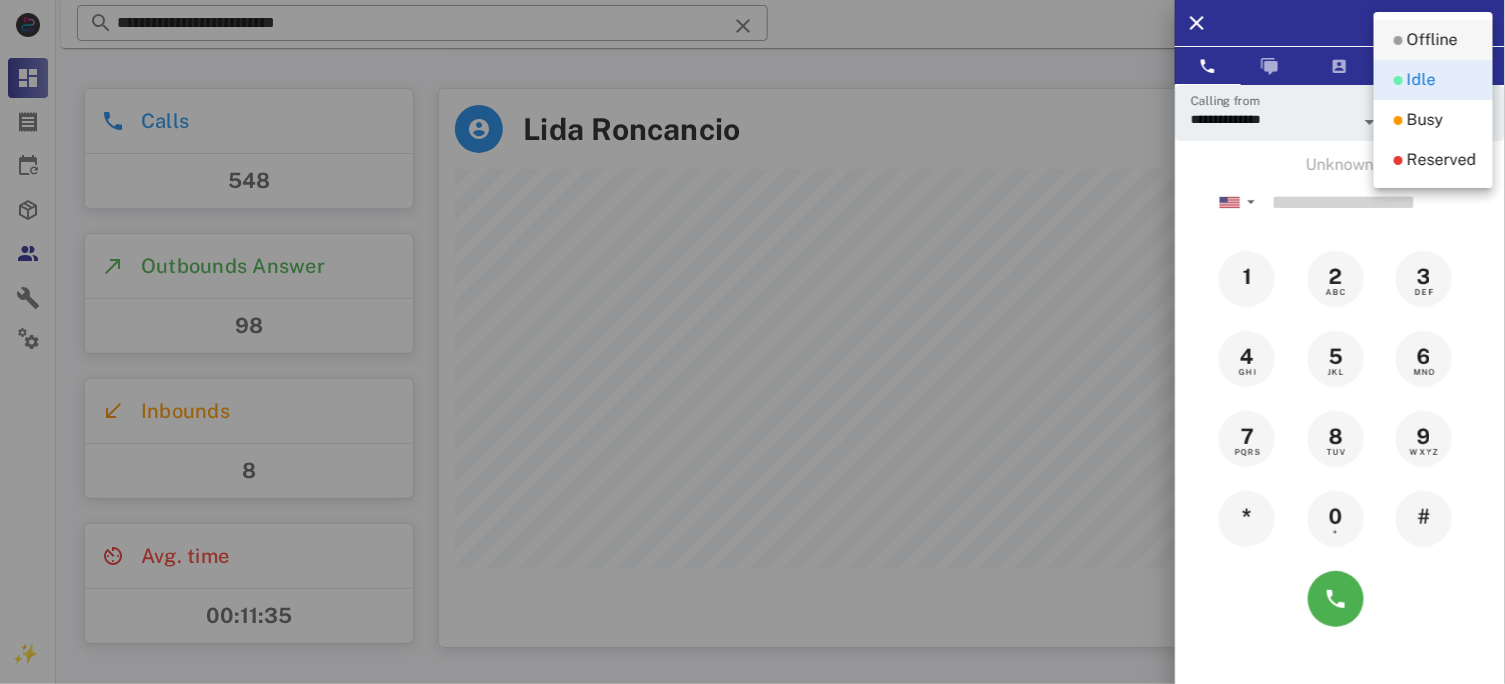 click on "Offline" at bounding box center [1432, 40] 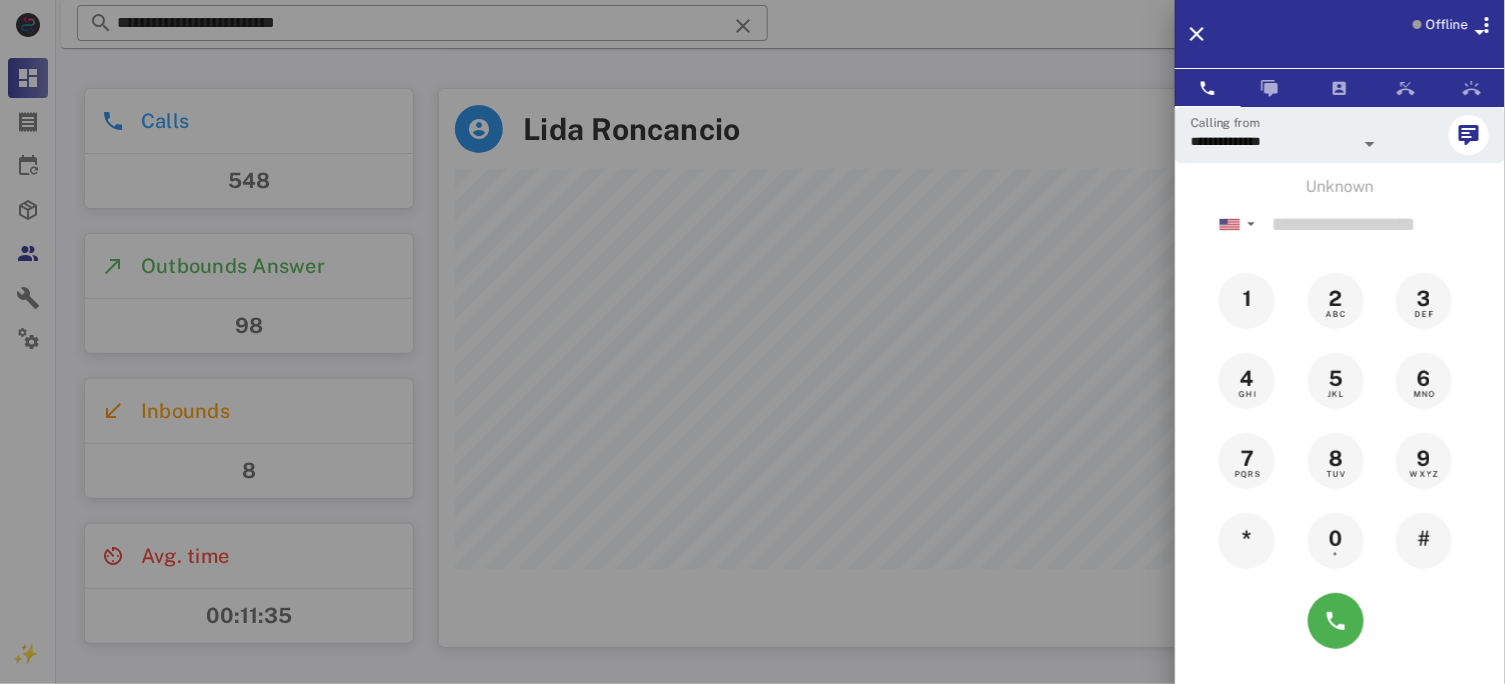 click at bounding box center (752, 342) 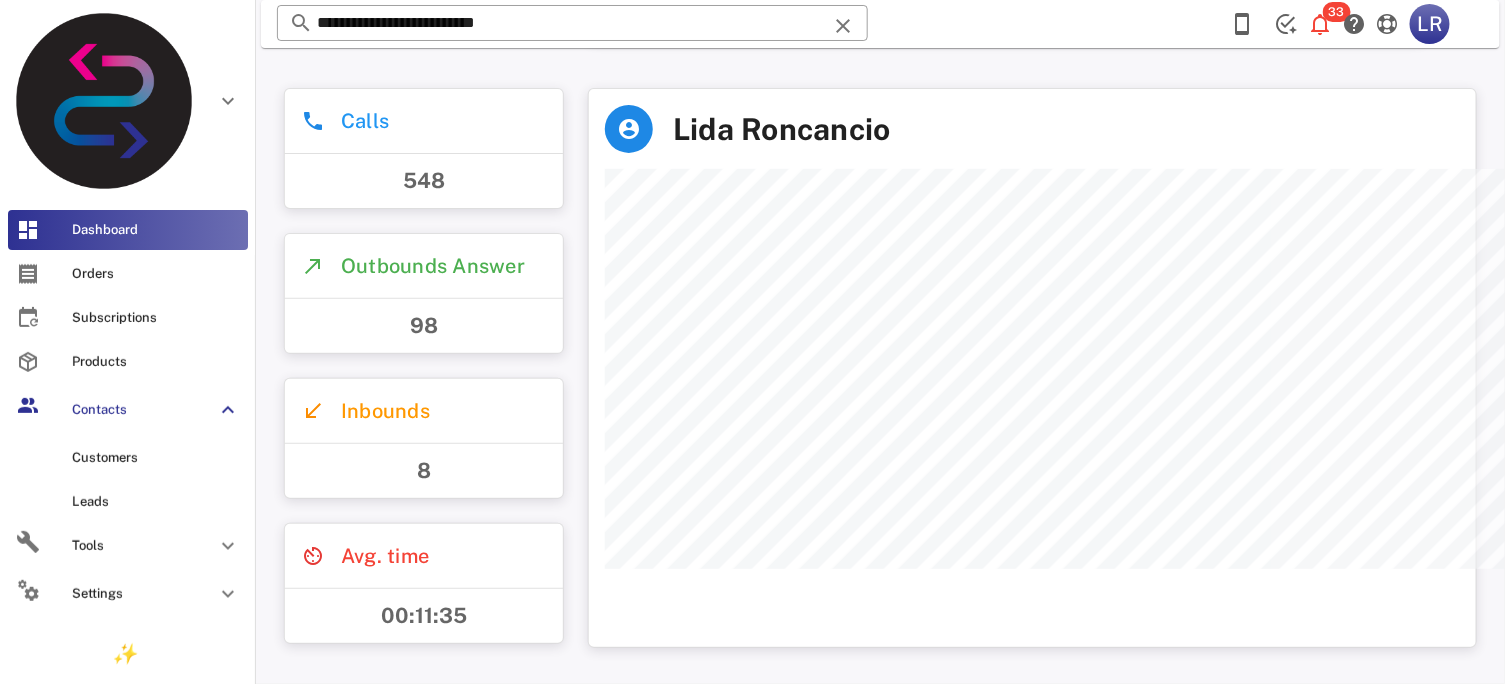 scroll, scrollTop: 558, scrollLeft: 893, axis: both 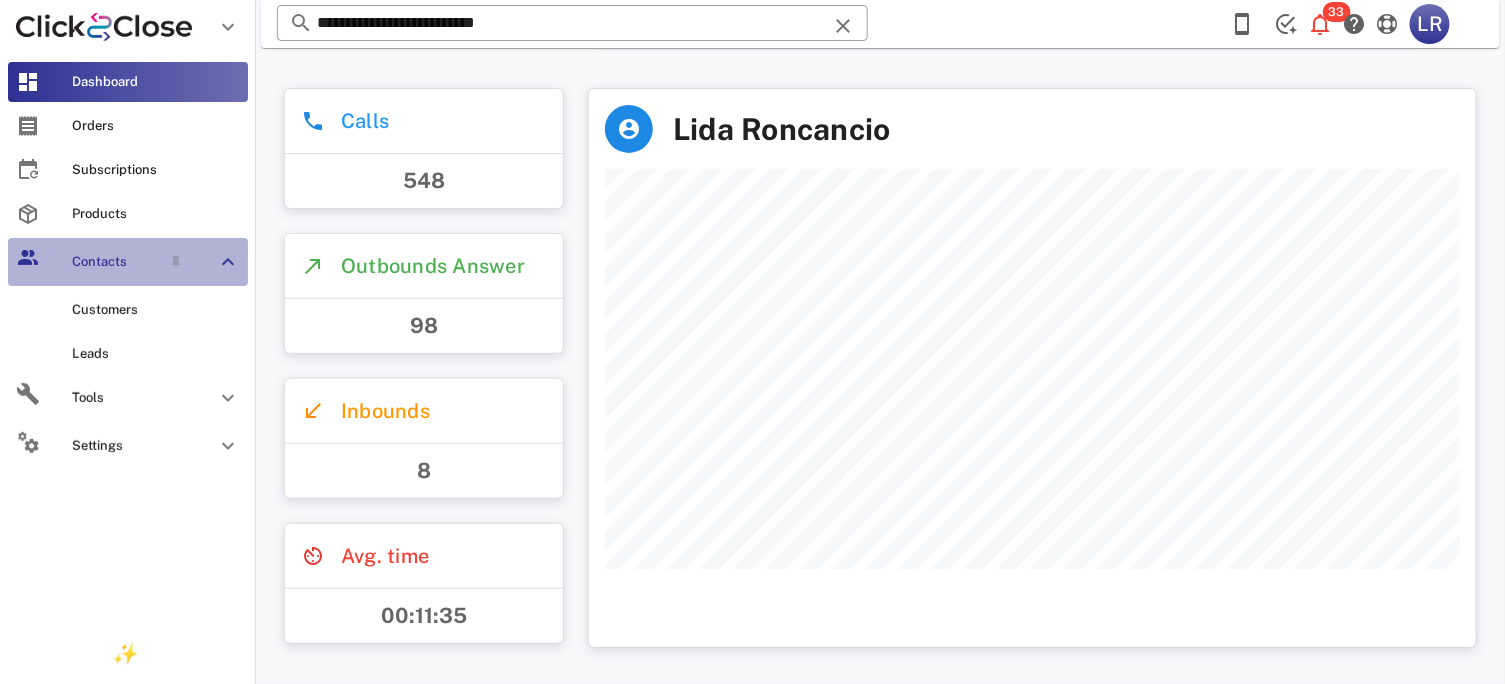 click on "Contacts" at bounding box center [116, 262] 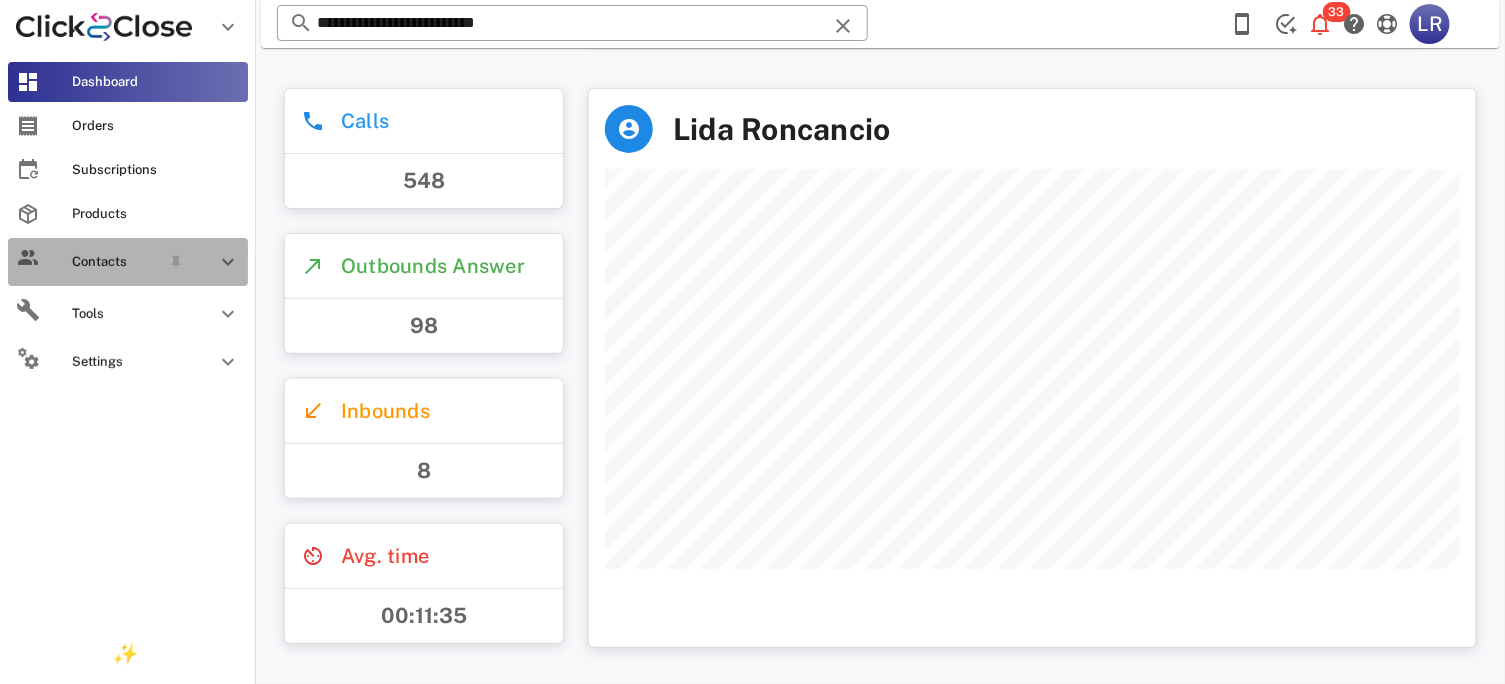 click on "Contacts" at bounding box center (116, 262) 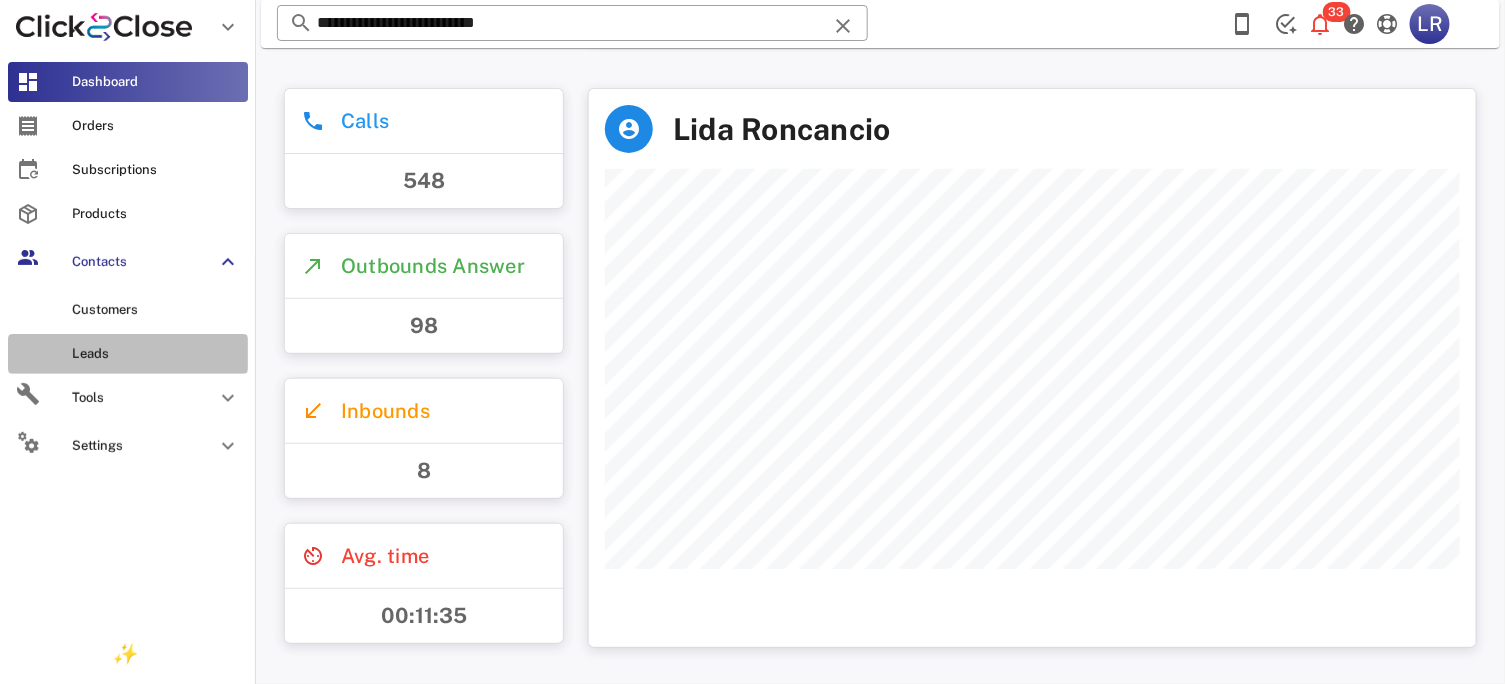 click on "Leads" at bounding box center [156, 354] 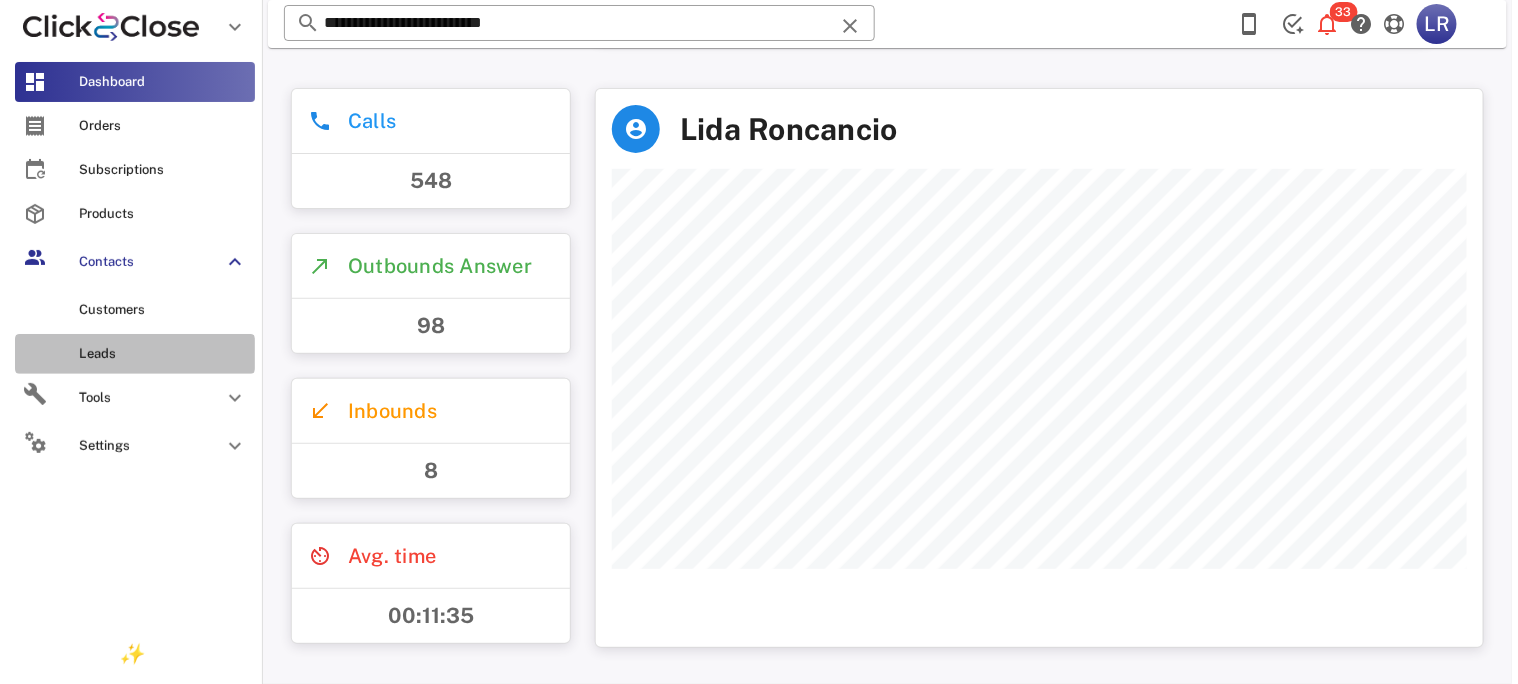 scroll, scrollTop: 0, scrollLeft: 0, axis: both 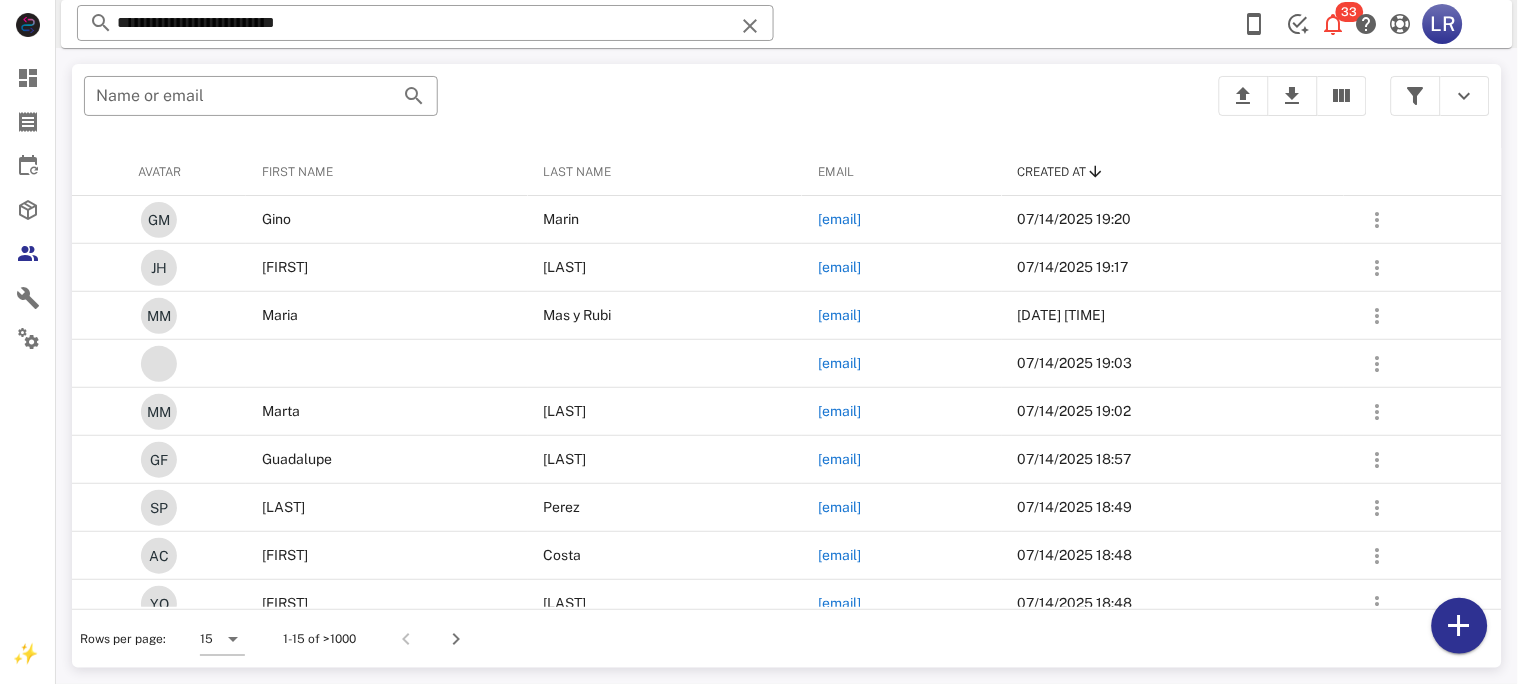 click on "​ Name or email" at bounding box center (639, 106) 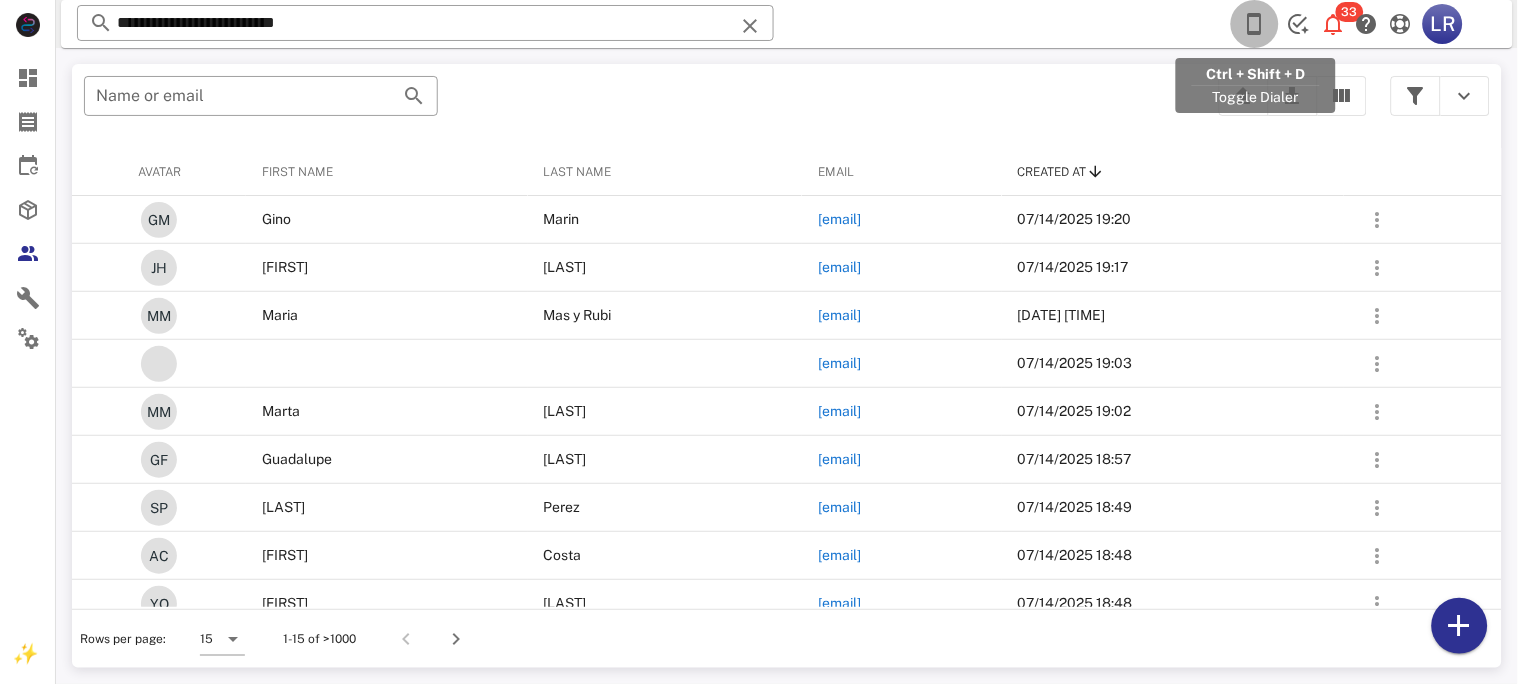 click at bounding box center [1255, 24] 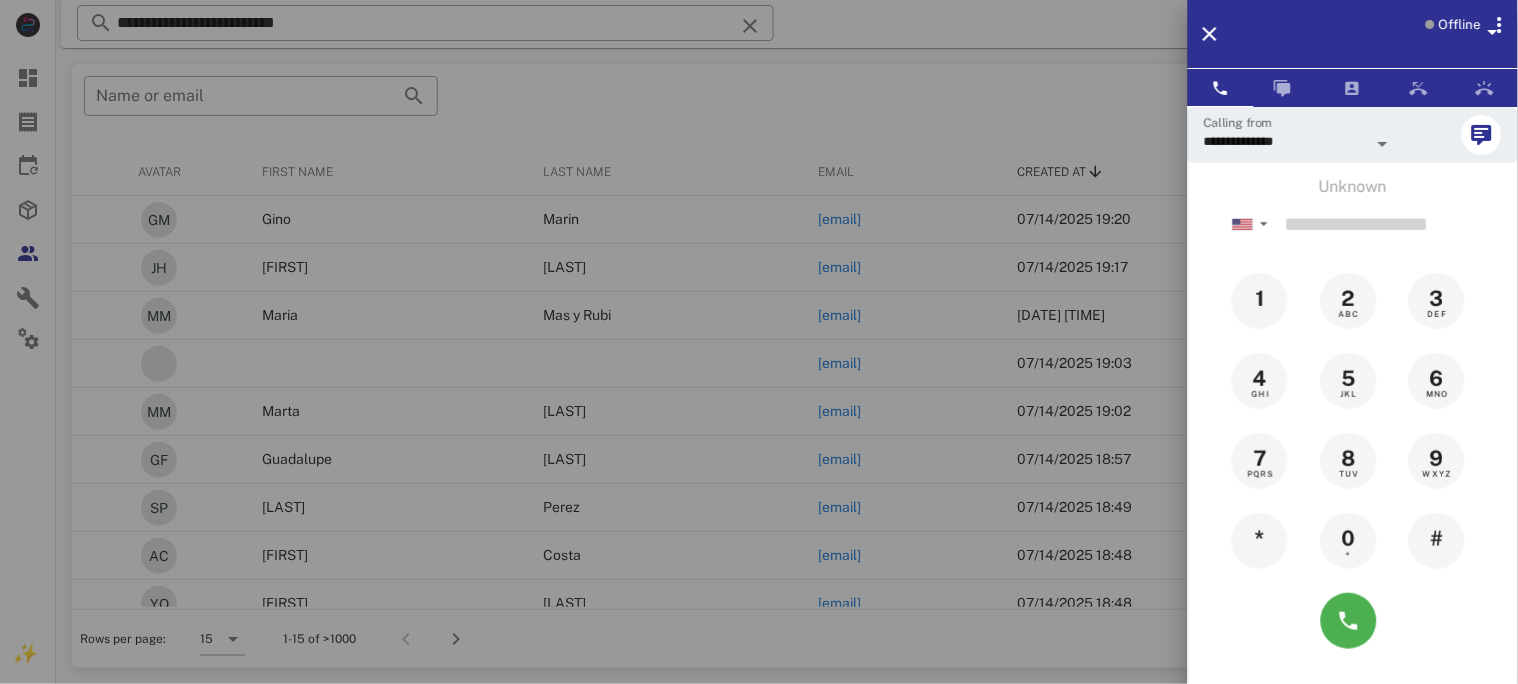 click on "Offline" at bounding box center (1460, 25) 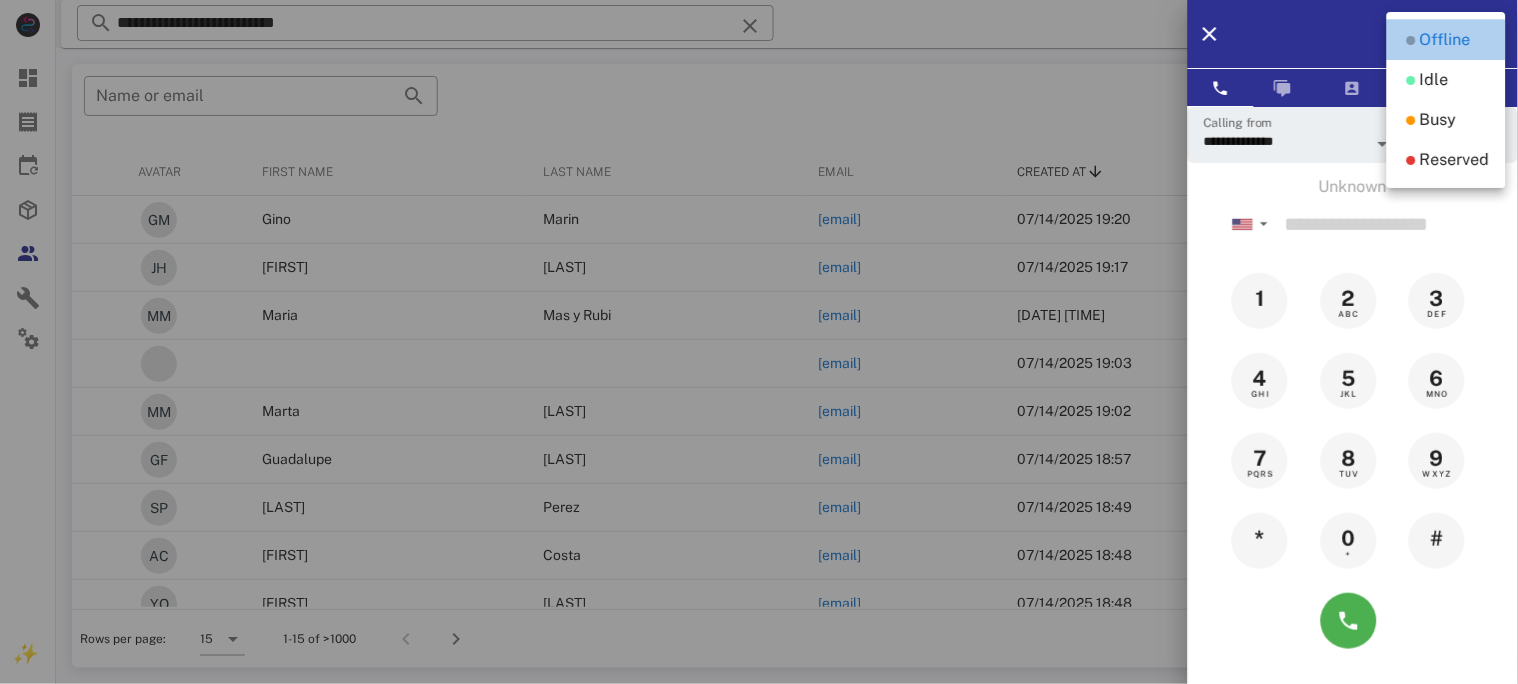 click on "Offline" at bounding box center [1445, 40] 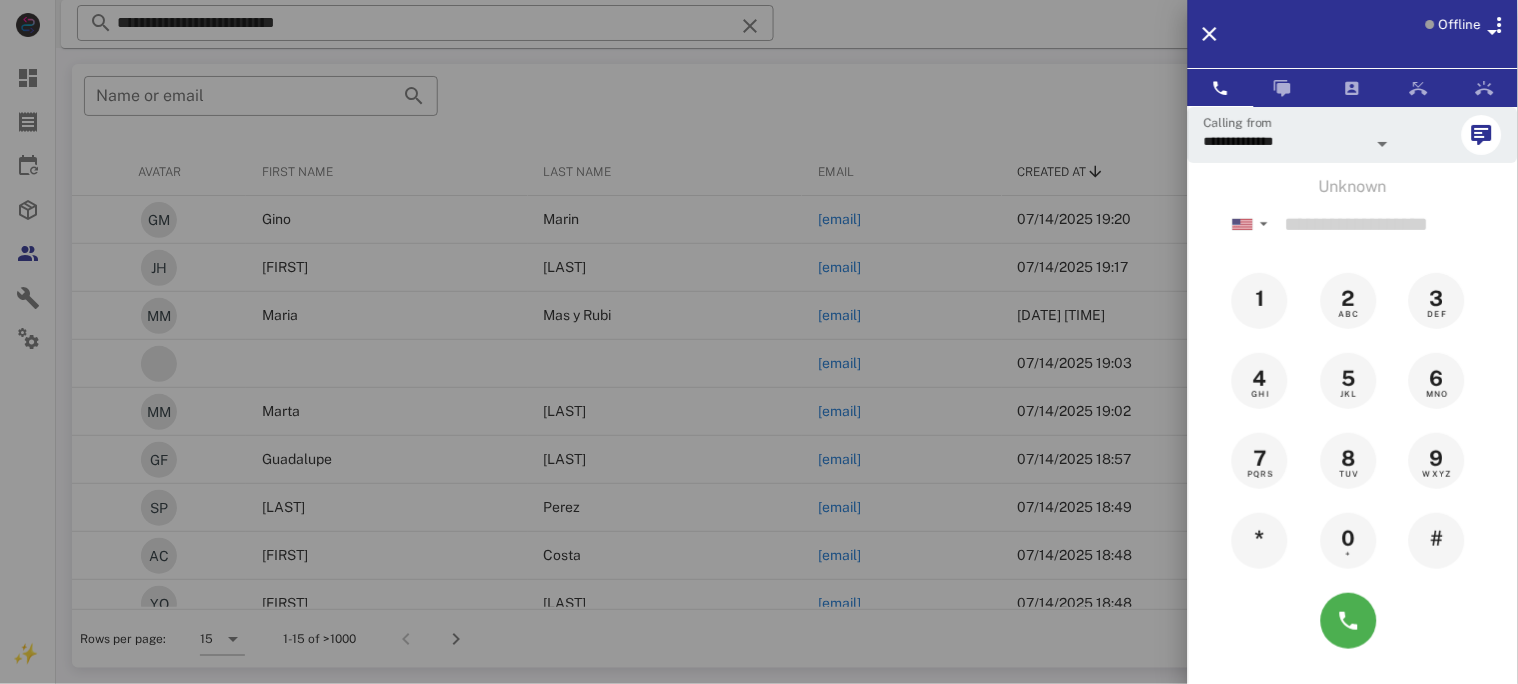 click on "Offline" at bounding box center [1460, 25] 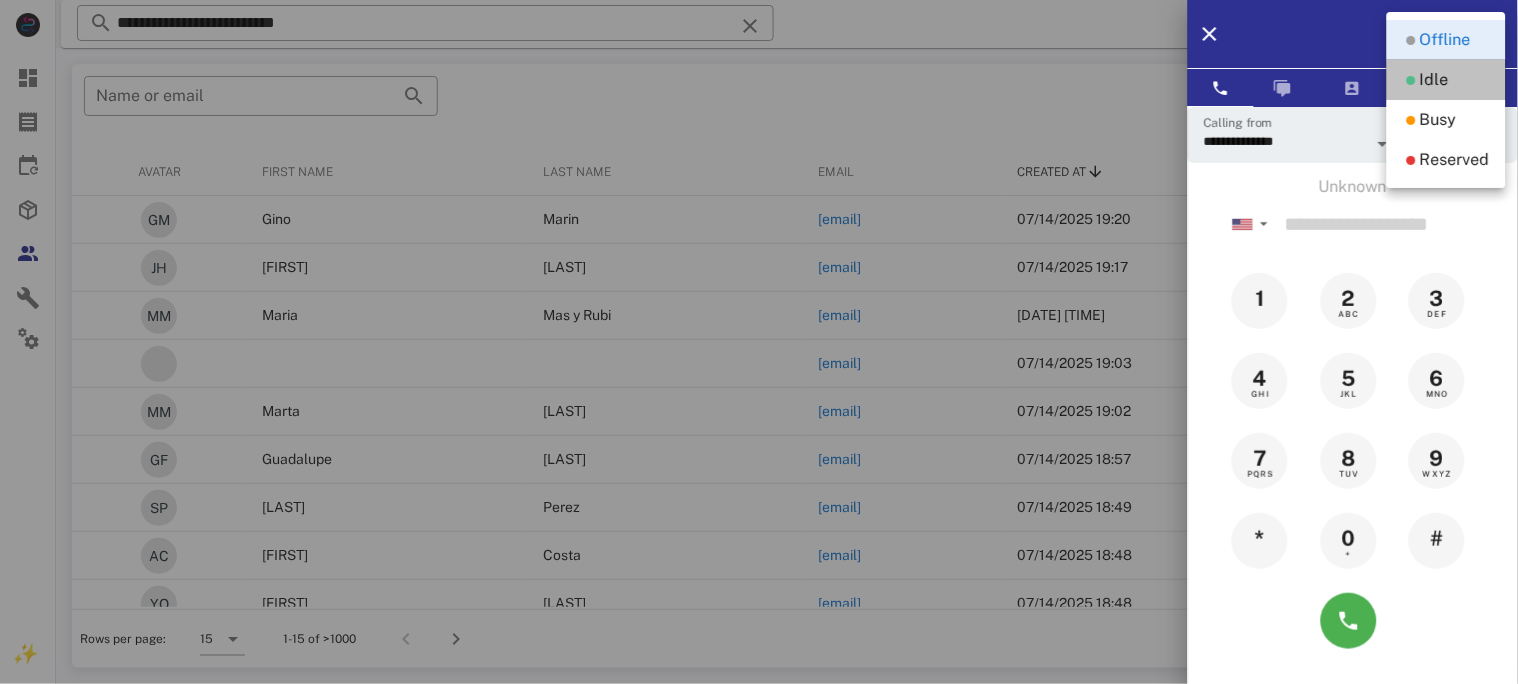 click on "Idle" at bounding box center [1434, 80] 